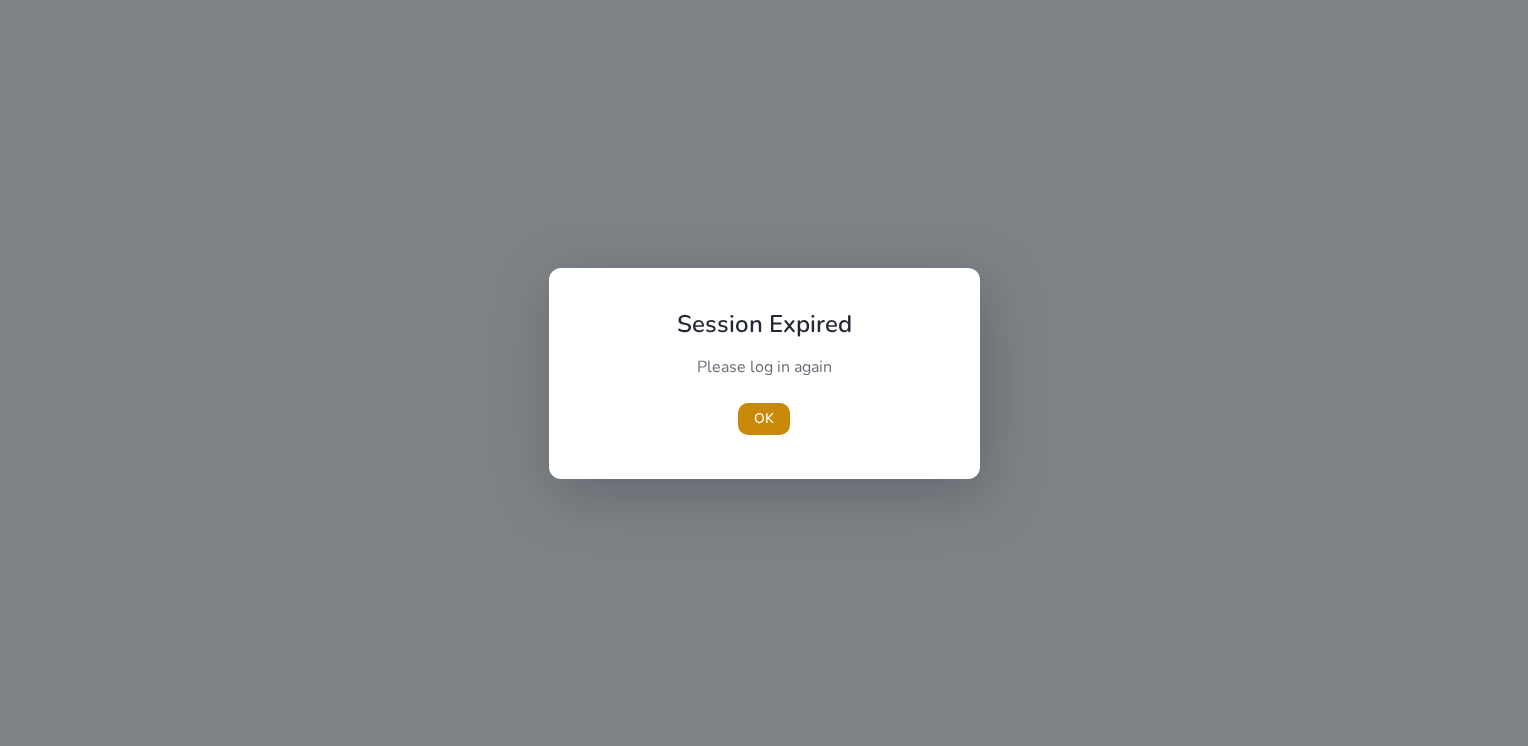 scroll, scrollTop: 0, scrollLeft: 0, axis: both 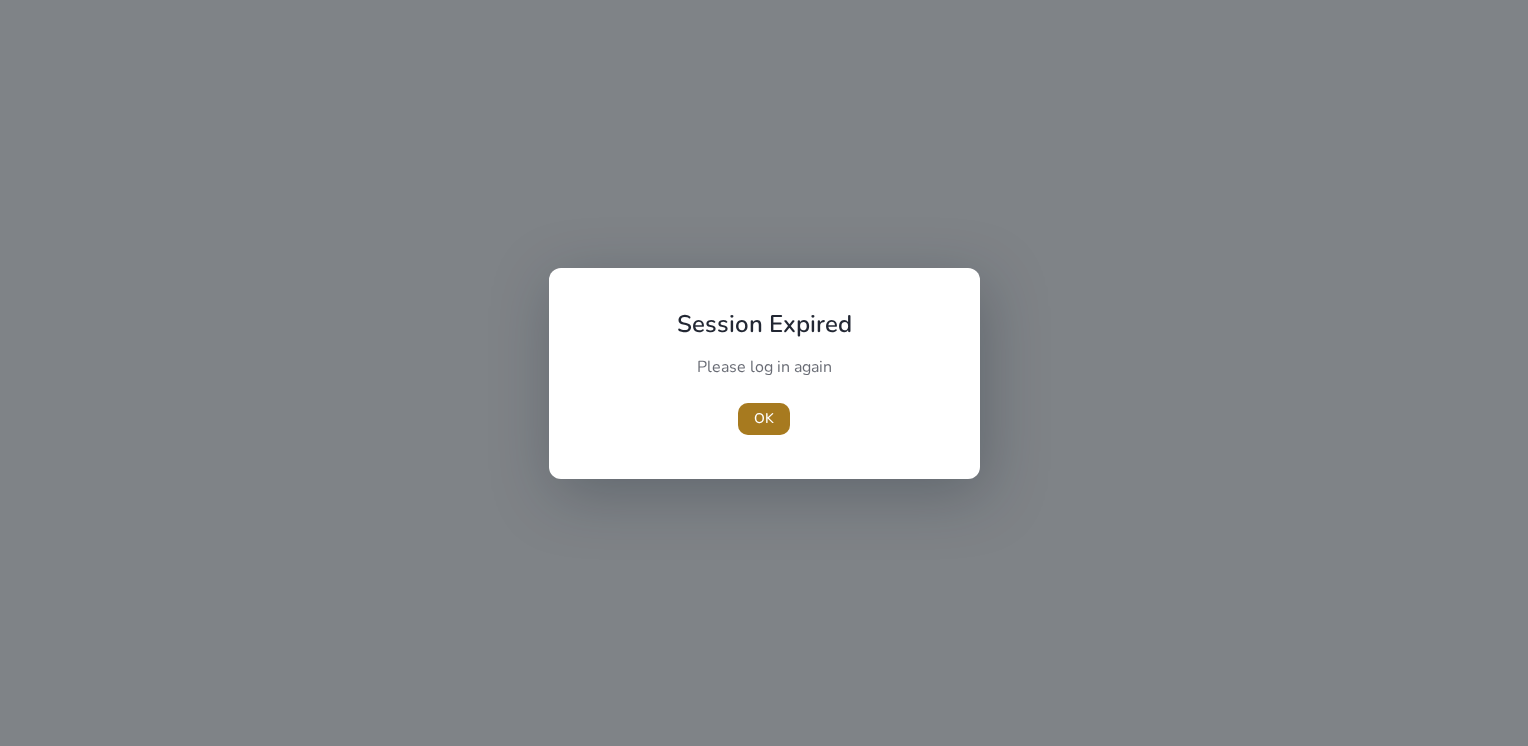 click on "OK" at bounding box center [764, 418] 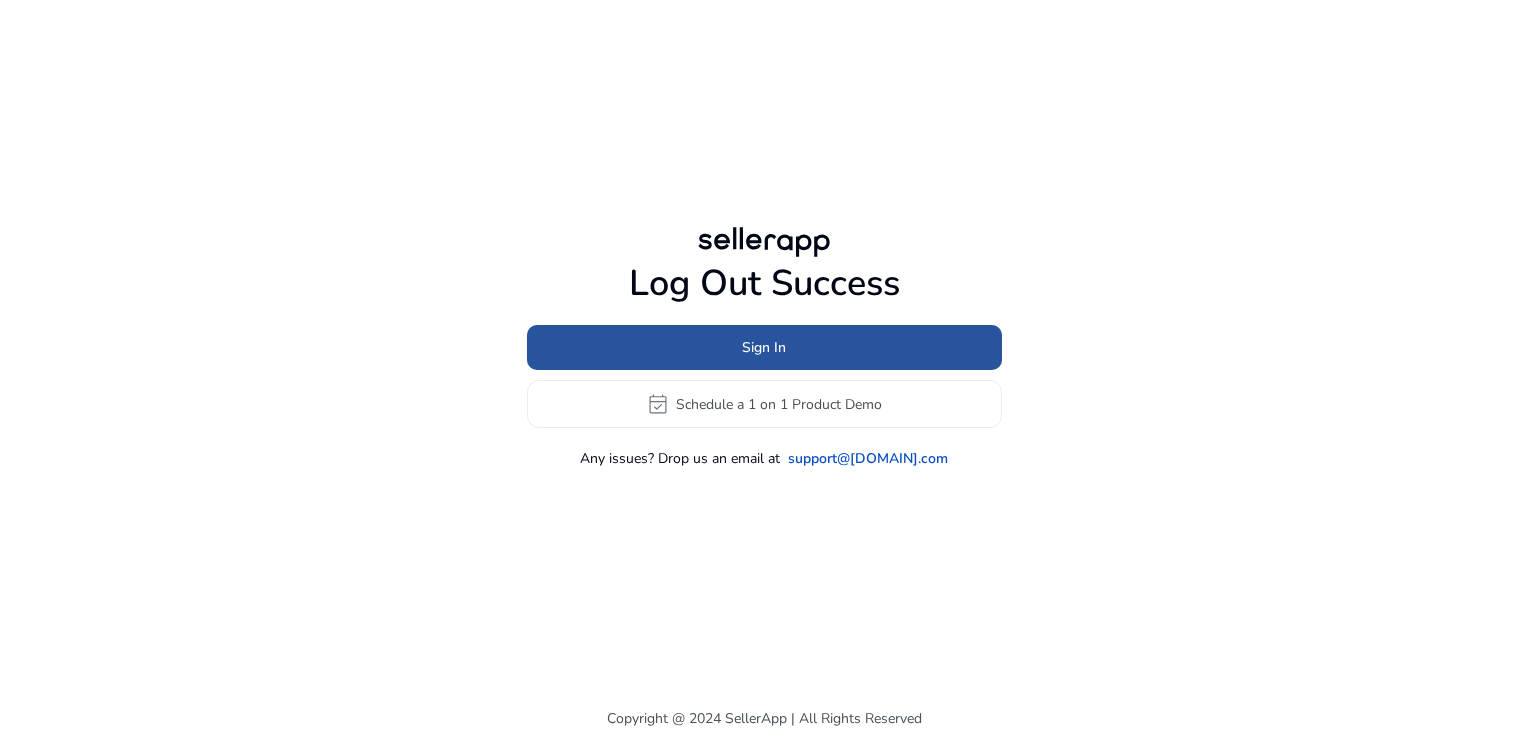 click on "Sign In" 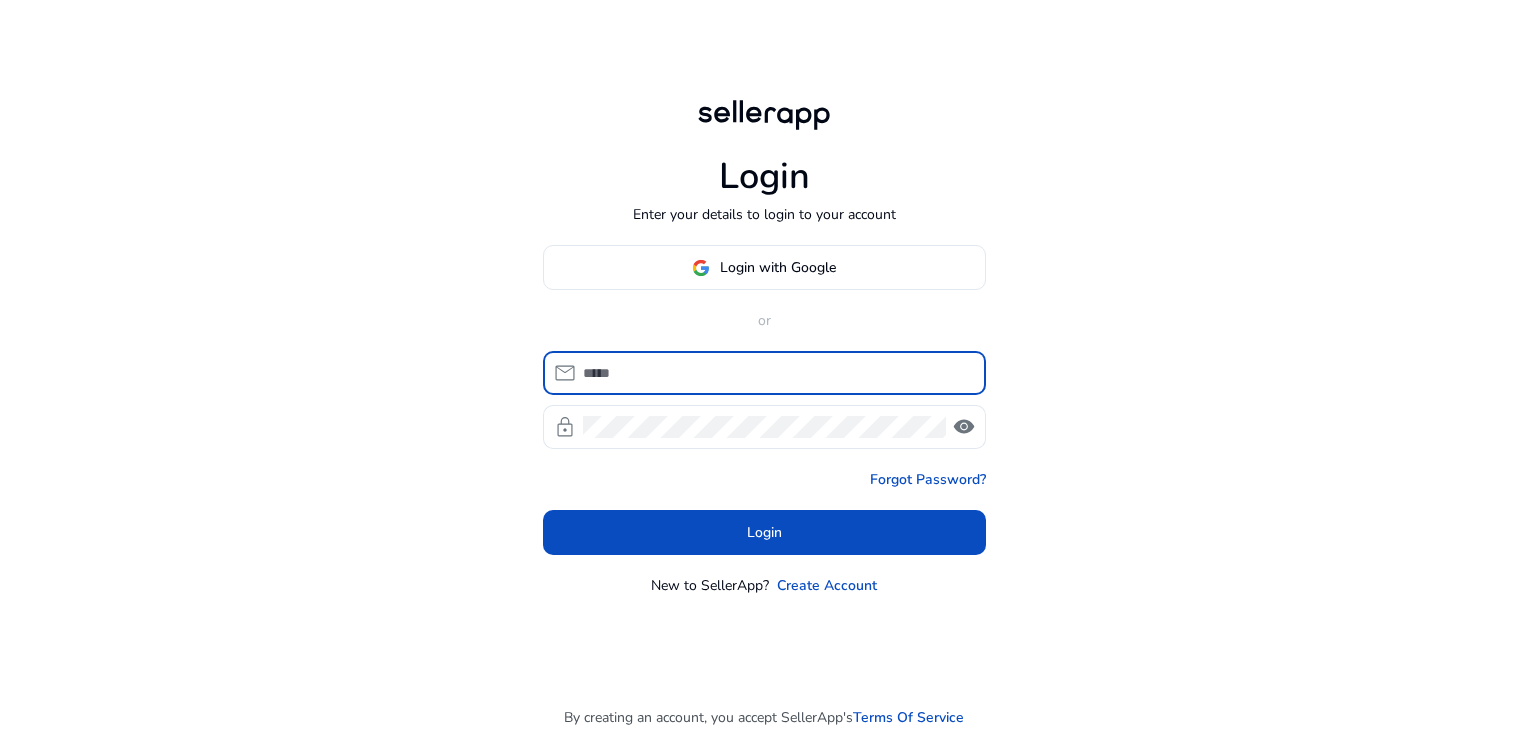 type on "**********" 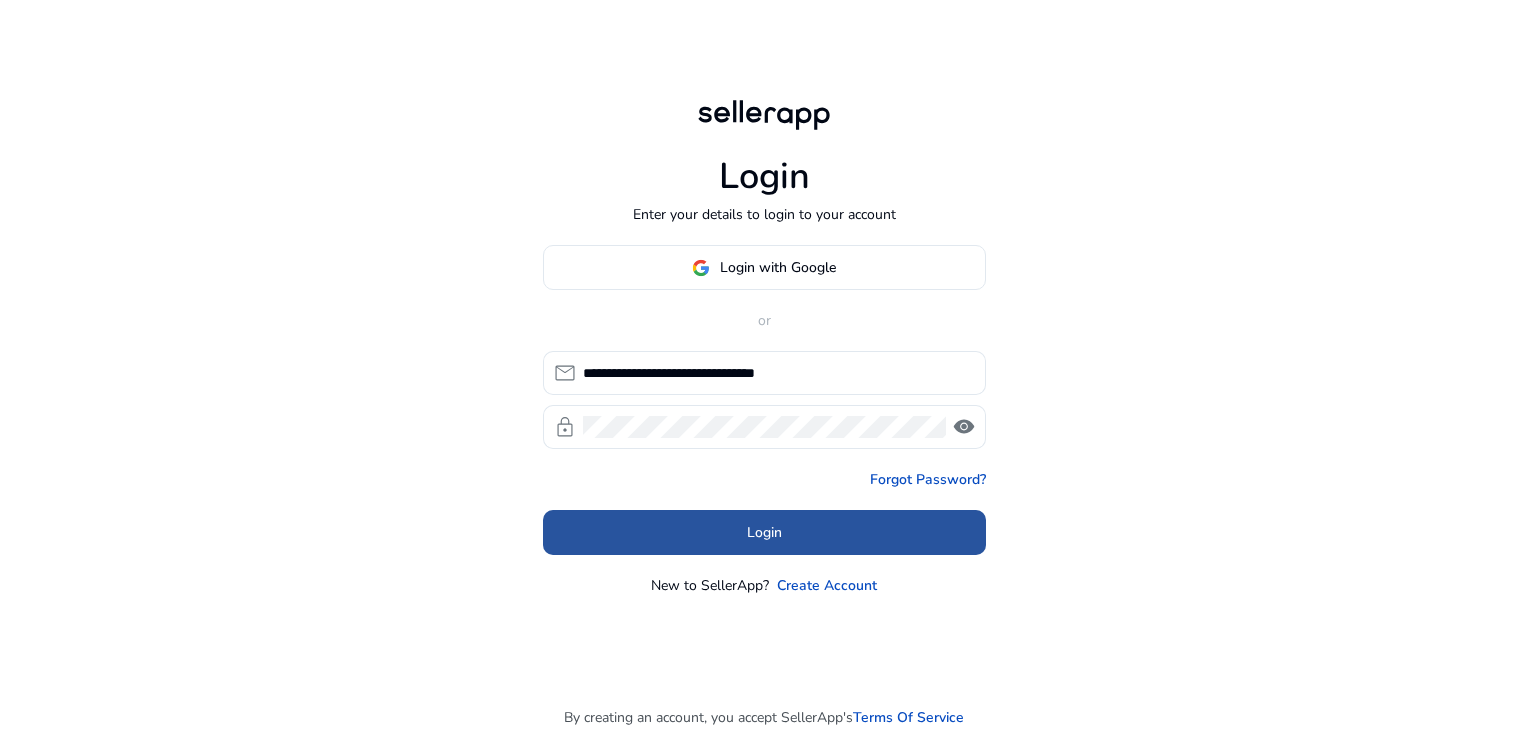 click on "Login" at bounding box center (764, 532) 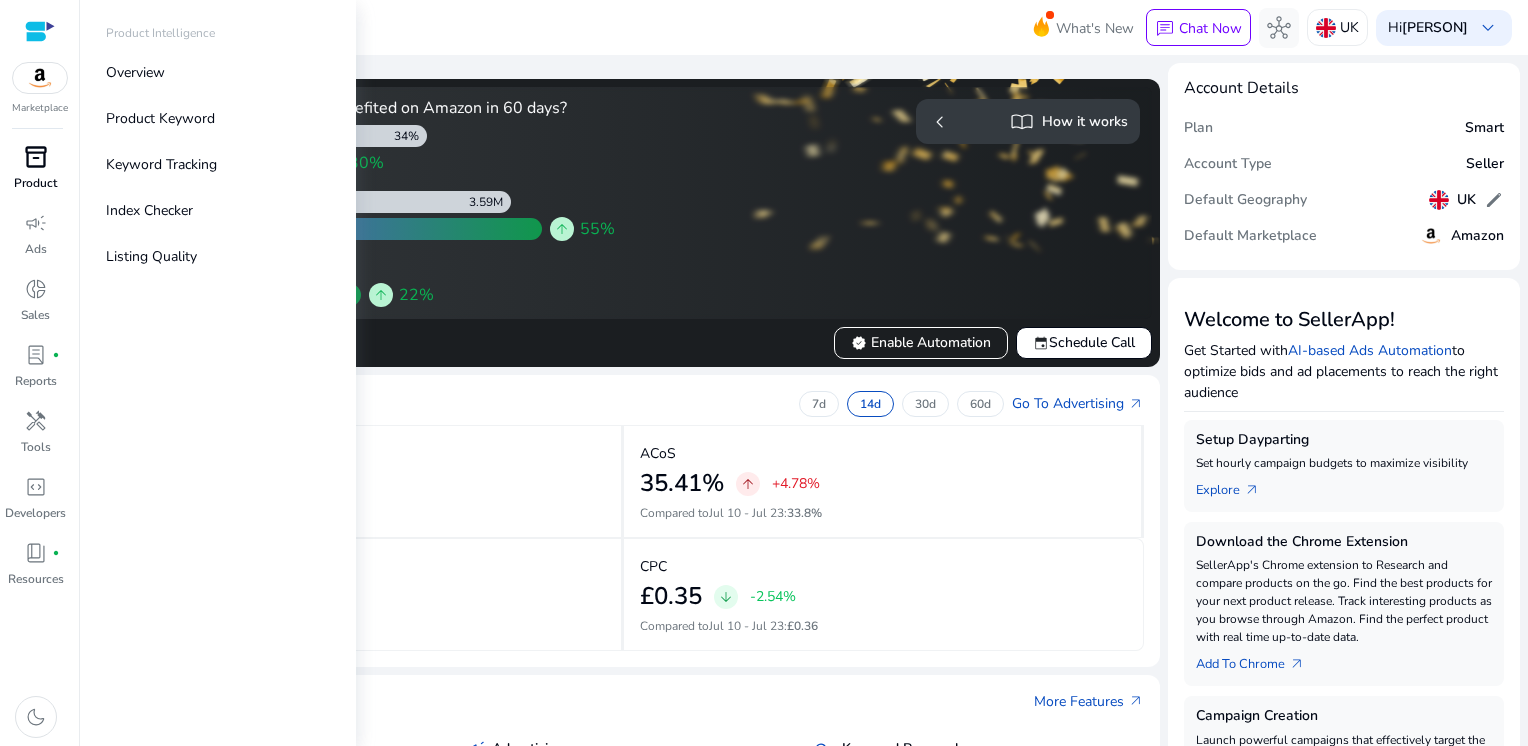 click on "Product" at bounding box center [35, 183] 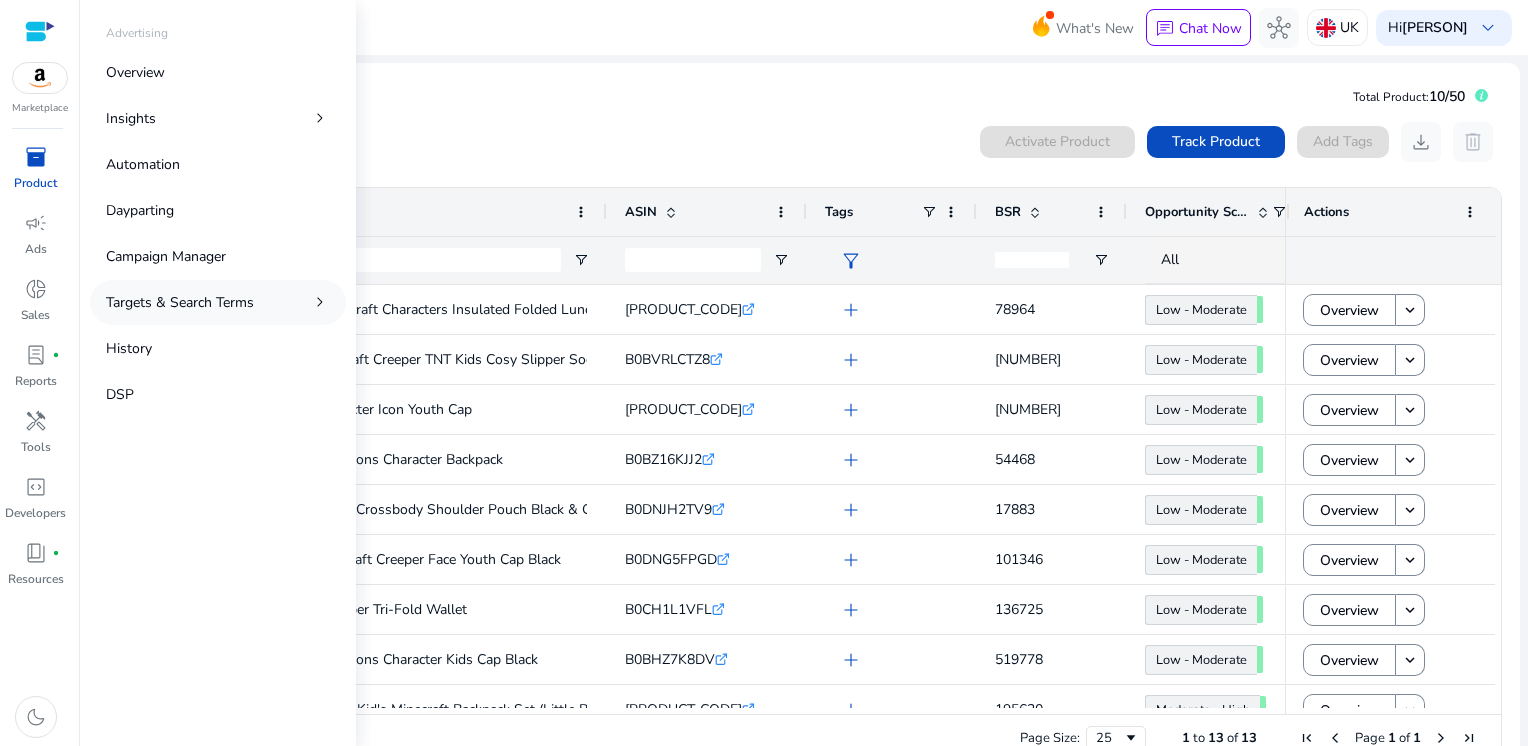 click on "Targets & Search Terms" at bounding box center [180, 302] 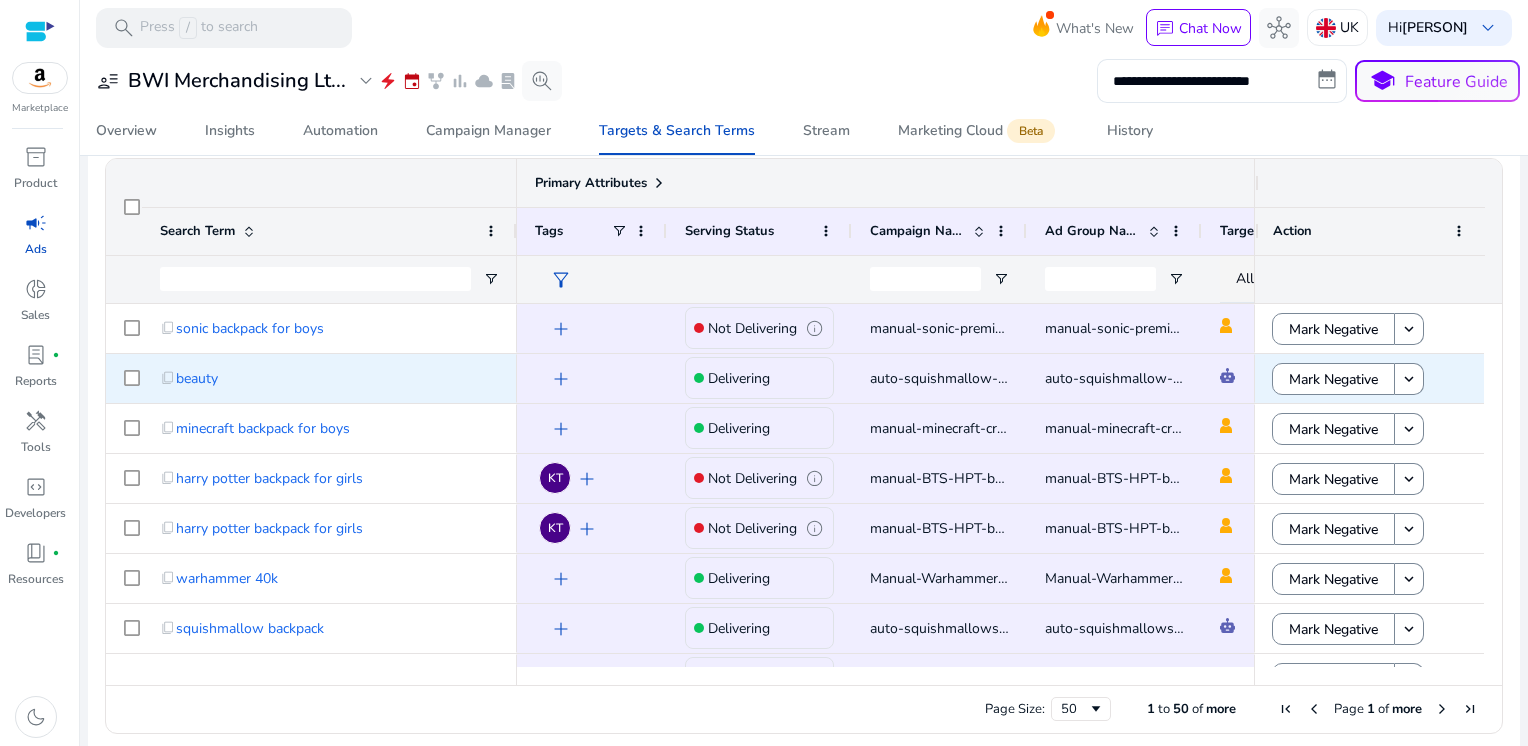 scroll, scrollTop: 239, scrollLeft: 0, axis: vertical 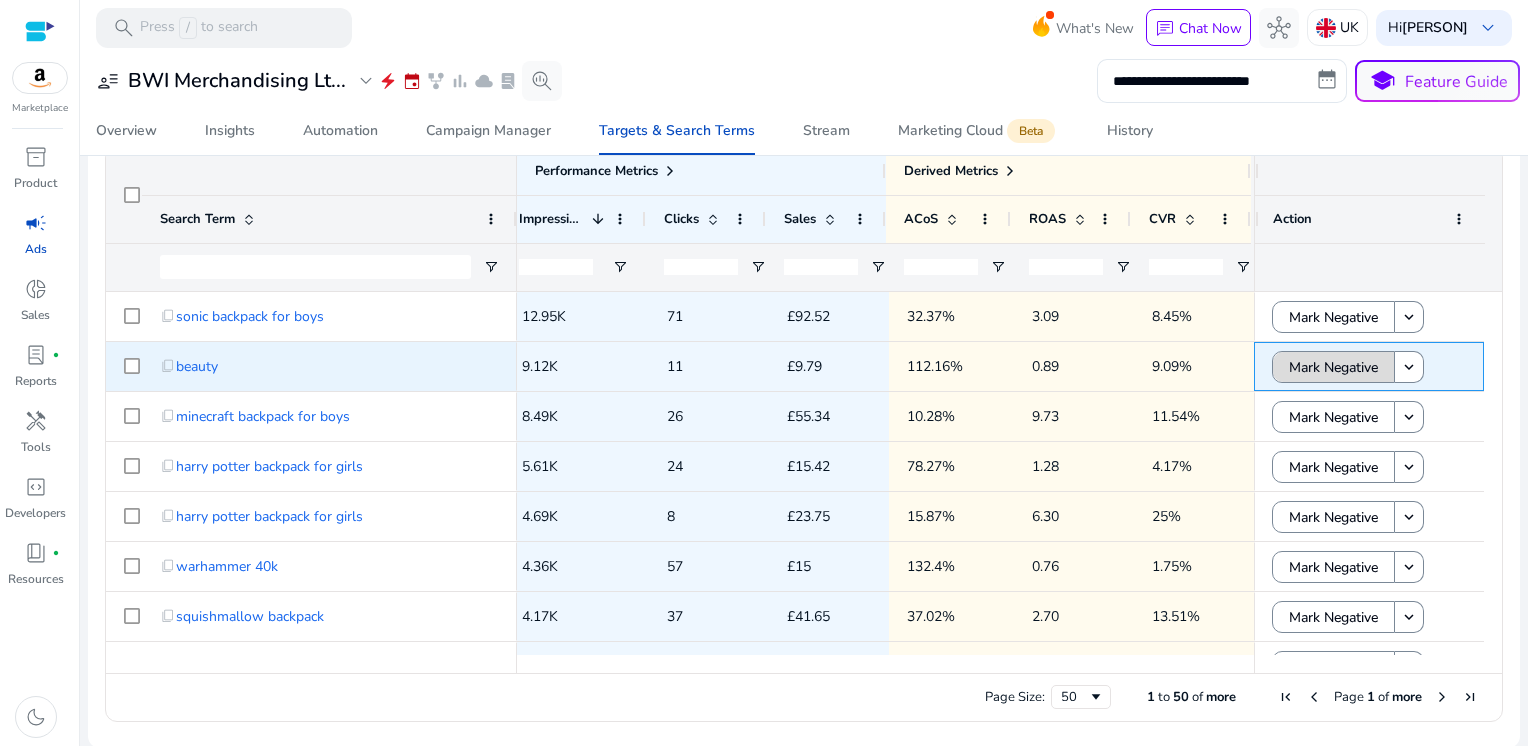 click on "Mark Negative" 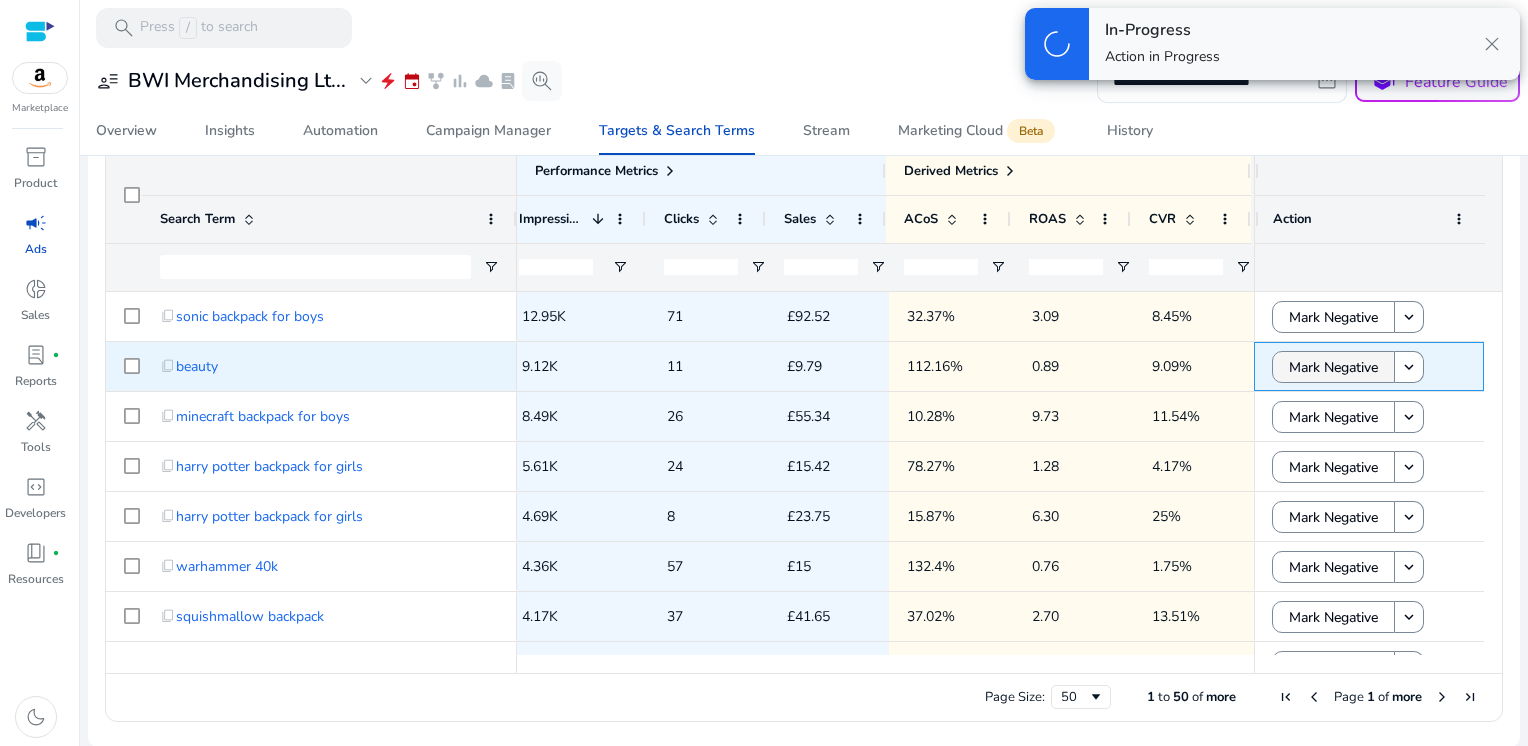 scroll, scrollTop: 0, scrollLeft: 0, axis: both 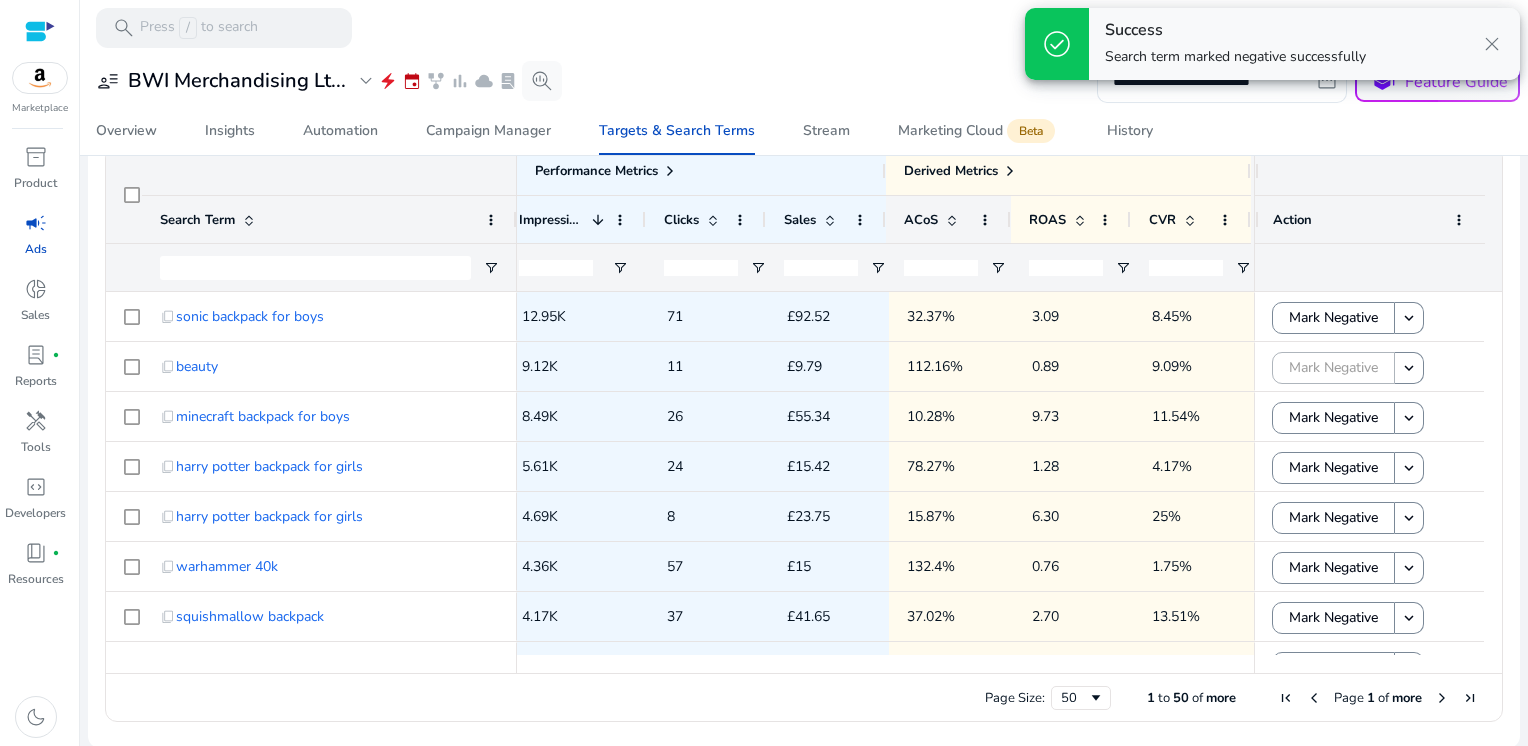 click 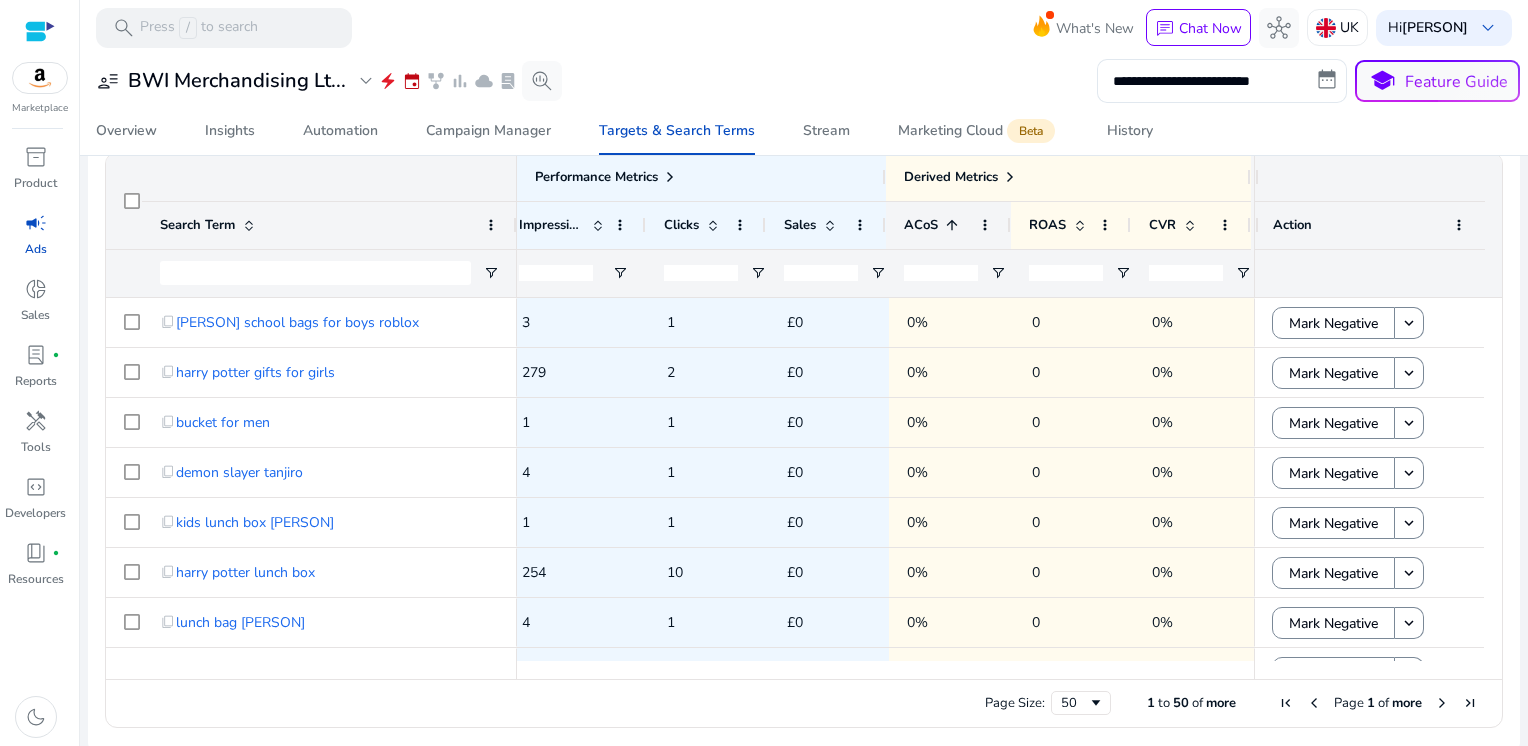 click 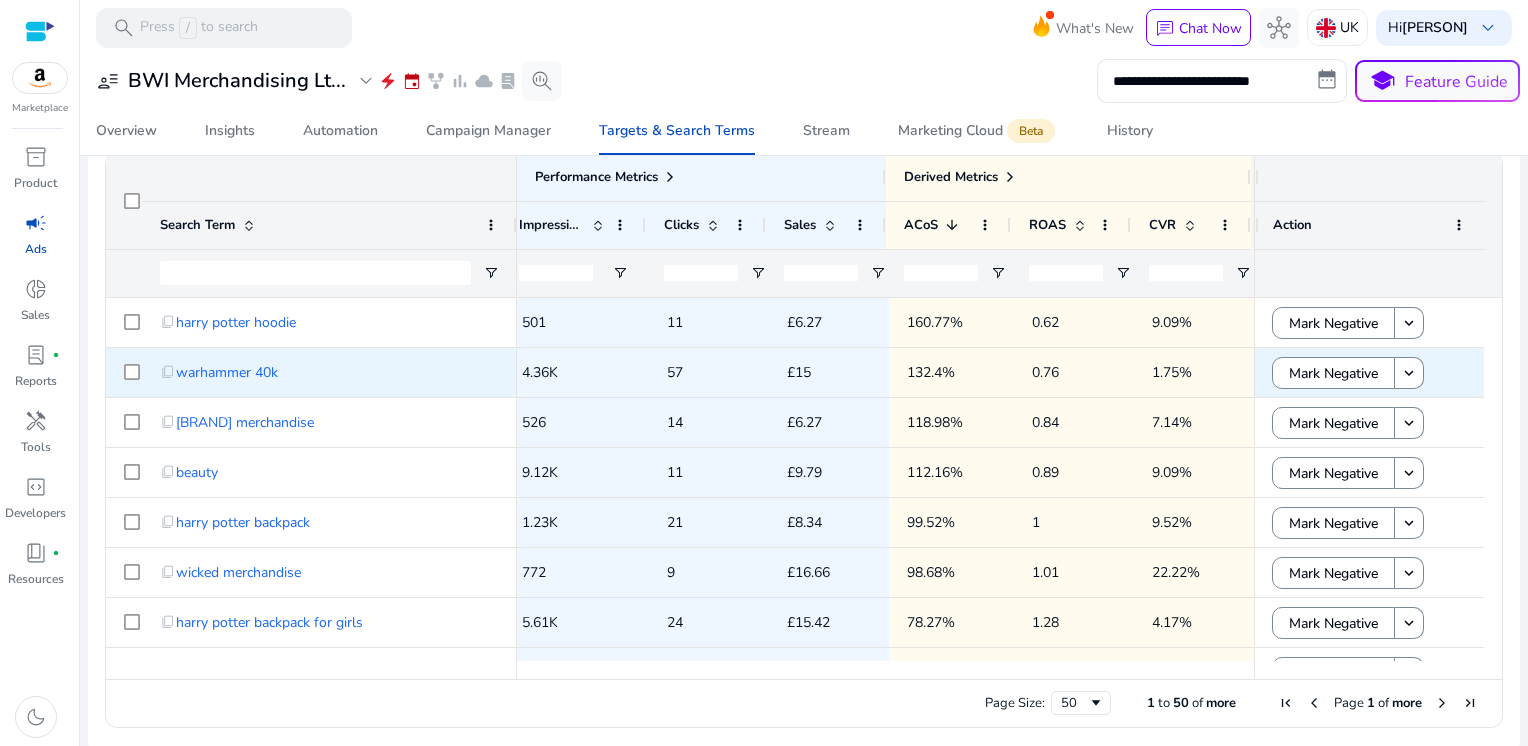 scroll, scrollTop: 0, scrollLeft: 470, axis: horizontal 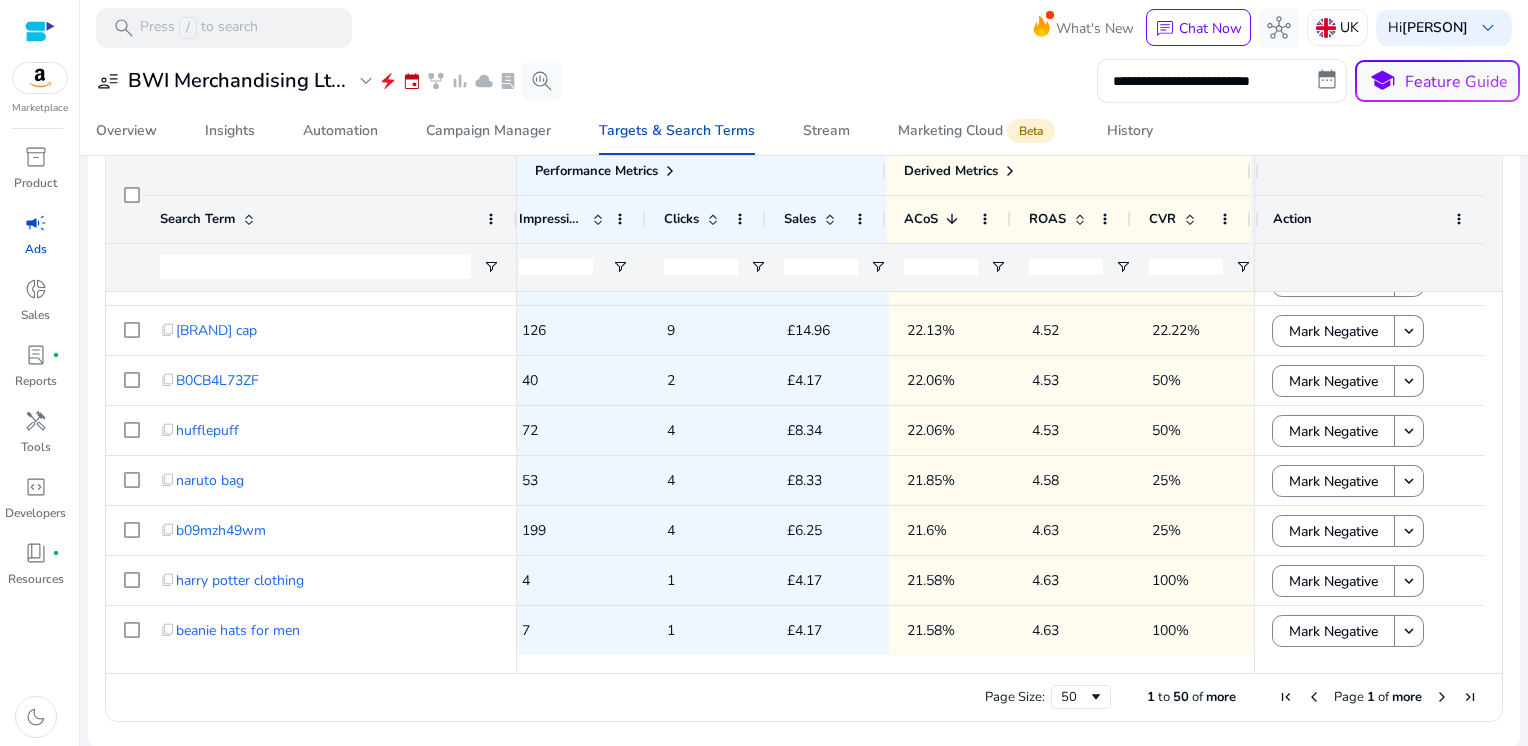click at bounding box center (1442, 697) 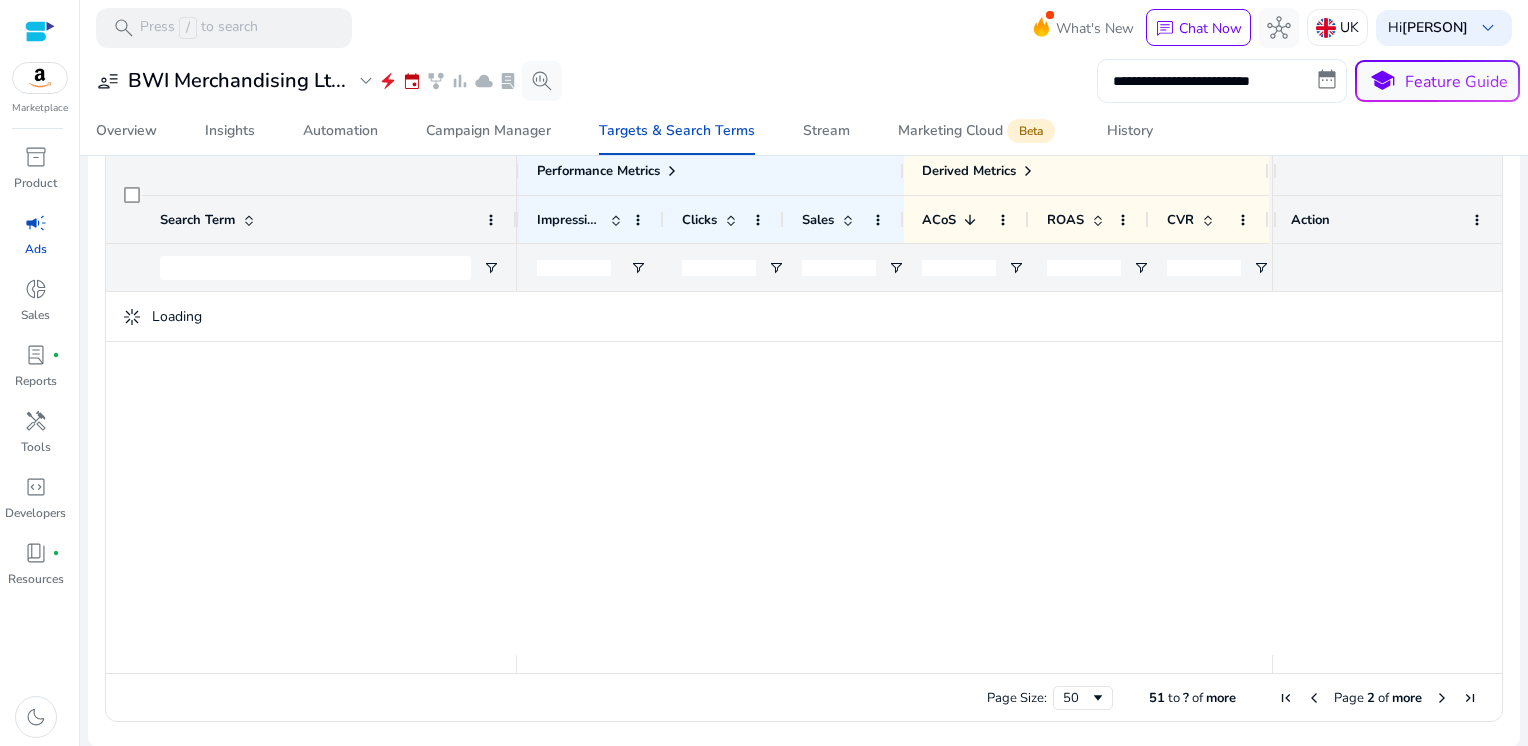 click on "**********" at bounding box center (1222, 81) 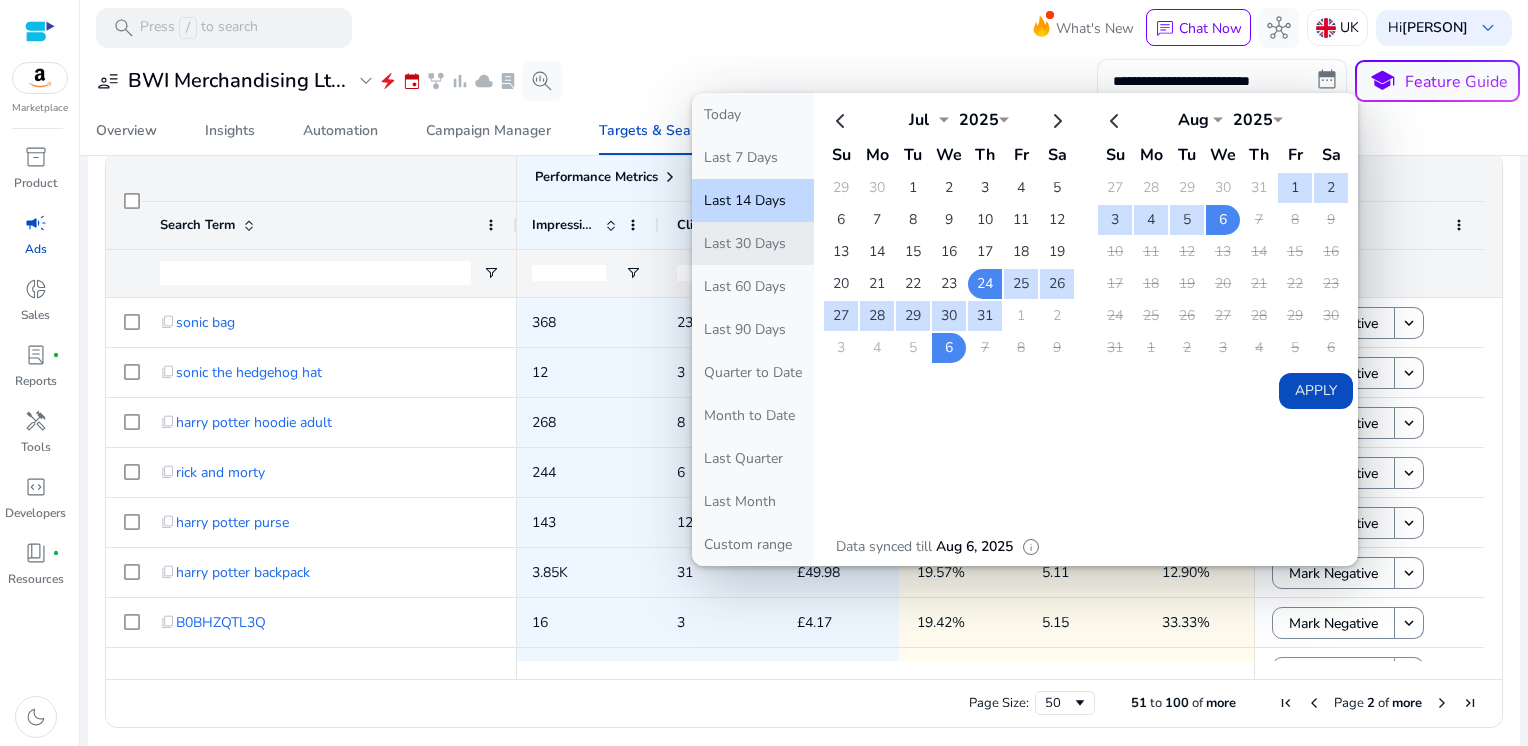 click on "Last 30 Days" 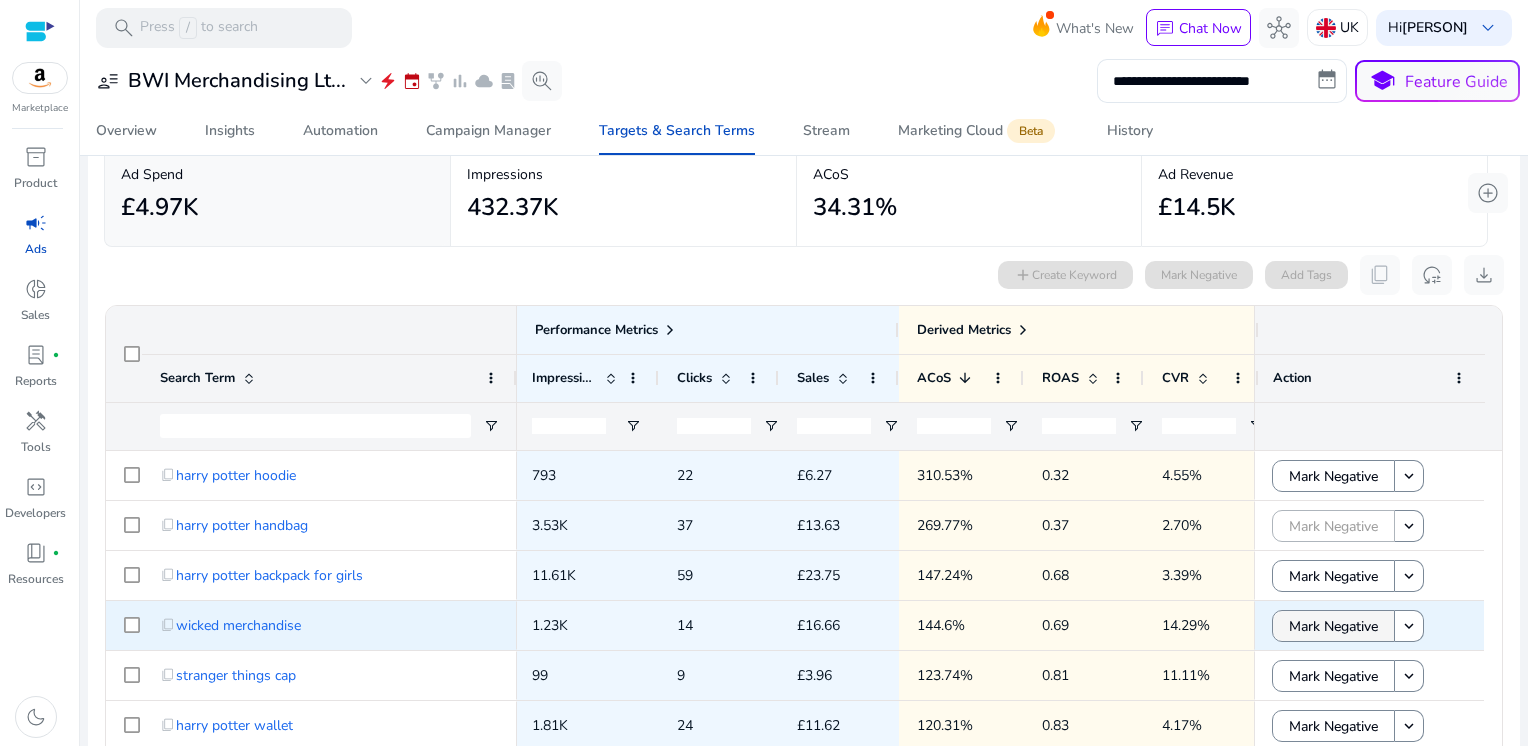 scroll, scrollTop: 77, scrollLeft: 0, axis: vertical 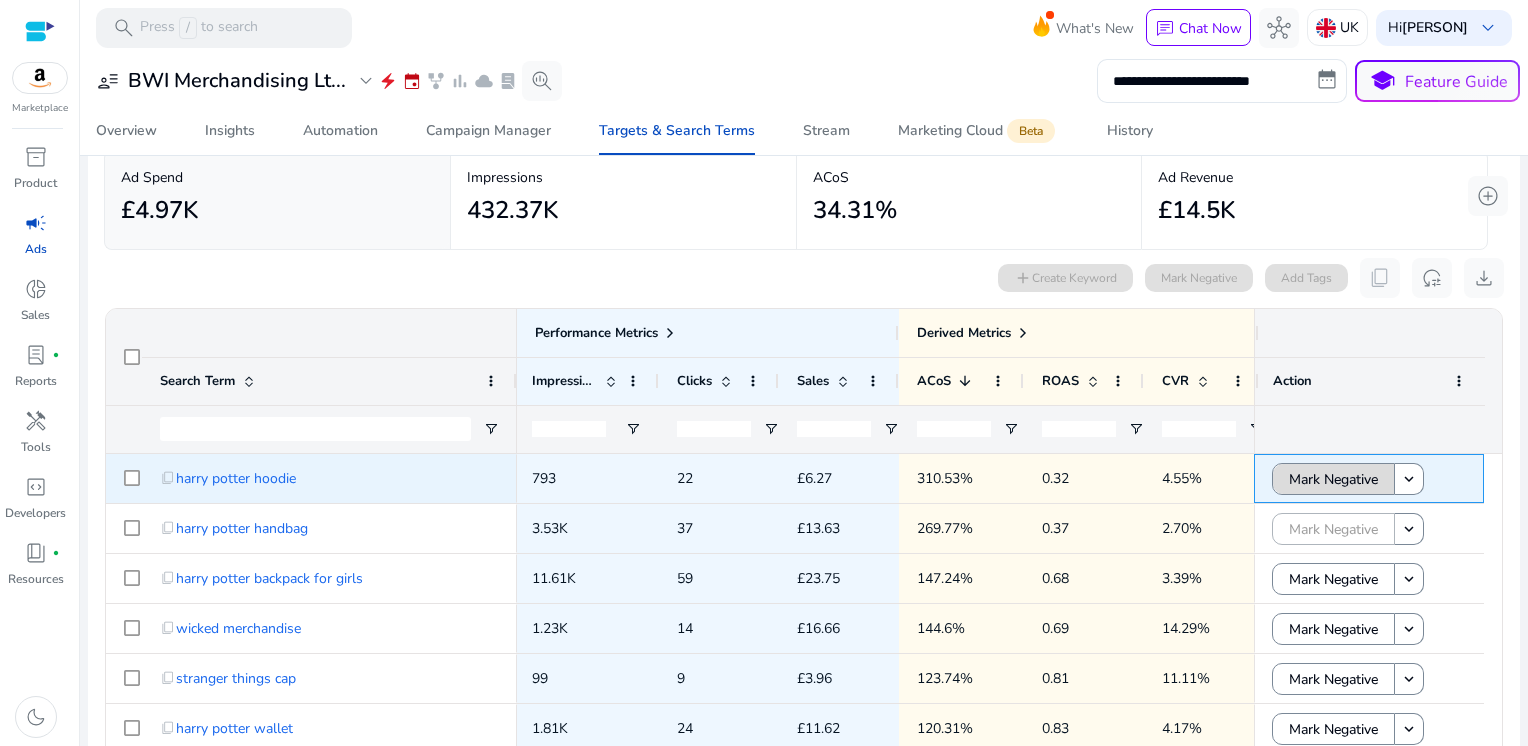 click on "Mark Negative" 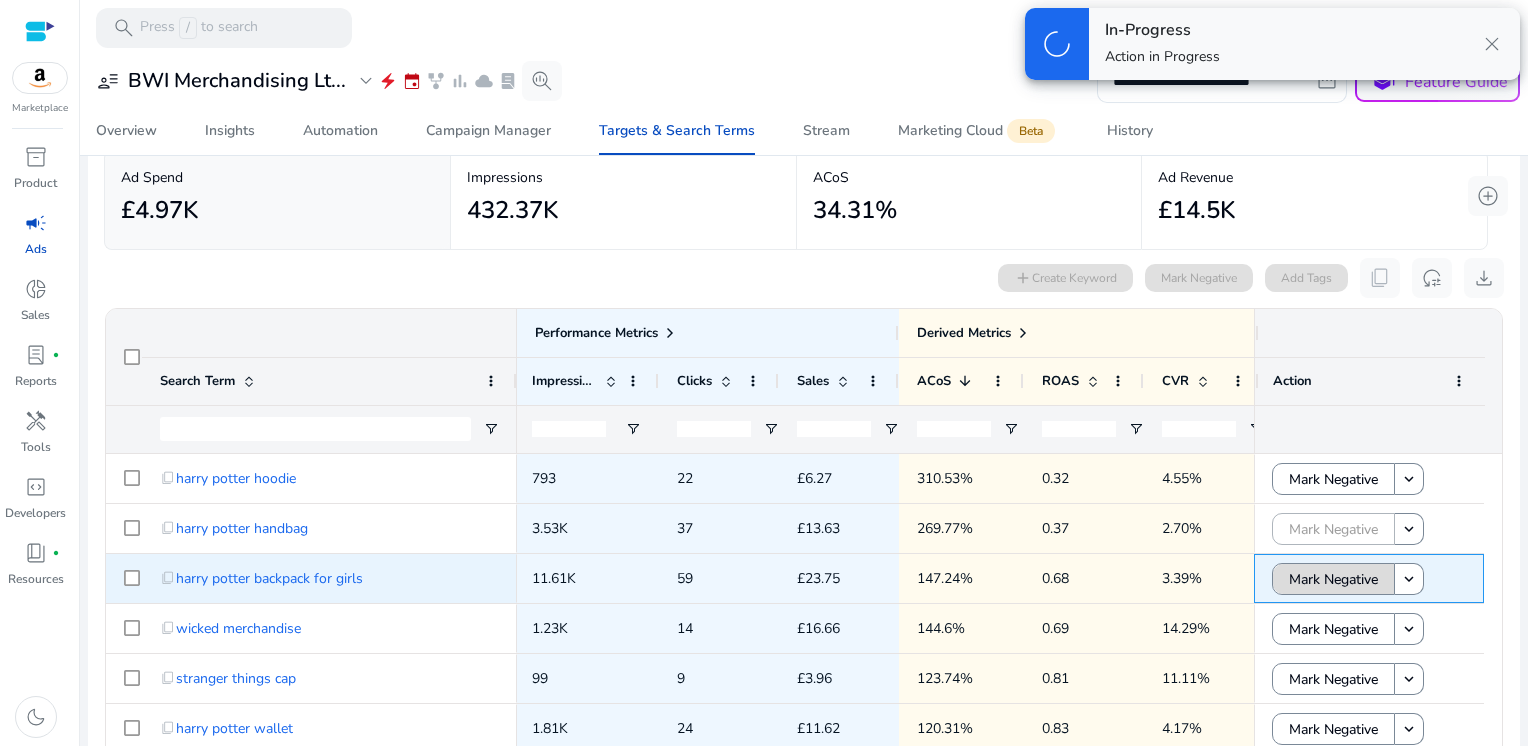 click on "Mark Negative" 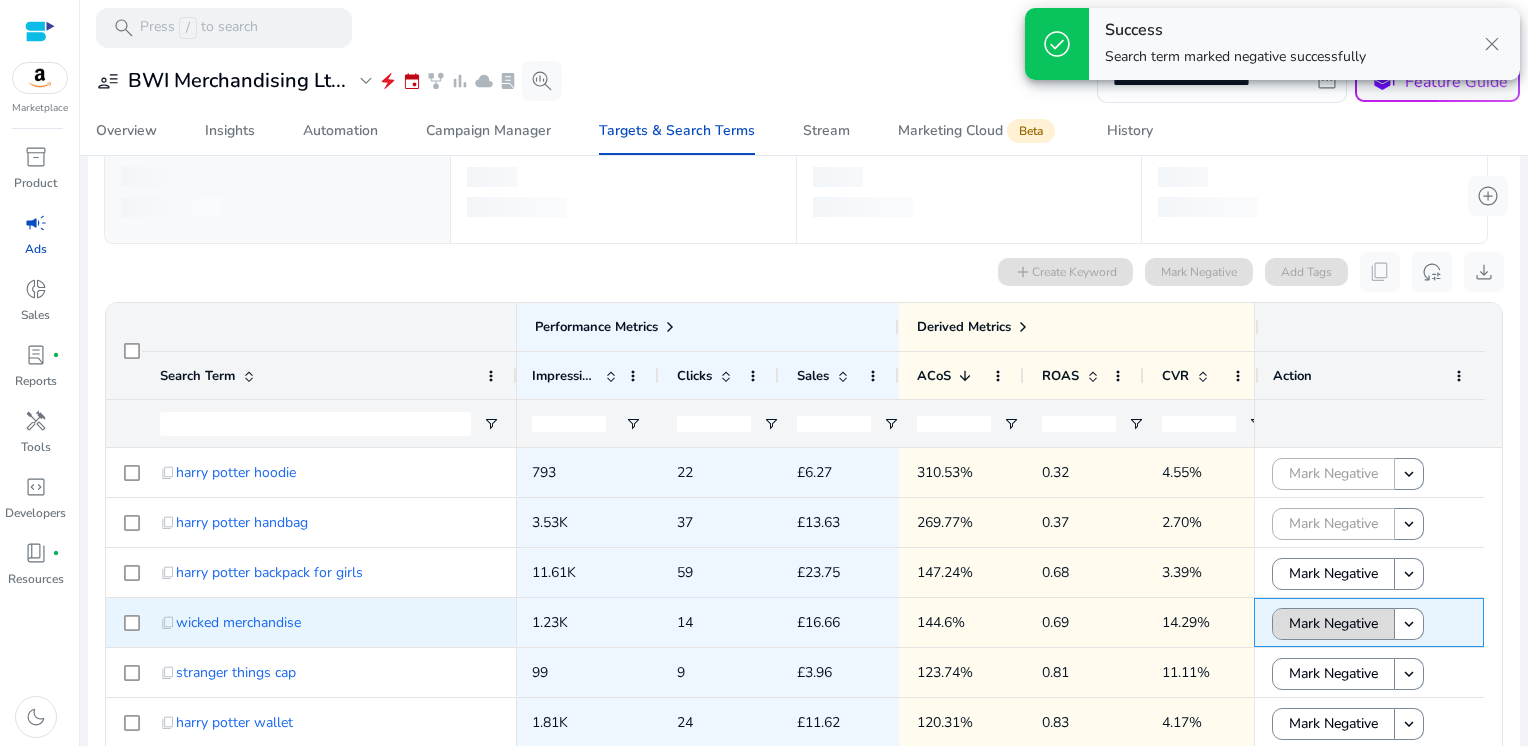 click on "Mark Negative" 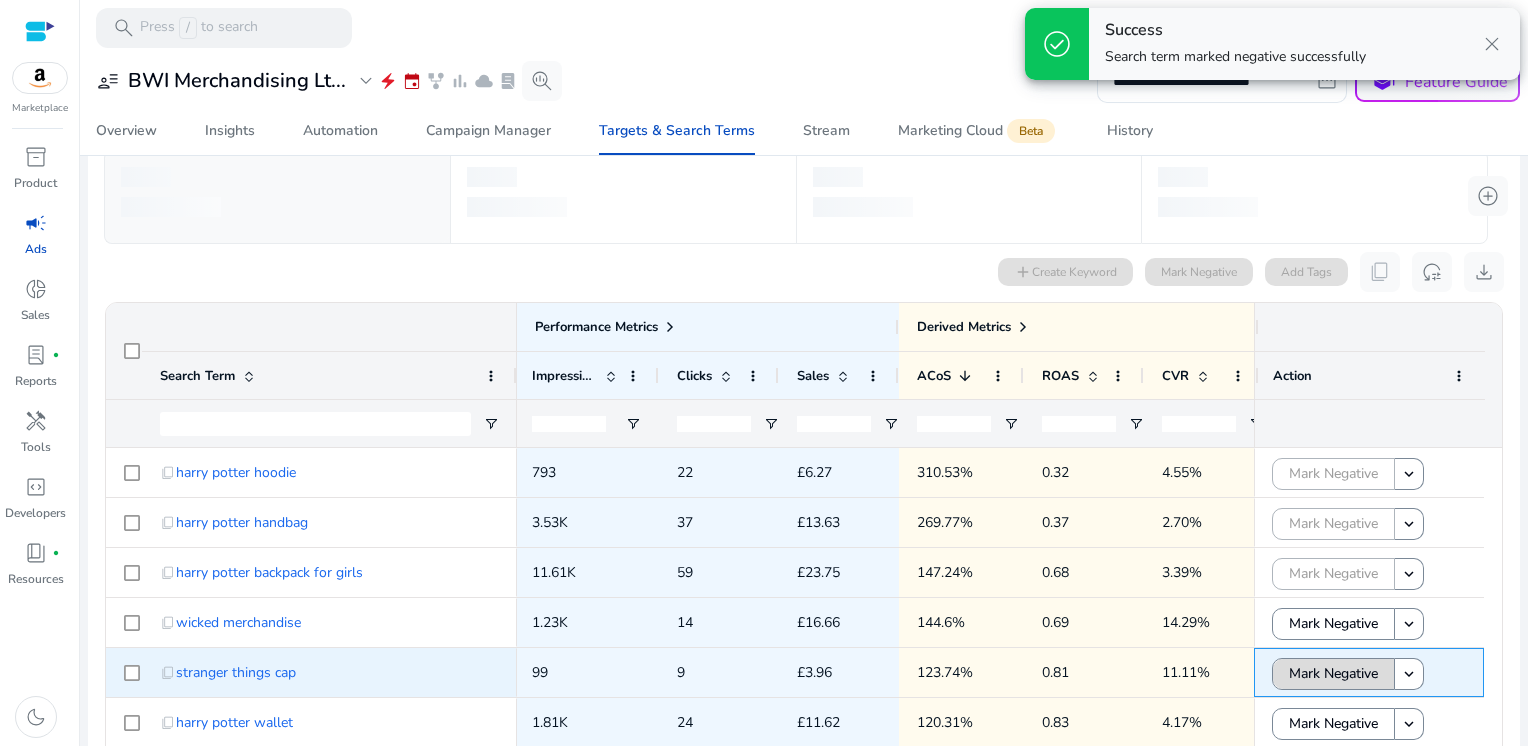 click on "Mark Negative" 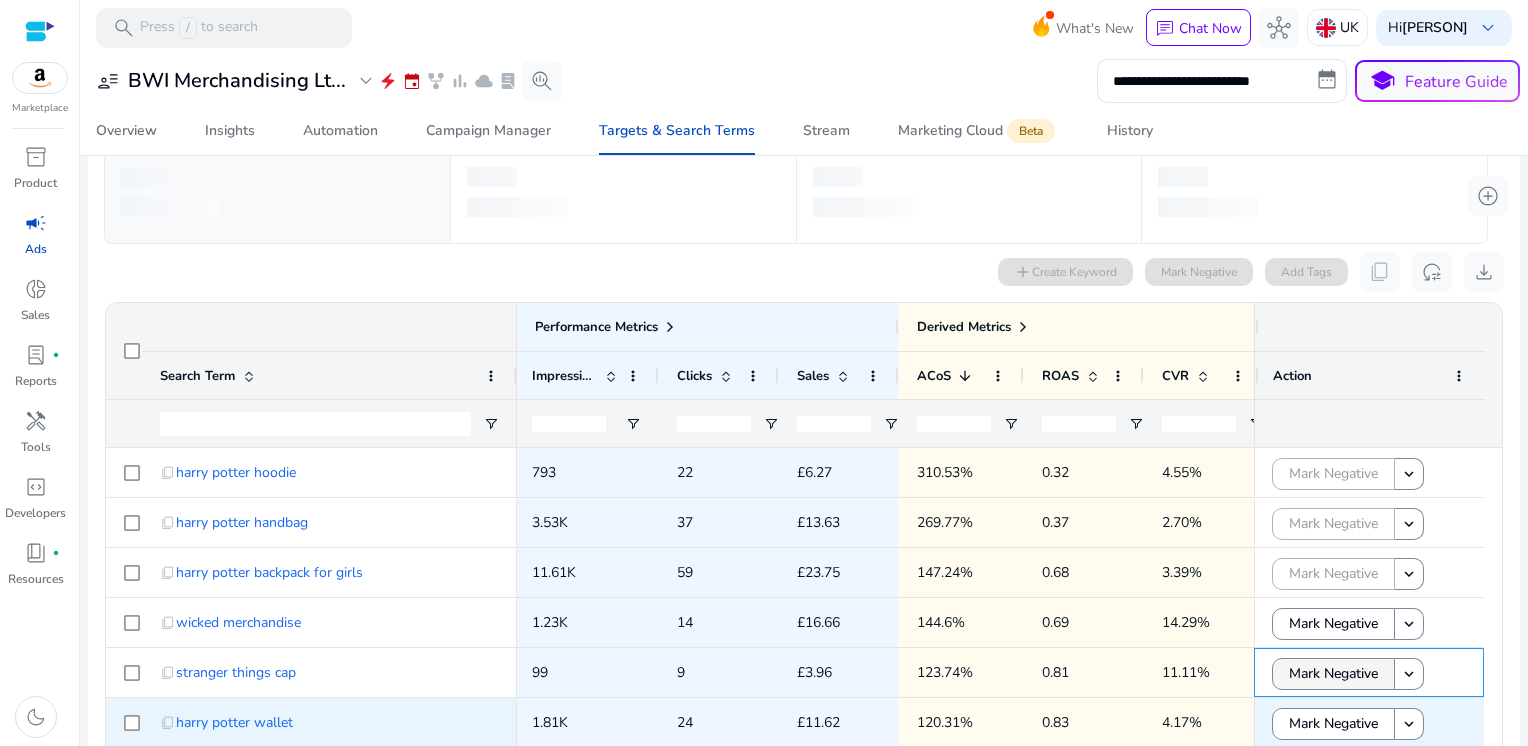 scroll, scrollTop: 152, scrollLeft: 0, axis: vertical 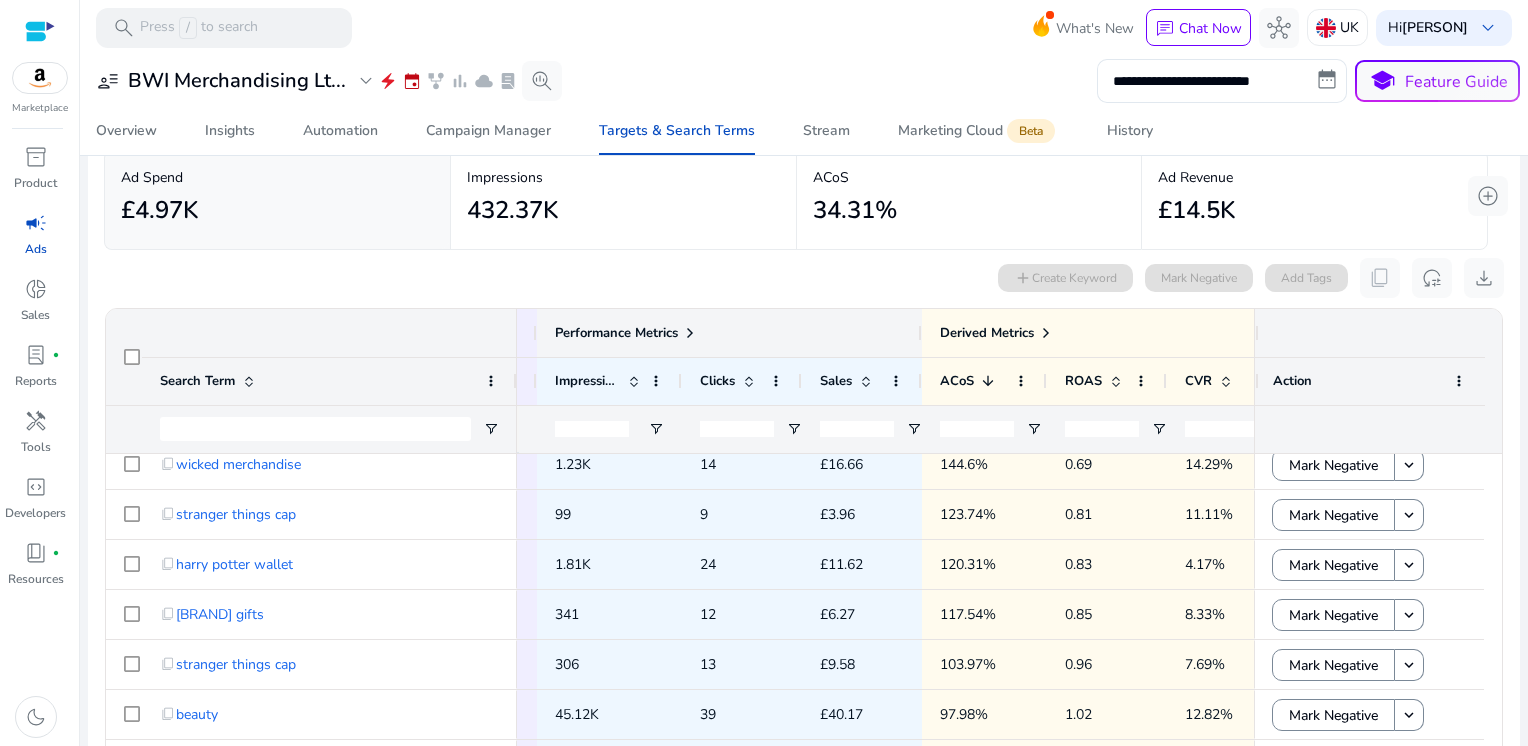 drag, startPoint x: 680, startPoint y: 335, endPoint x: 690, endPoint y: 334, distance: 10.049875 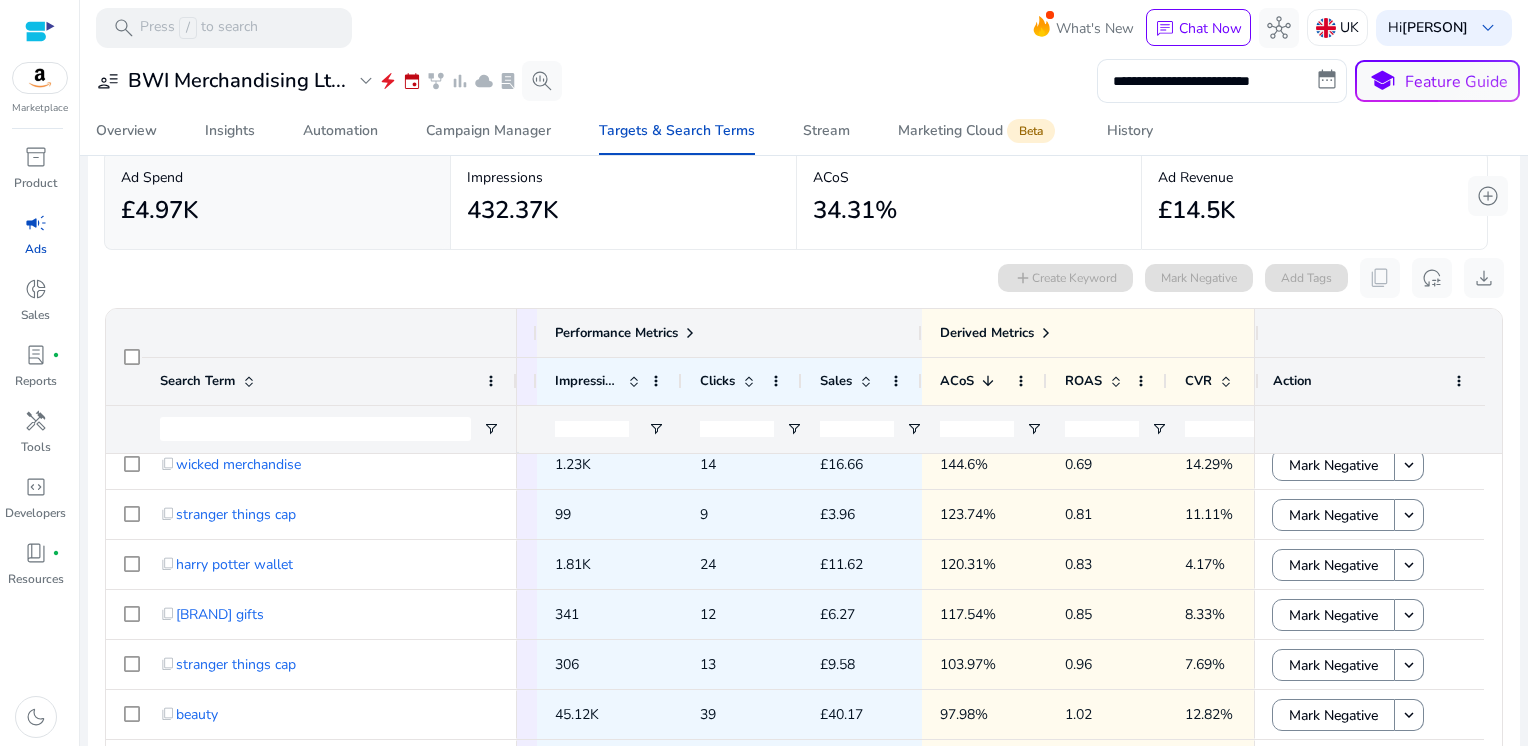 click 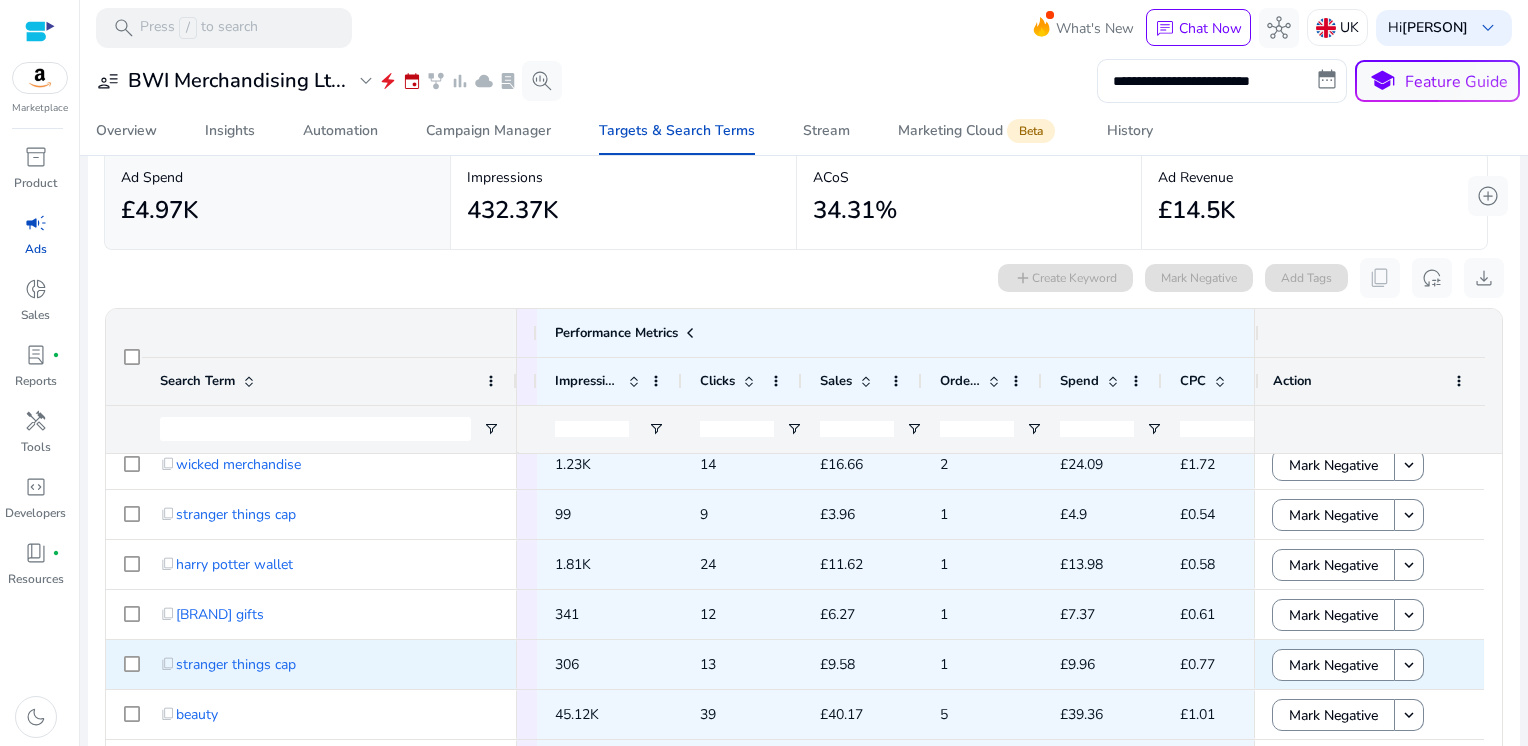 scroll, scrollTop: 212, scrollLeft: 0, axis: vertical 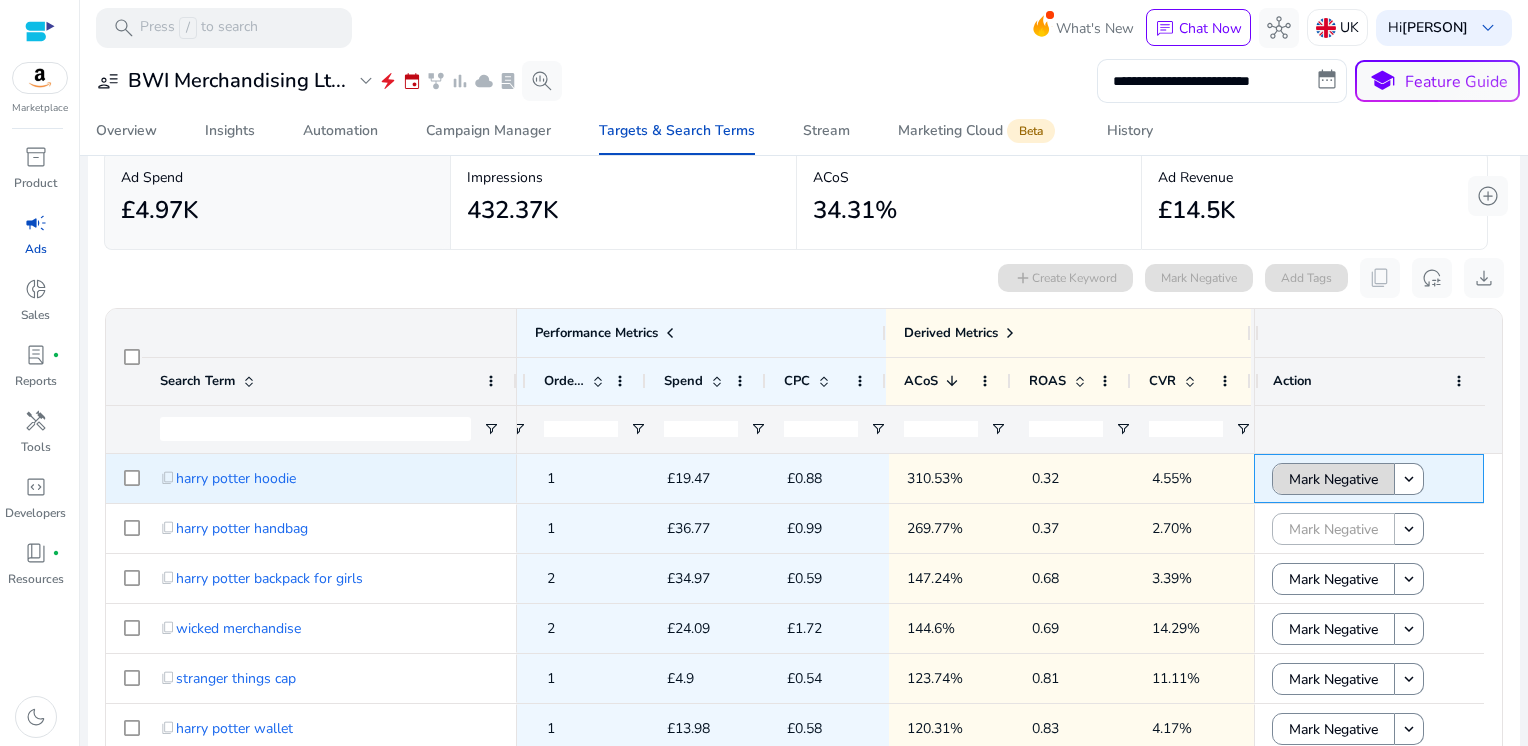click on "Mark Negative" 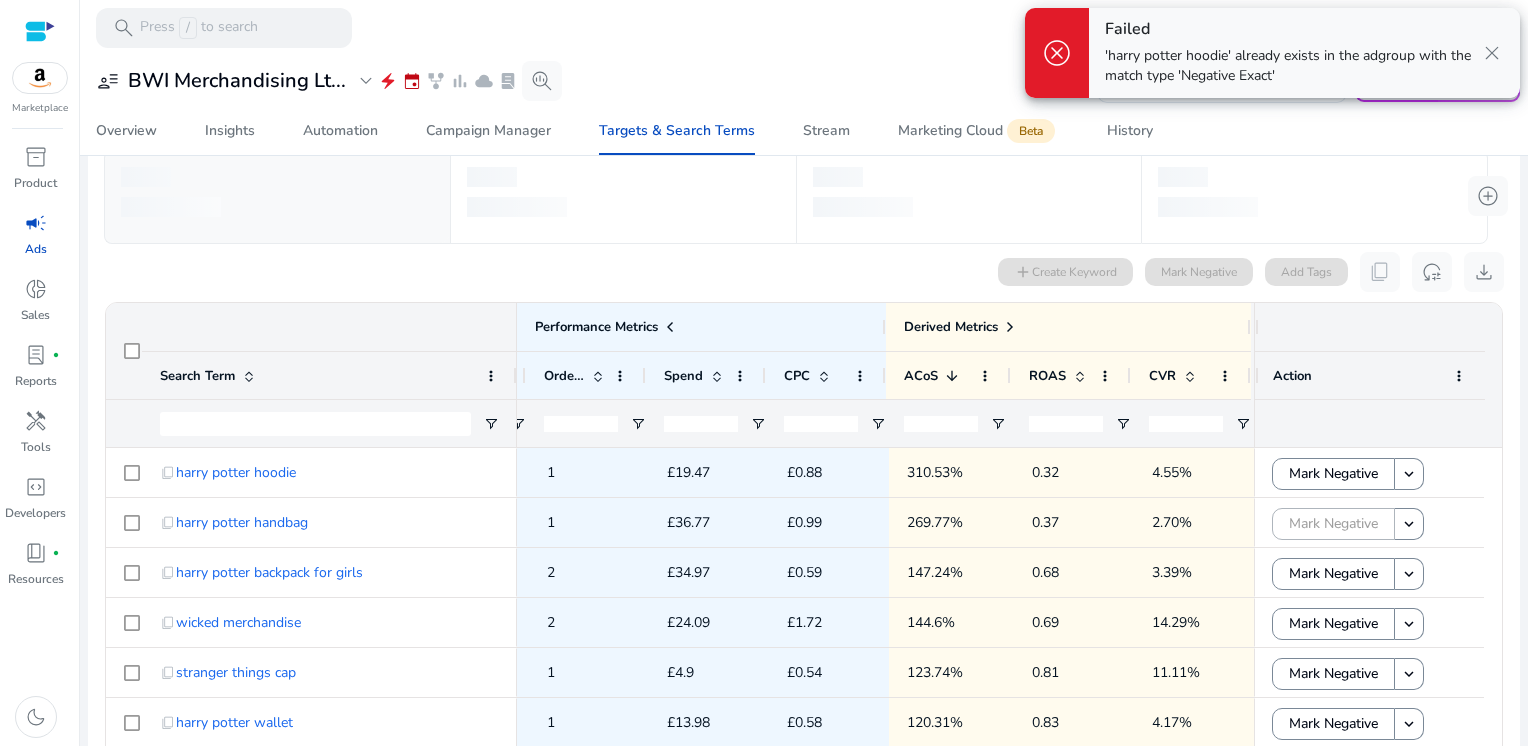 click on "close" at bounding box center (1492, 53) 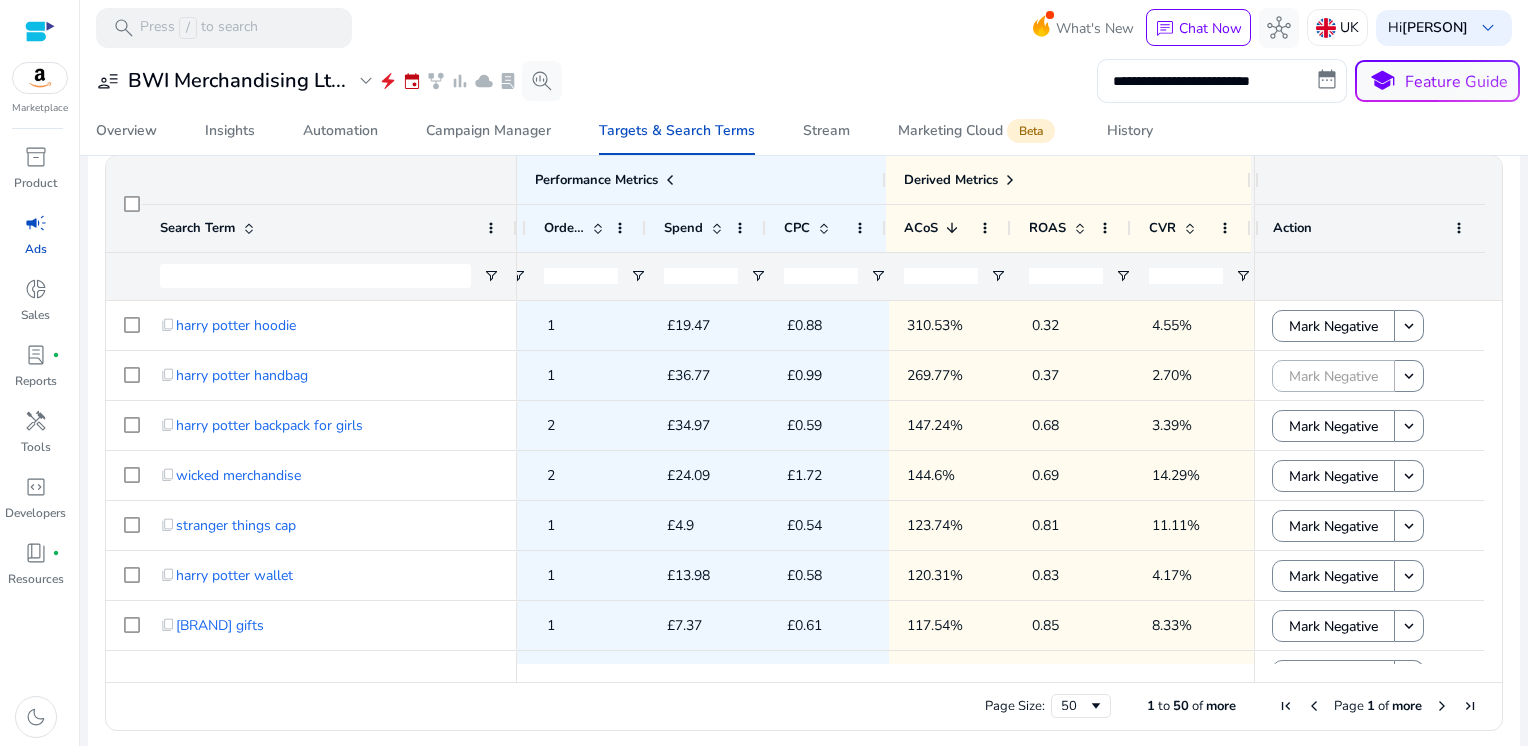 scroll, scrollTop: 239, scrollLeft: 0, axis: vertical 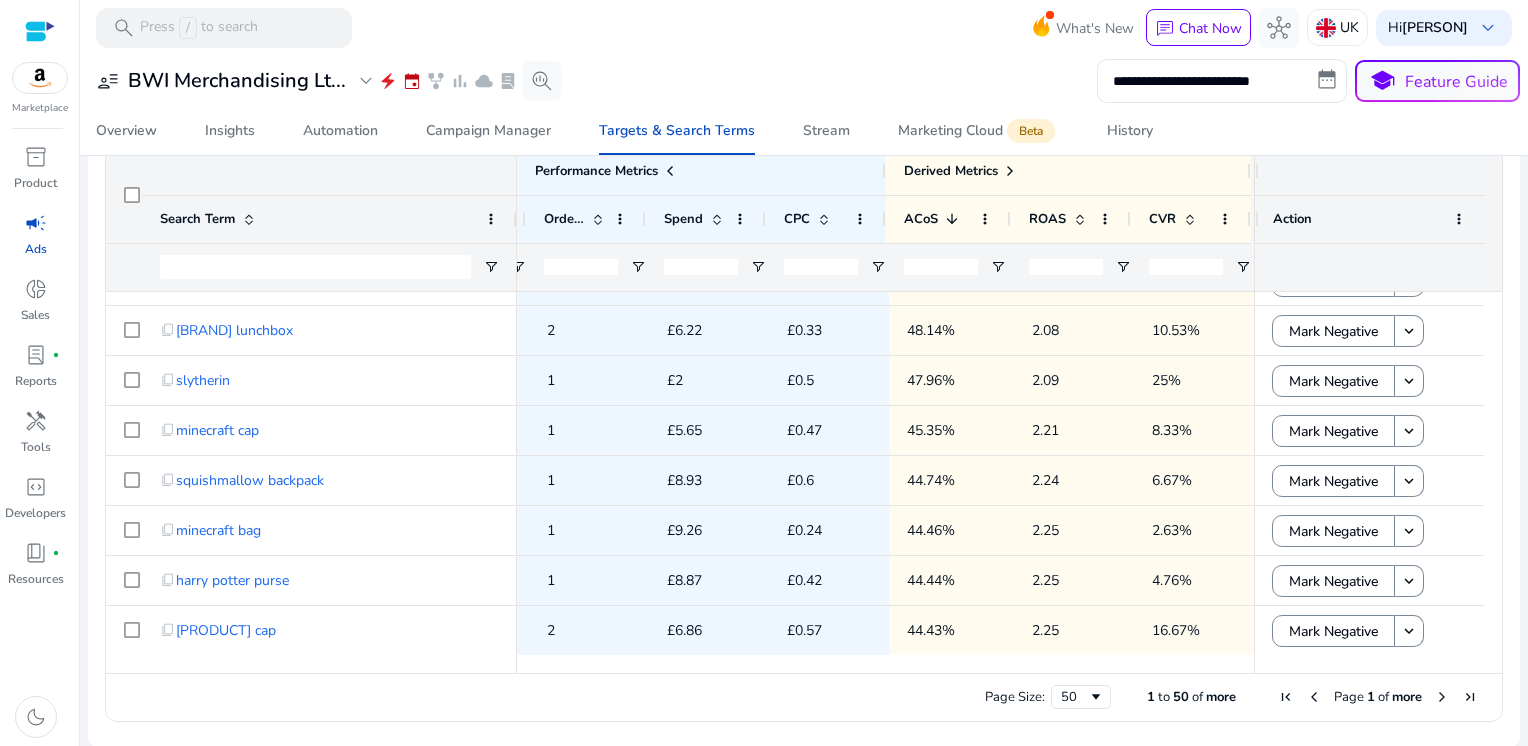 click at bounding box center [1442, 697] 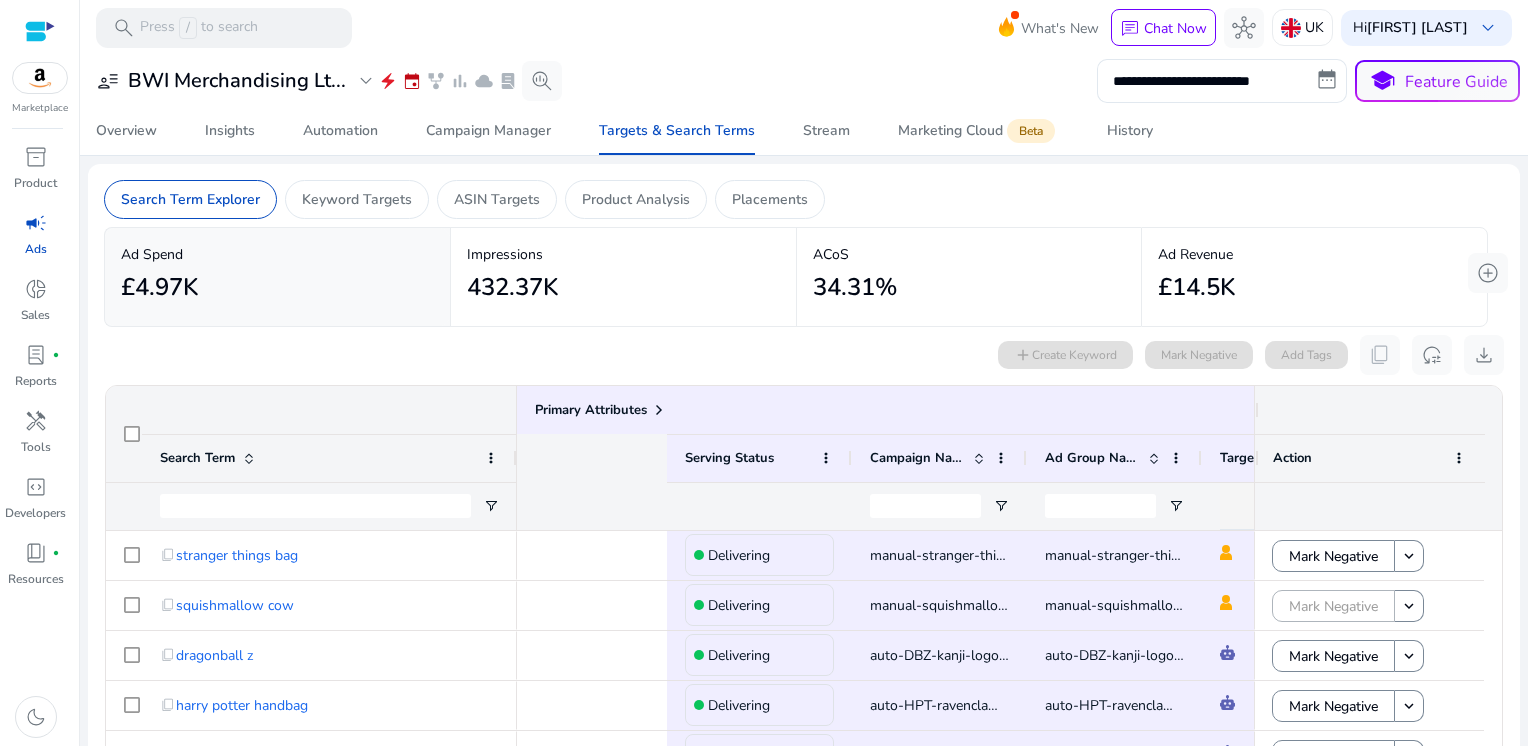 scroll, scrollTop: 0, scrollLeft: 0, axis: both 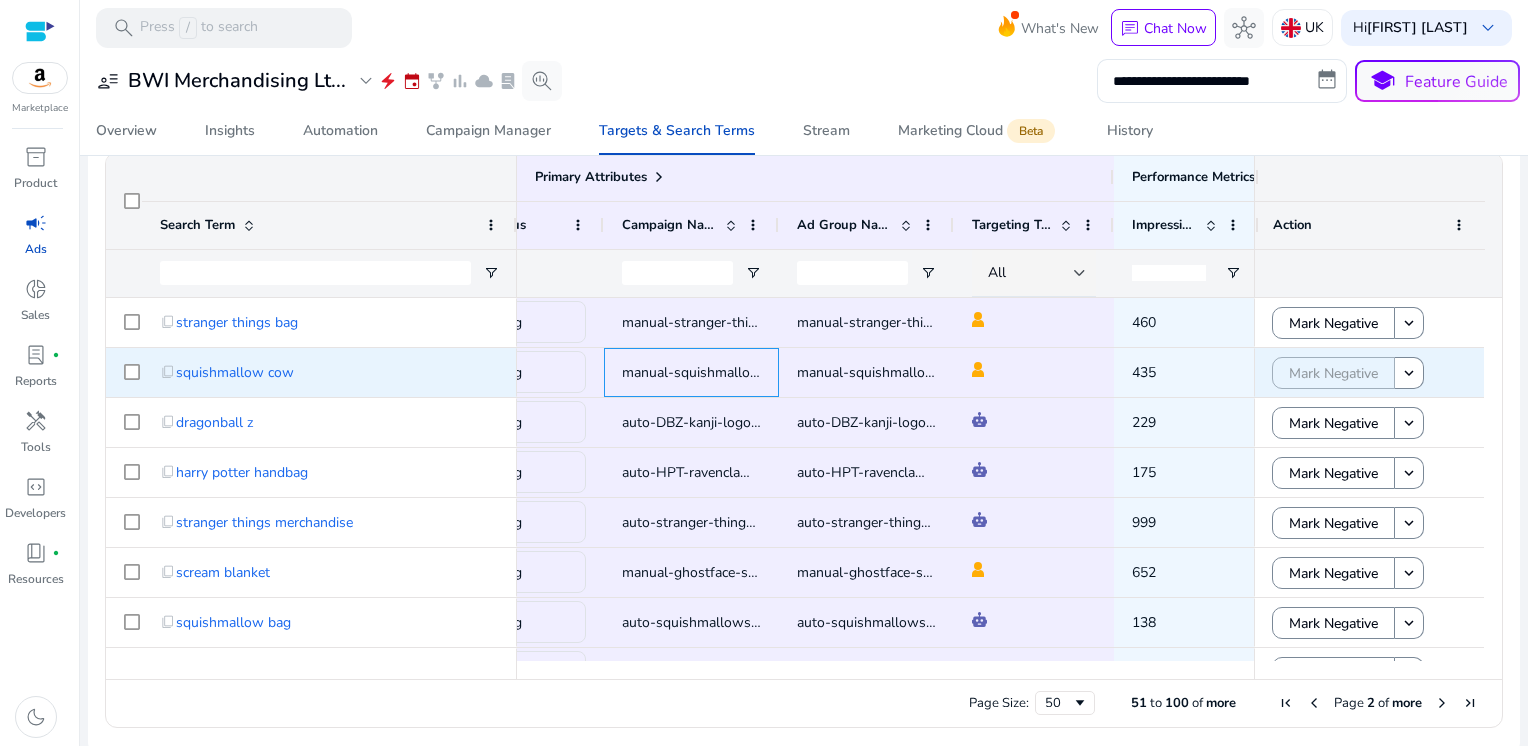 click on "manual-squishmallow-cow-vanity-case-phrase-KW" 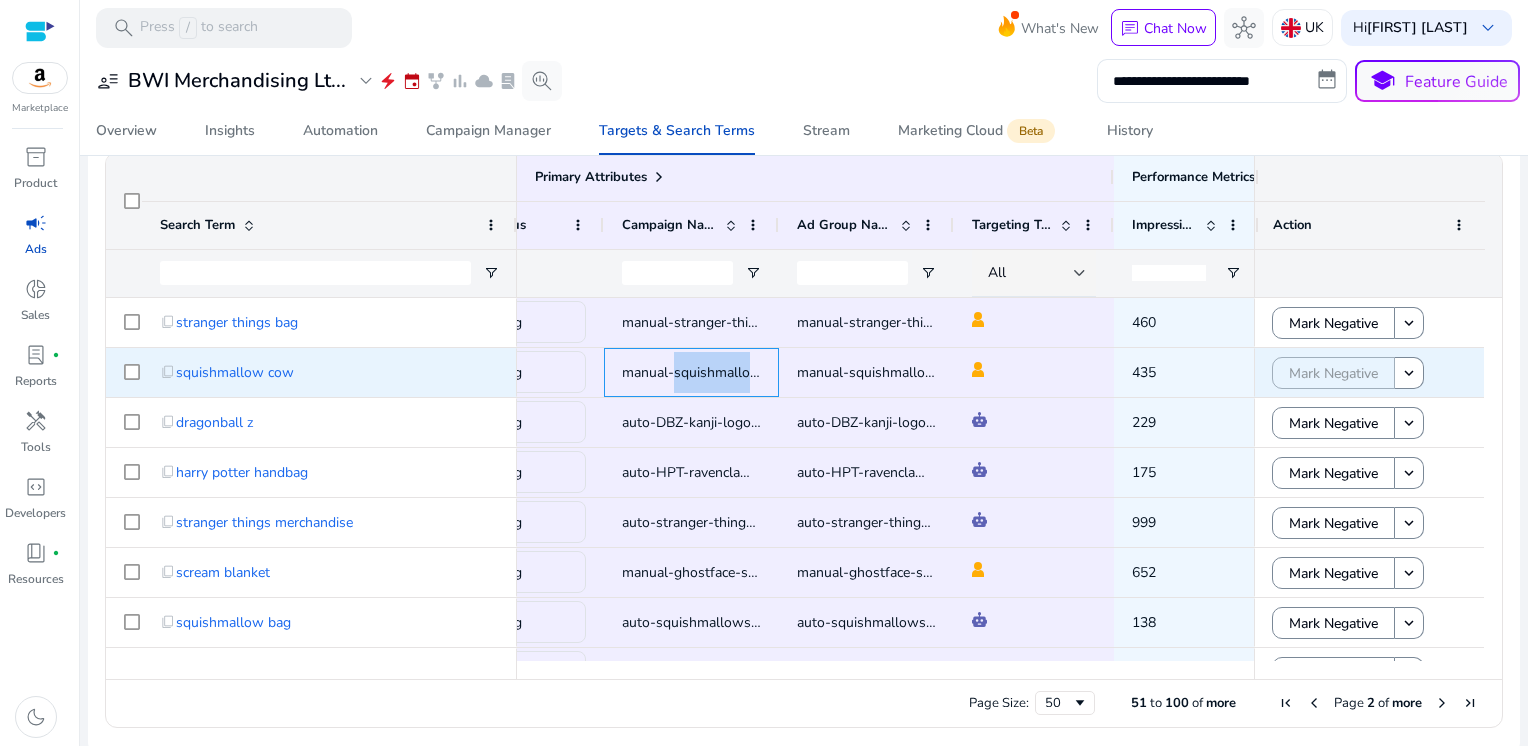 click on "manual-squishmallow-cow-vanity-case-phrase-KW" 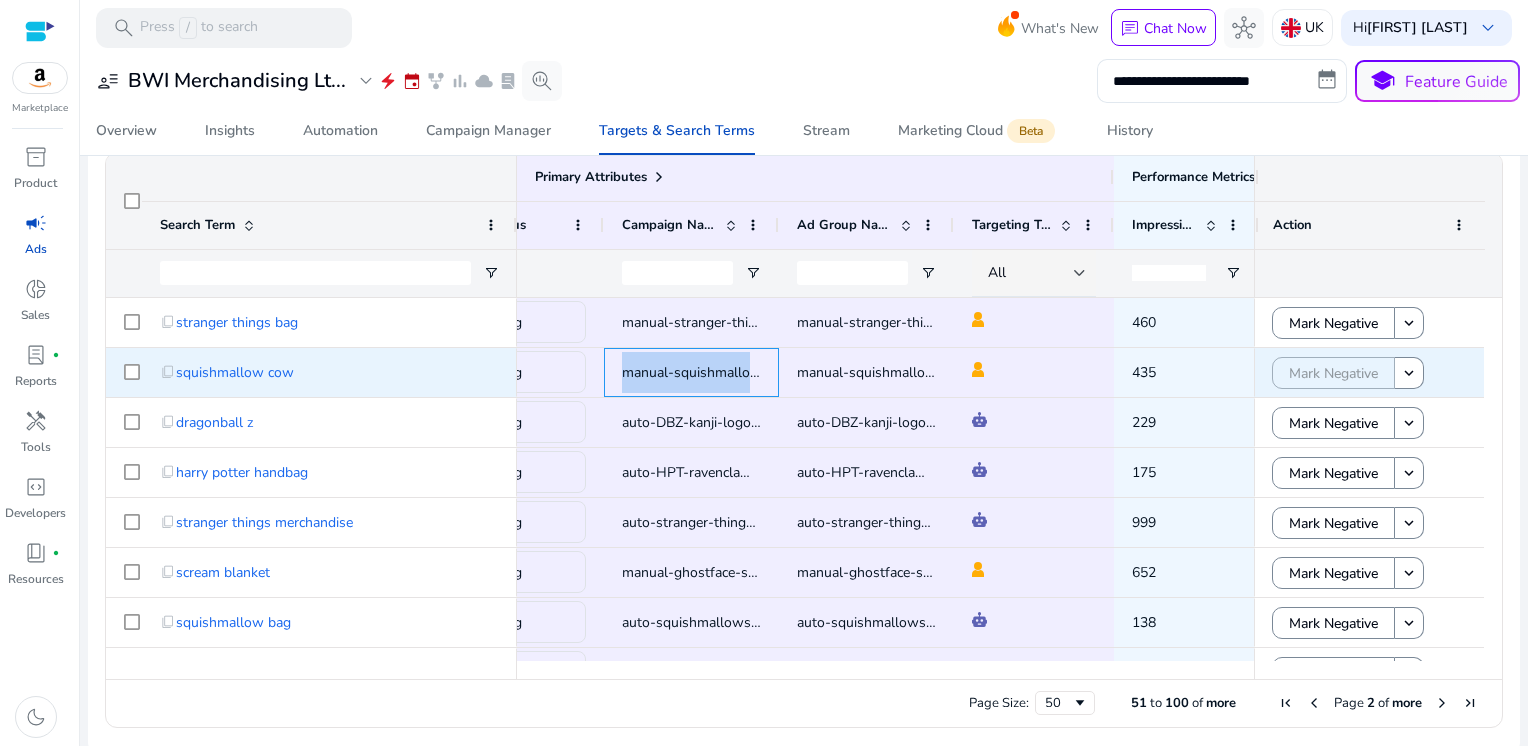 copy on "manual-squishmallow-cow-vanity-case-phrase-KW" 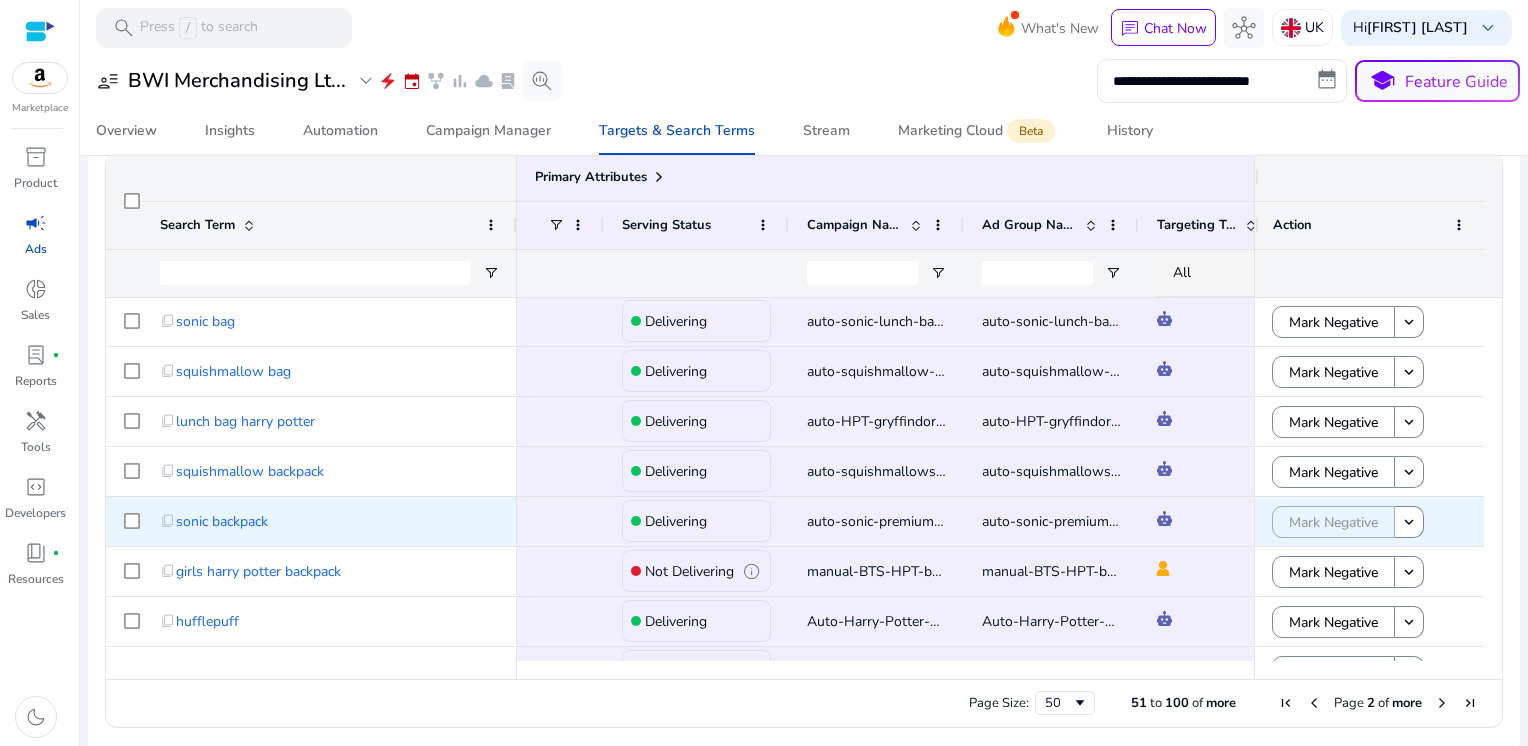 click on "auto-sonic-premium-backpack" 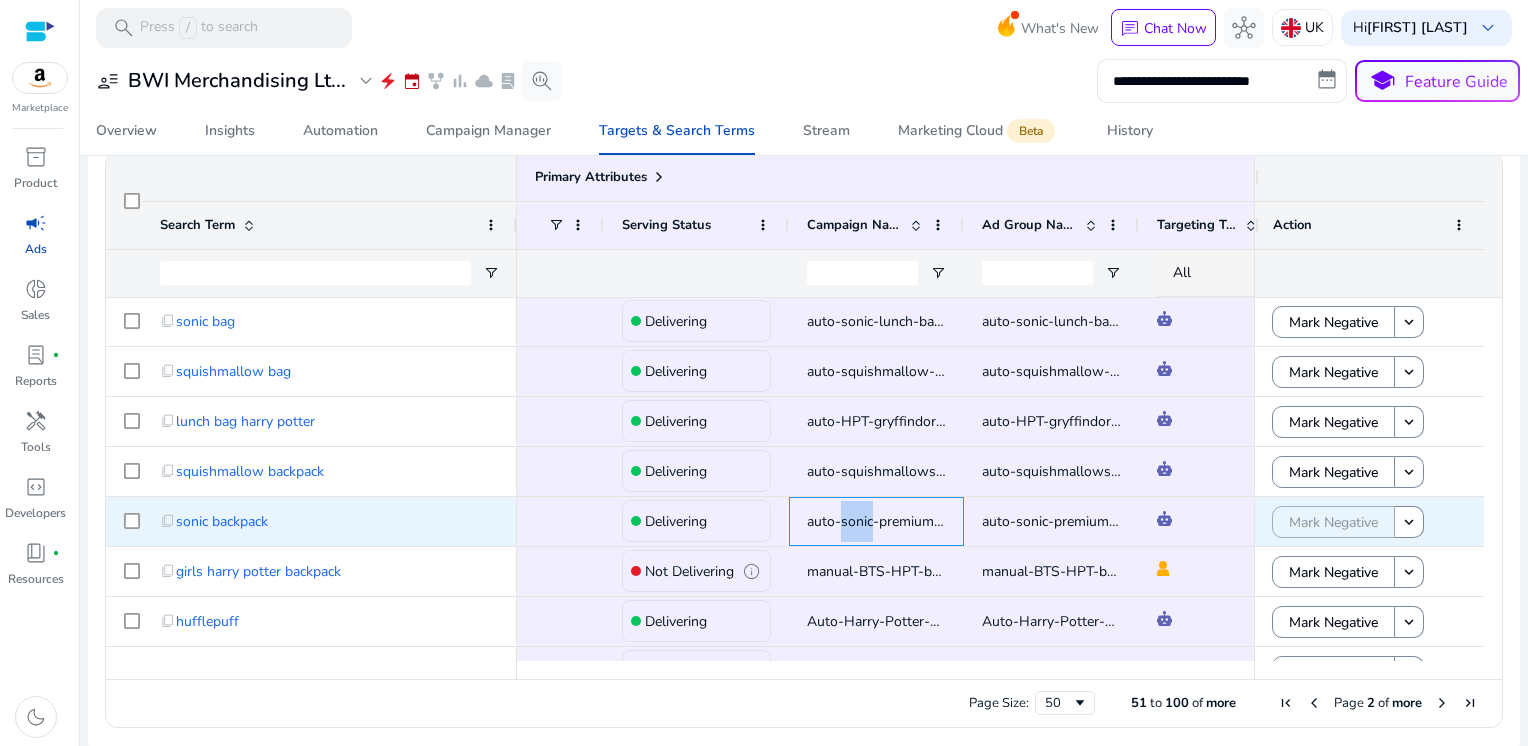 click on "auto-sonic-premium-backpack" 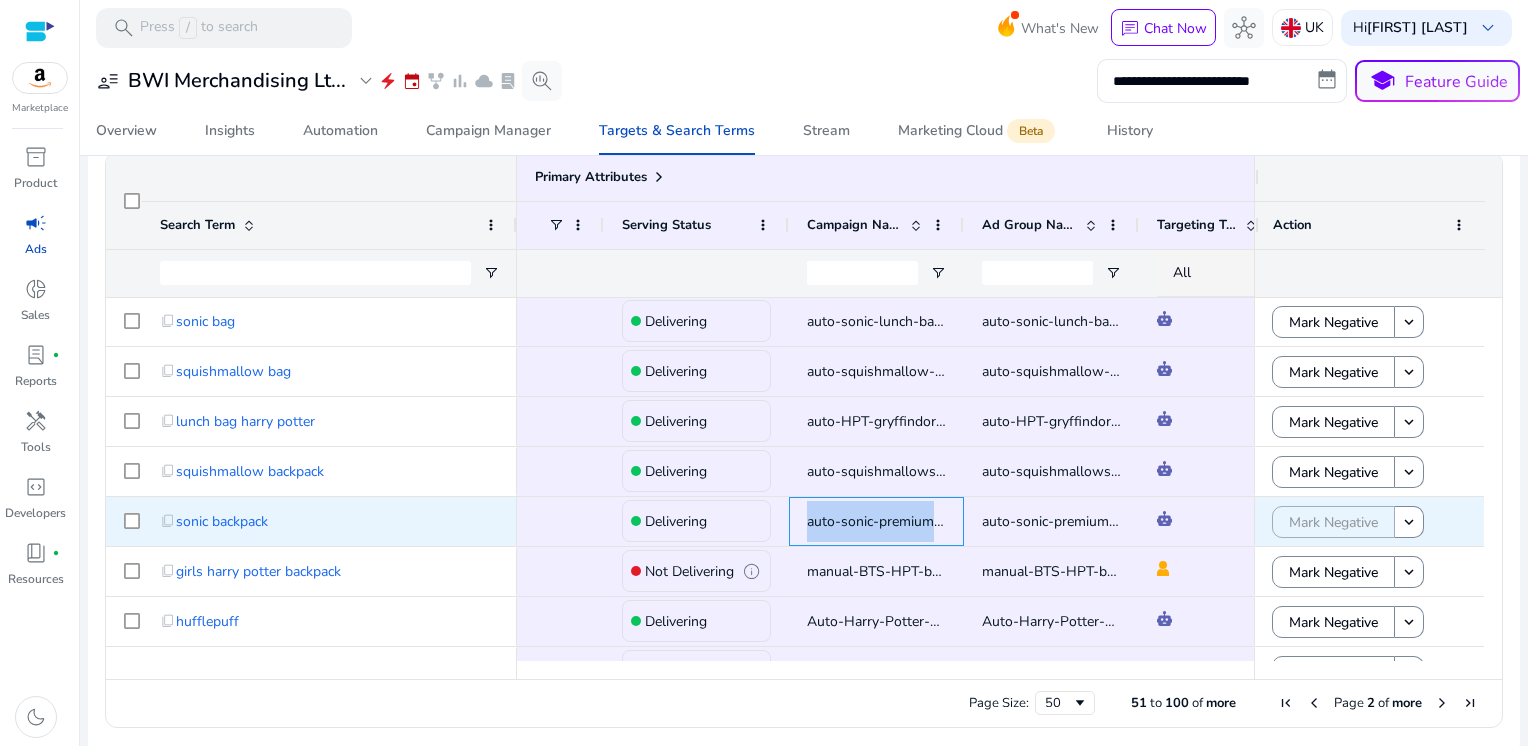 copy on "auto-sonic-premium-backpack" 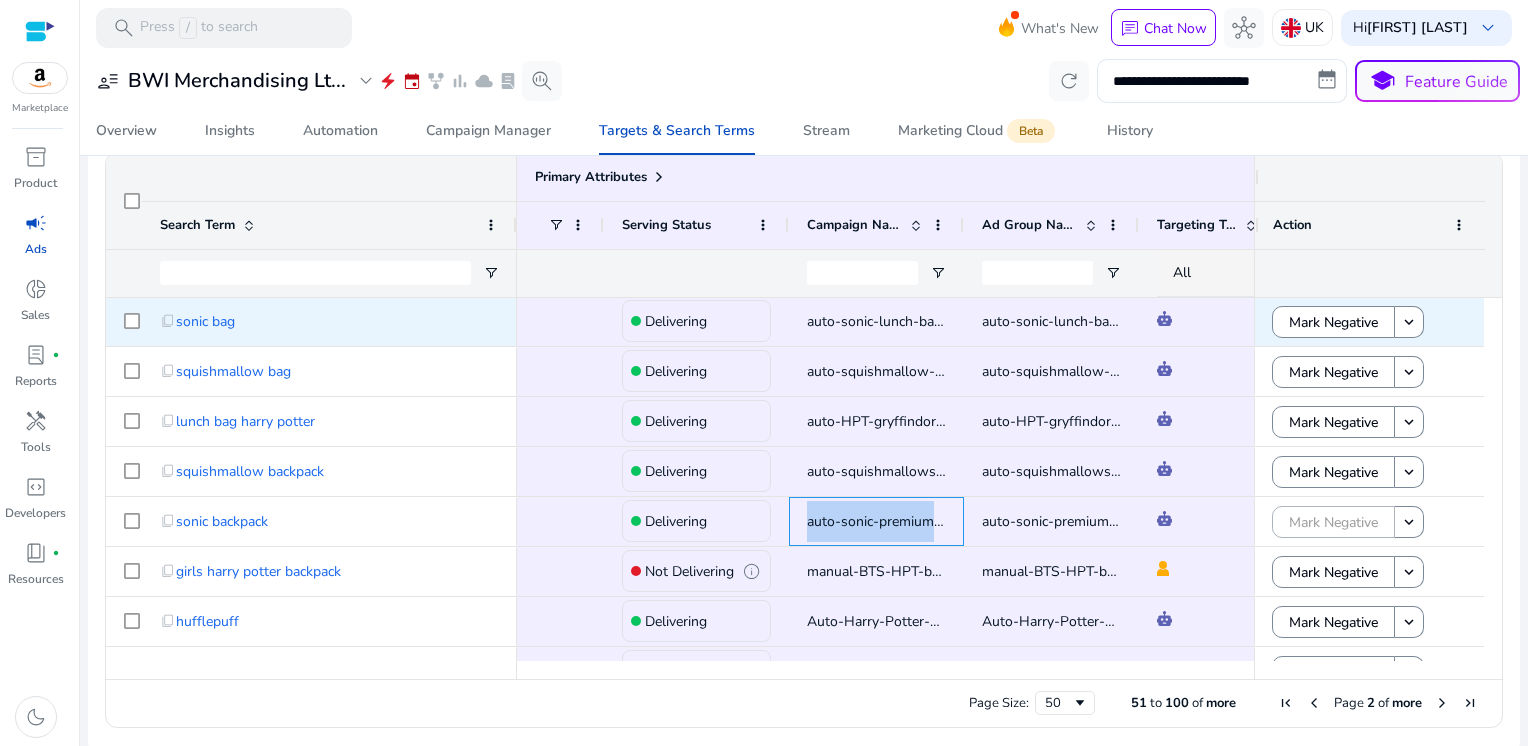 scroll, scrollTop: 1008, scrollLeft: 0, axis: vertical 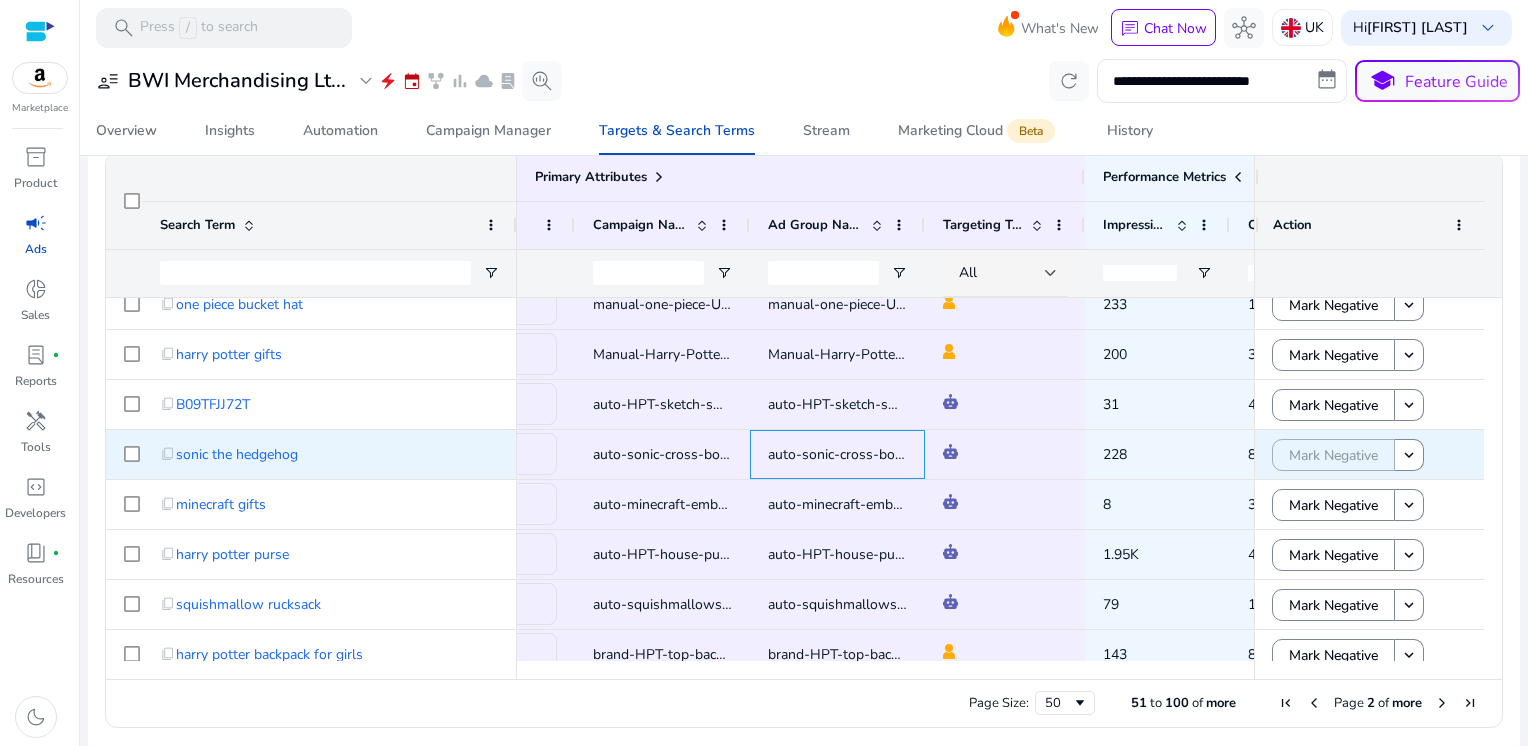 click on "auto-sonic-cross-body-bag" 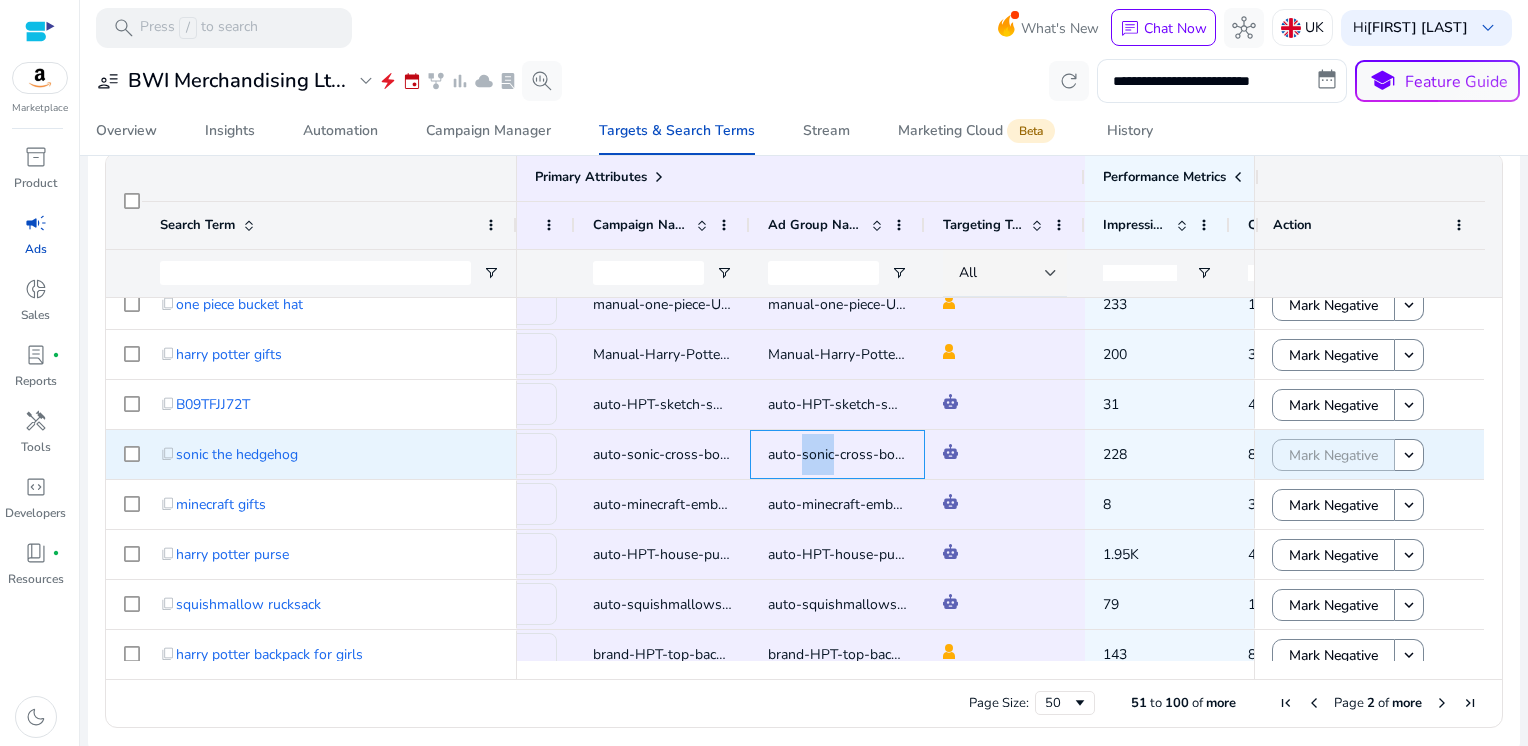 click on "auto-sonic-cross-body-bag" 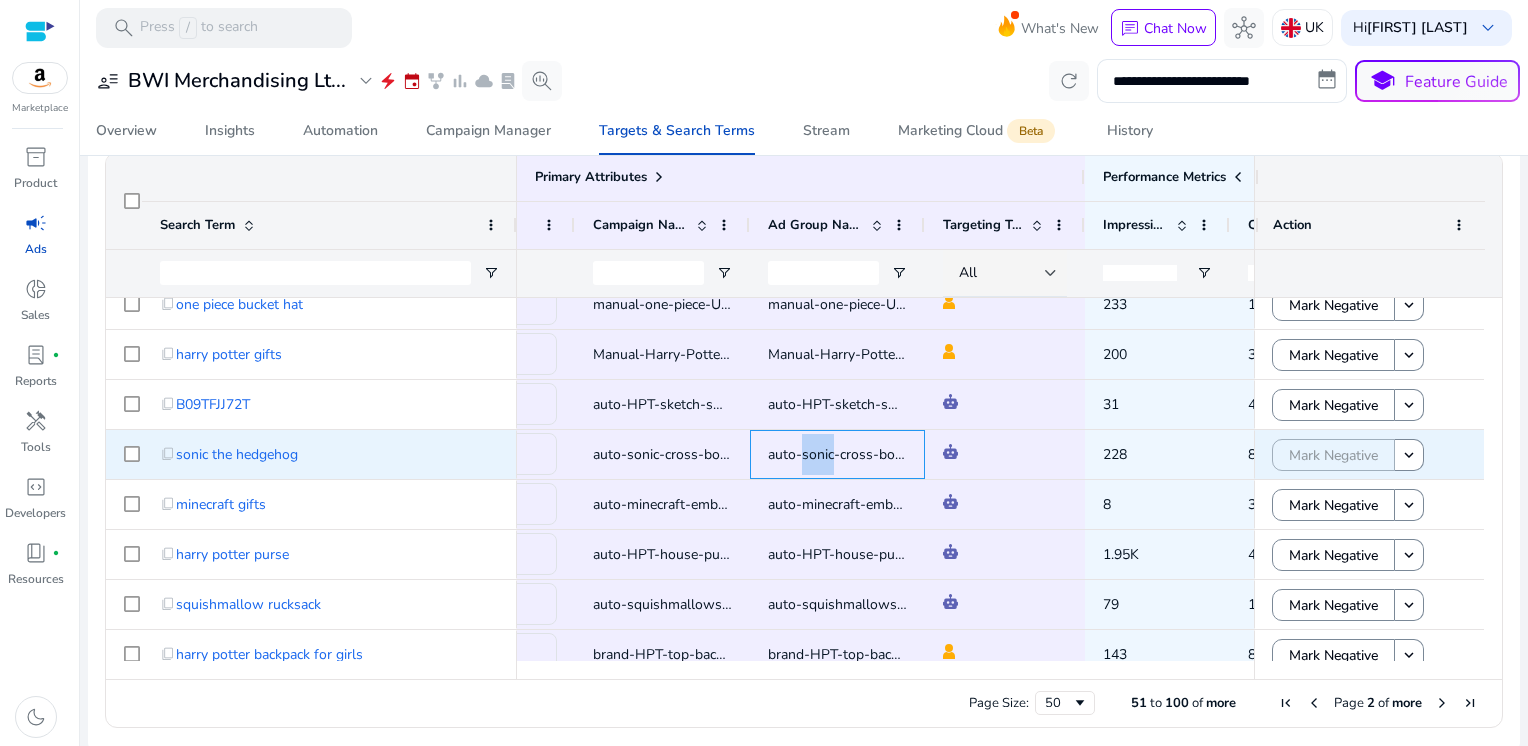 click on "auto-sonic-cross-body-bag" 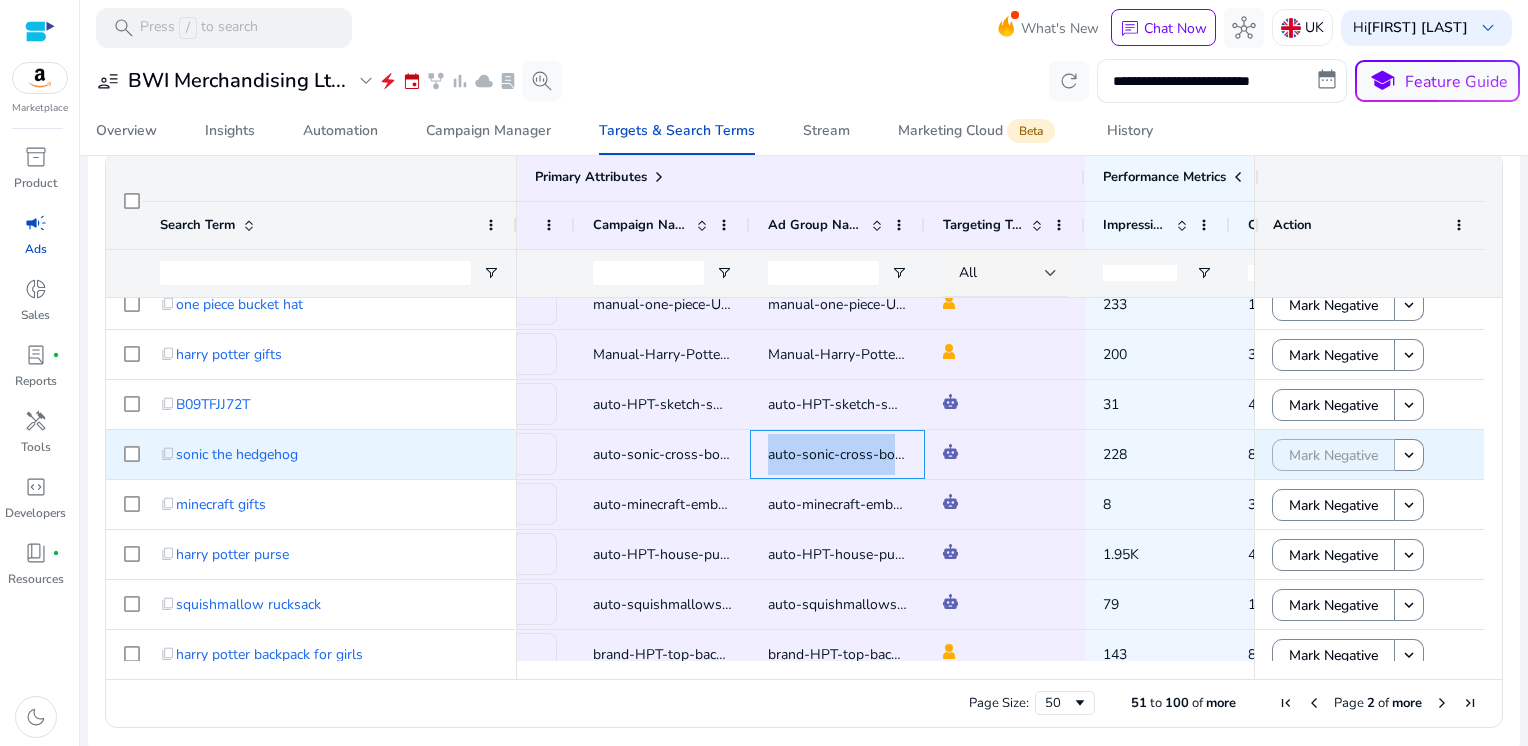 copy on "auto-sonic-cross-body-bag" 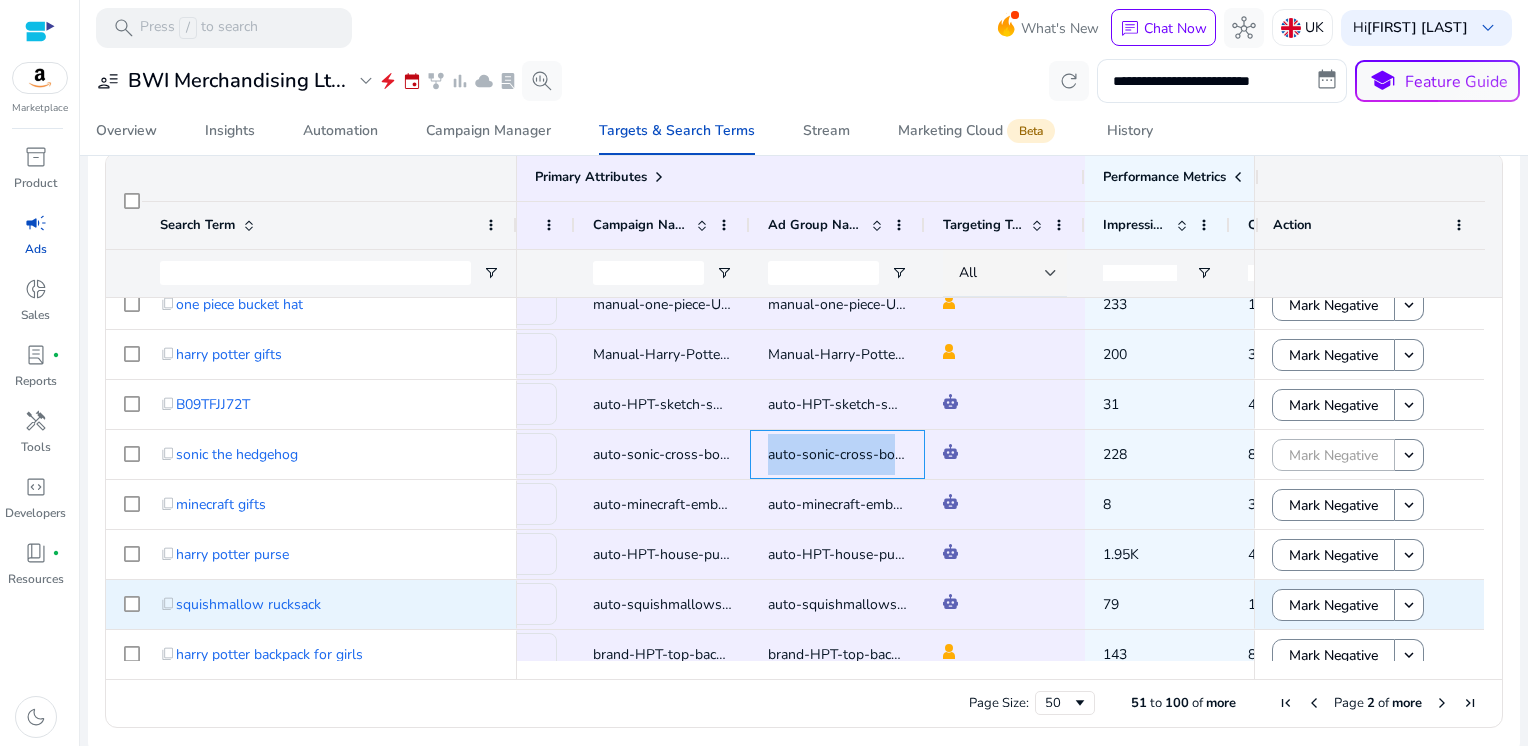 scroll, scrollTop: 1770, scrollLeft: 0, axis: vertical 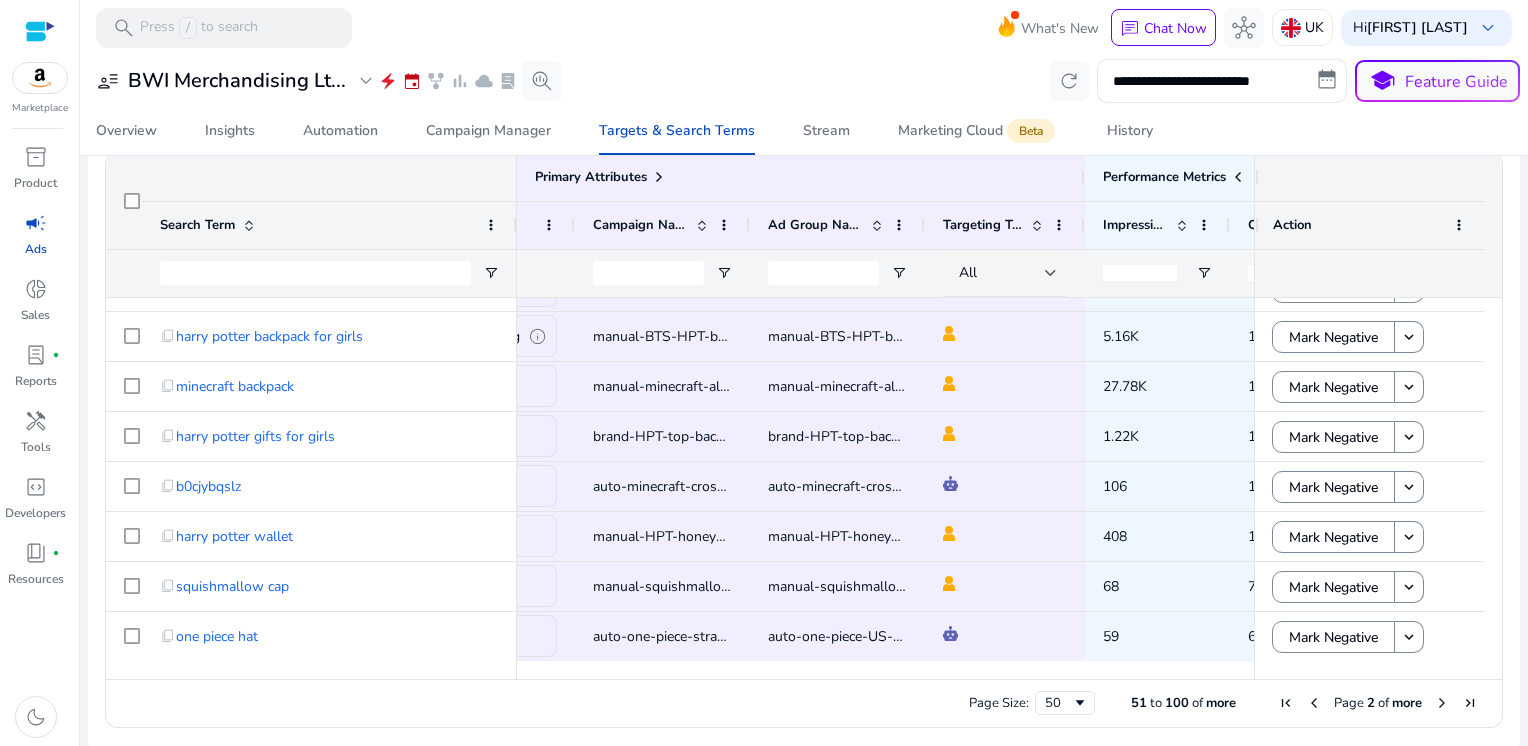 click at bounding box center [1442, 703] 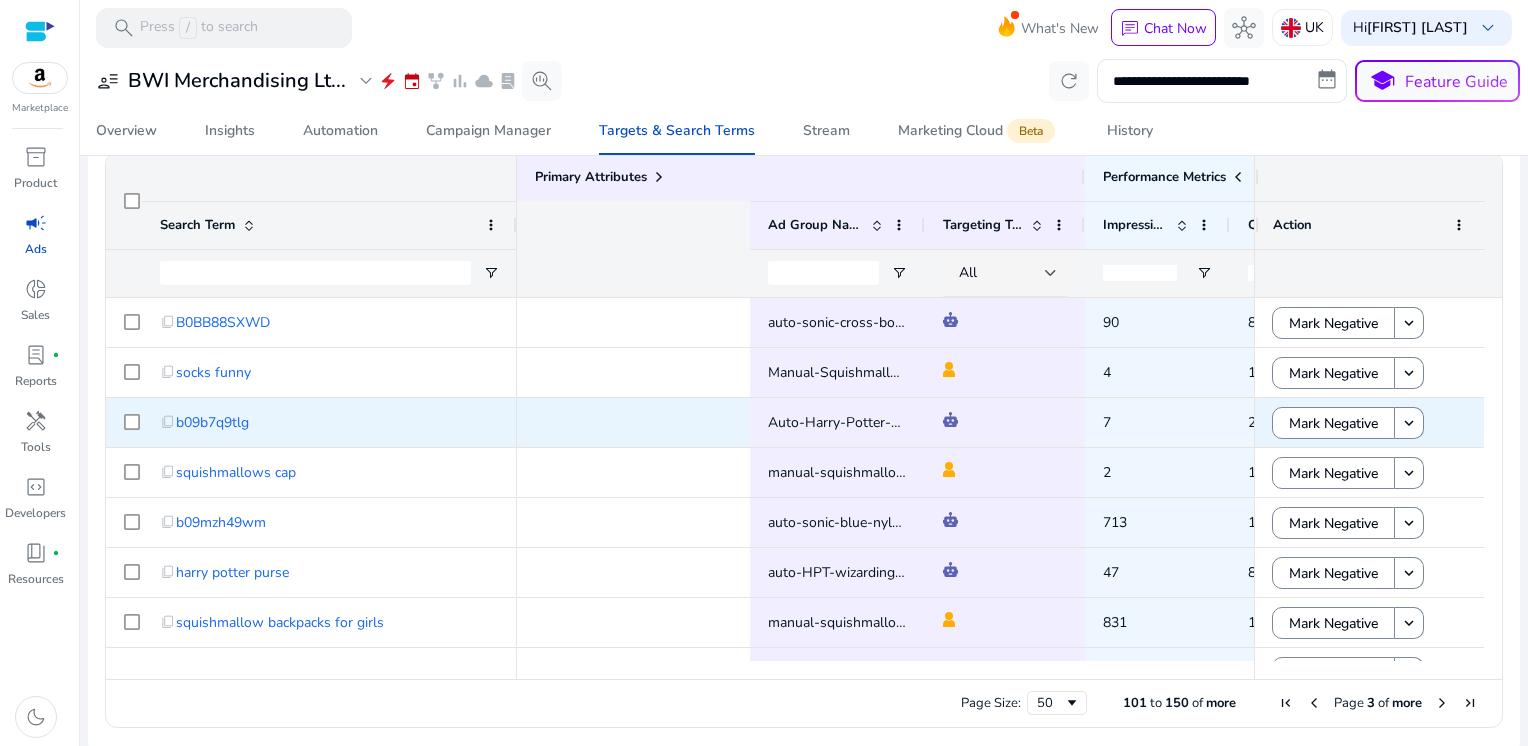 scroll, scrollTop: 0, scrollLeft: 829, axis: horizontal 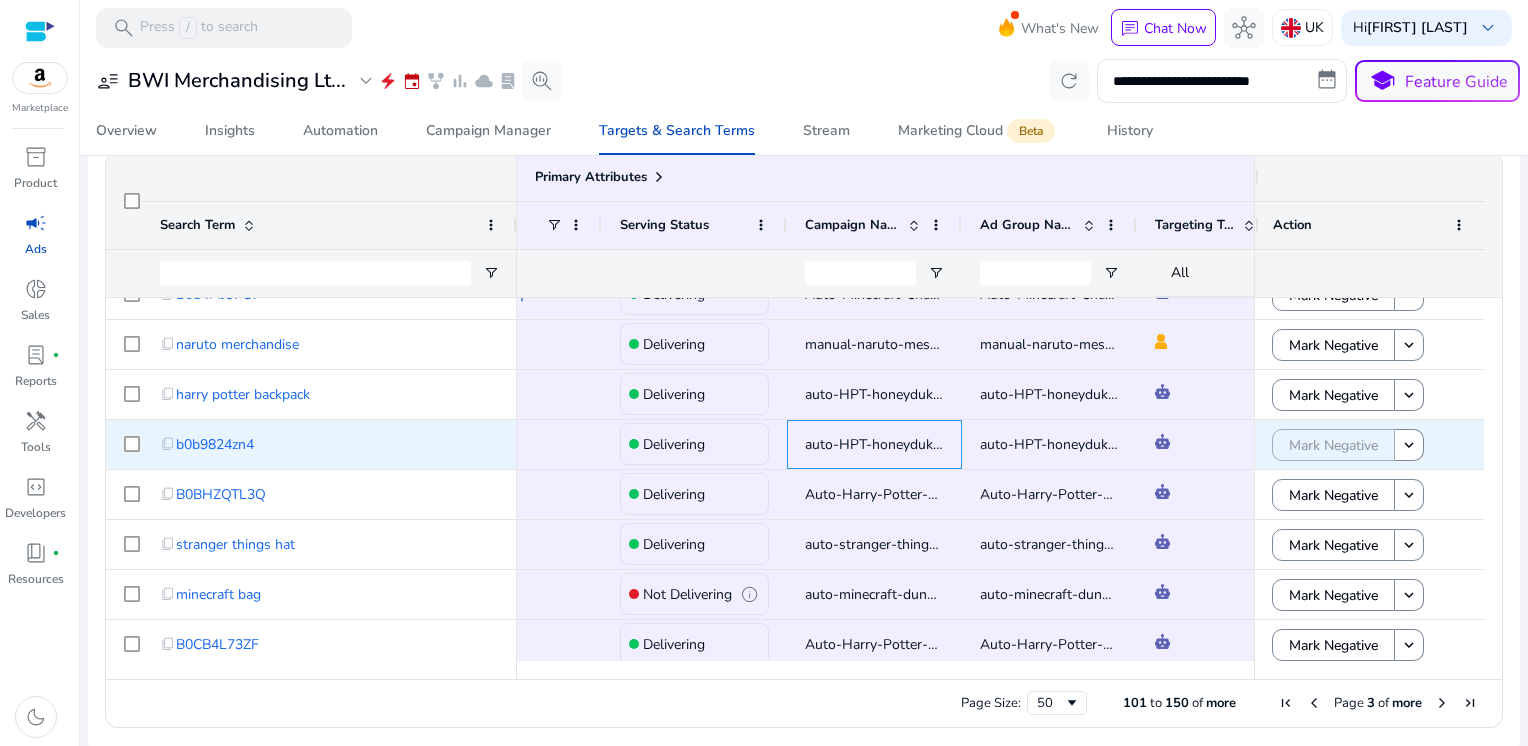 click on "auto-HPT-honeydukes-mini-backpack" 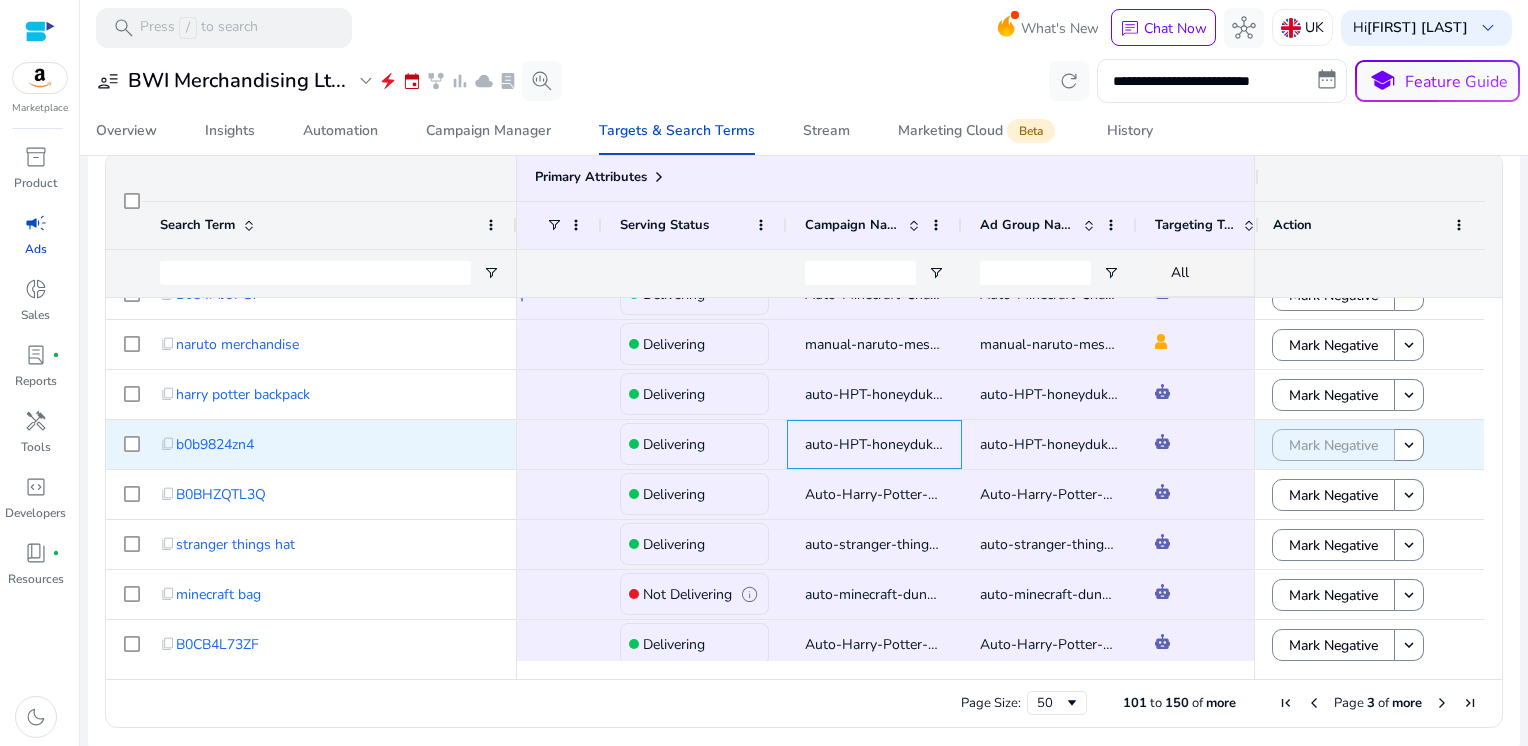 click on "auto-HPT-honeydukes-mini-backpack" 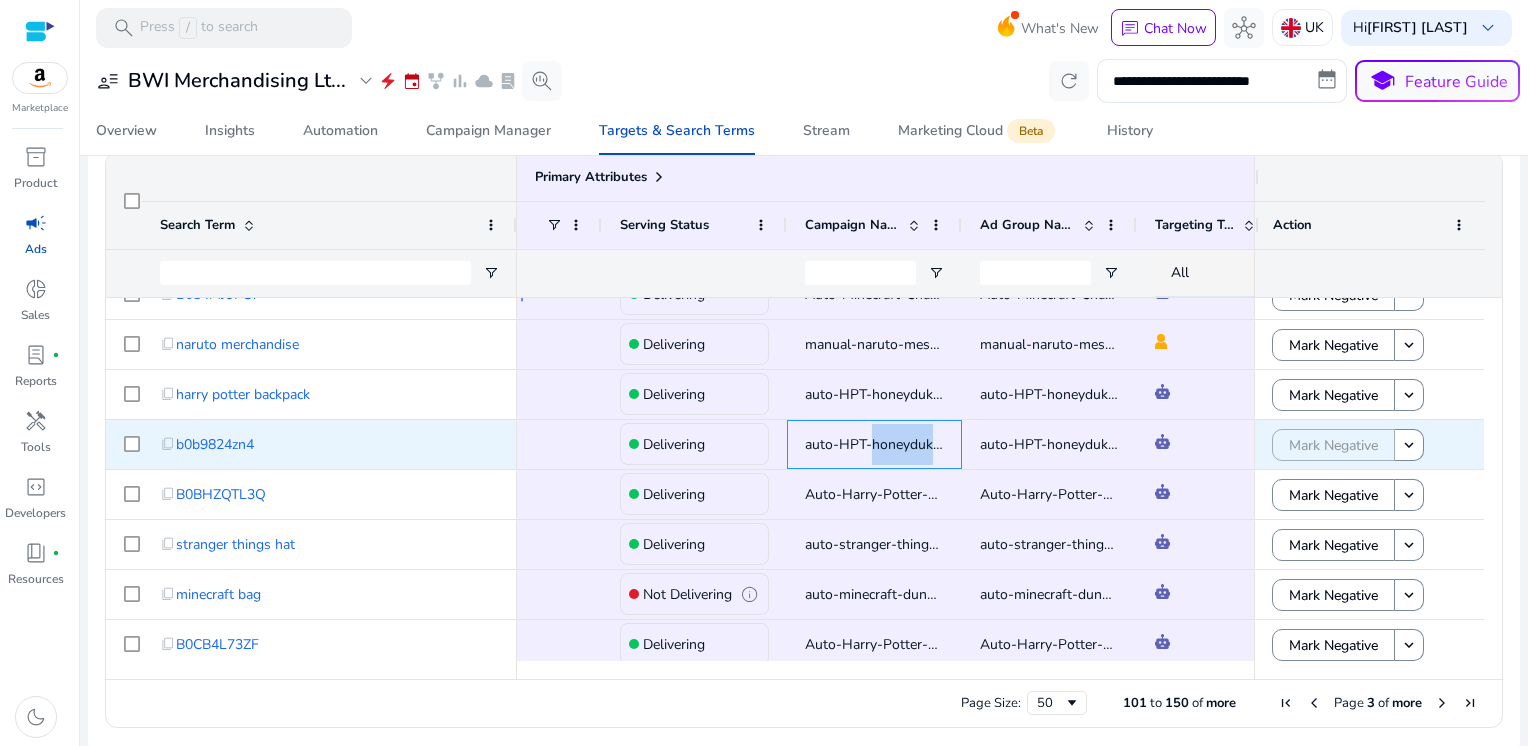 click on "auto-HPT-honeydukes-mini-backpack" 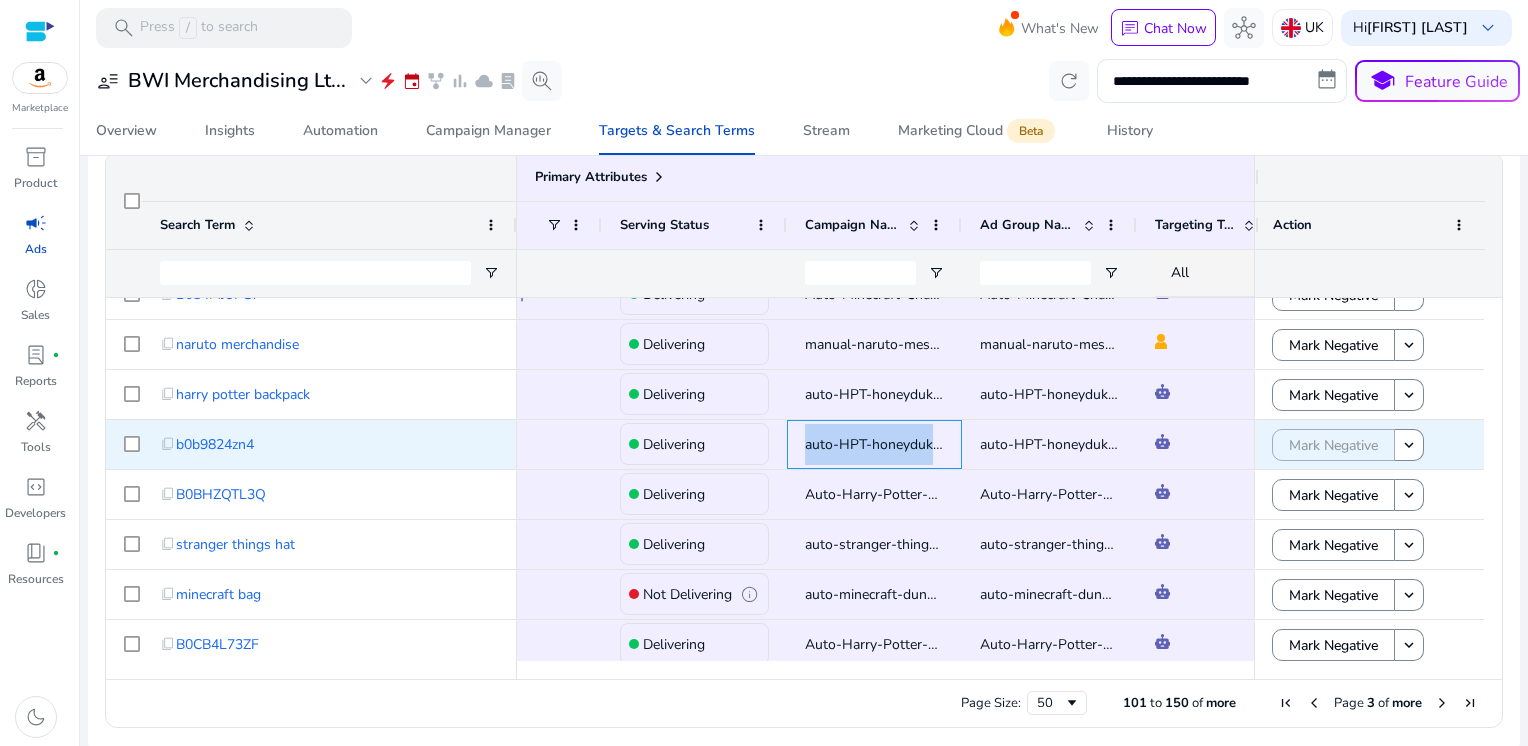 click on "auto-HPT-honeydukes-mini-backpack" 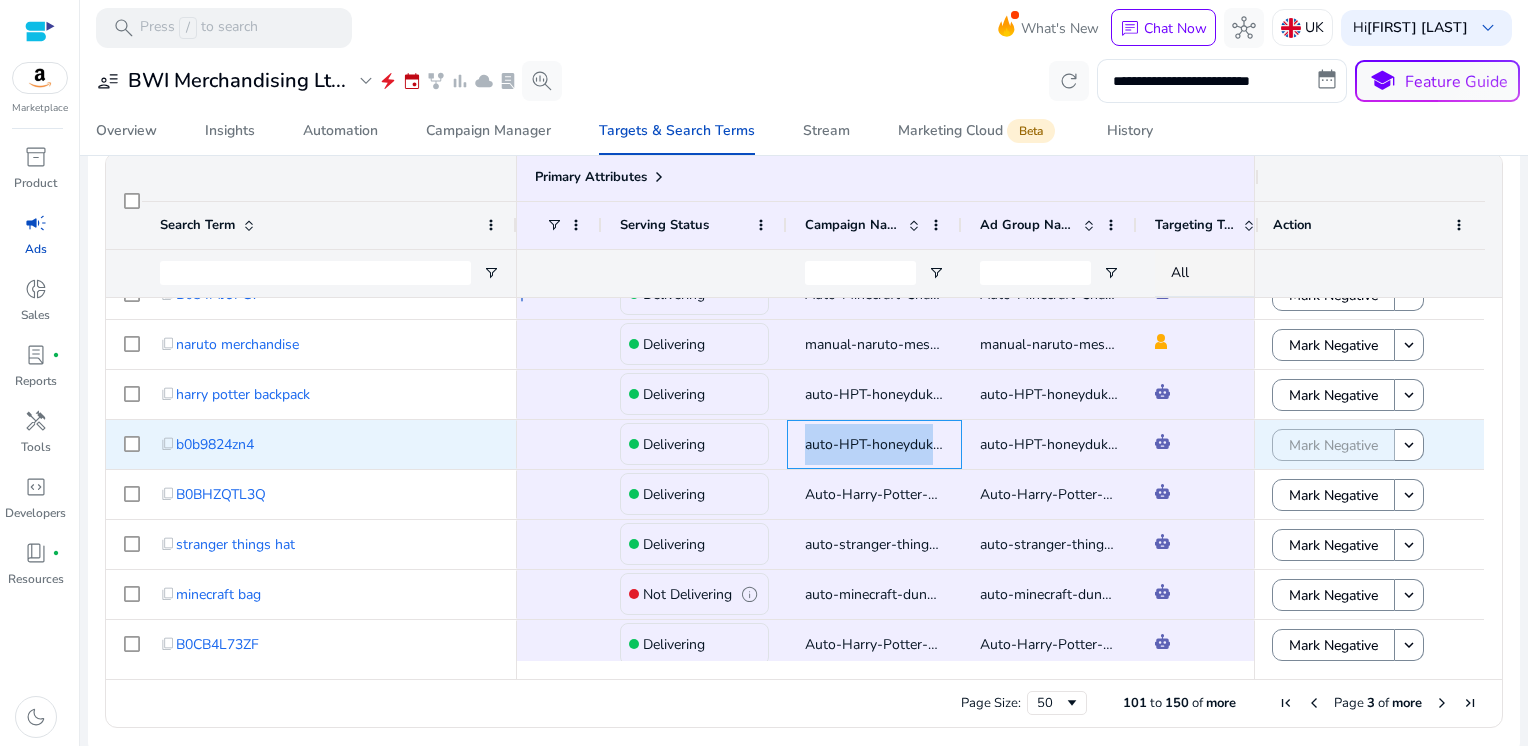 copy on "auto-HPT-honeydukes-mini-backpack" 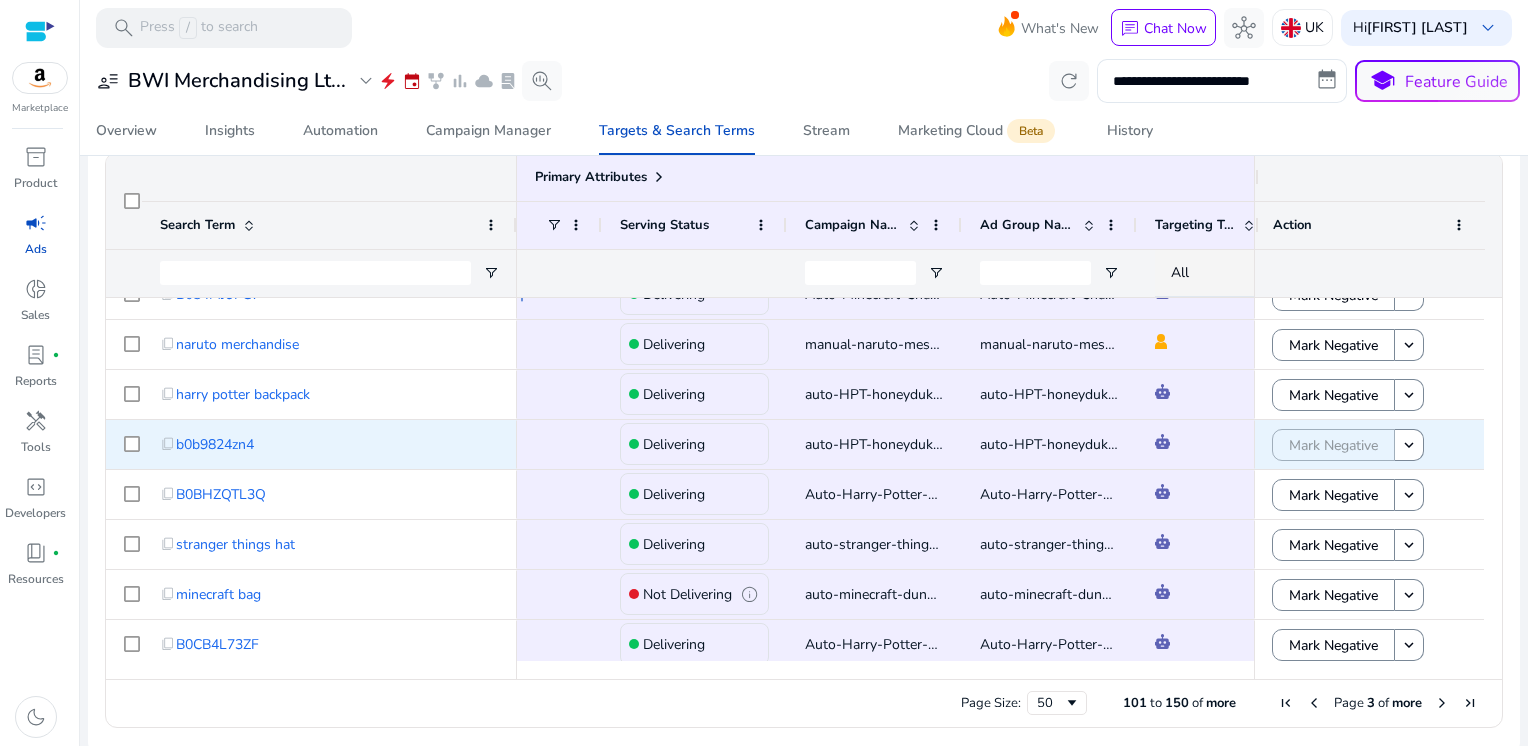 click on "content_copy   b0b9824zn4" 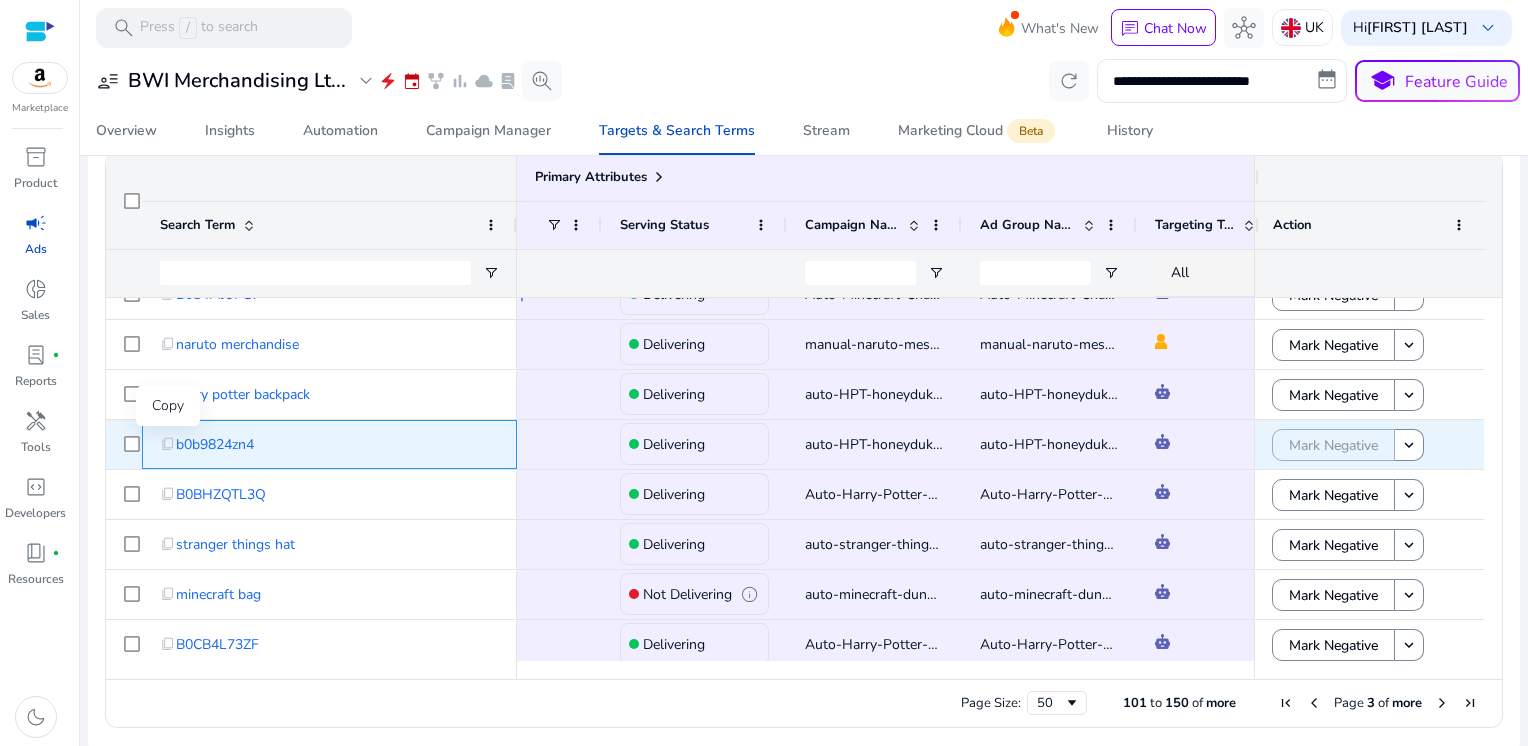 click on "content_copy" 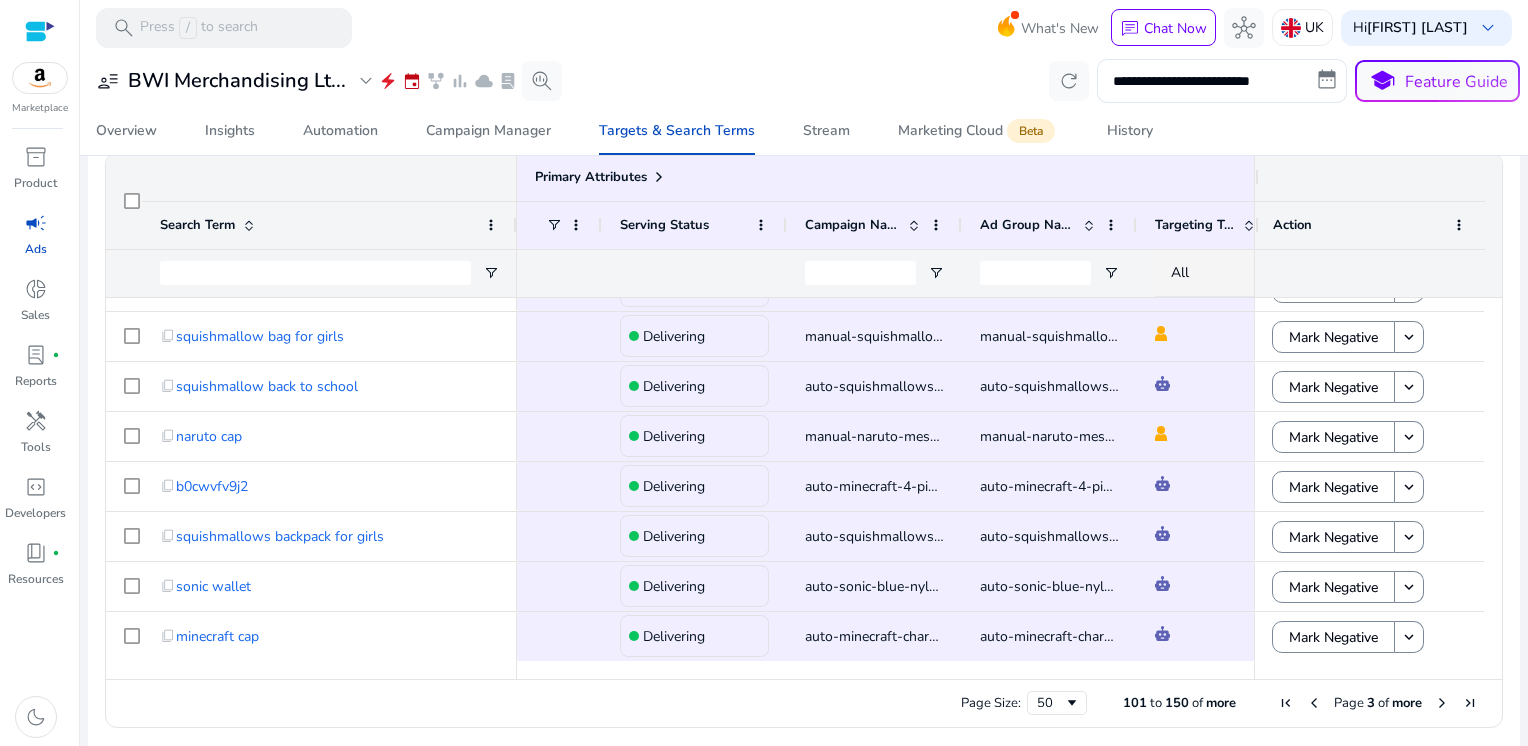 click at bounding box center [1442, 703] 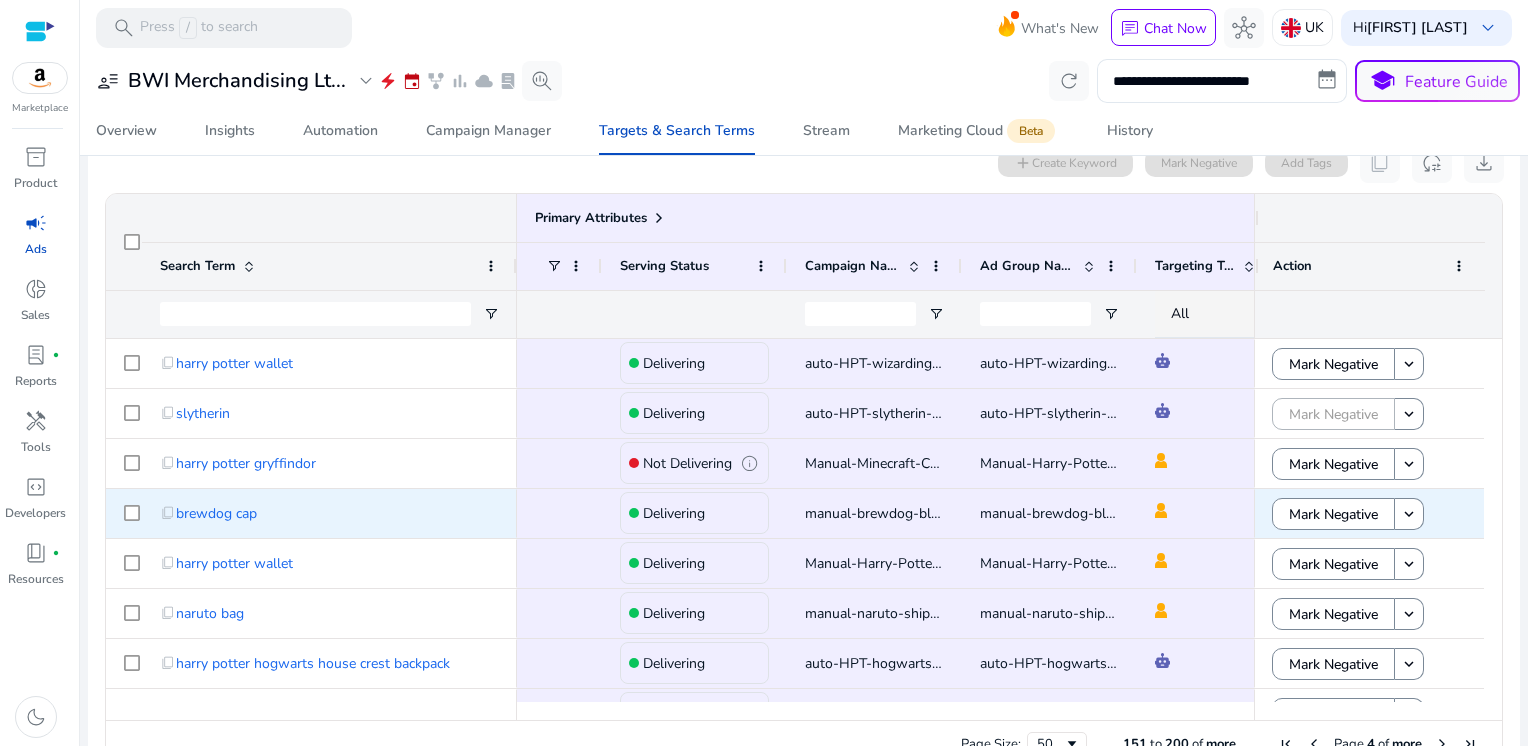 scroll, scrollTop: 189, scrollLeft: 0, axis: vertical 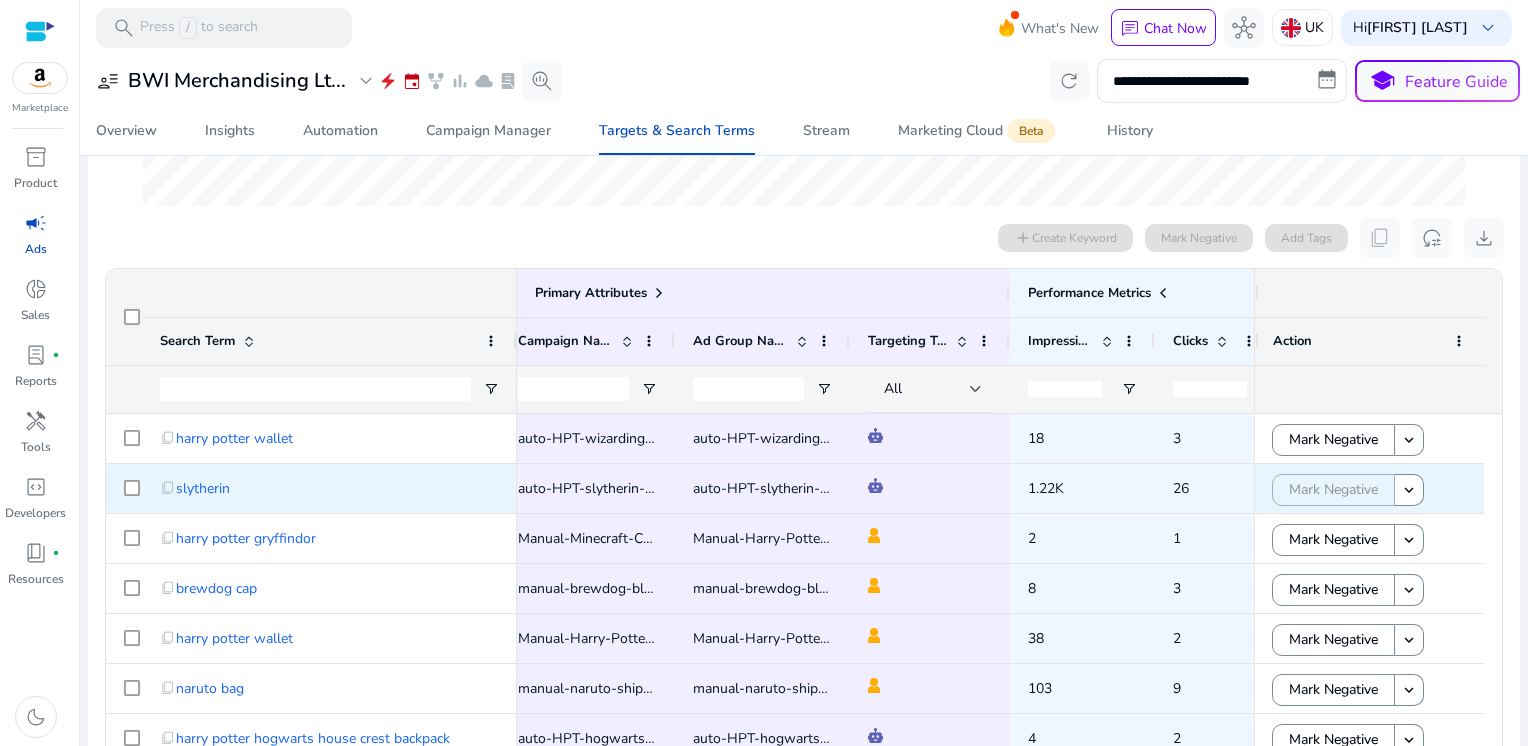 click on "auto-HPT-slytherin-trunk-handbag" 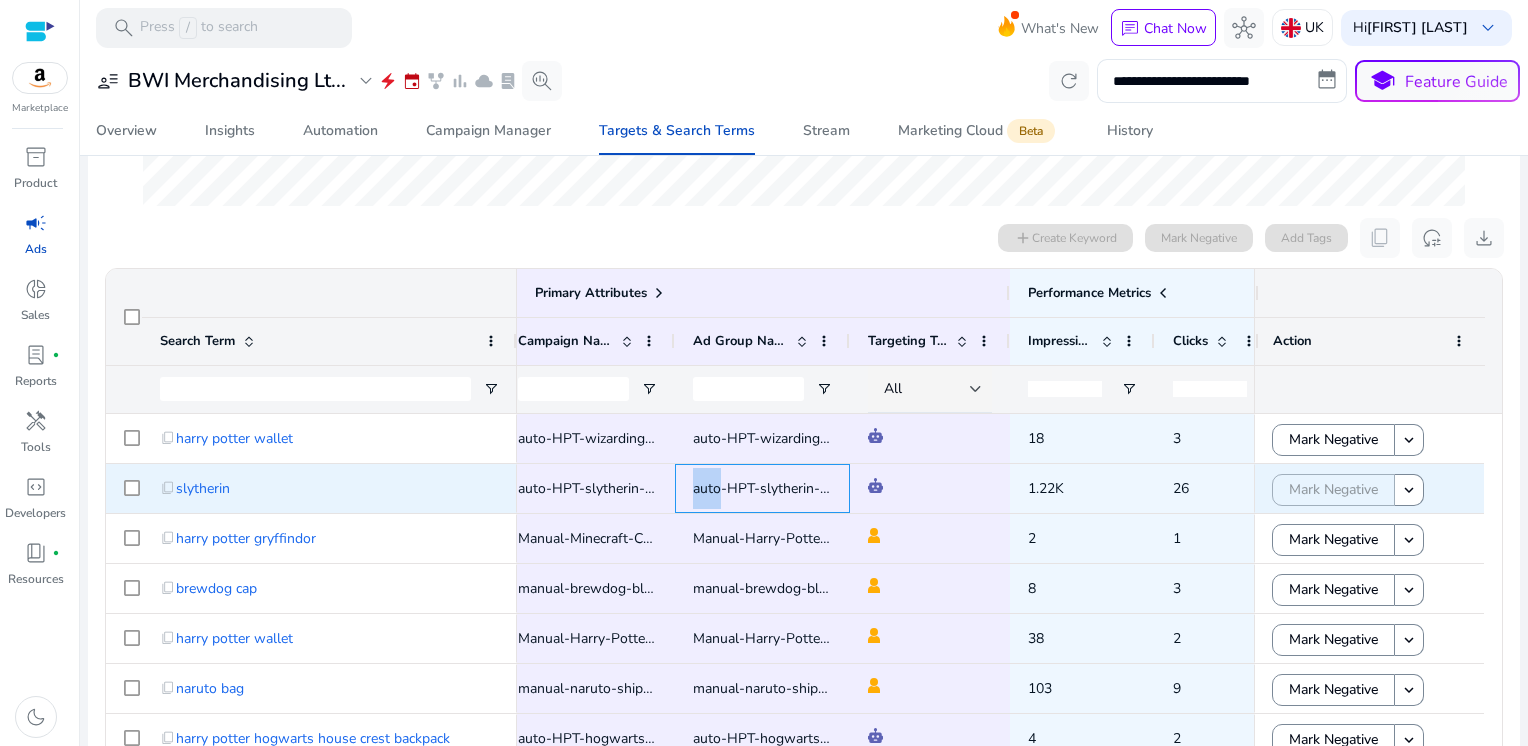 click on "auto-HPT-slytherin-trunk-handbag" 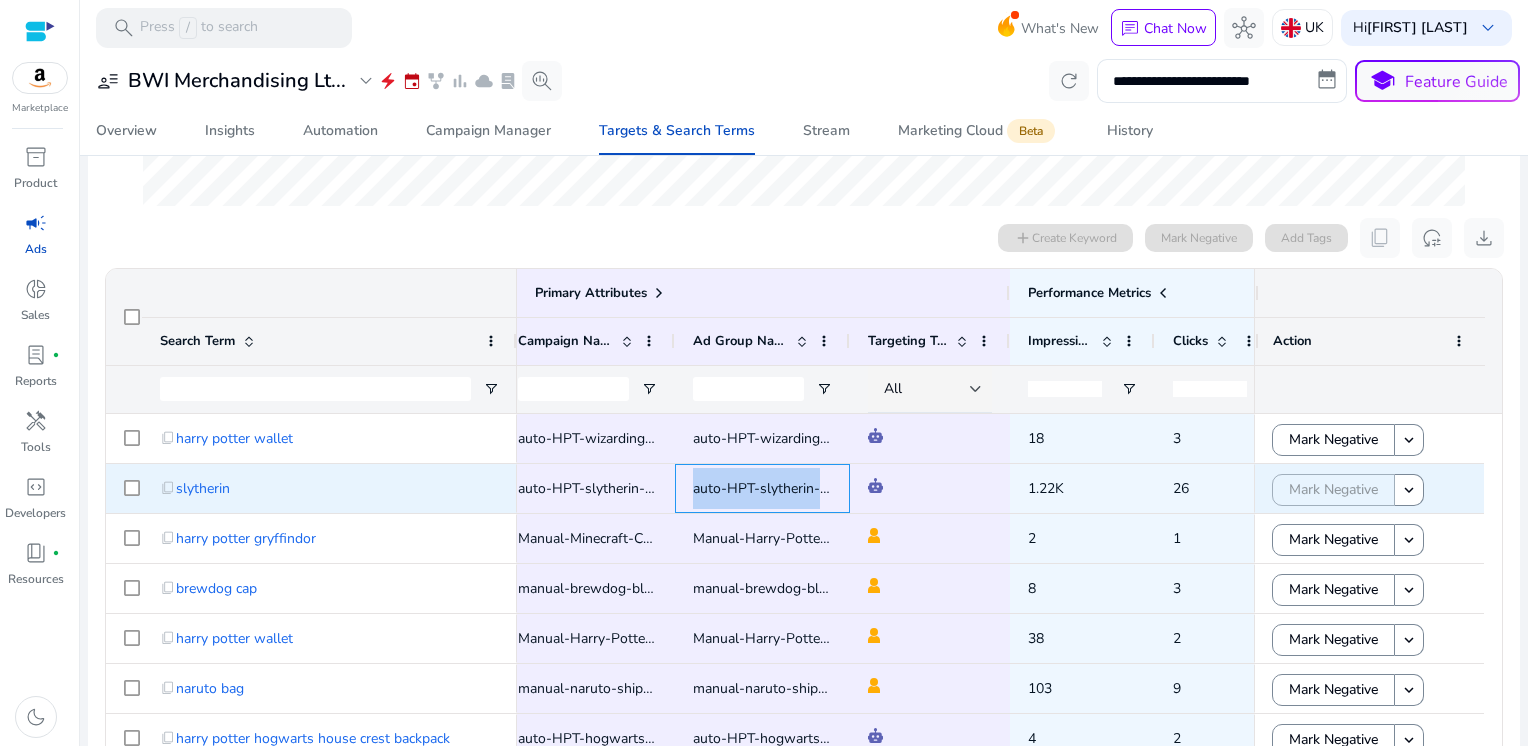 click on "auto-HPT-slytherin-trunk-handbag" 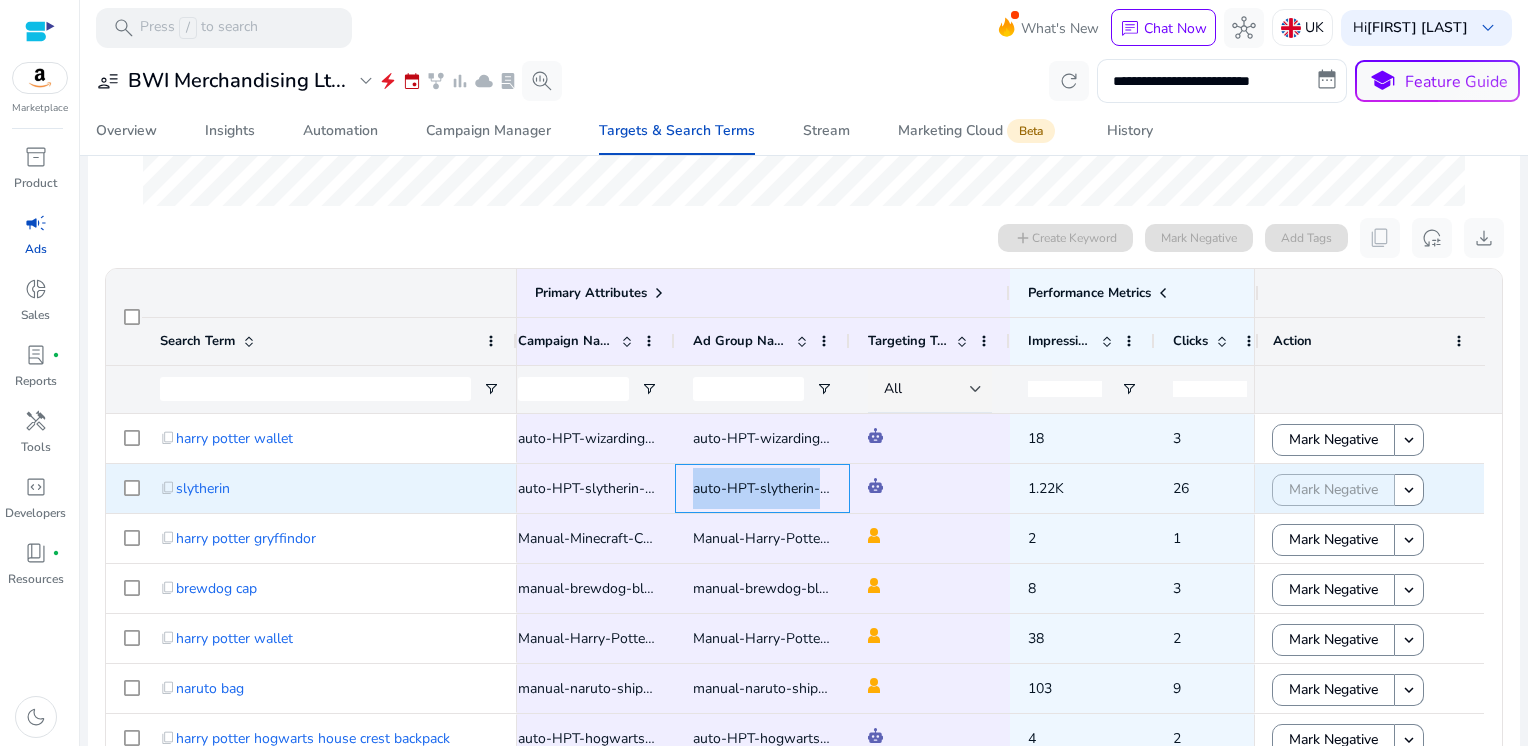 copy on "auto-HPT-slytherin-trunk-handbag" 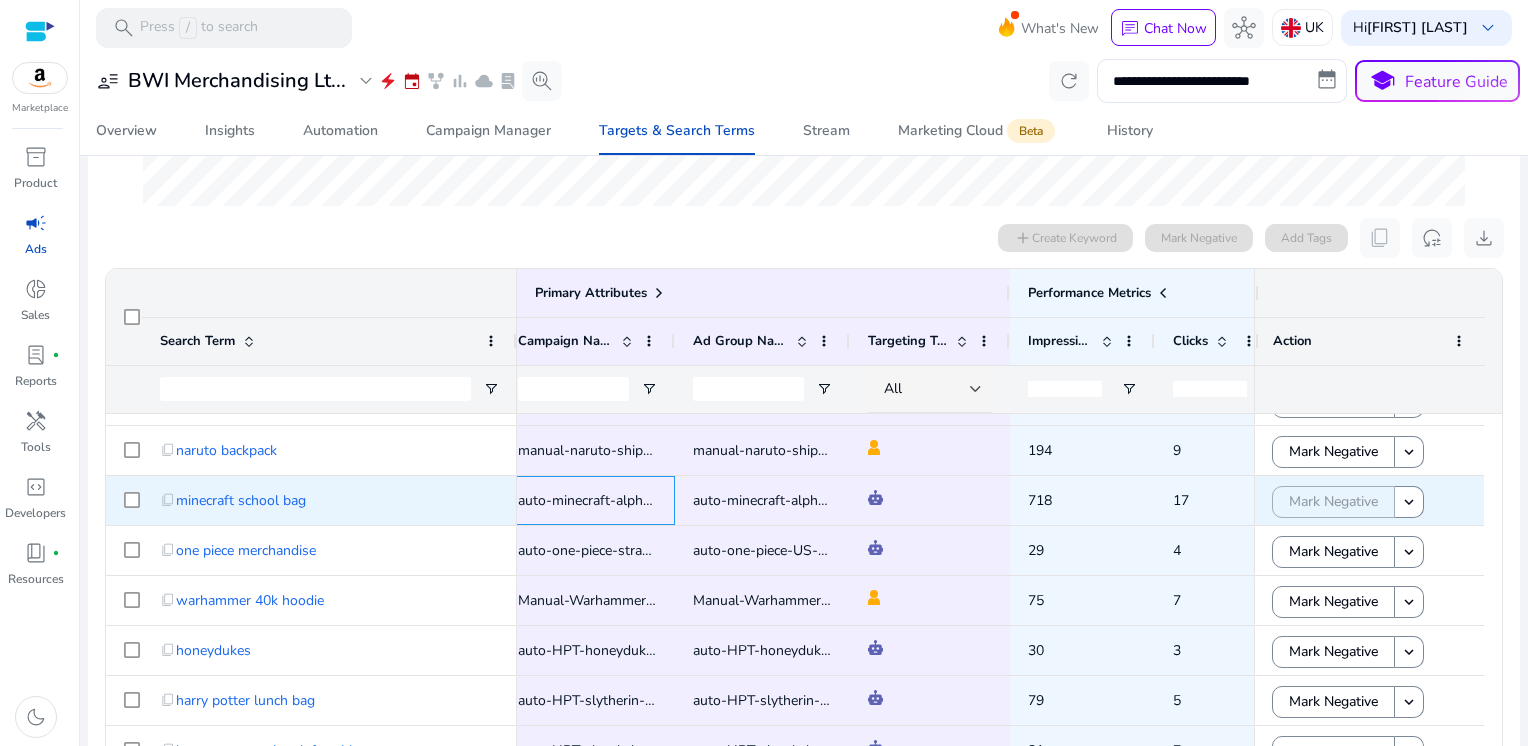 click on "auto-minecraft-alpha-5-piece-backpack" 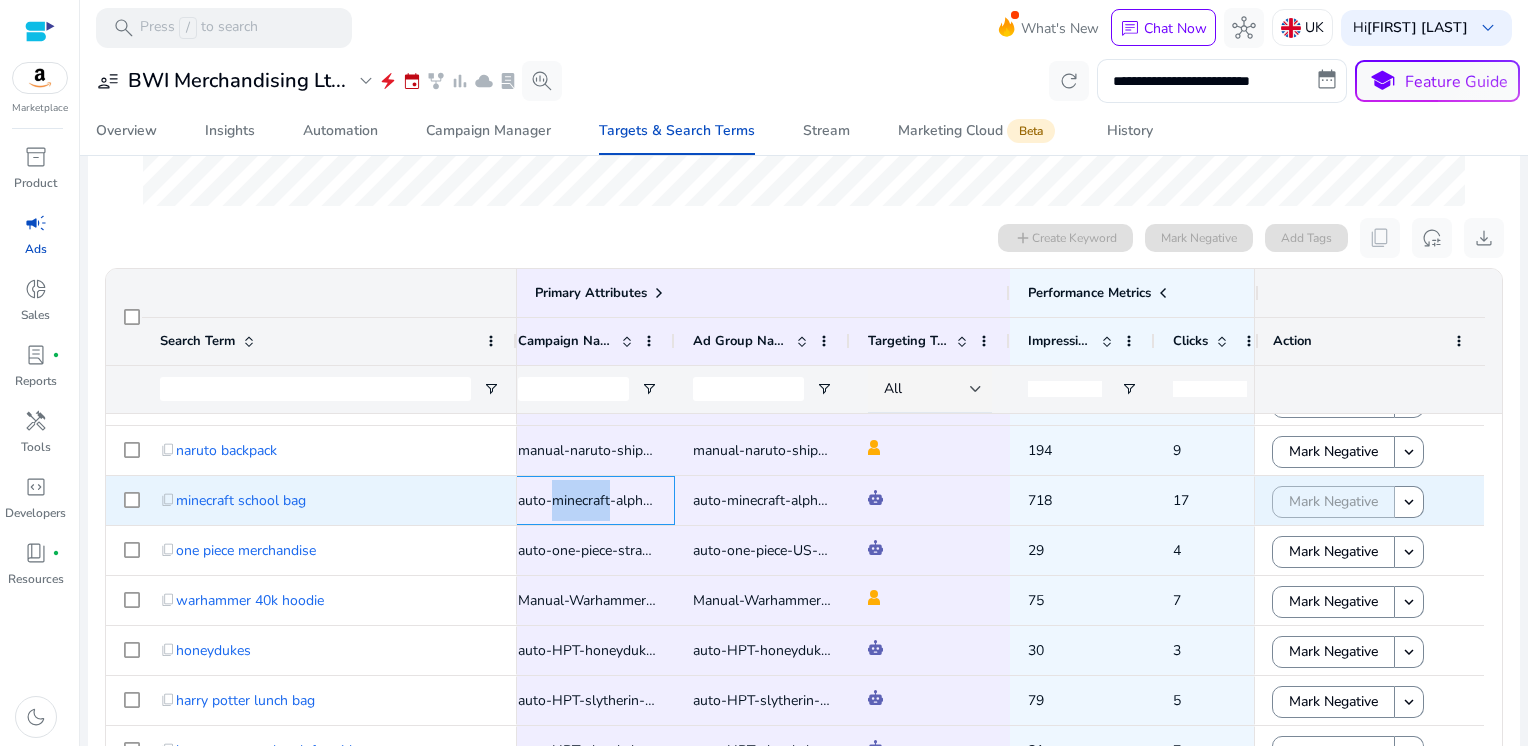 click on "auto-minecraft-alpha-5-piece-backpack" 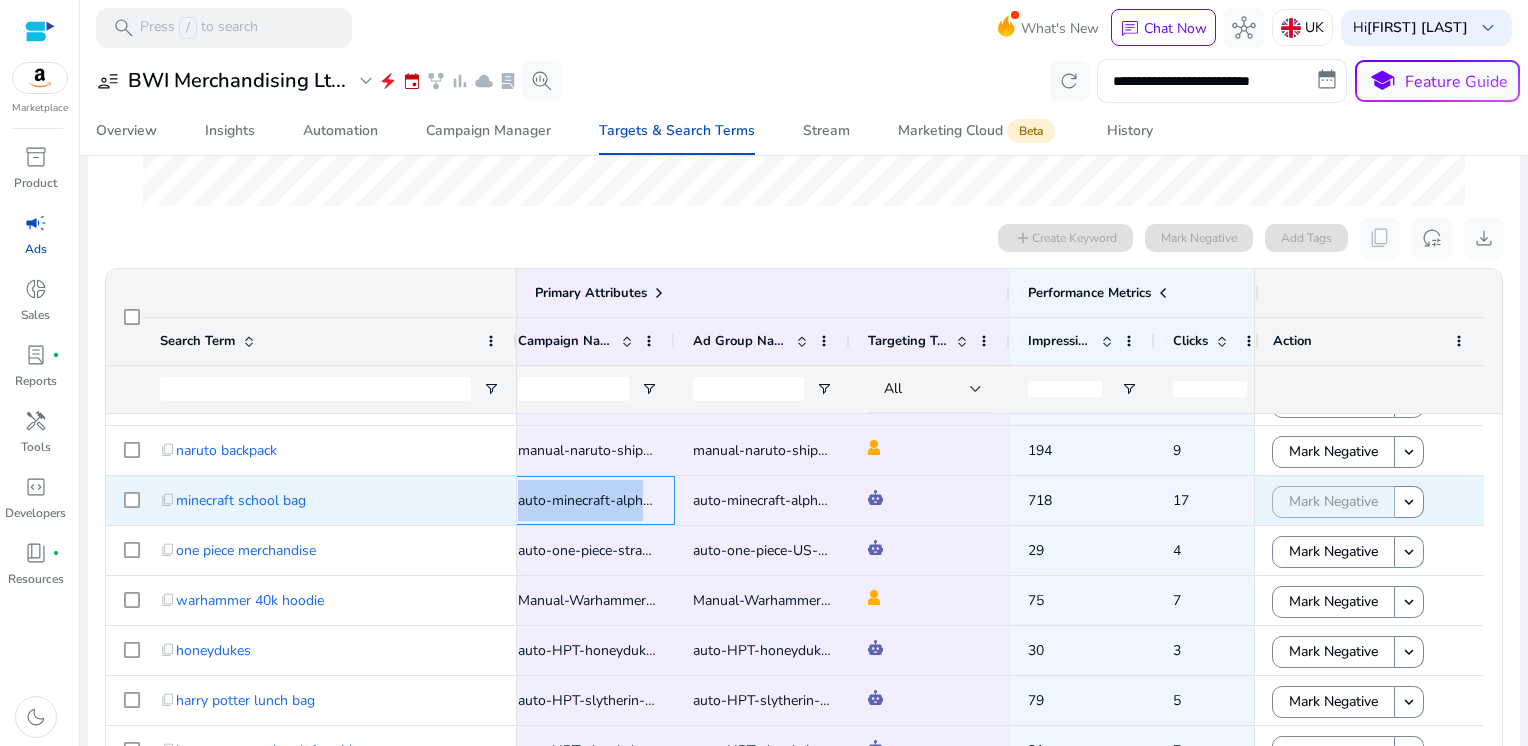 click on "auto-minecraft-alpha-5-piece-backpack" 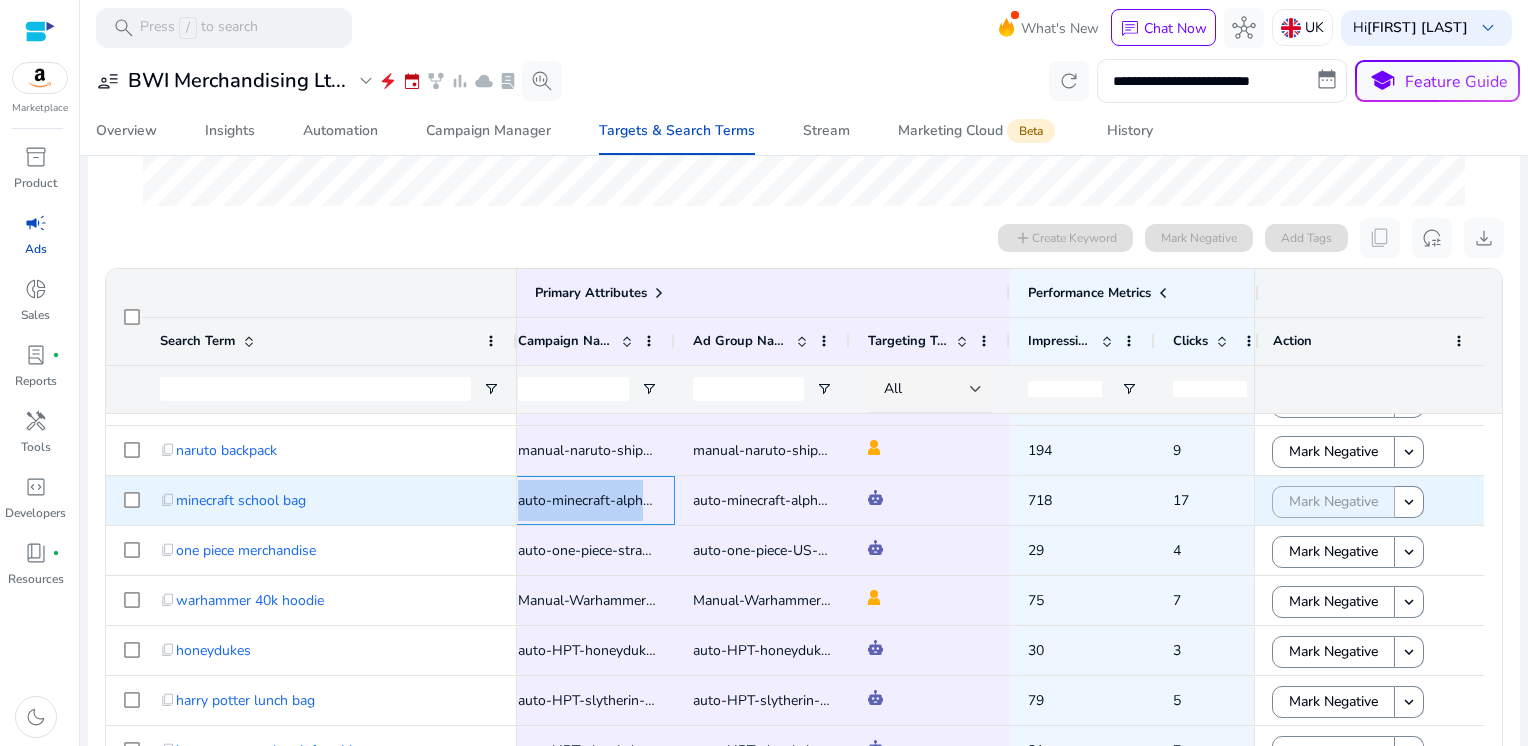 copy on "auto-minecraft-alpha-5-piece-backpack" 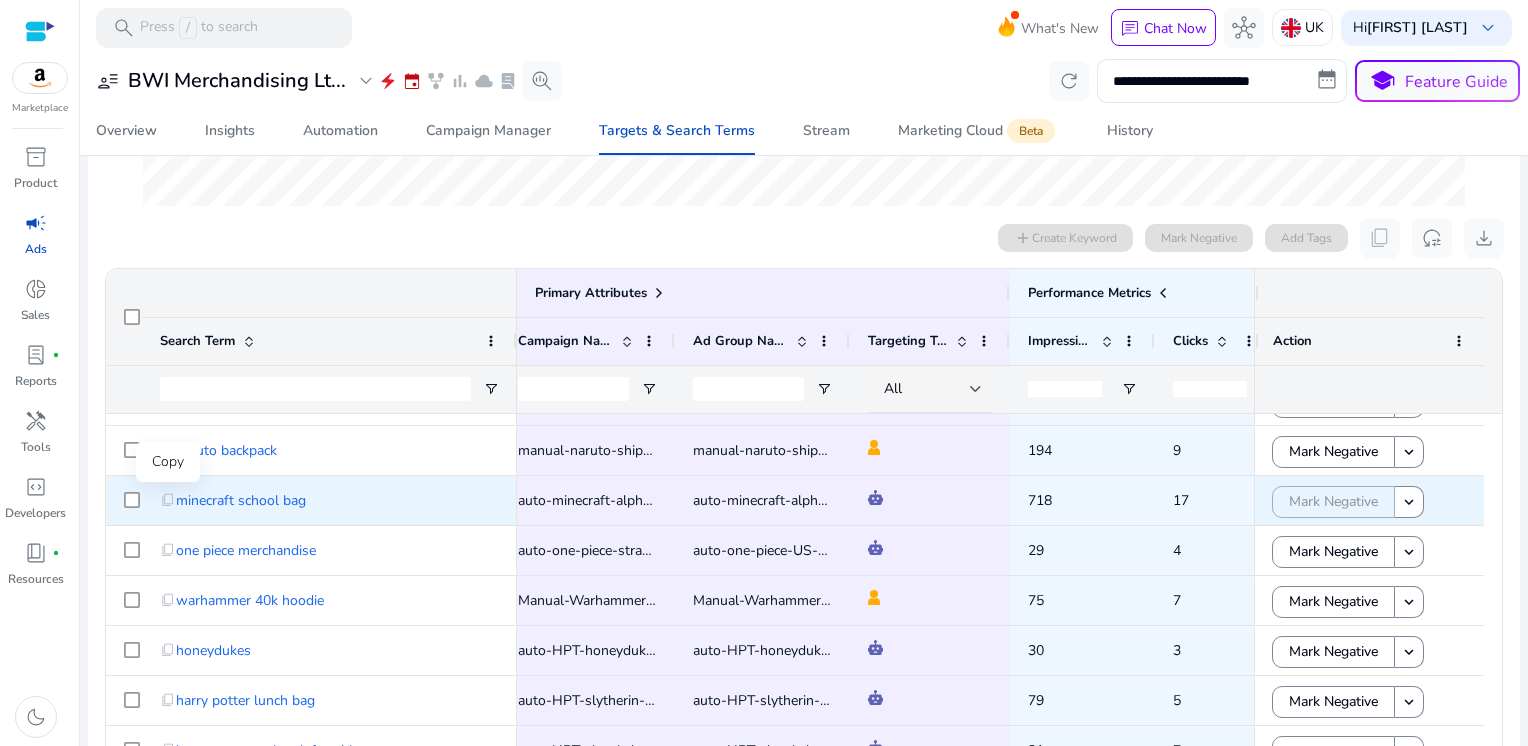 click on "content_copy" 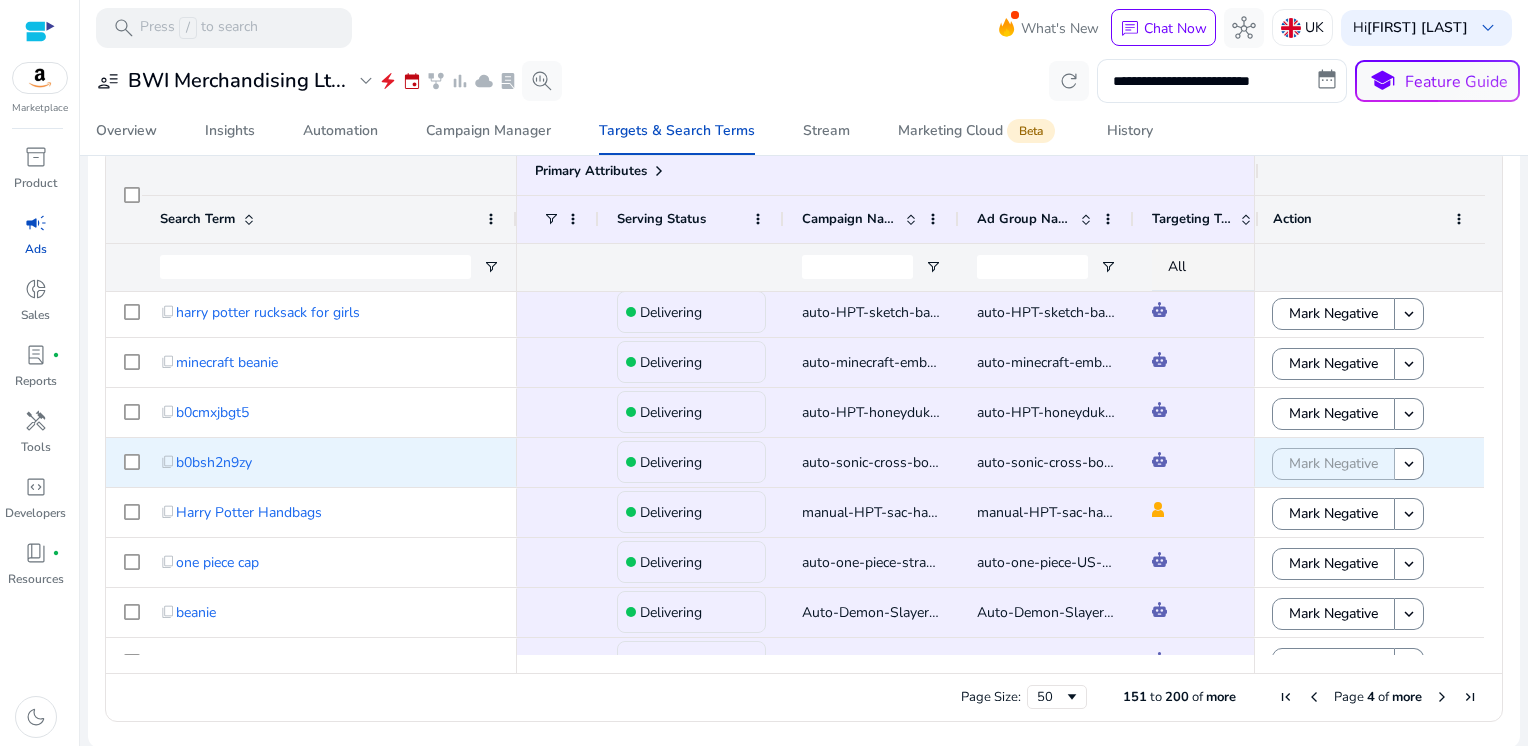 click on "auto-sonic-cross-body-bag" 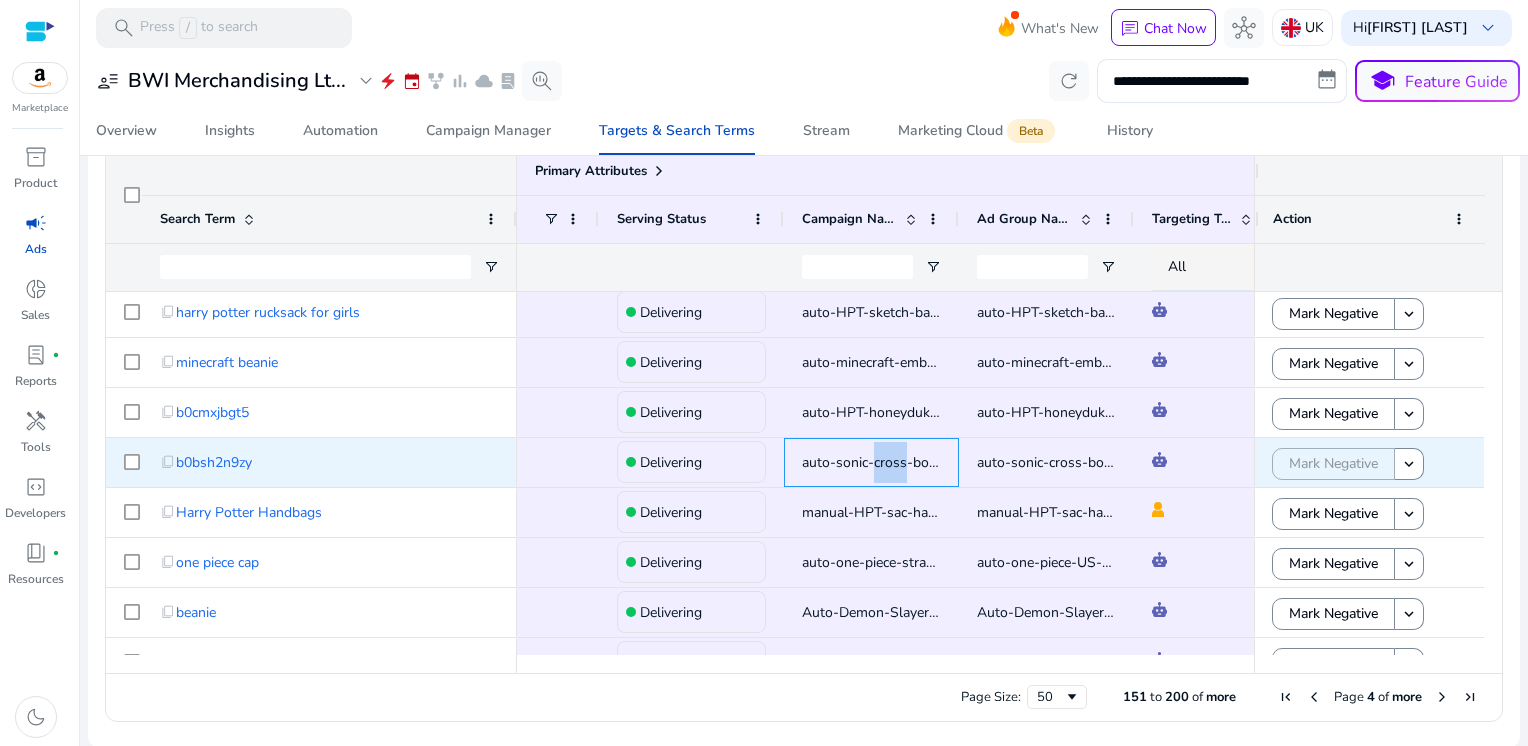 click on "auto-sonic-cross-body-bag" 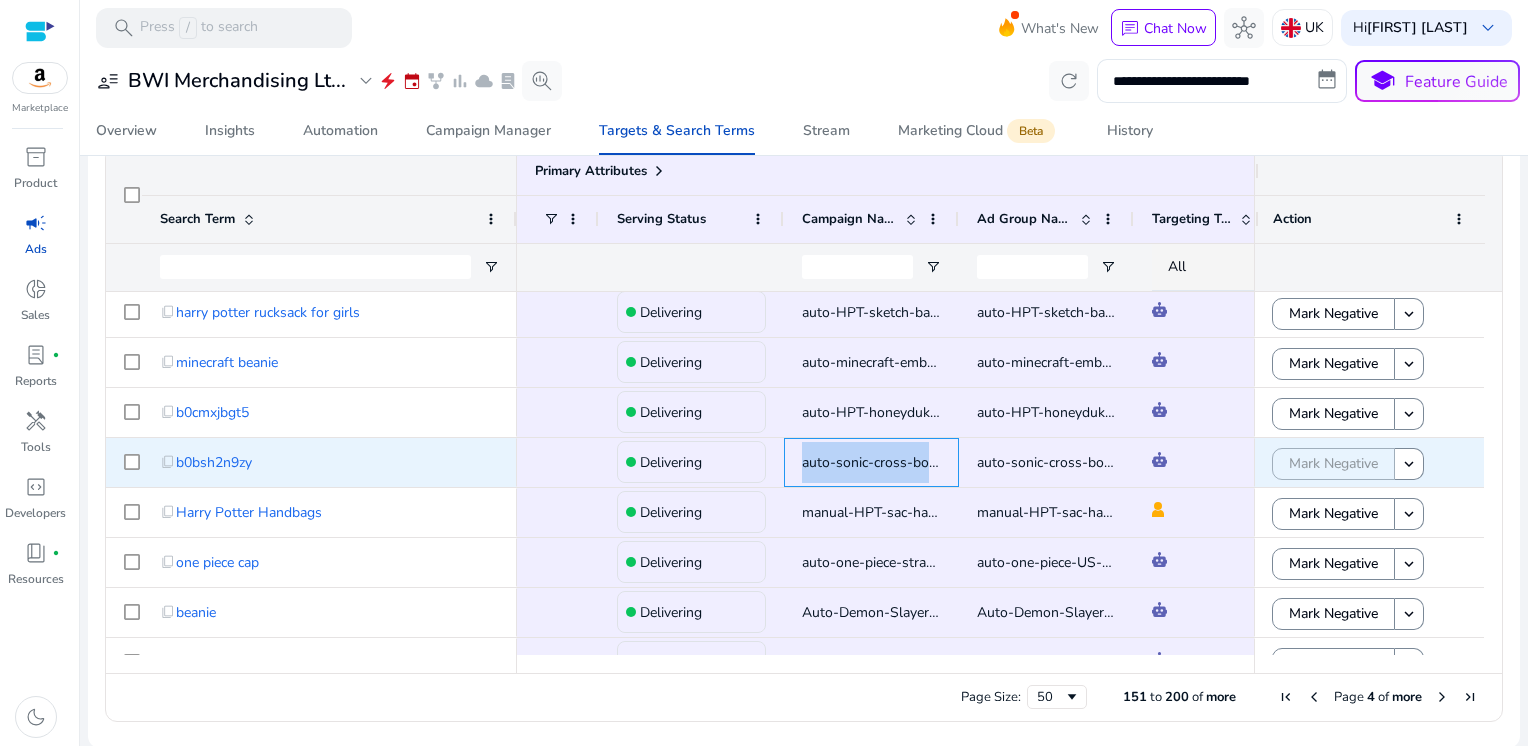 copy on "auto-sonic-cross-body-bag" 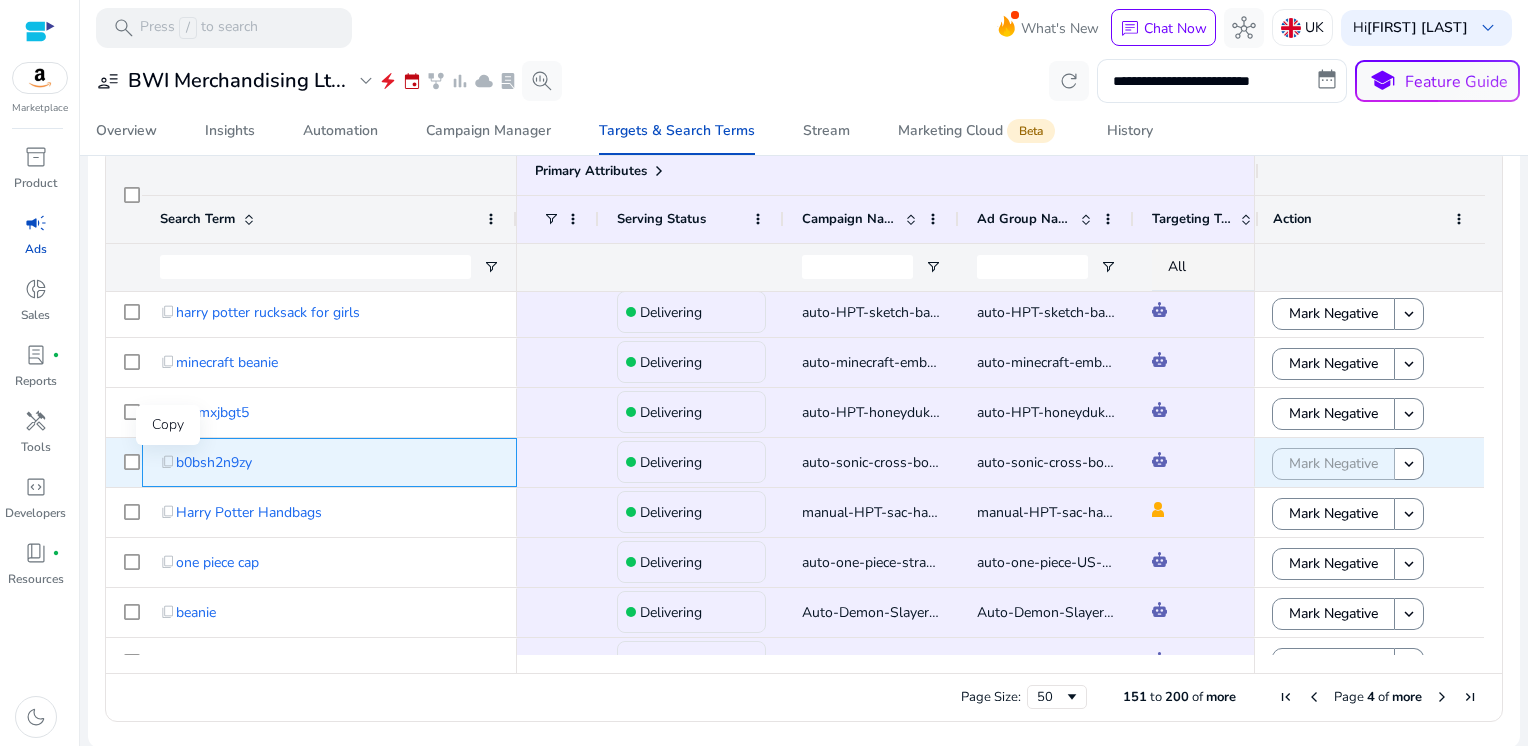 click on "content_copy" 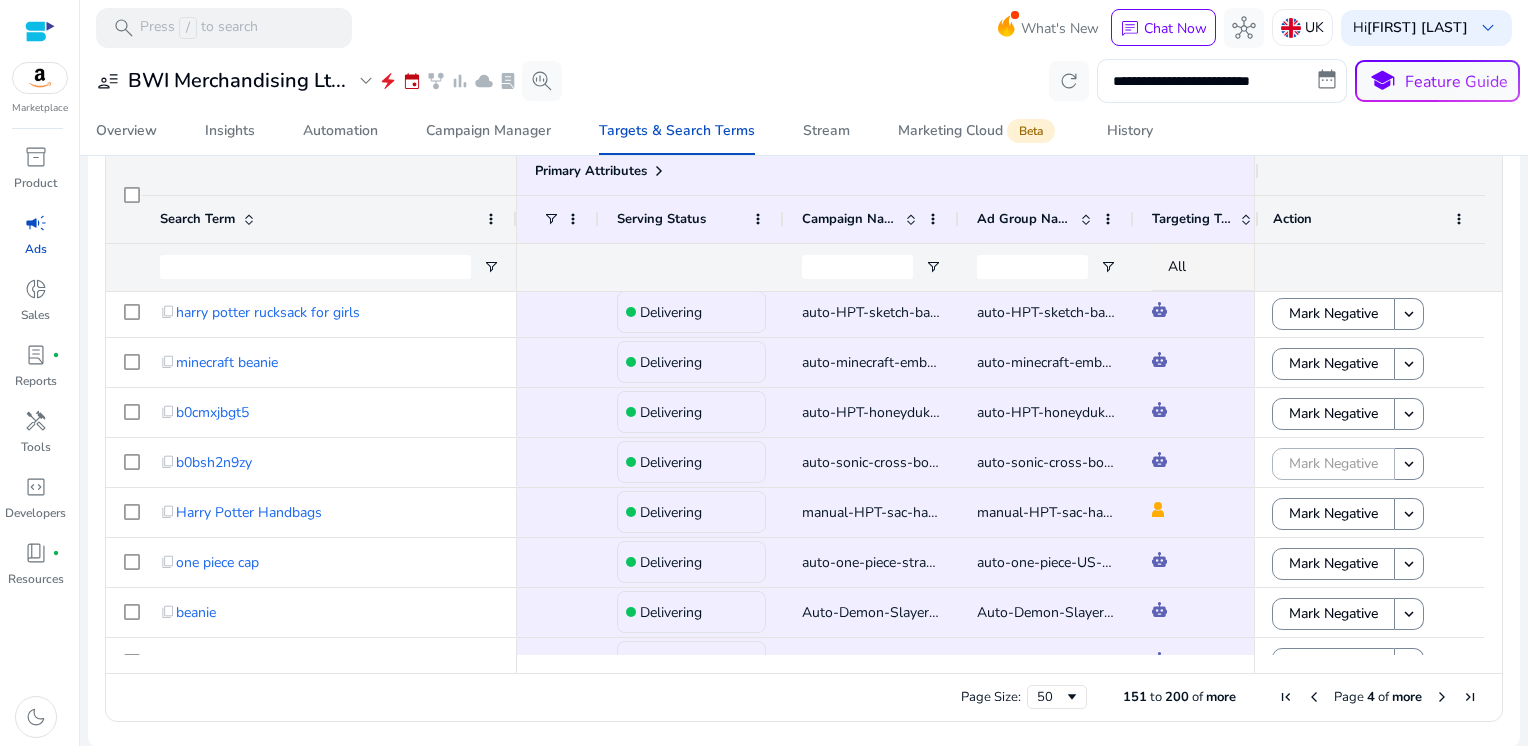 click on "Overview   Insights   Automation   Campaign Manager   Targets & Search Terms   Stream   Marketing Cloud  Beta  History" 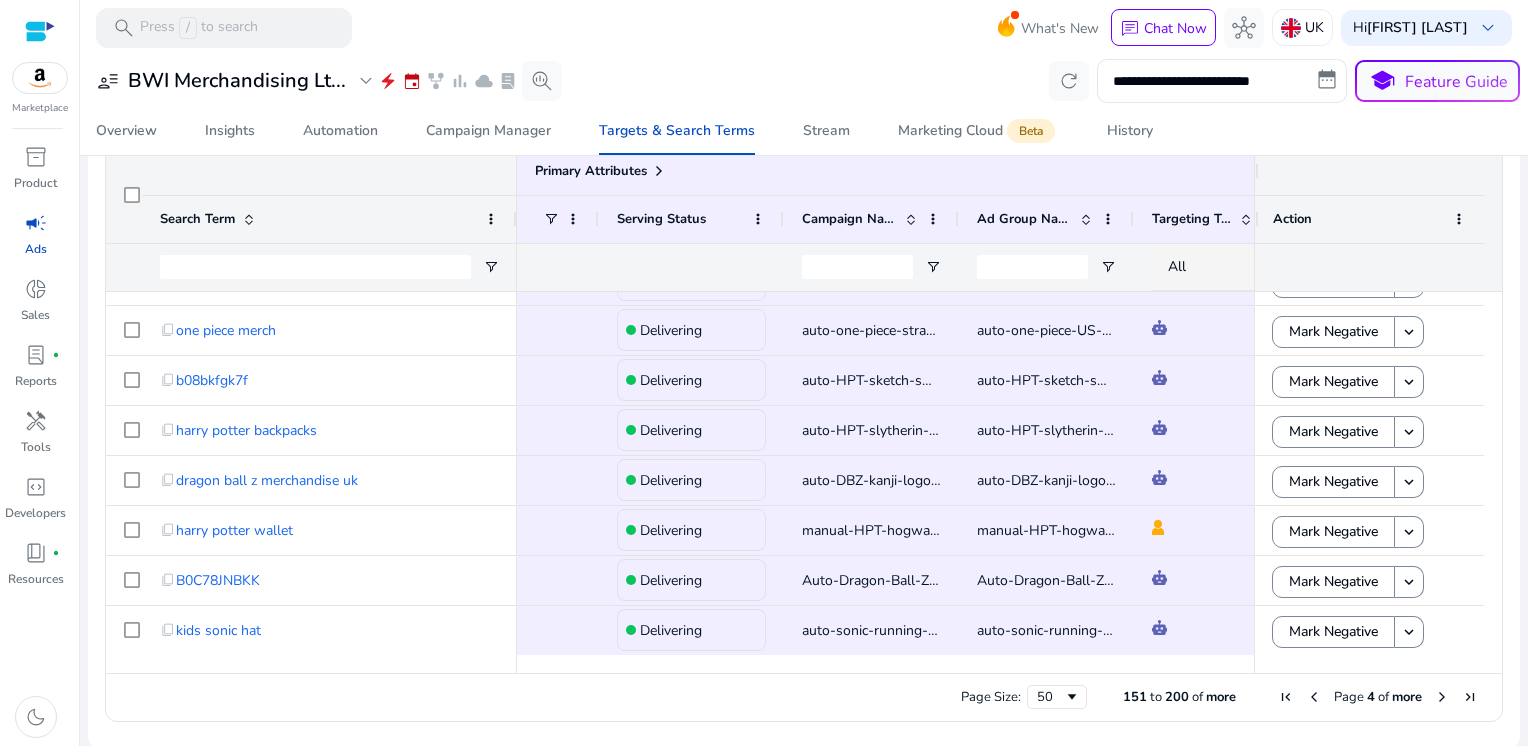 click at bounding box center (1442, 697) 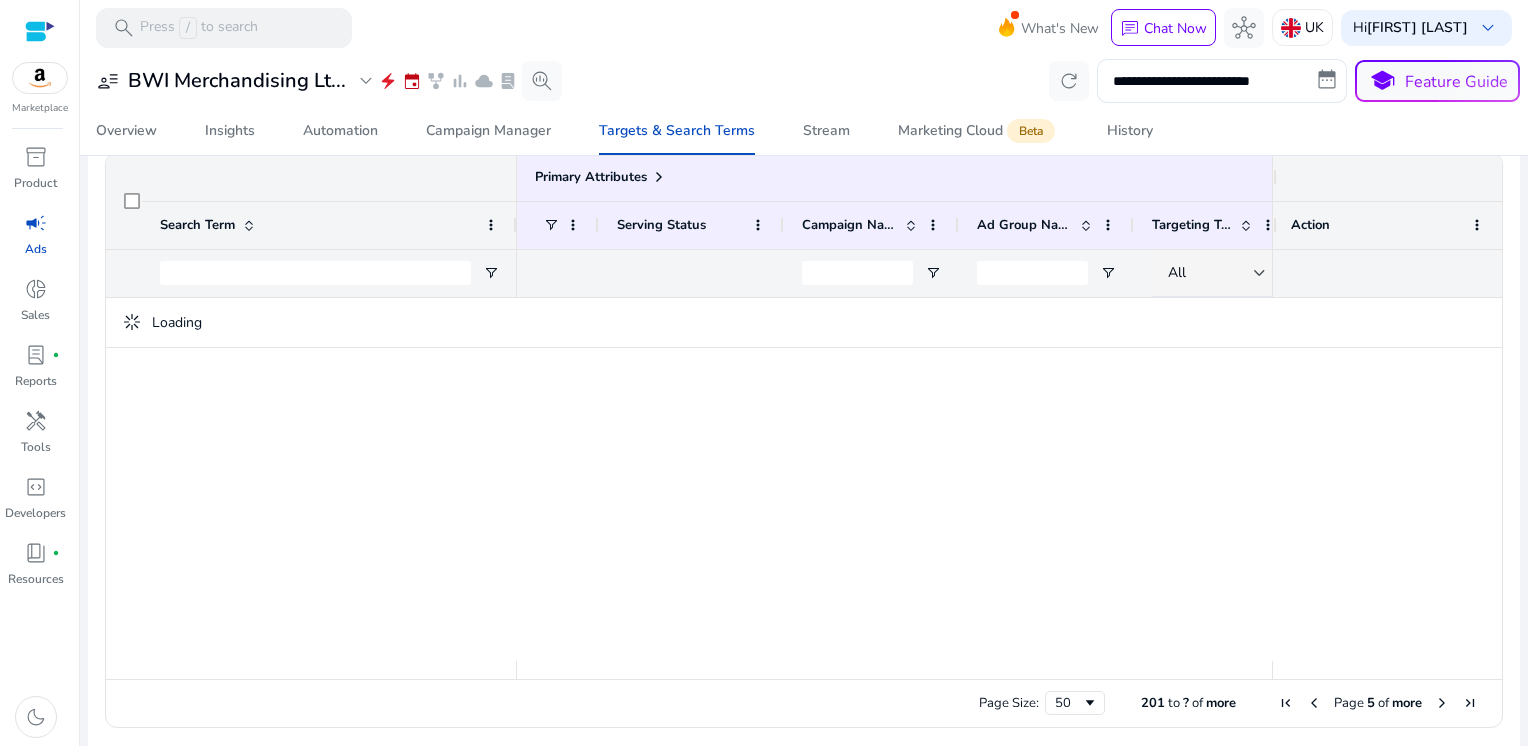 scroll, scrollTop: 662, scrollLeft: 0, axis: vertical 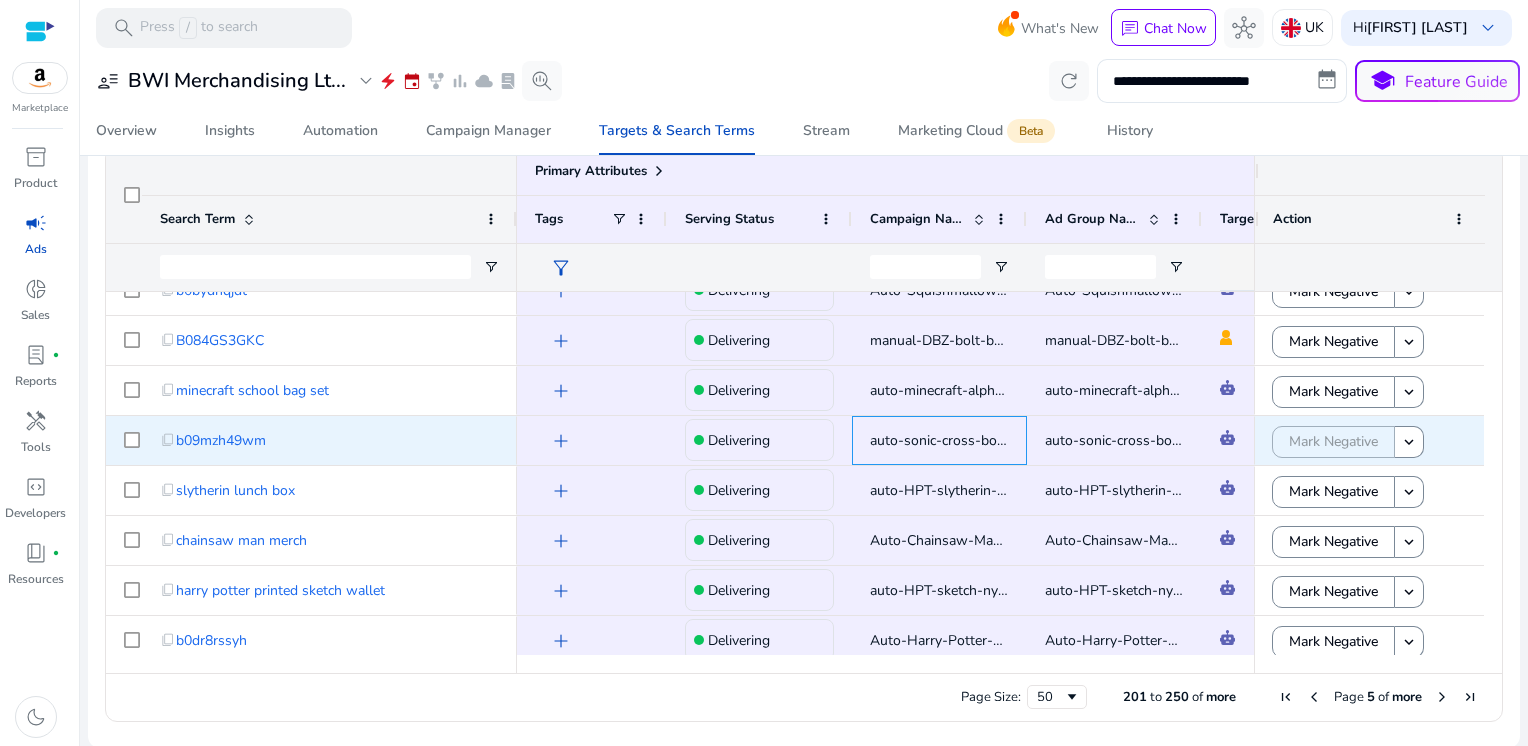click on "auto-sonic-cross-body-bag" 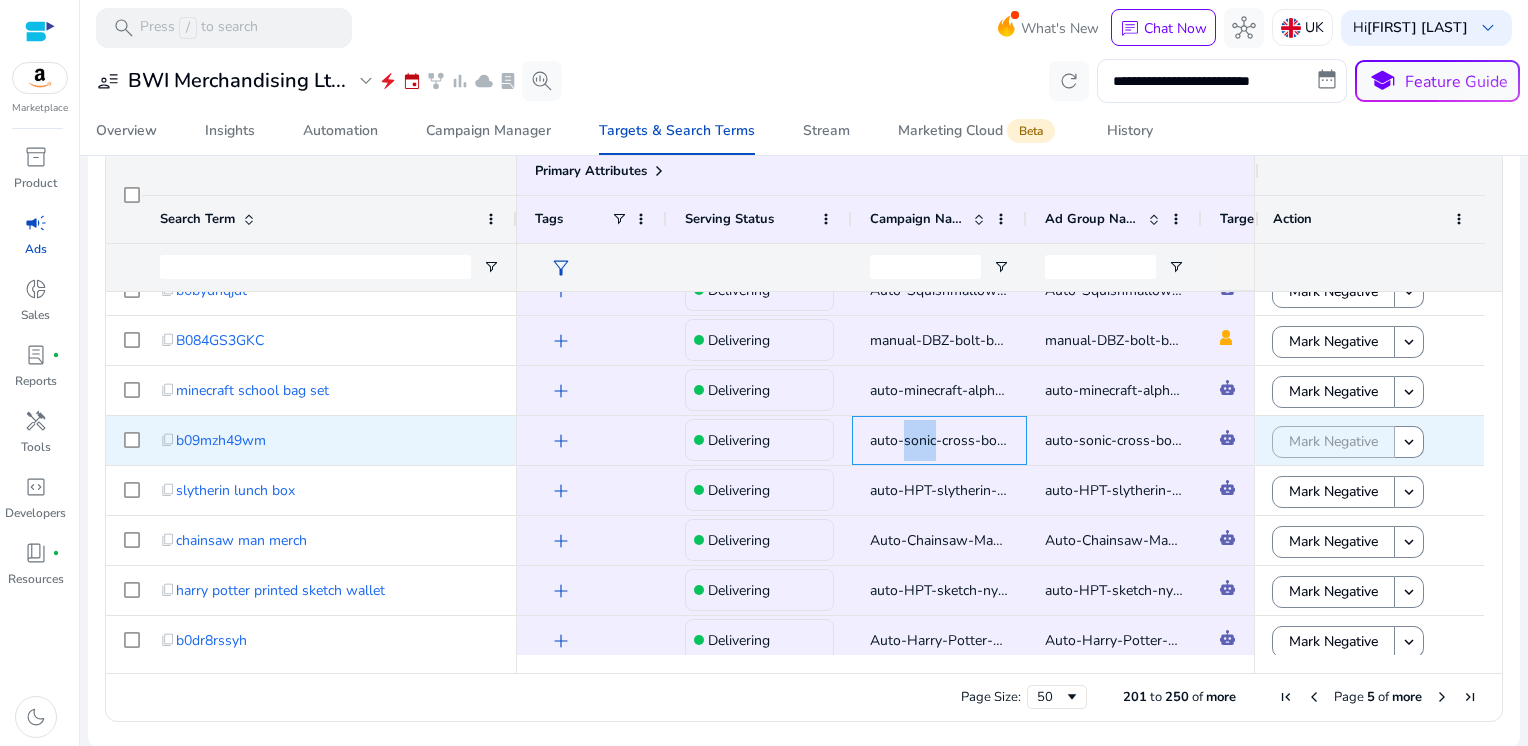 click on "auto-sonic-cross-body-bag" 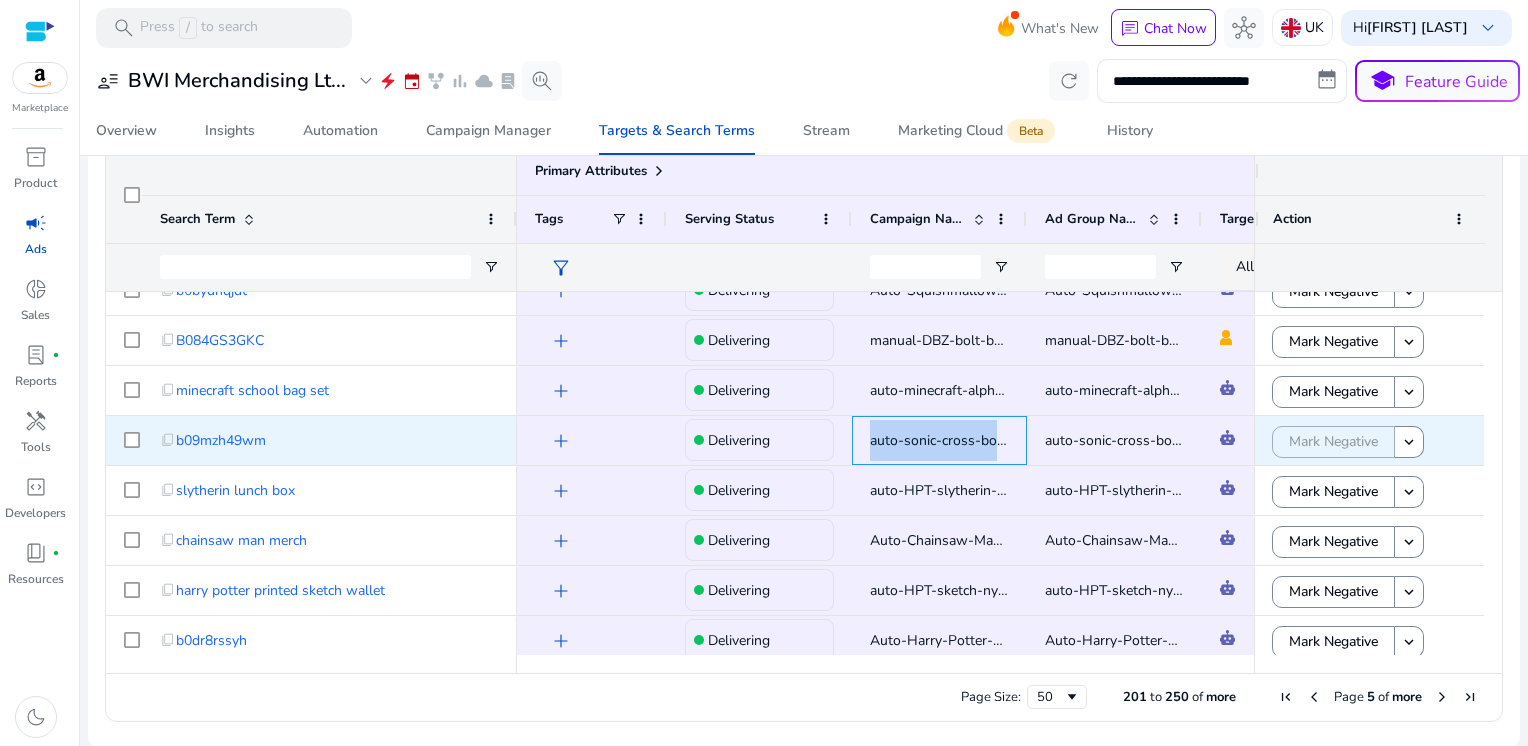 copy on "auto-sonic-cross-body-bag" 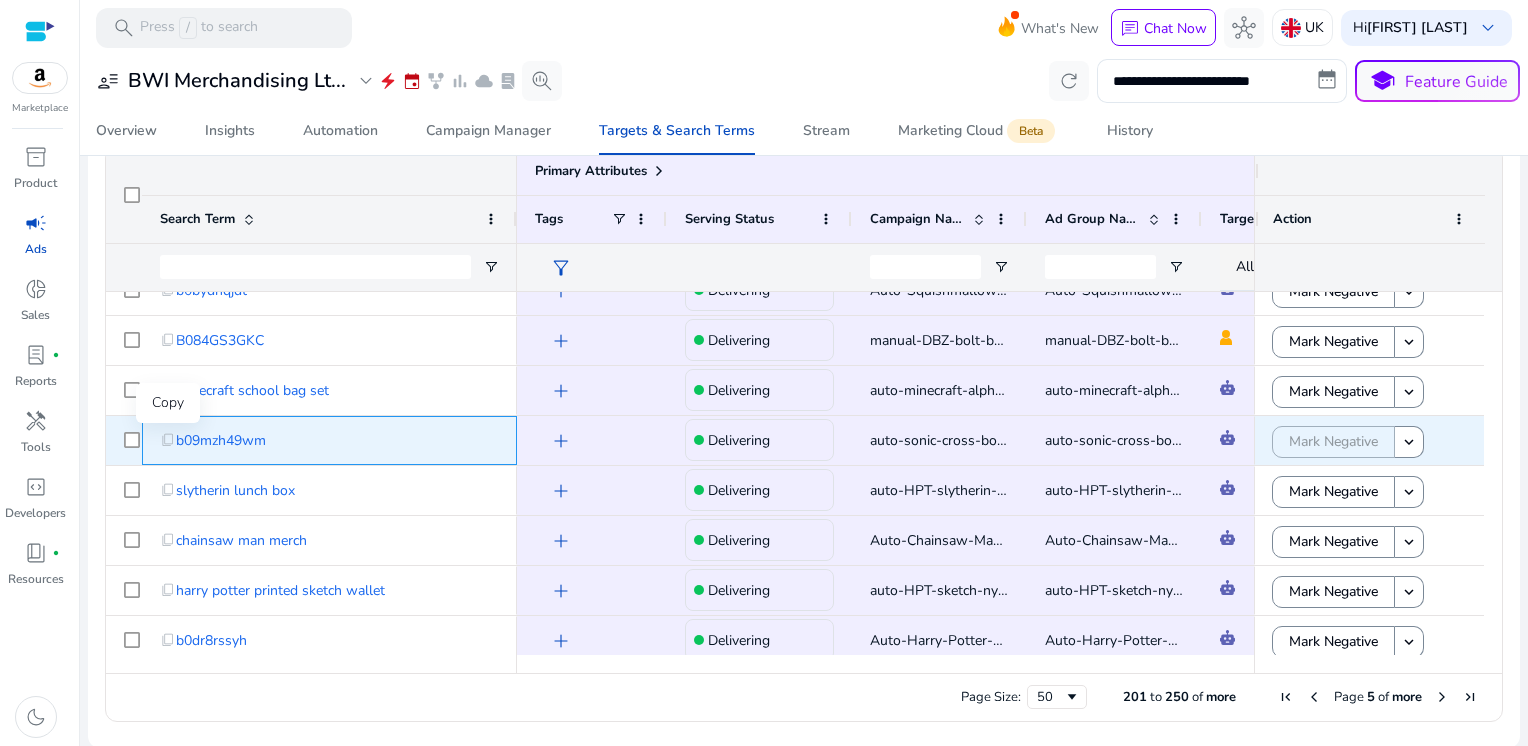 click on "content_copy" 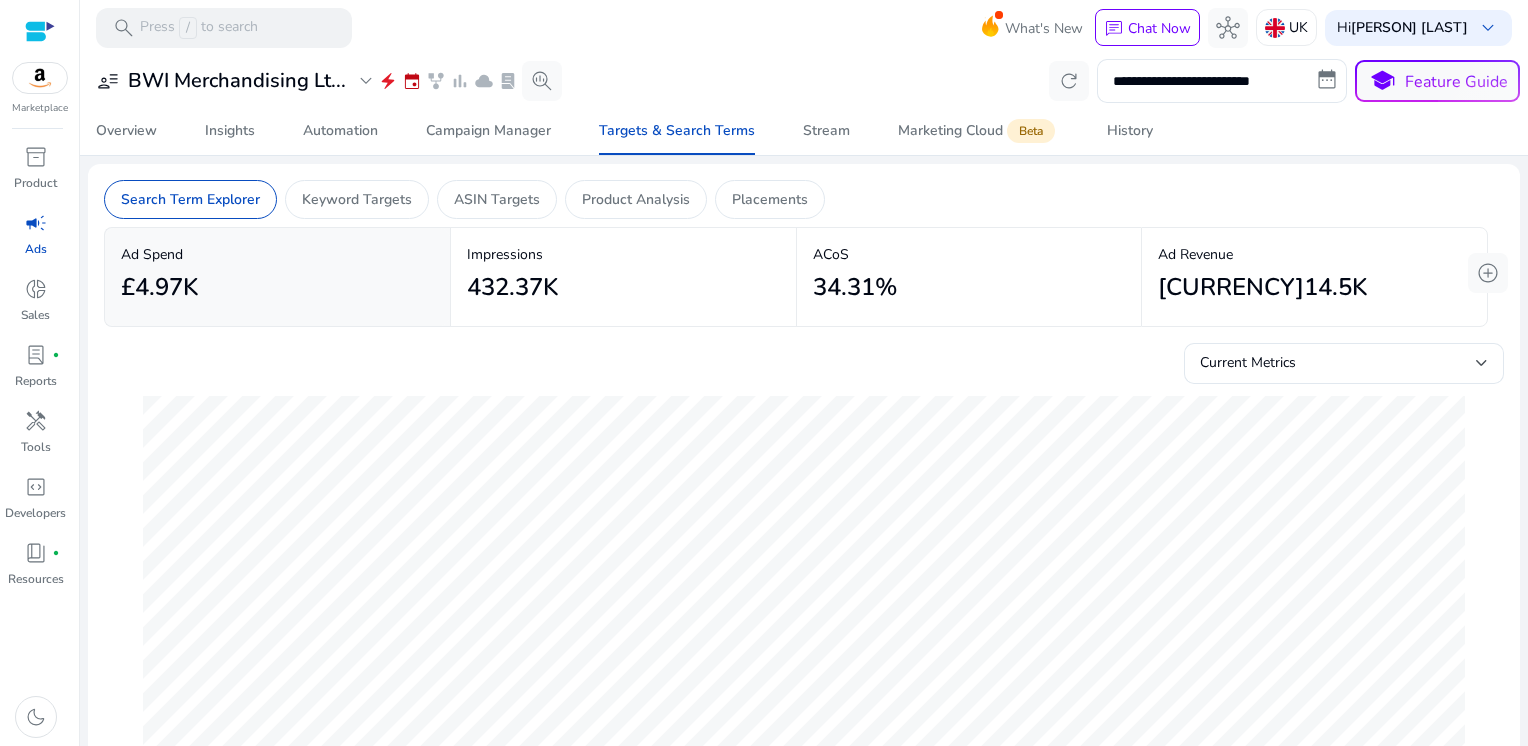 scroll, scrollTop: 0, scrollLeft: 0, axis: both 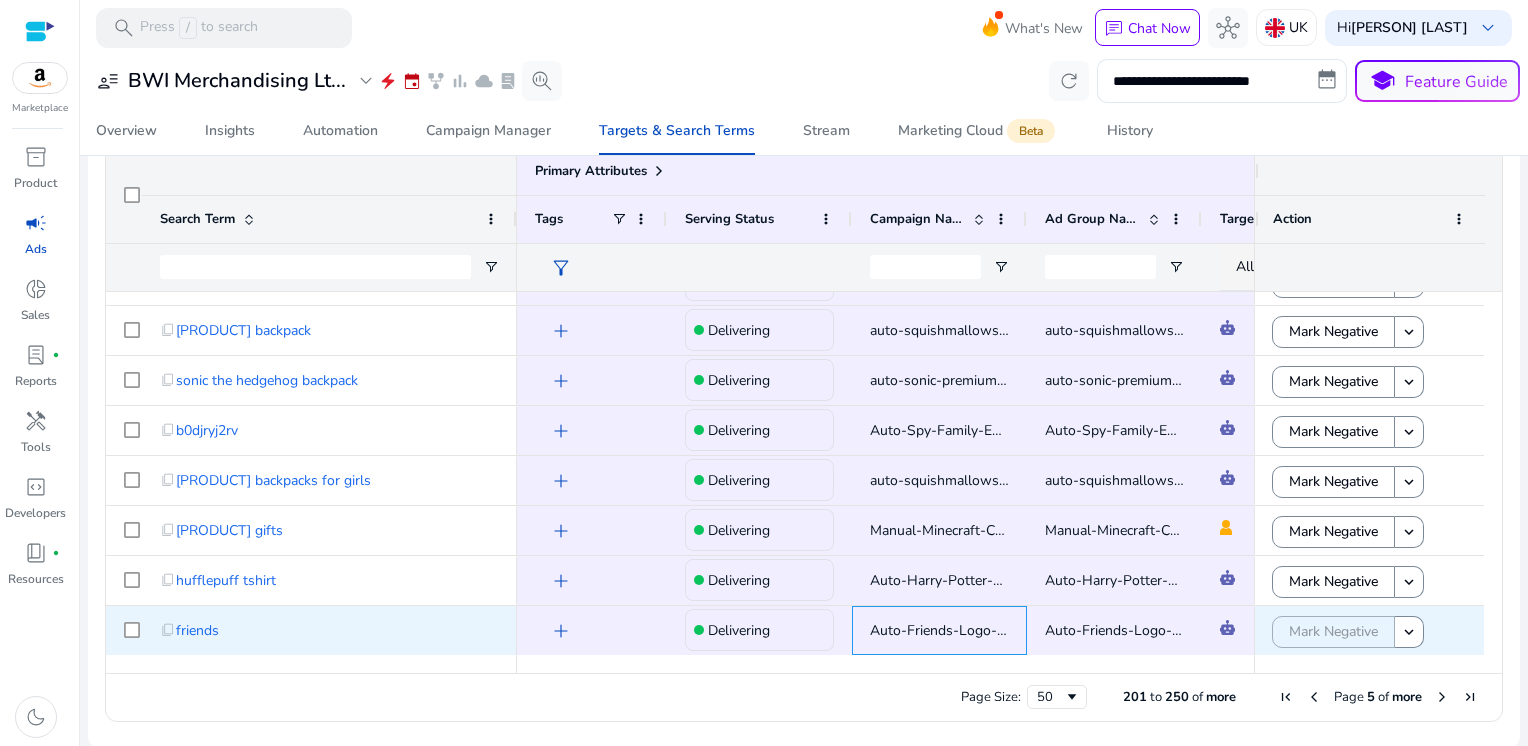 click on "Auto-Friends-Logo-Caps" 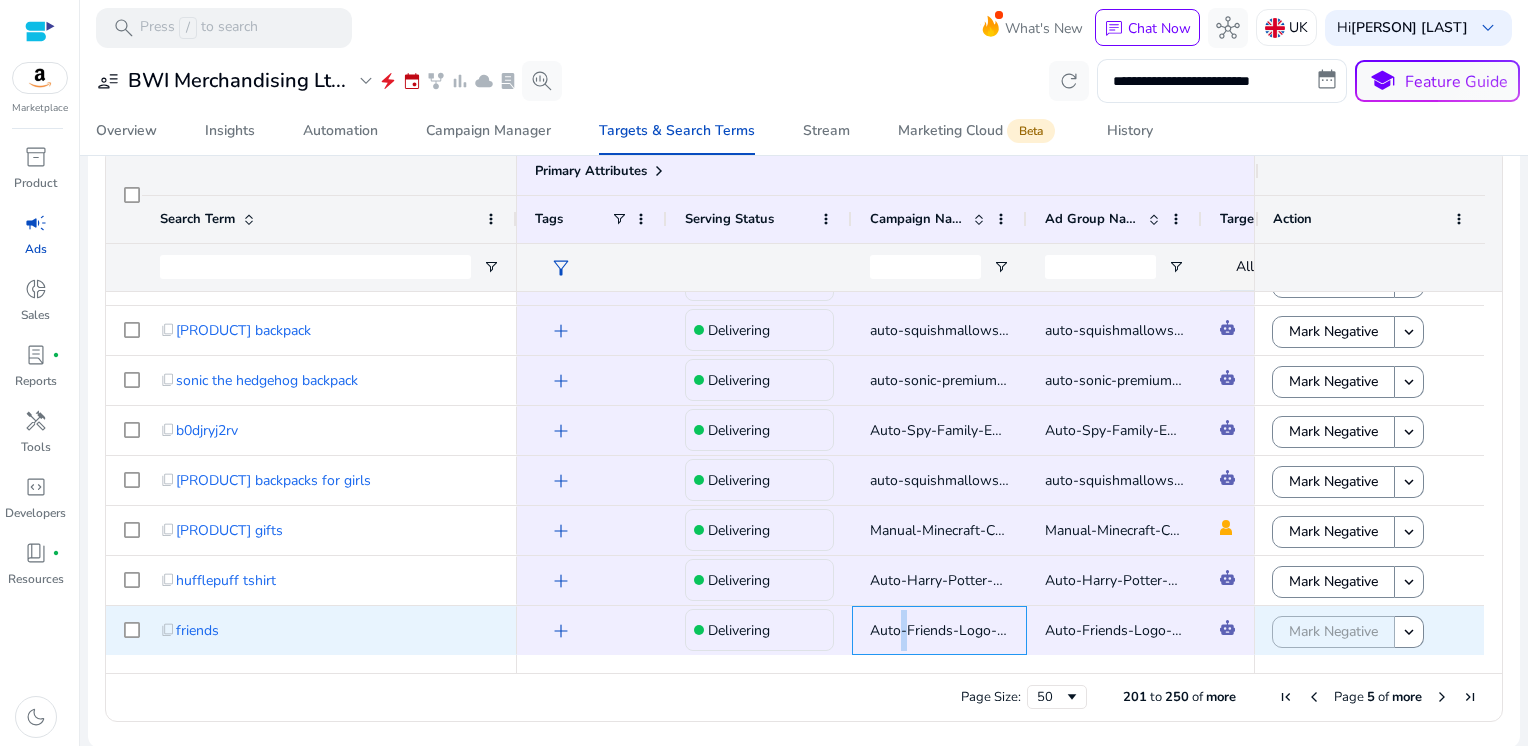 click on "Auto-Friends-Logo-Caps" 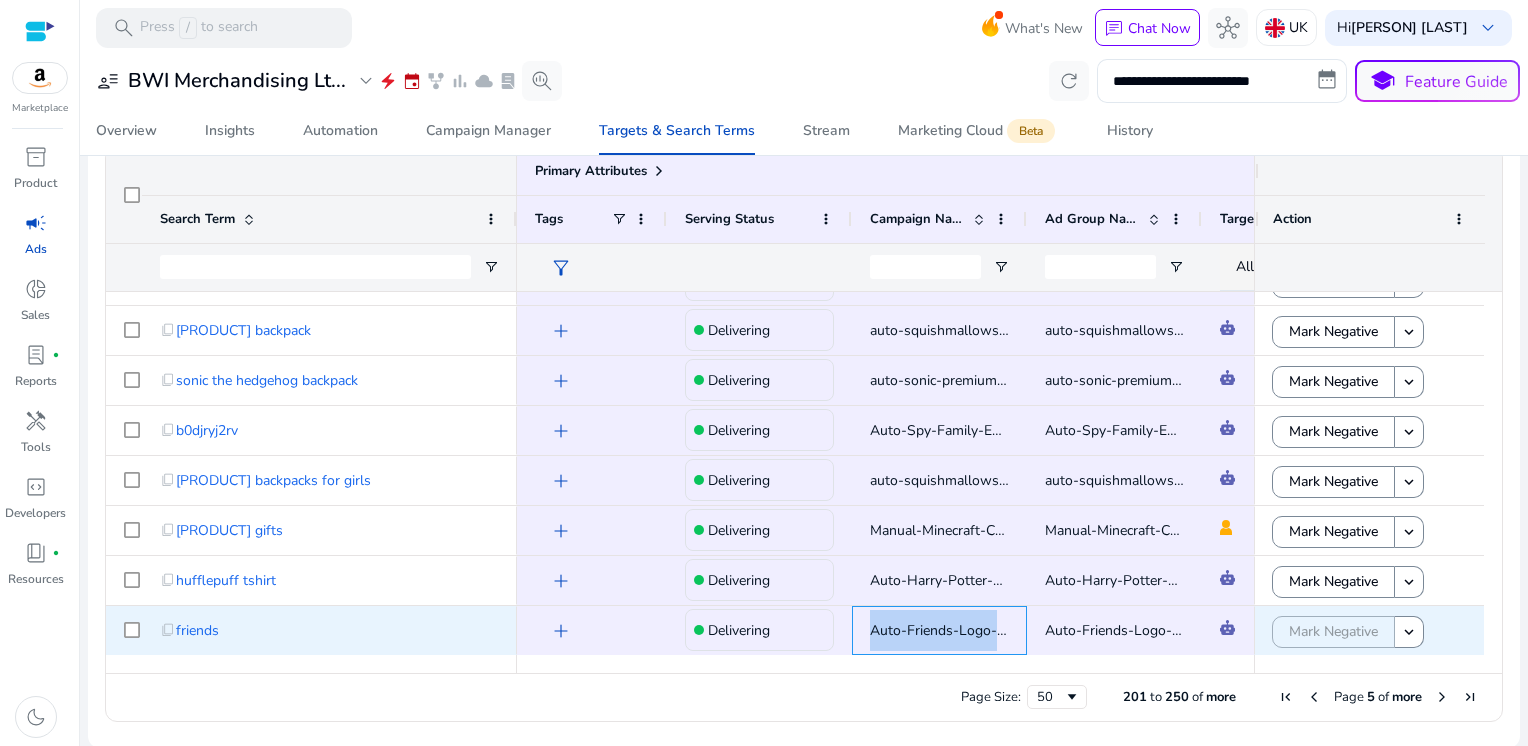 click on "Auto-Friends-Logo-Caps" 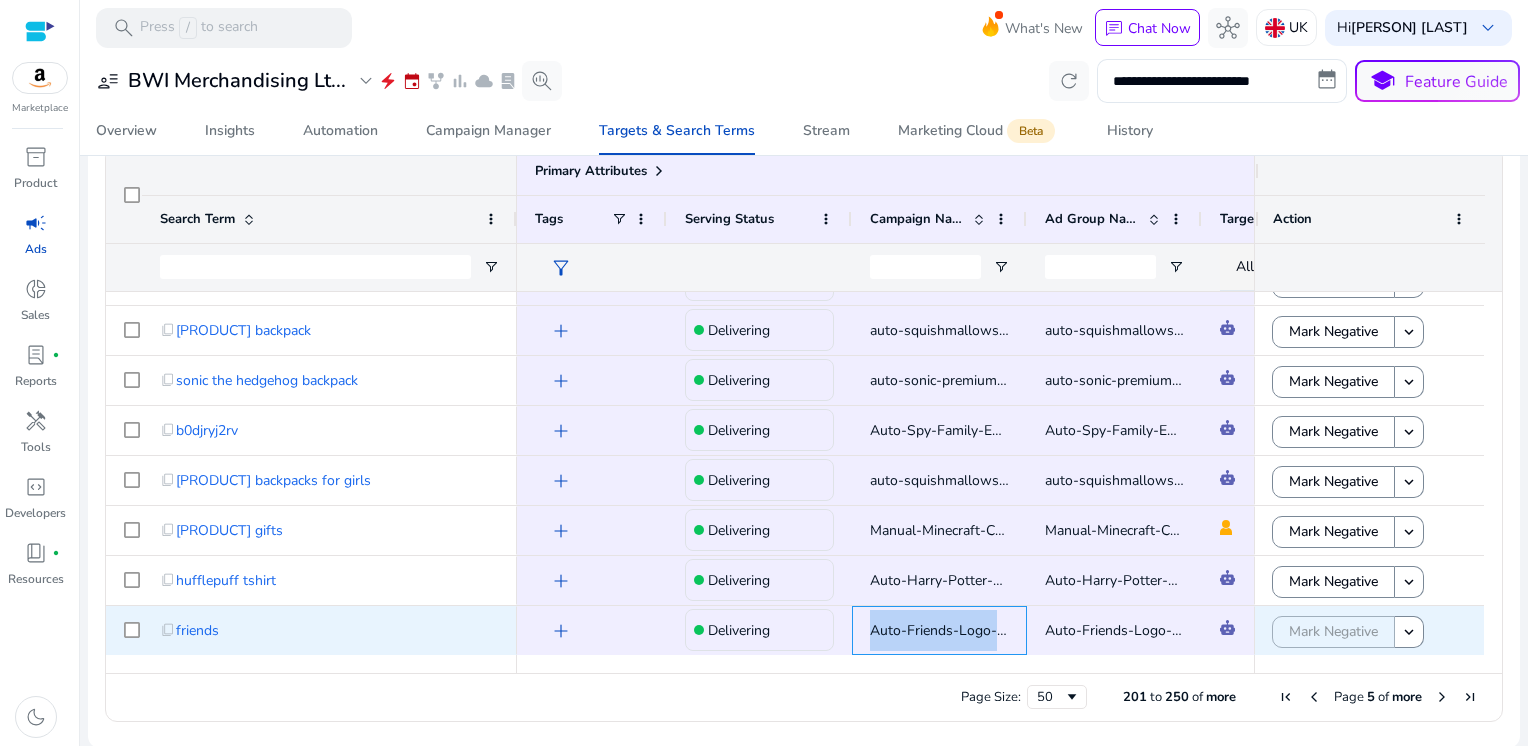 copy on "Auto-Friends-Logo-Caps" 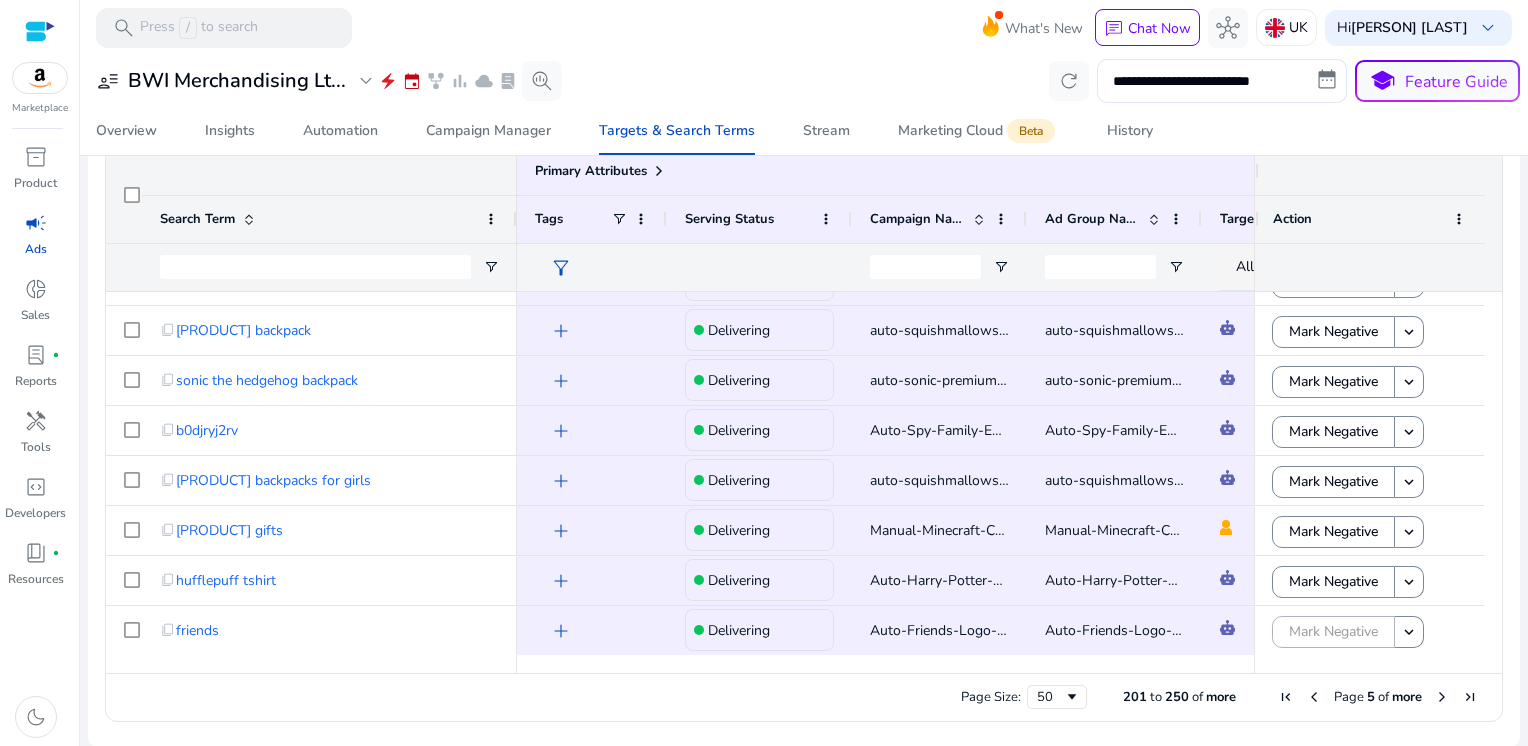 click on "Overview   Insights   Automation   Campaign Manager   Targets & Search Terms   Stream   Marketing Cloud  Beta  History" 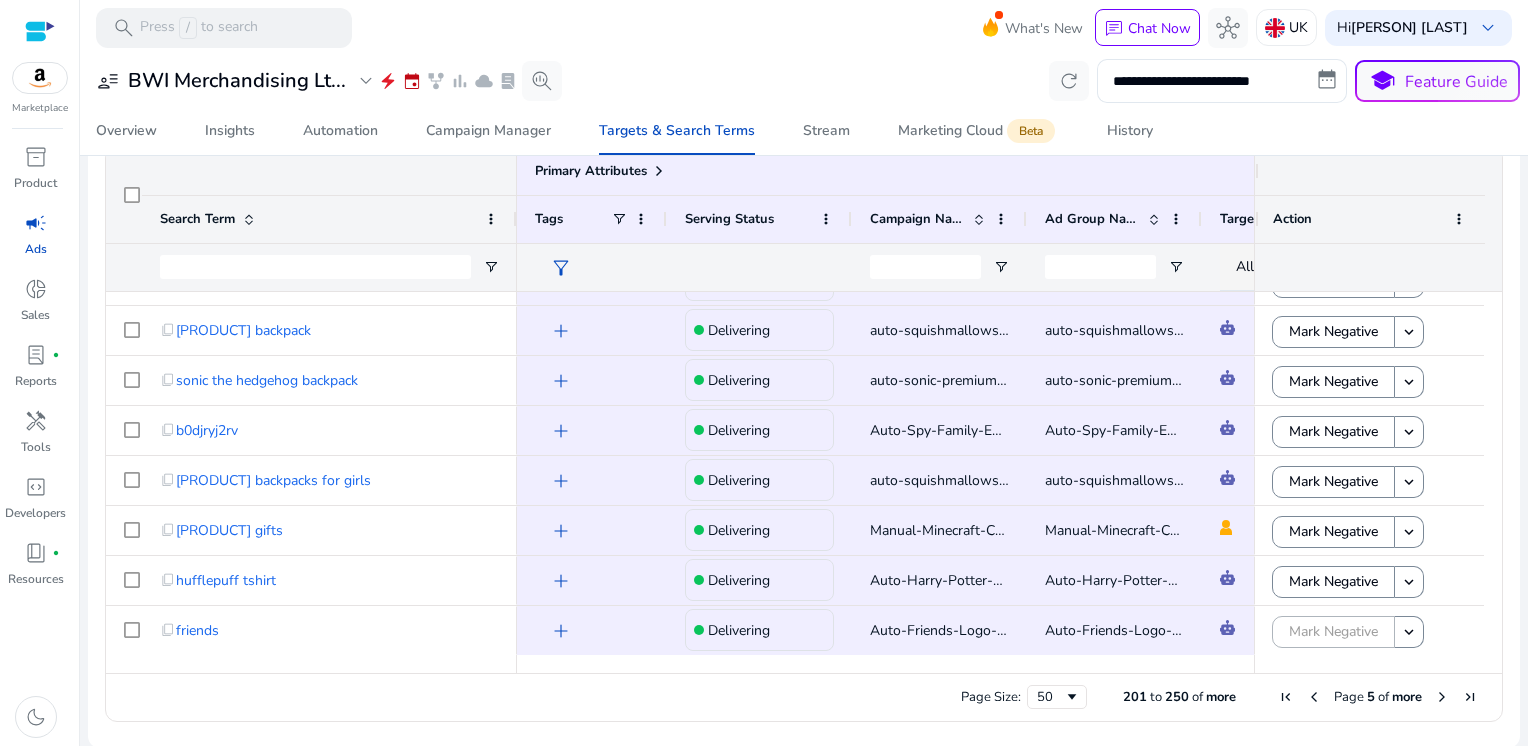 click at bounding box center (1442, 697) 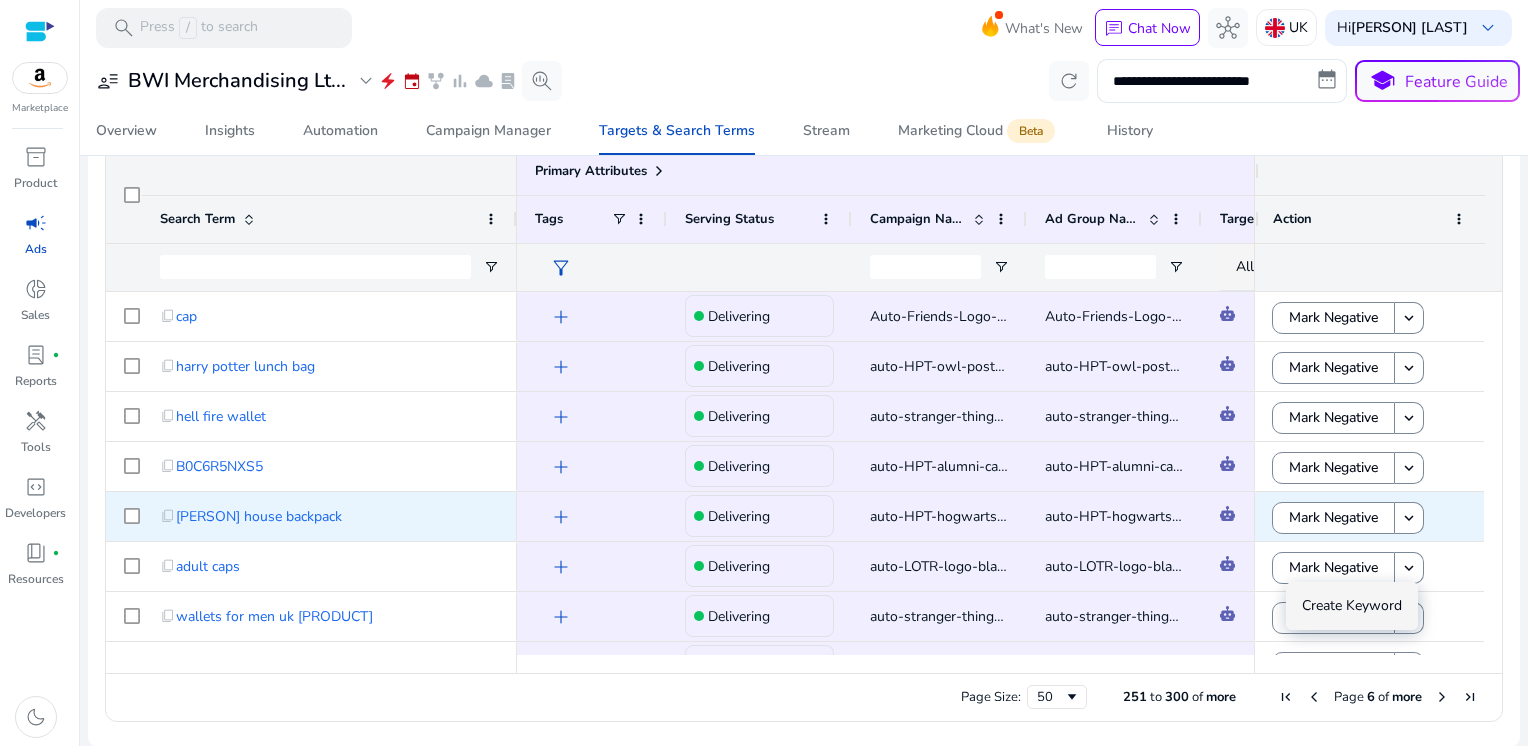 scroll, scrollTop: 360, scrollLeft: 0, axis: vertical 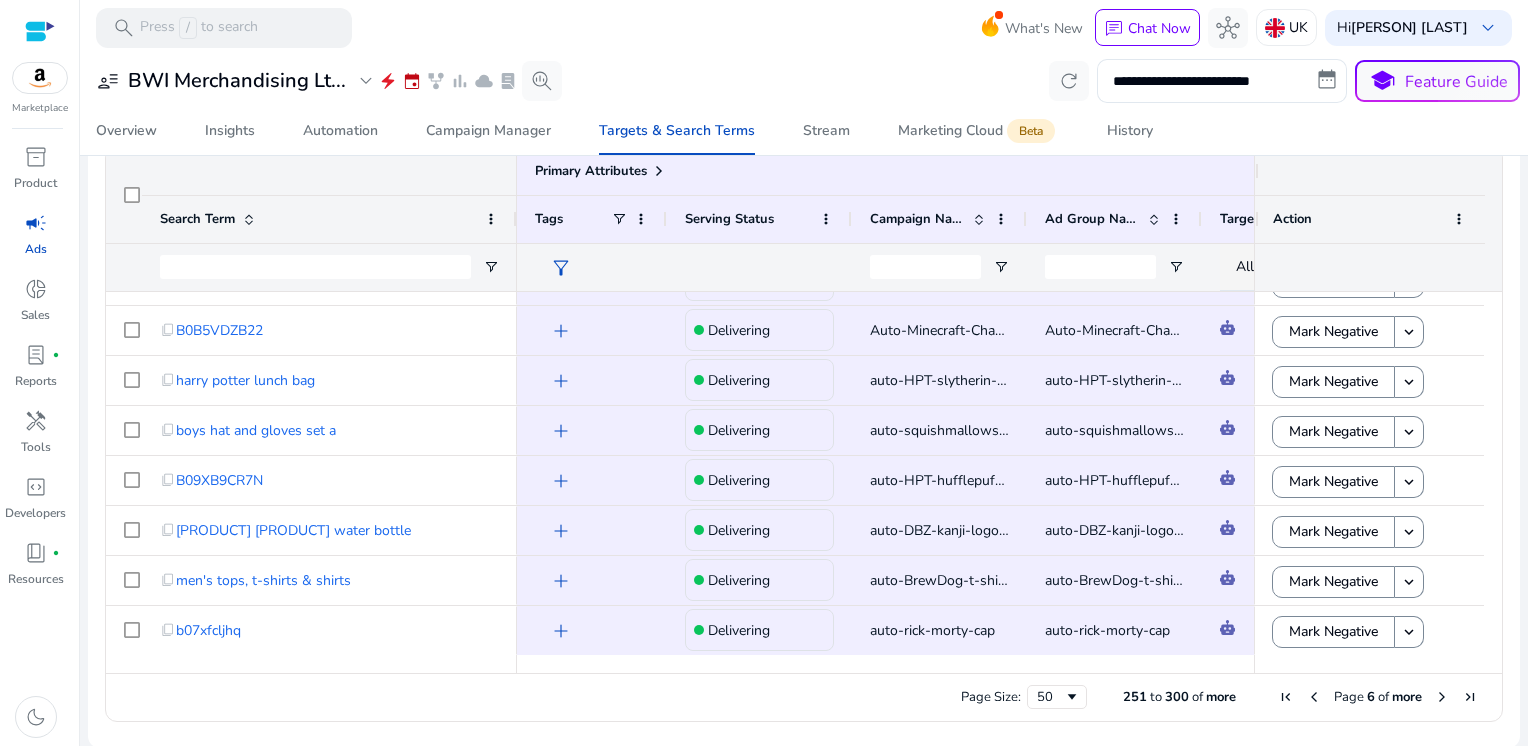 click at bounding box center (1442, 697) 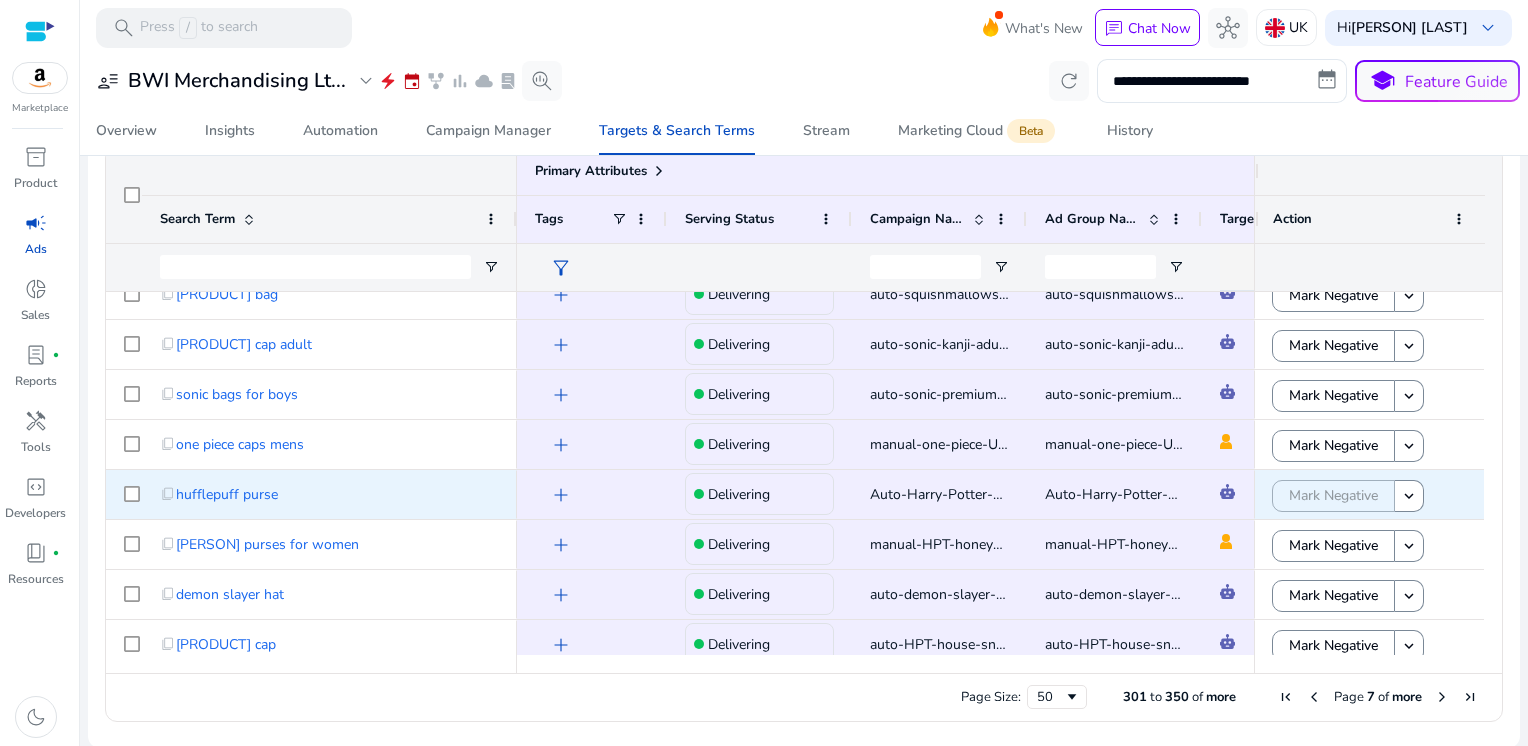 click on "Auto-Harry-Potter-Slipper-Socks" 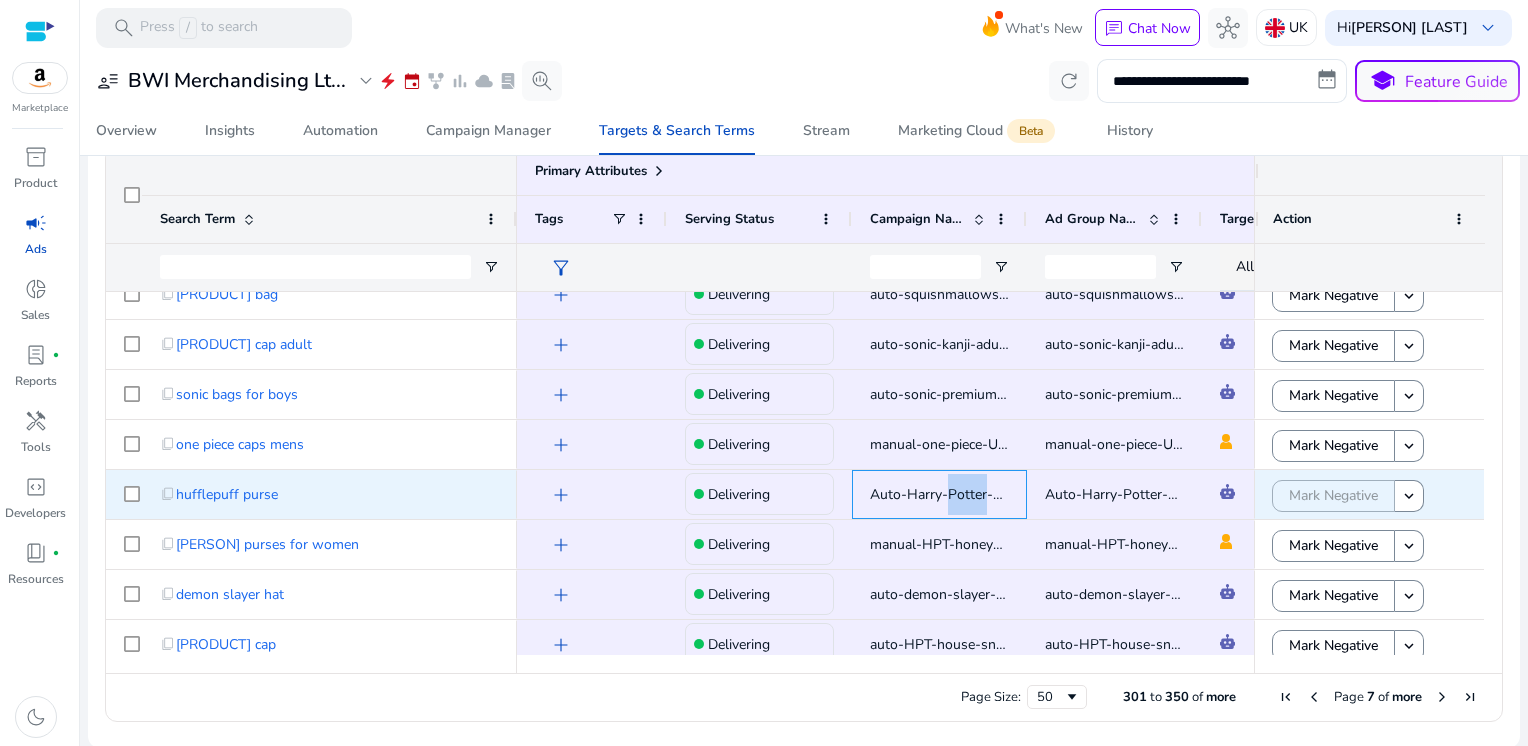 click on "Auto-Harry-Potter-Slipper-Socks" 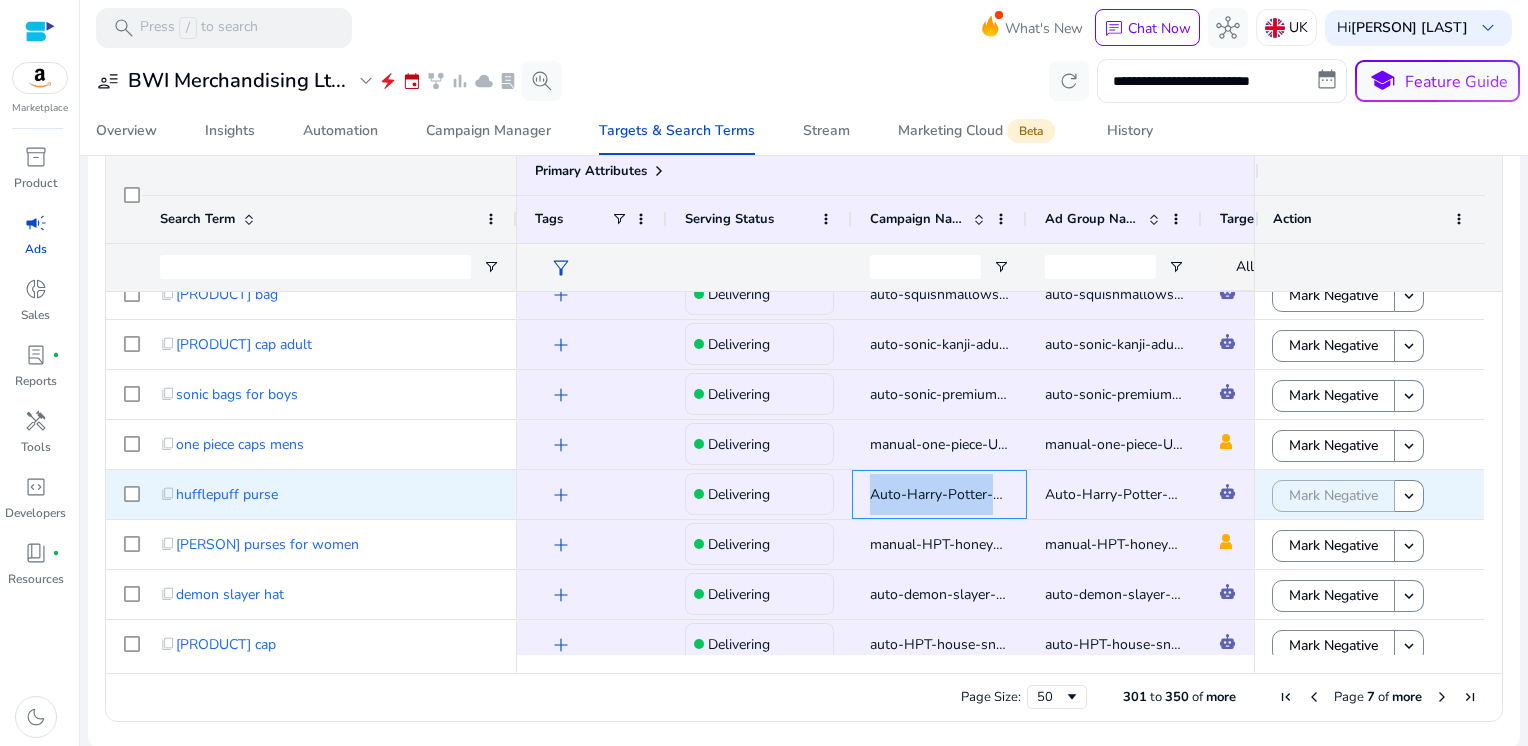 click on "Auto-Harry-Potter-Slipper-Socks" 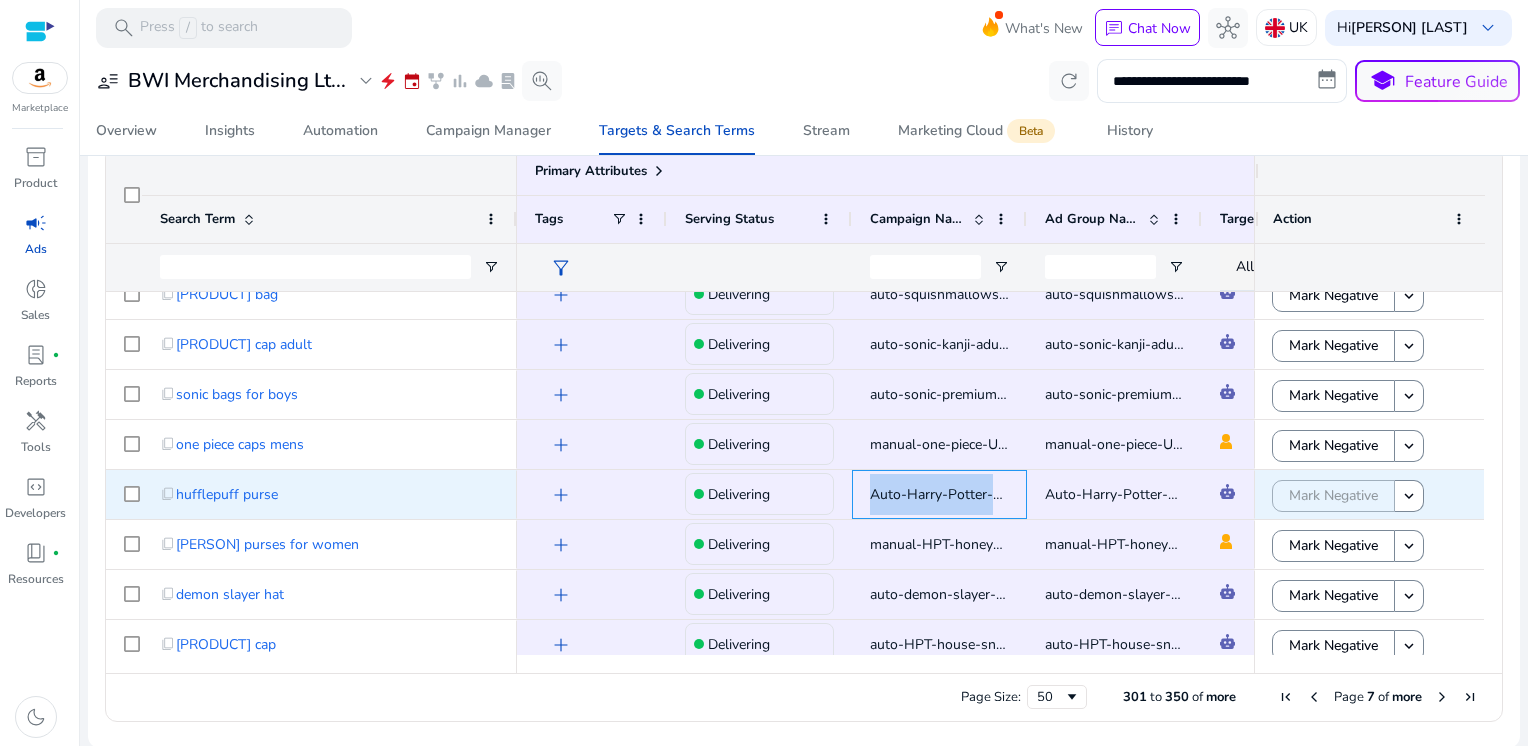 copy on "Auto-Harry-Potter-Slipper-Socks" 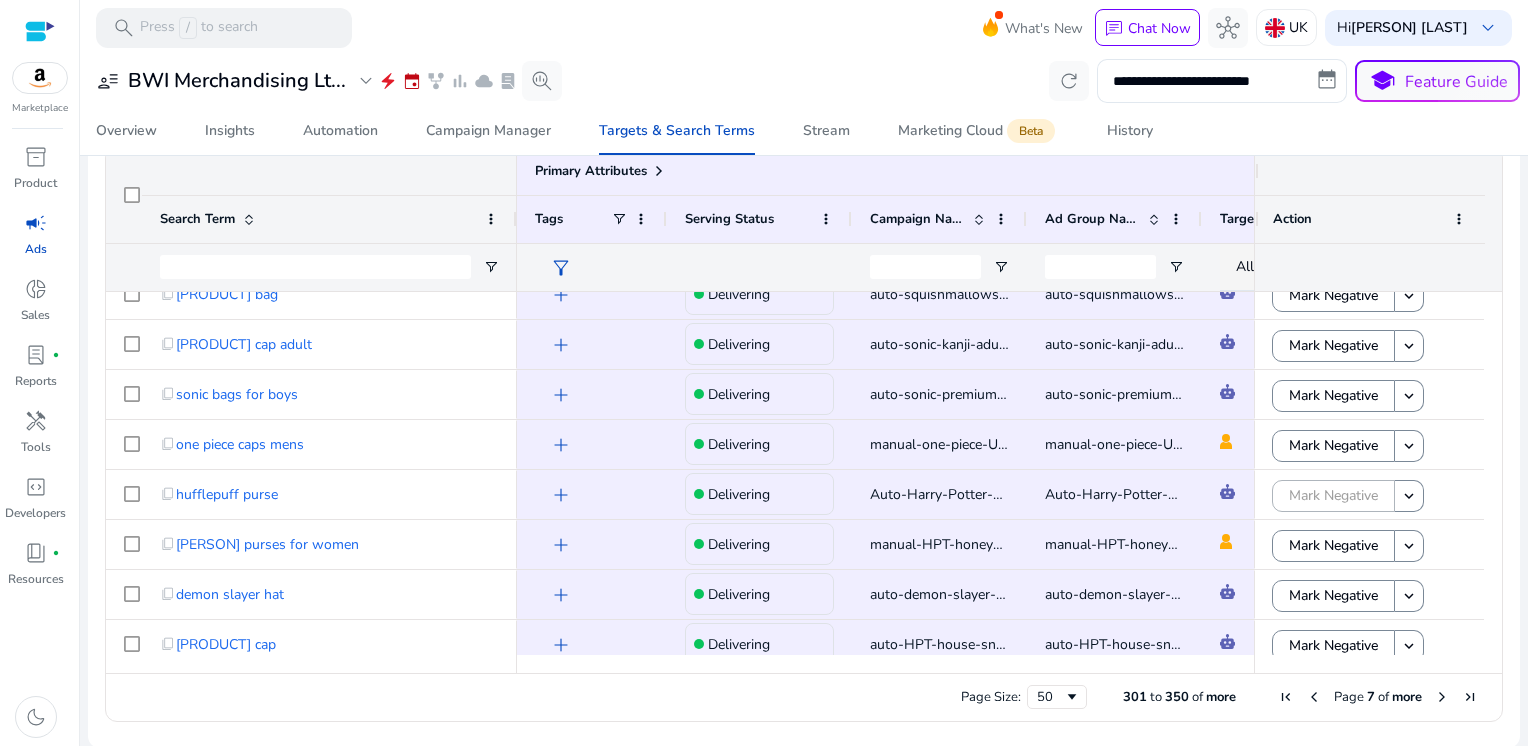 click on "Press SPACE to select this row.
Drag here to set row groups Drag here to set column labels
Primary Attributes
Search Term
14" 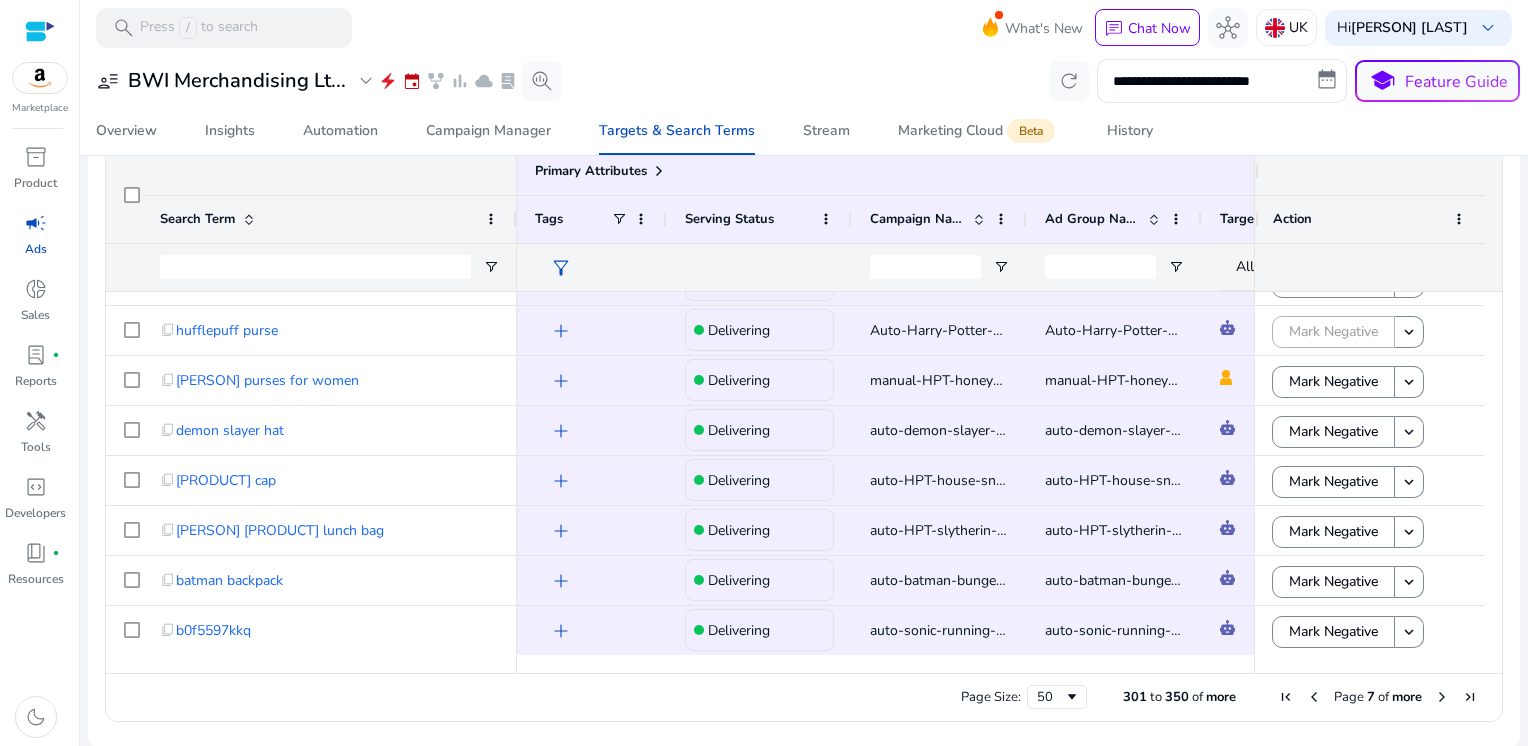 click at bounding box center [1442, 697] 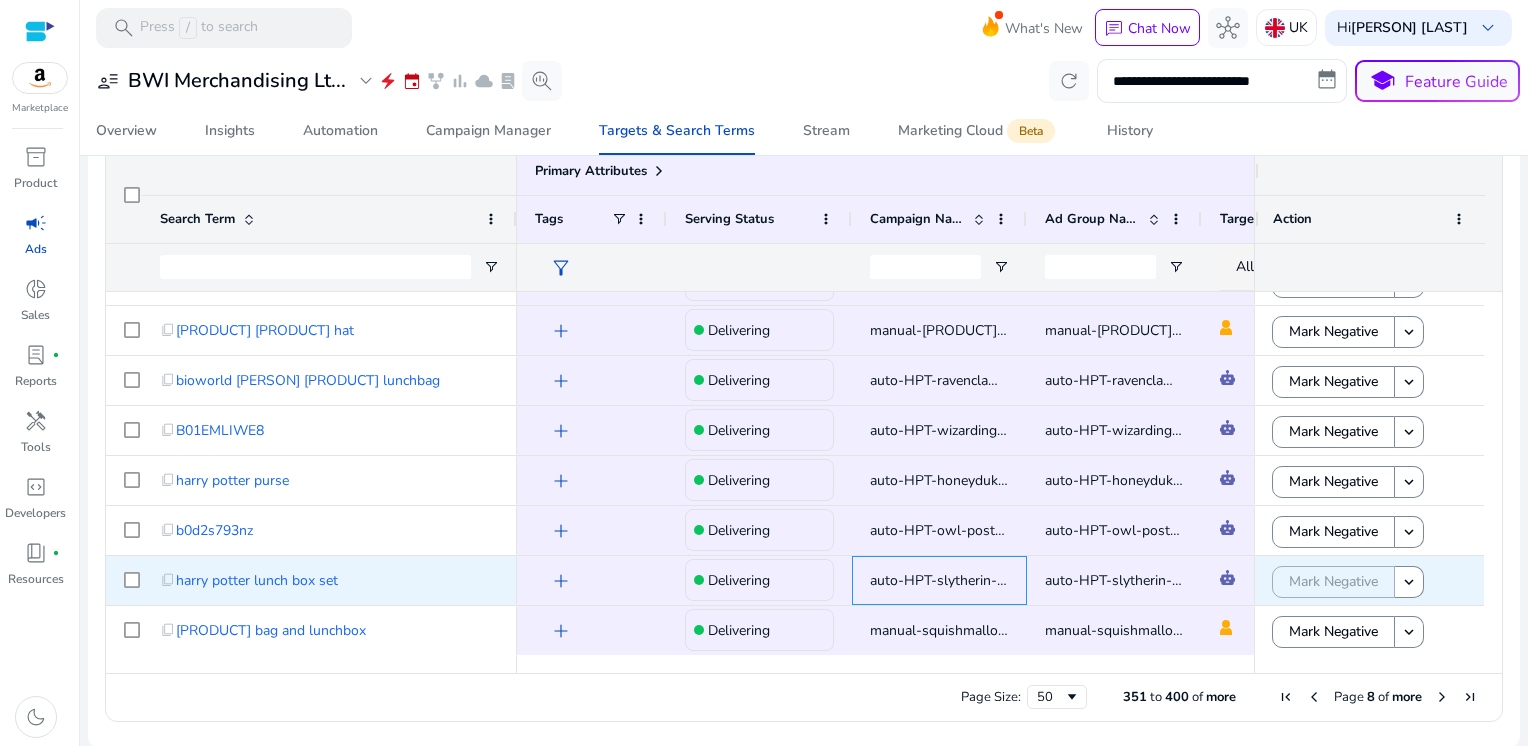 click on "auto-HPT-slytherin-lunch-bag" 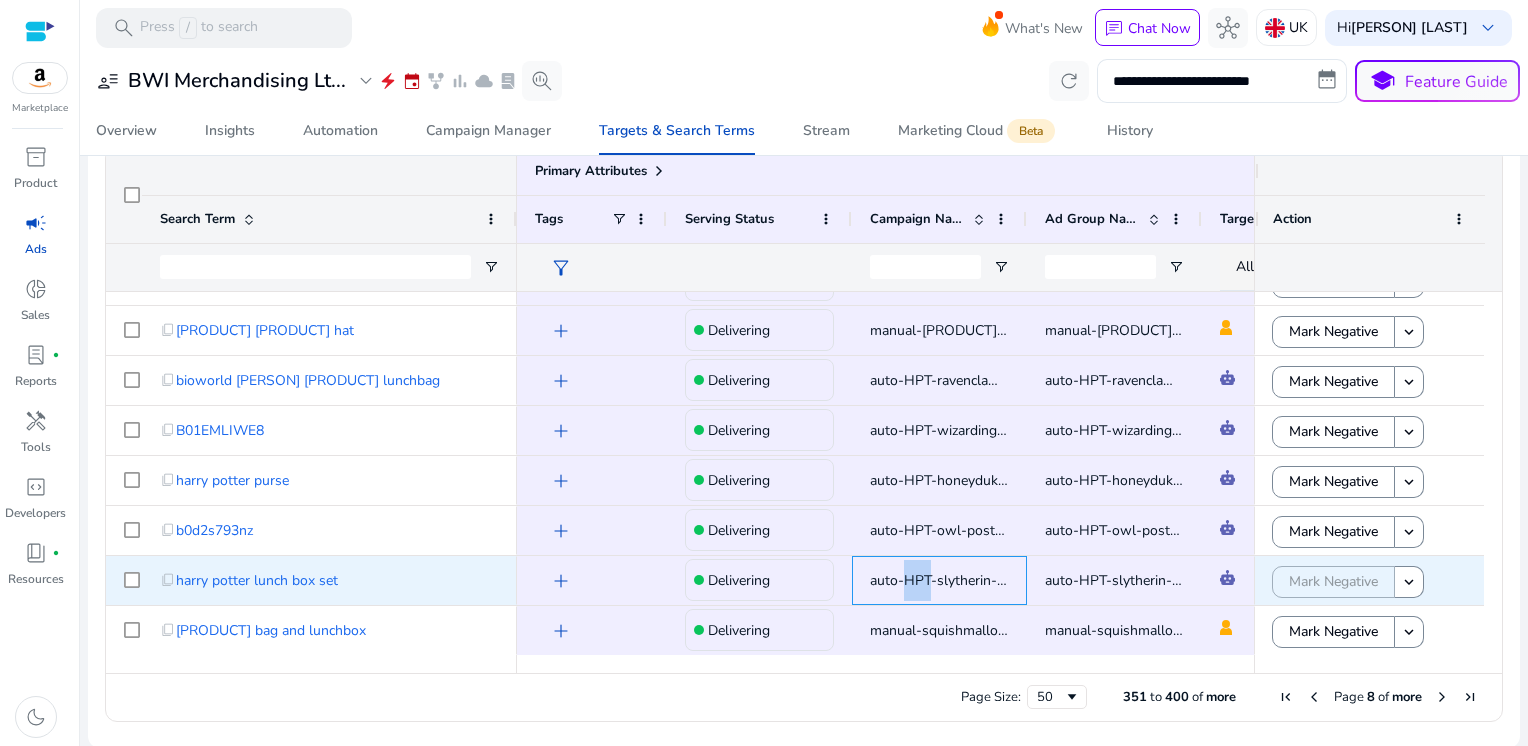 click on "auto-HPT-slytherin-lunch-bag" 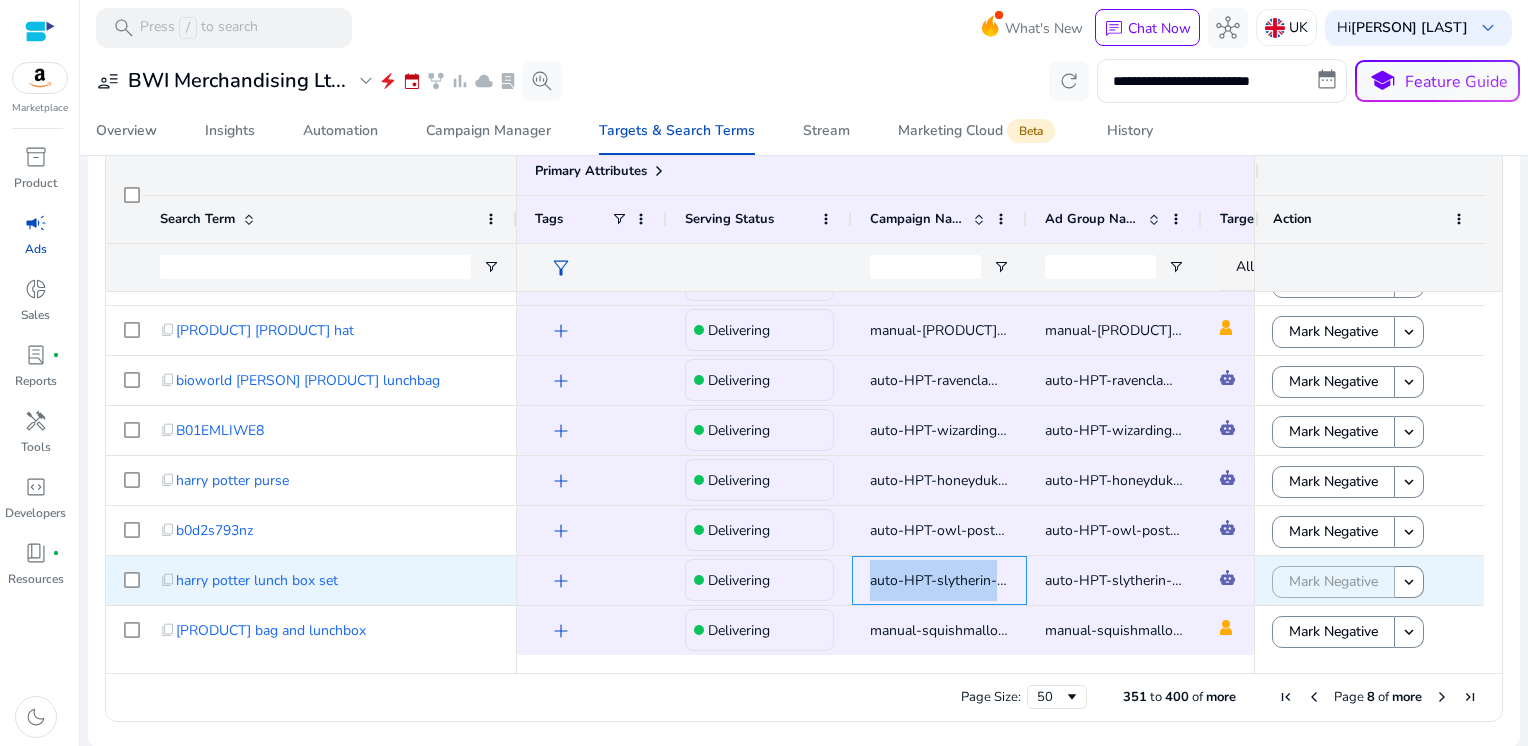 click on "auto-HPT-slytherin-lunch-bag" 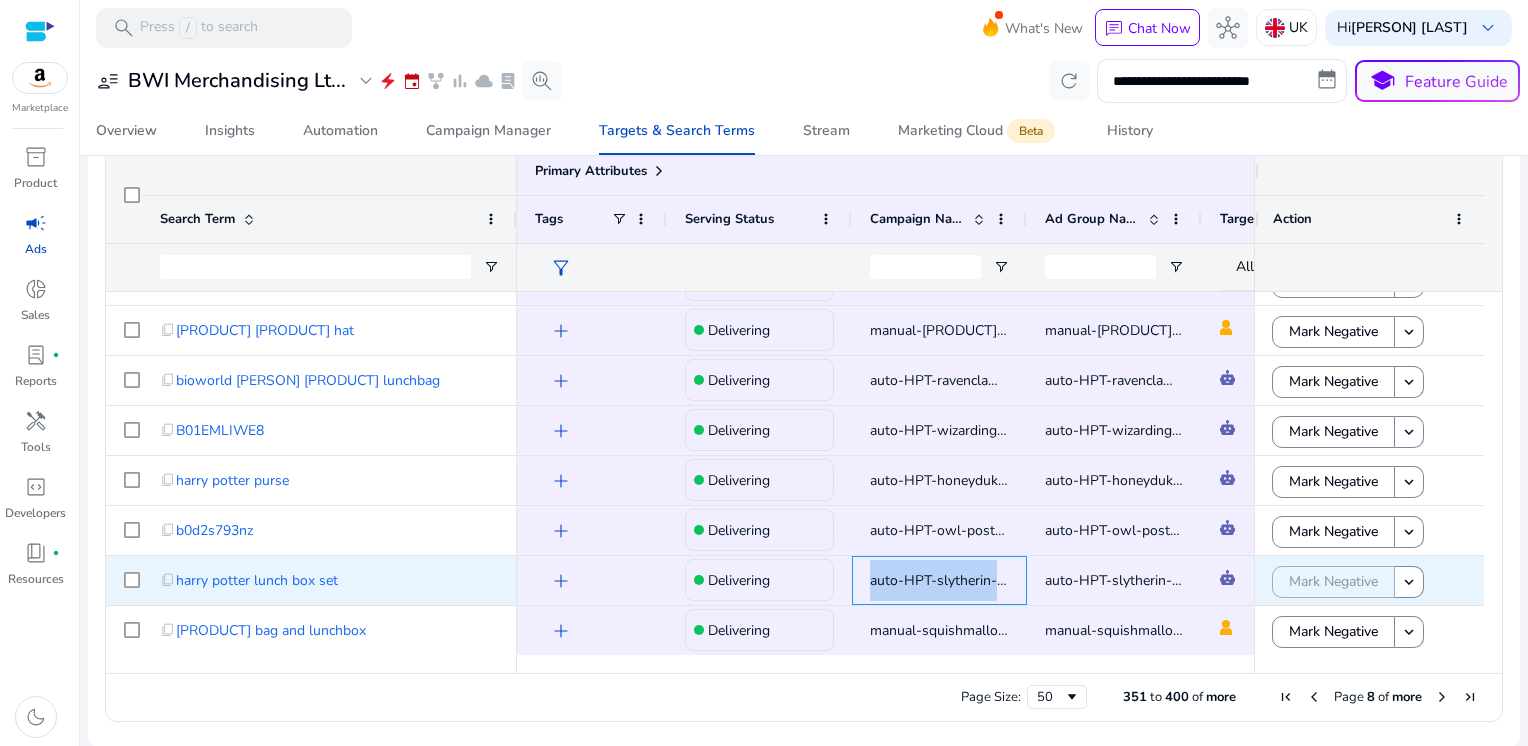 copy on "auto-HPT-slytherin-lunch-bag" 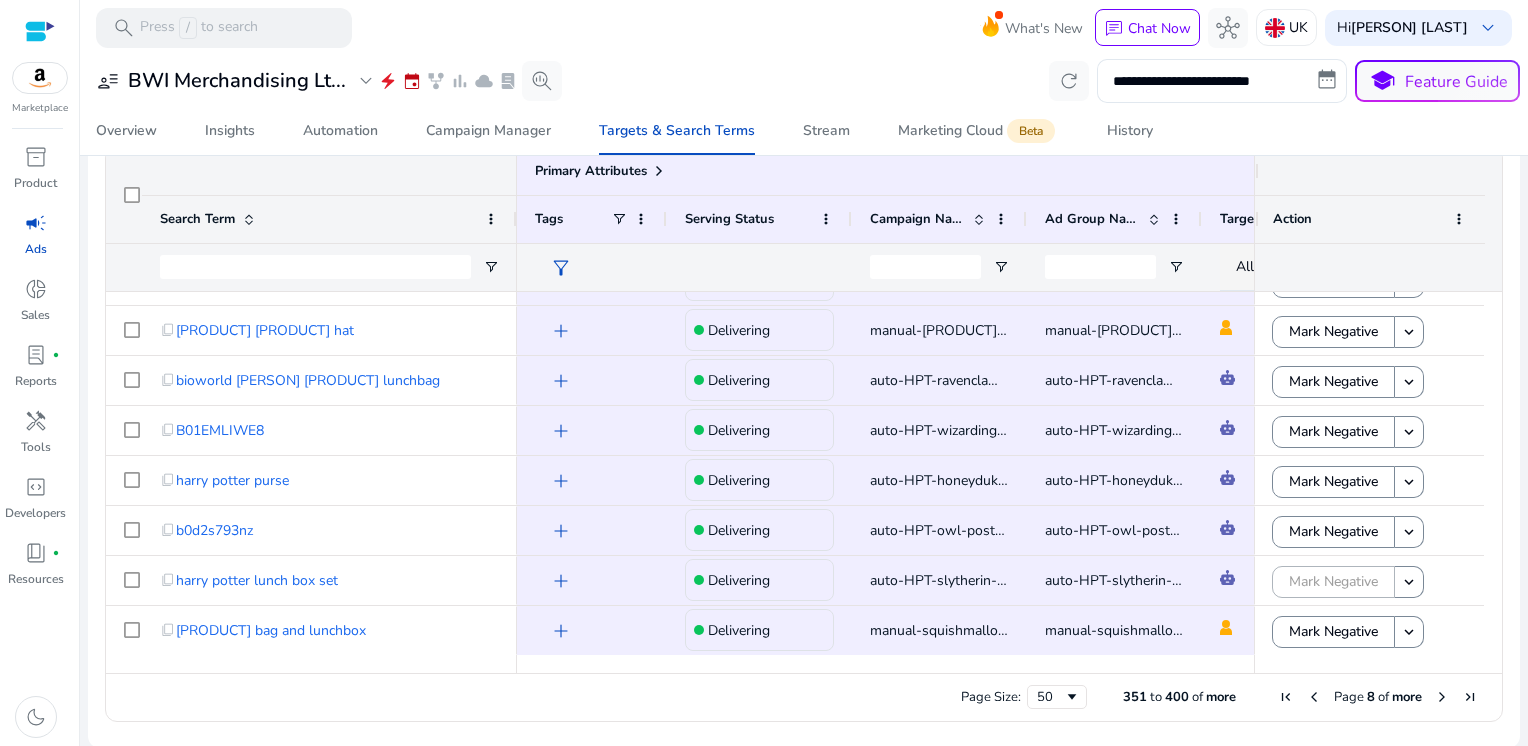 click on "Overview   Insights   Automation   Campaign Manager   Targets & Search Terms   Stream   Marketing Cloud  Beta  History" 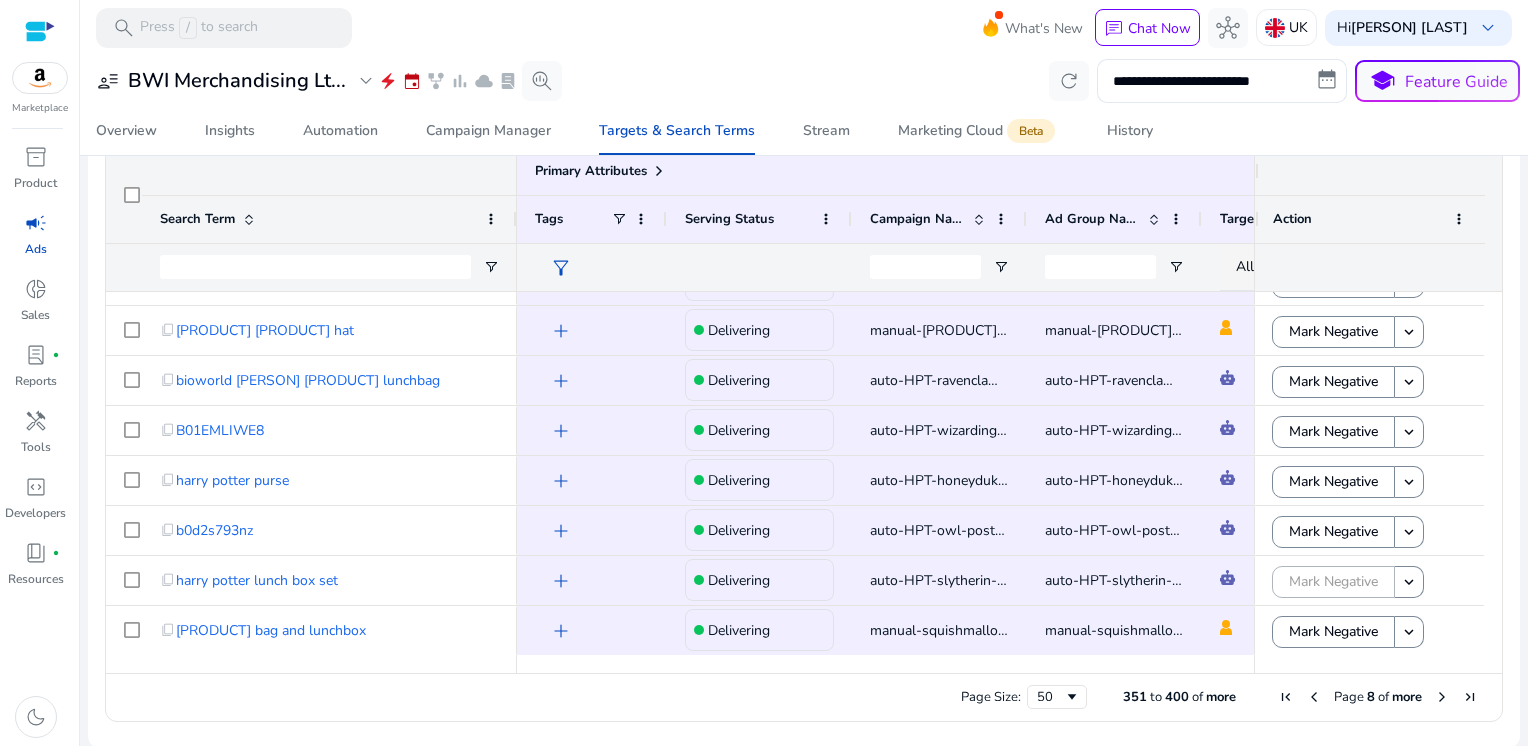 click at bounding box center [1442, 697] 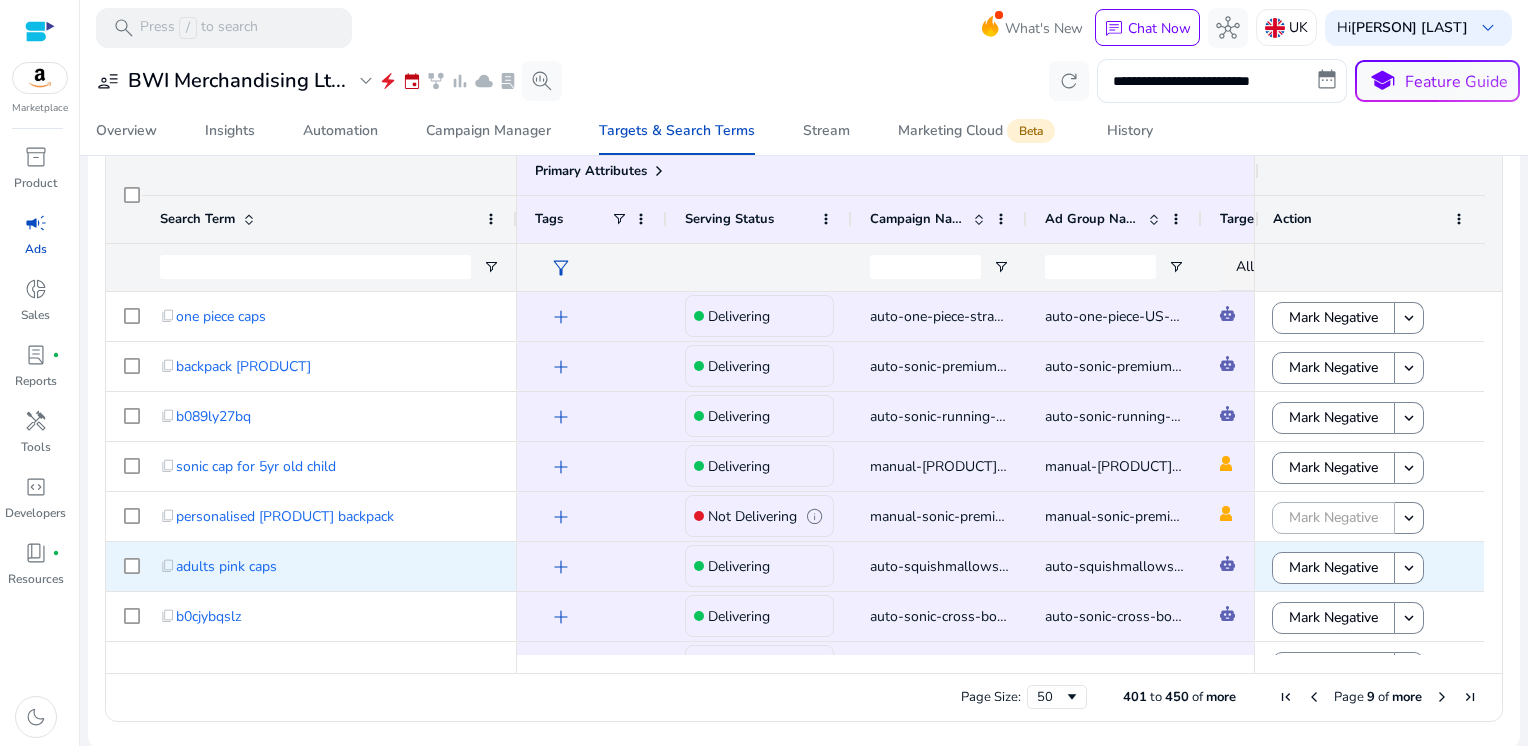 scroll, scrollTop: 259, scrollLeft: 0, axis: vertical 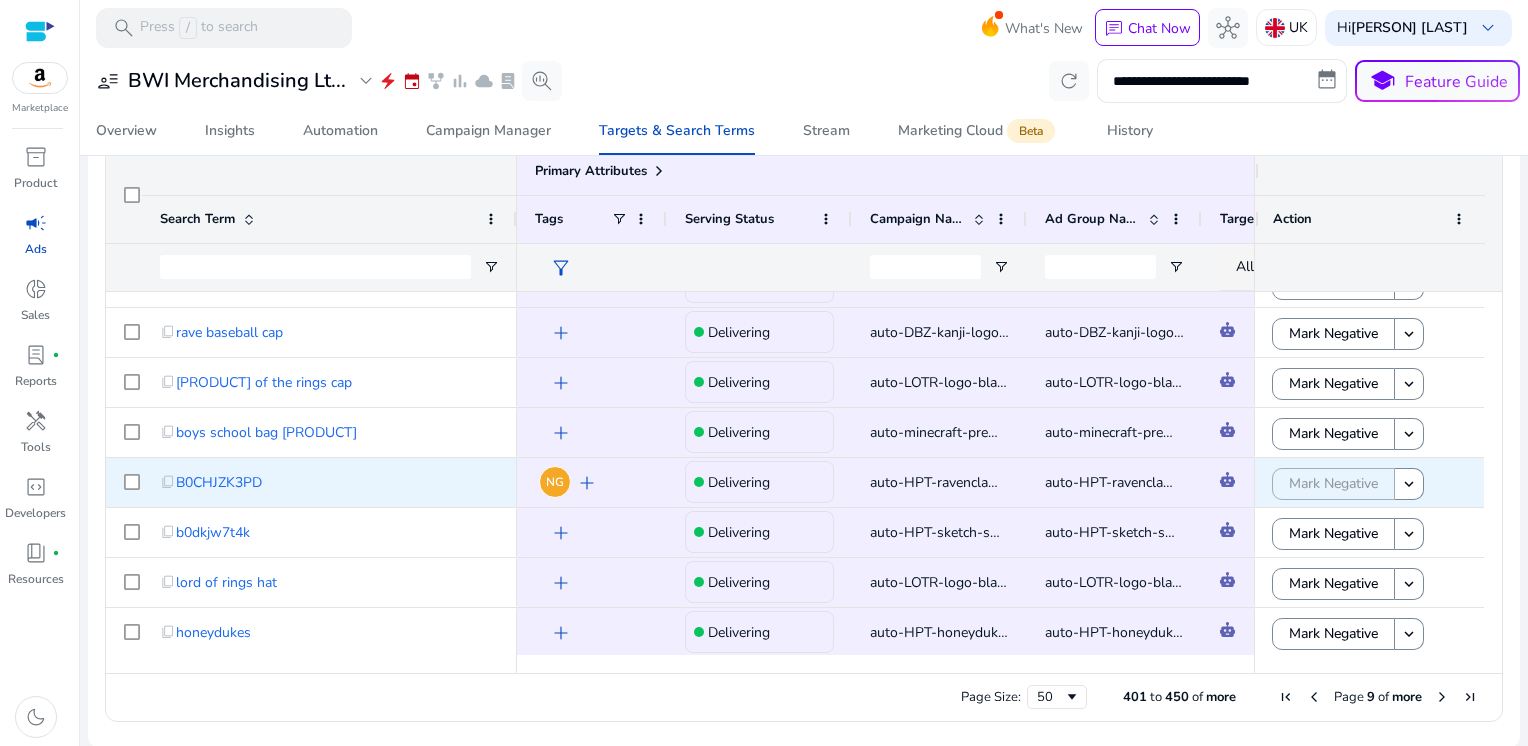 click on "auto-HPT-ravenclaw-satchel" 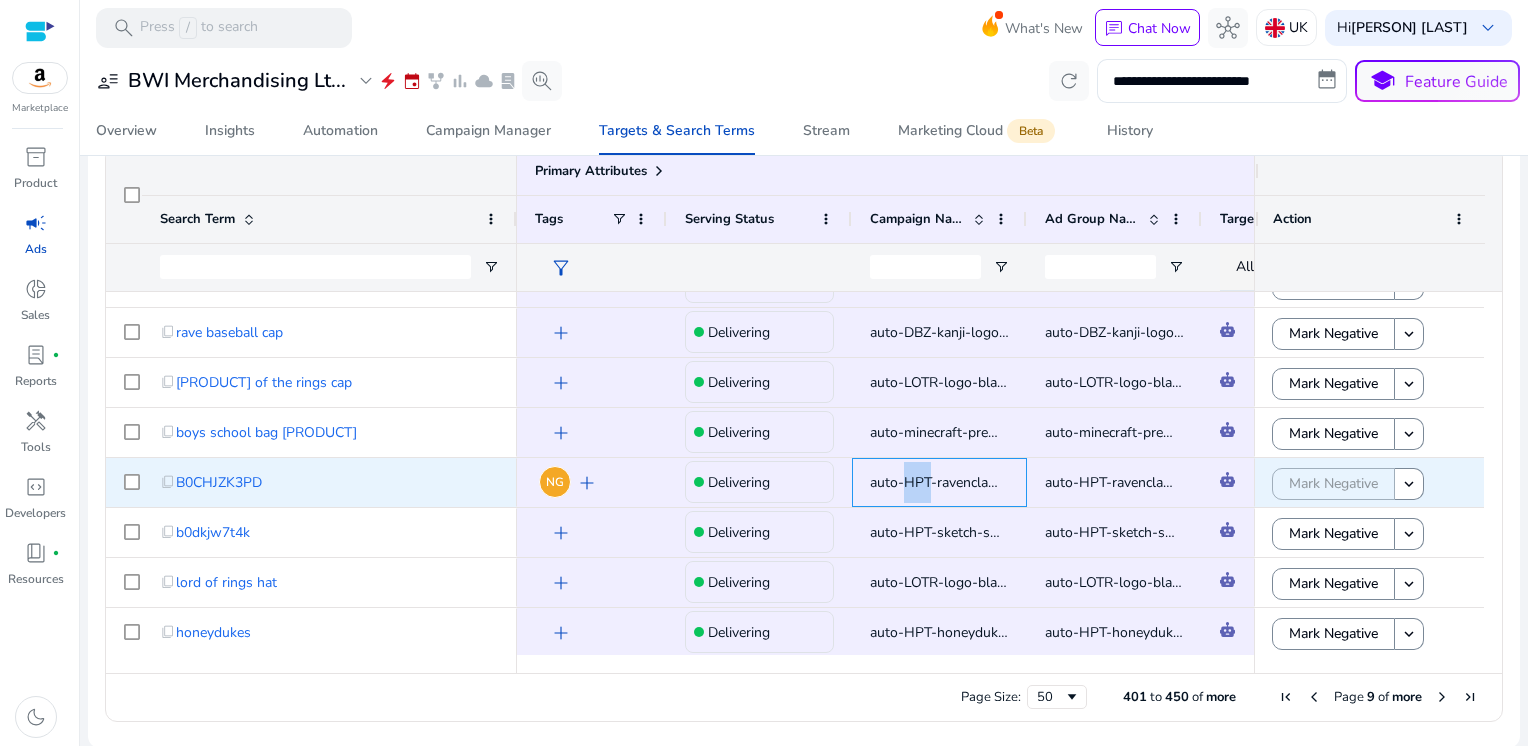 click on "auto-HPT-ravenclaw-satchel" 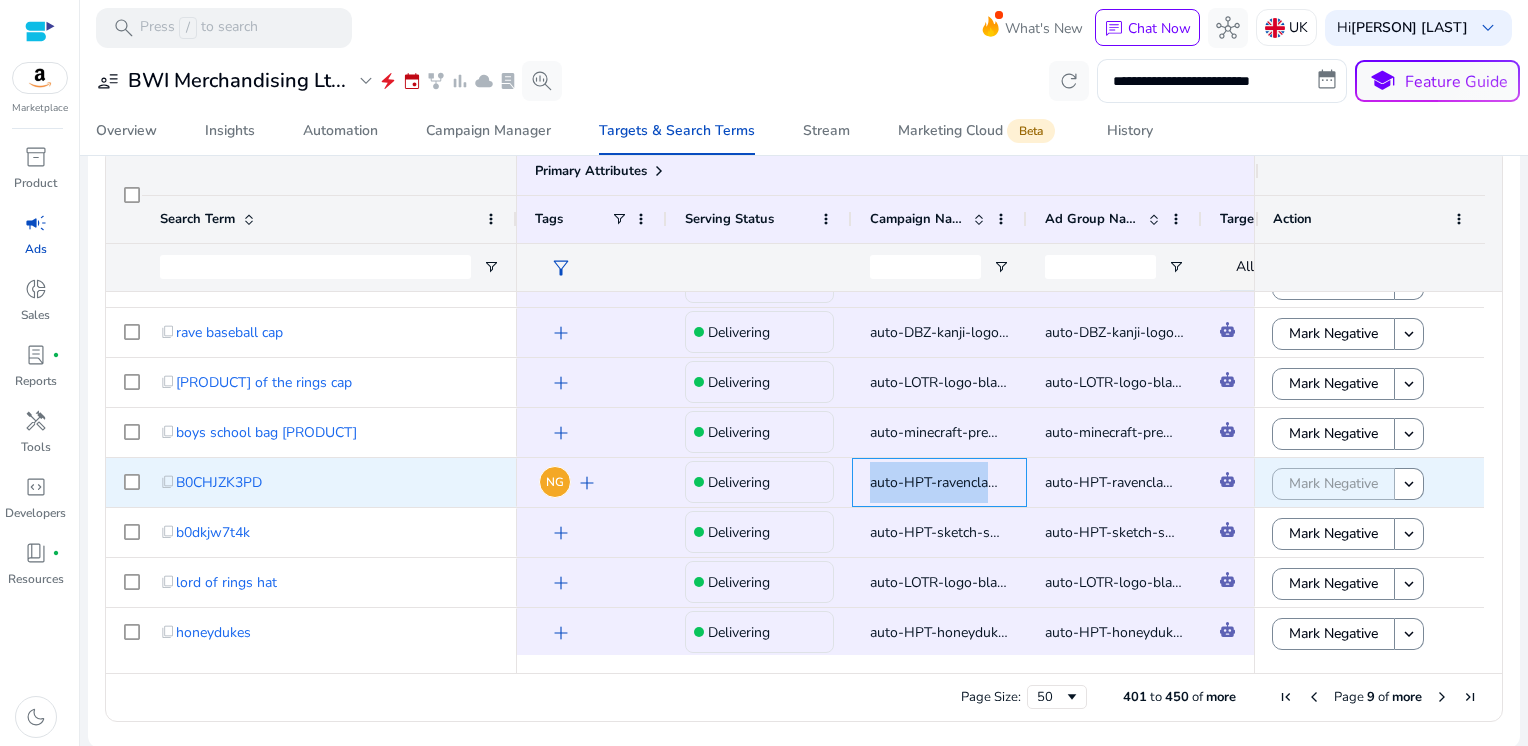 click on "auto-HPT-ravenclaw-satchel" 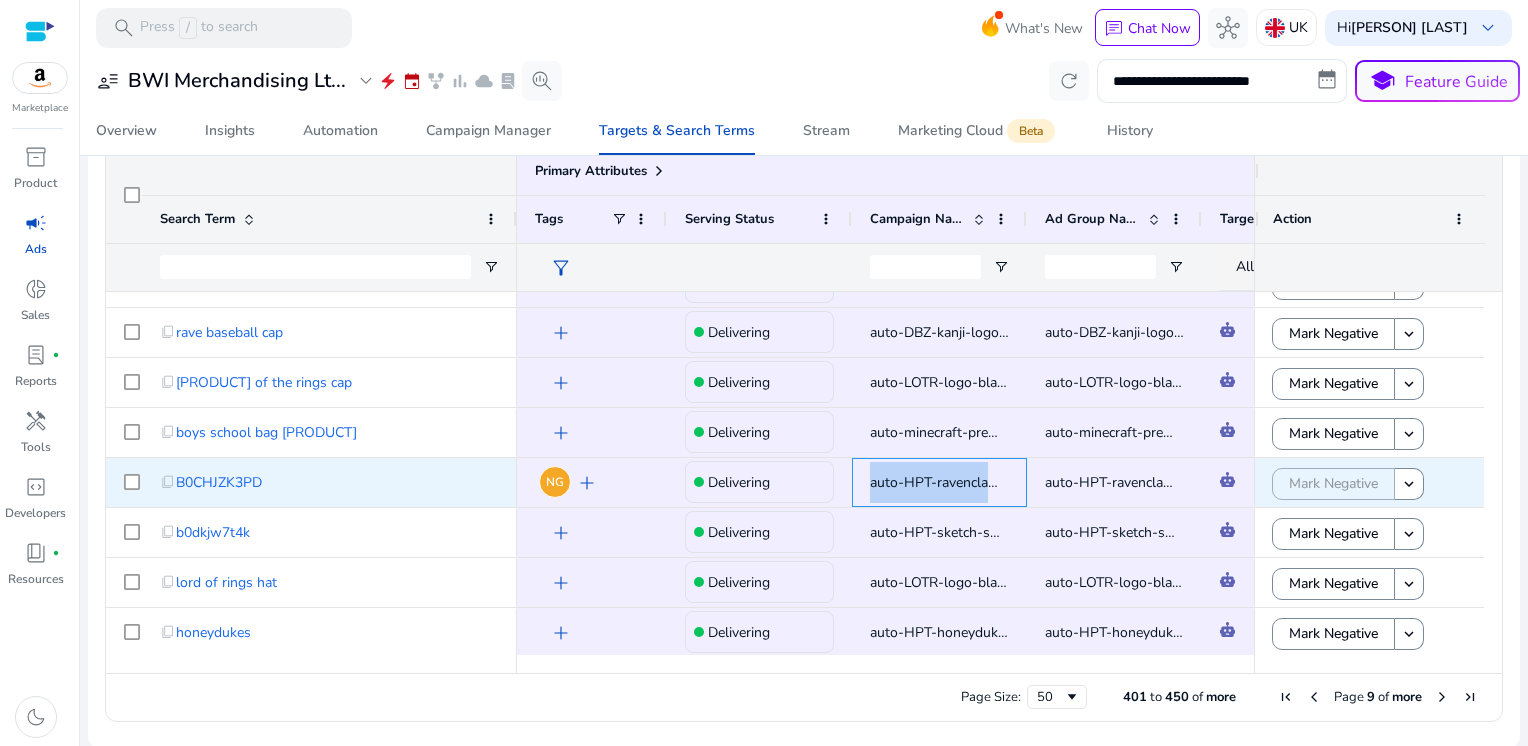 copy on "auto-HPT-ravenclaw-satchel" 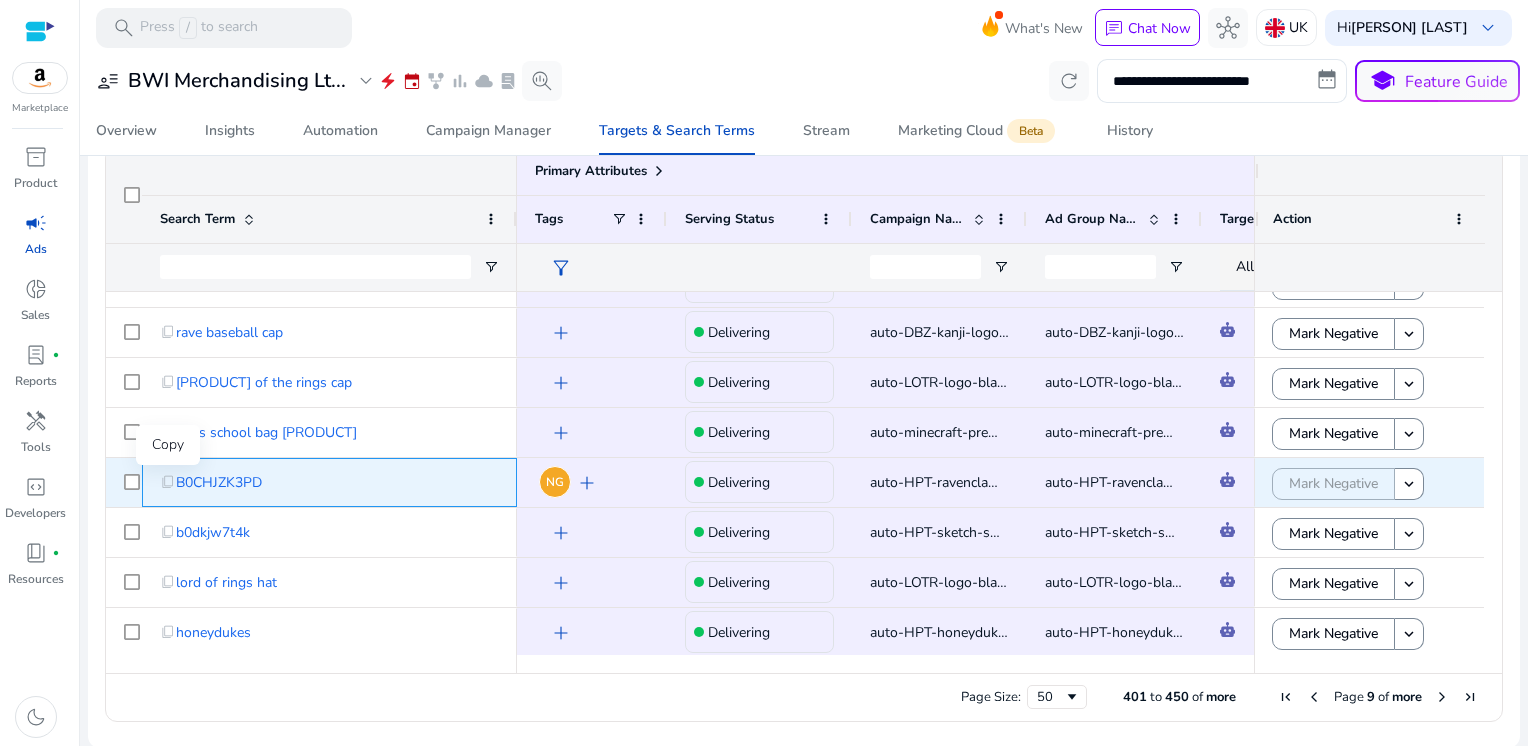 click on "content_copy" 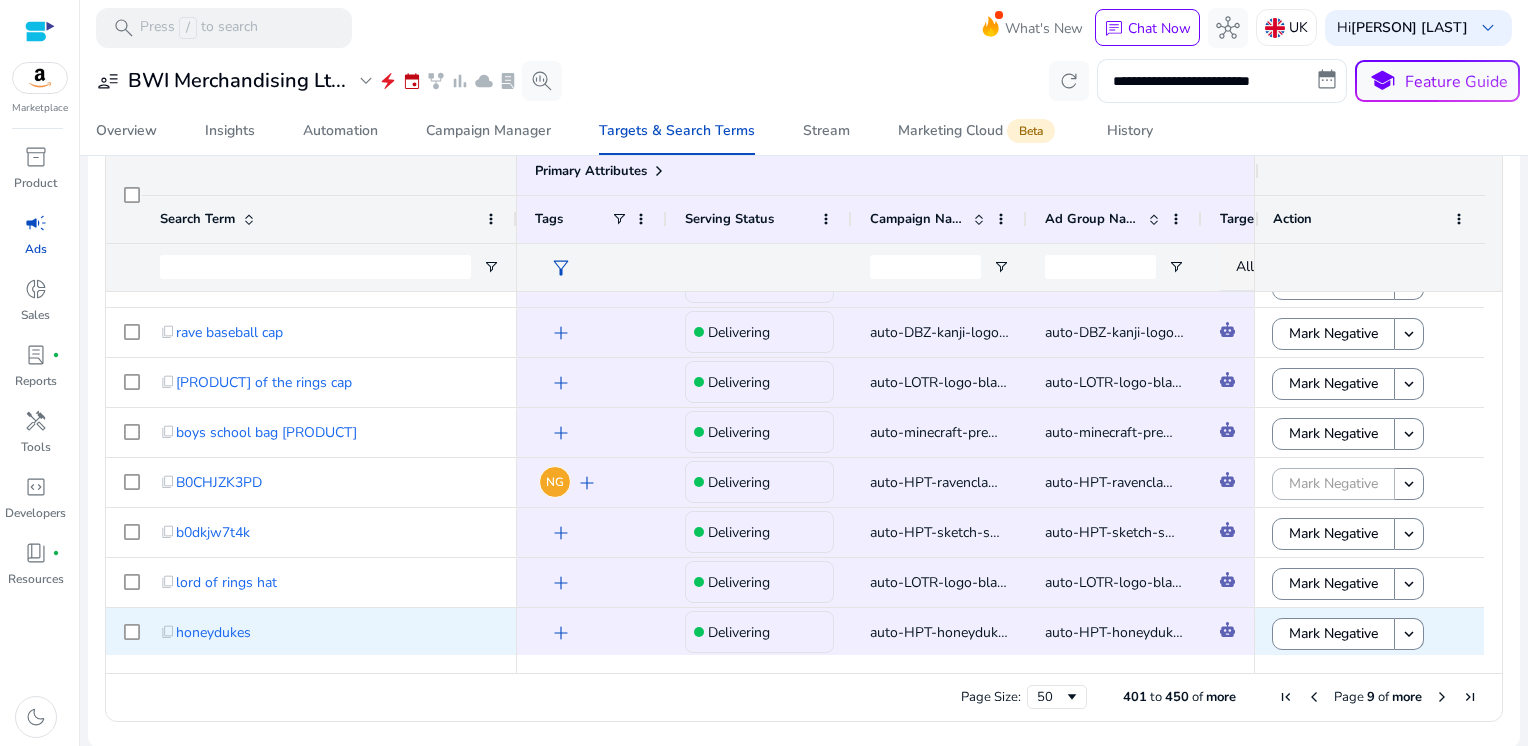 scroll, scrollTop: 1119, scrollLeft: 0, axis: vertical 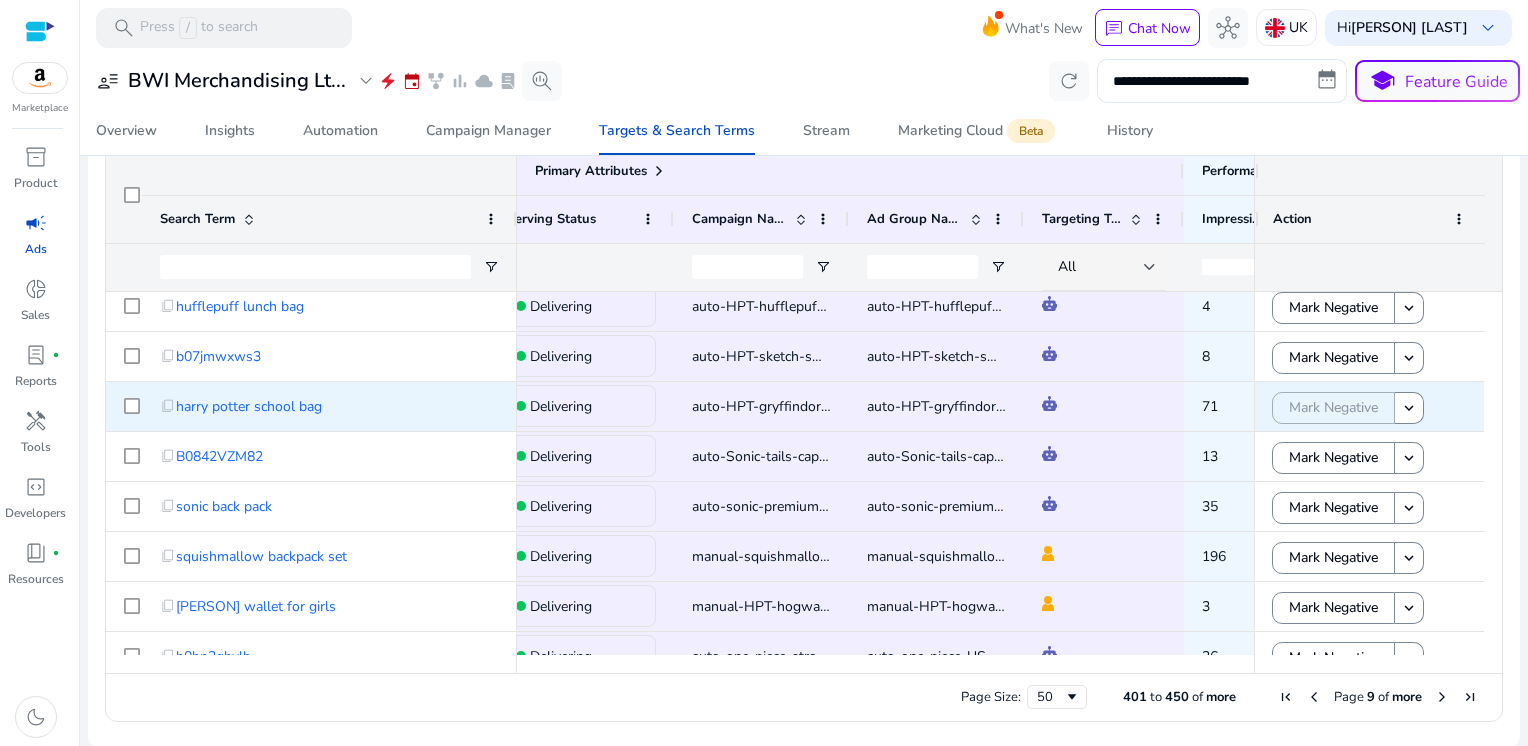 click on "auto-HPT-gryffindor-lunch-bag" 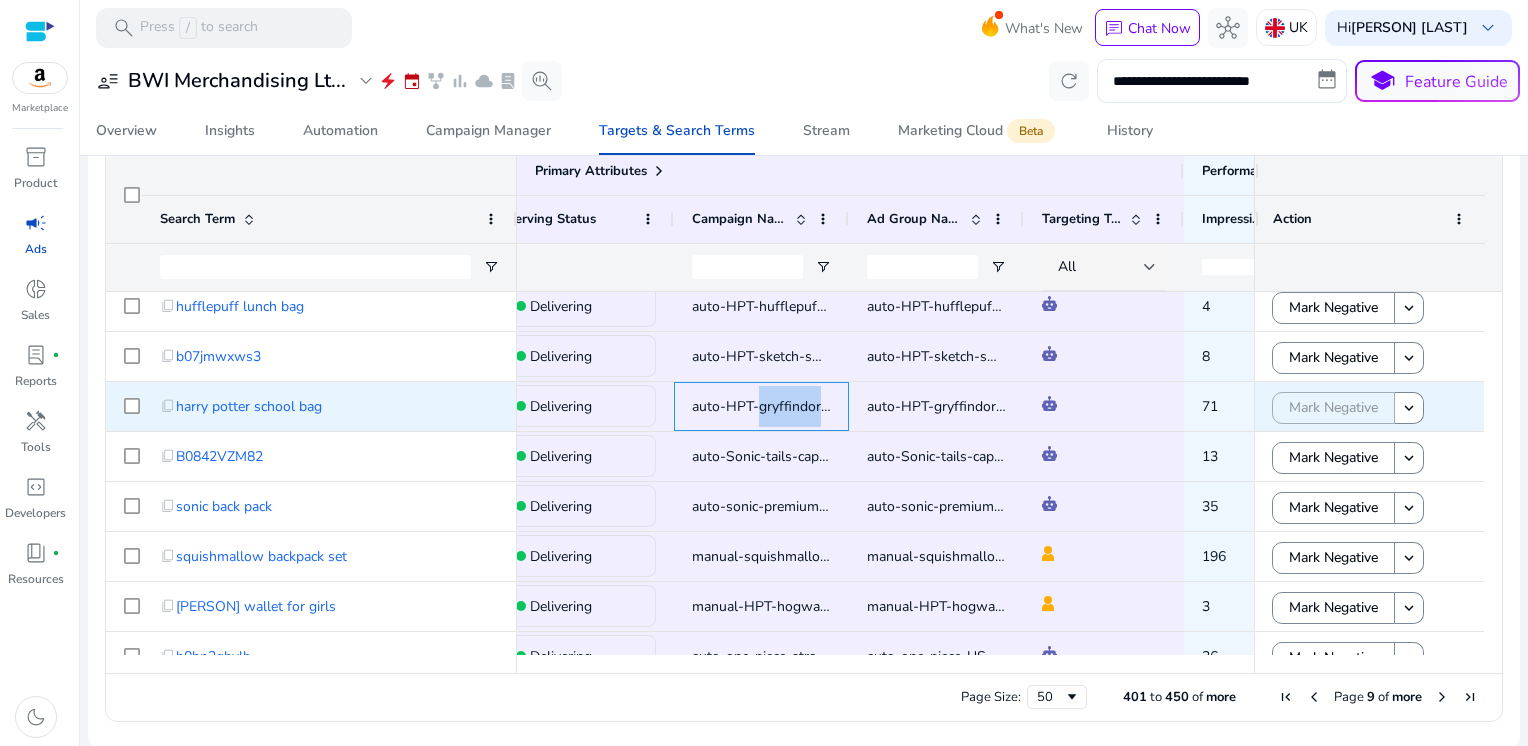 click on "auto-HPT-gryffindor-lunch-bag" 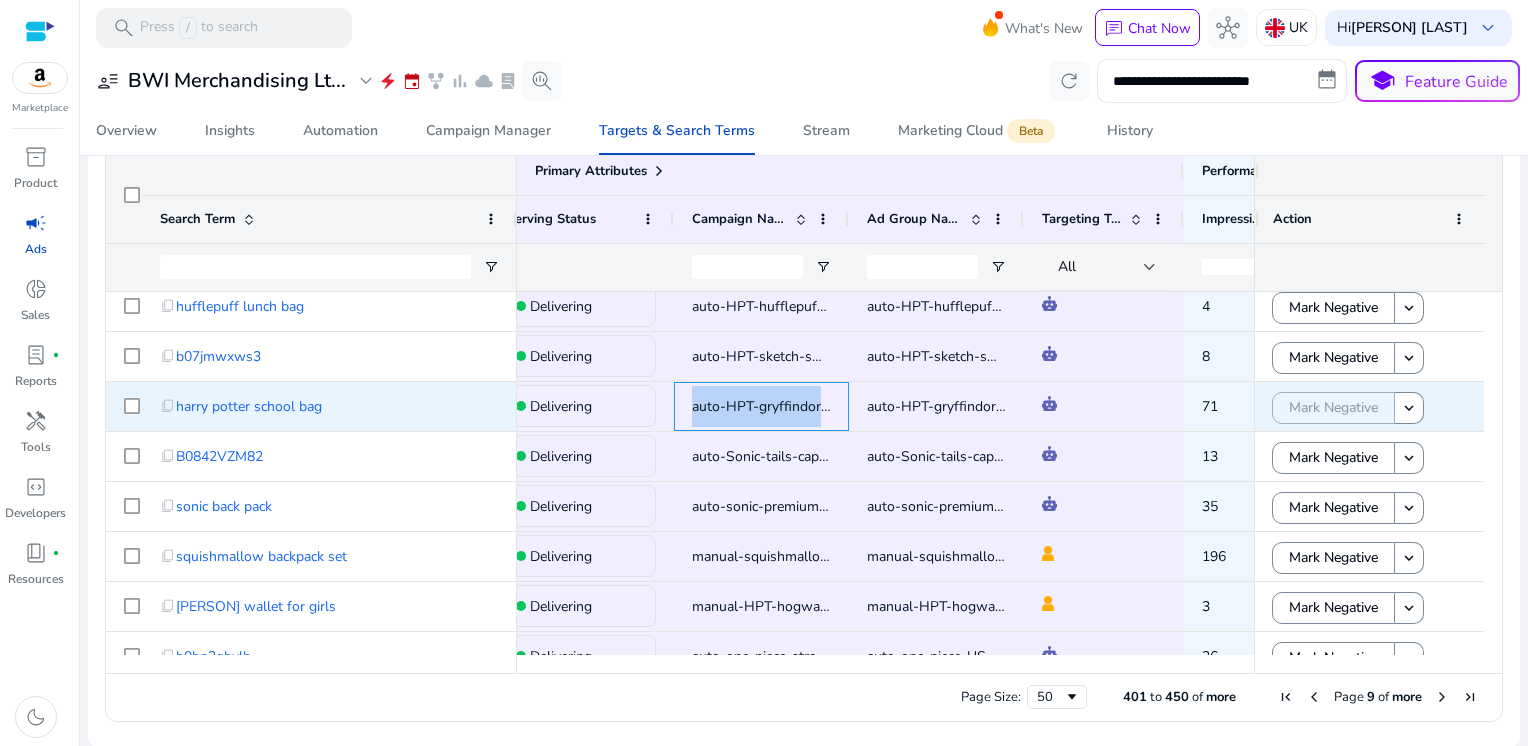 click on "auto-HPT-gryffindor-lunch-bag" 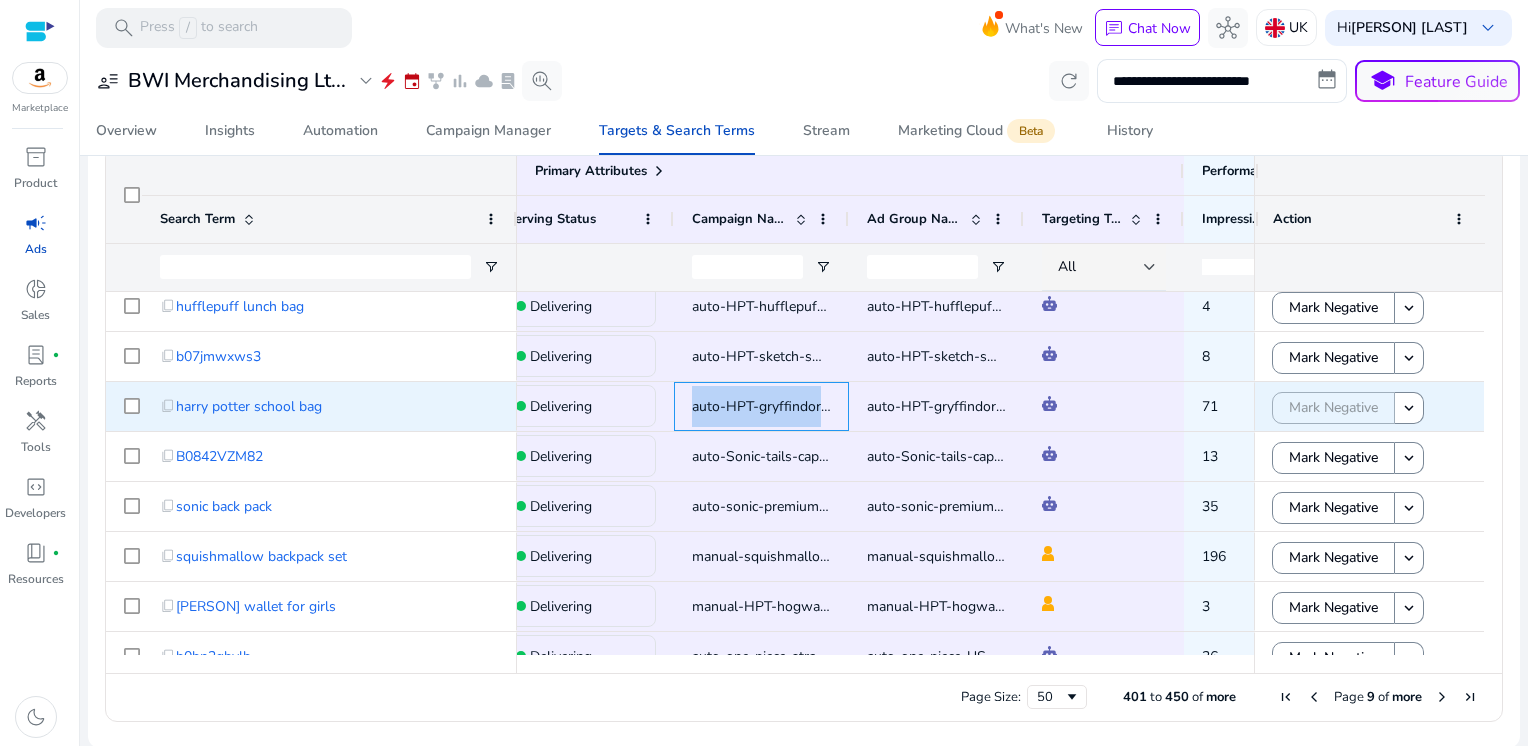 copy on "auto-HPT-gryffindor-lunch-bag" 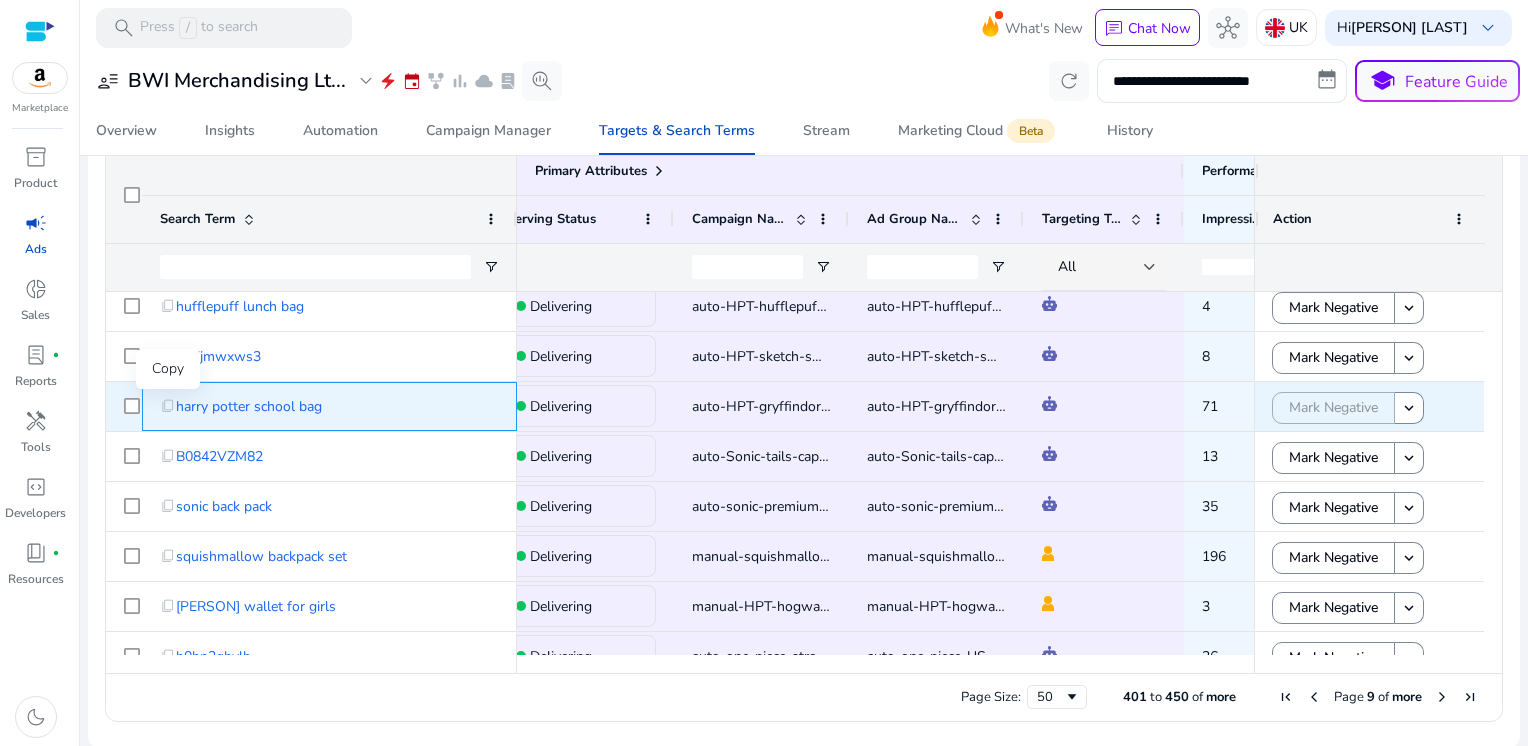 click on "content_copy" 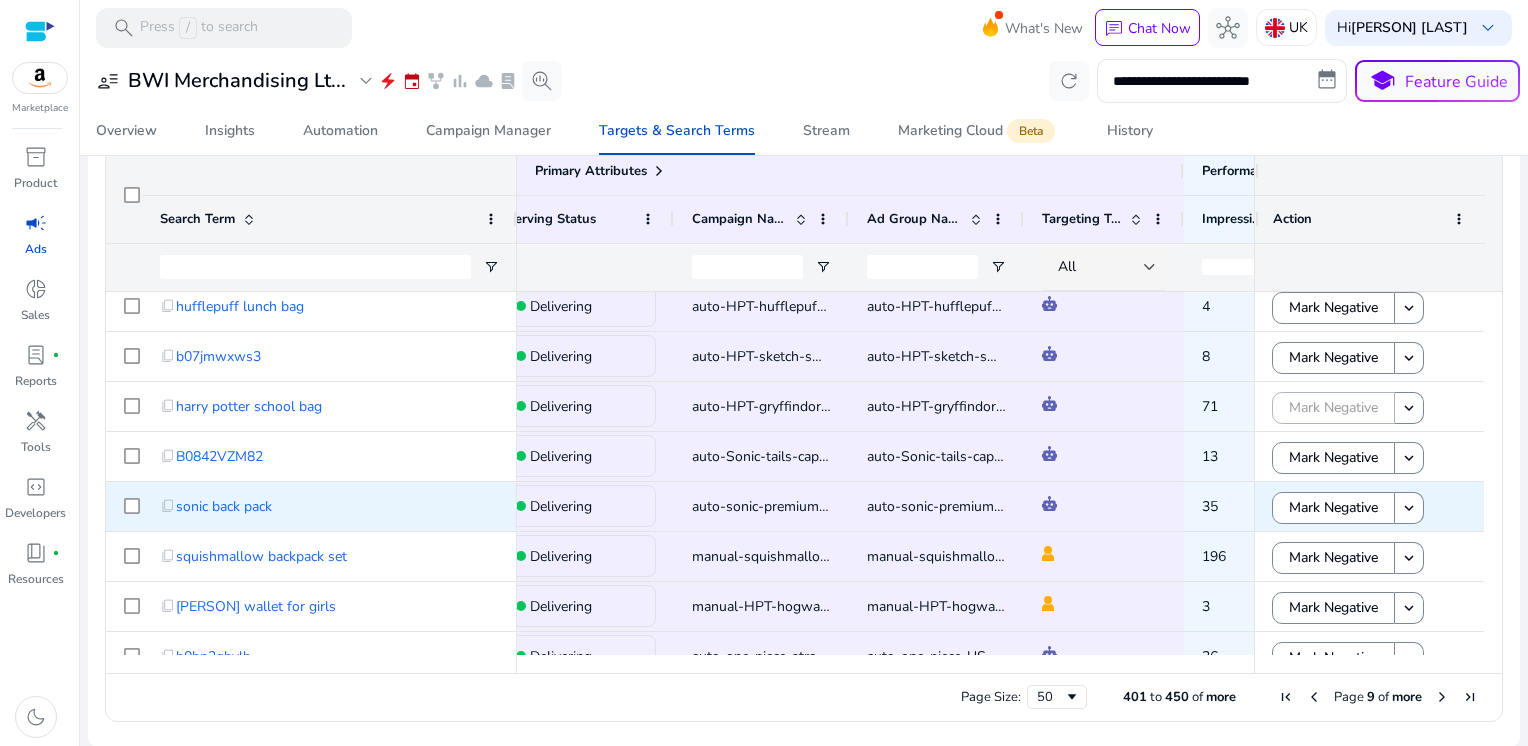 scroll, scrollTop: 1794, scrollLeft: 0, axis: vertical 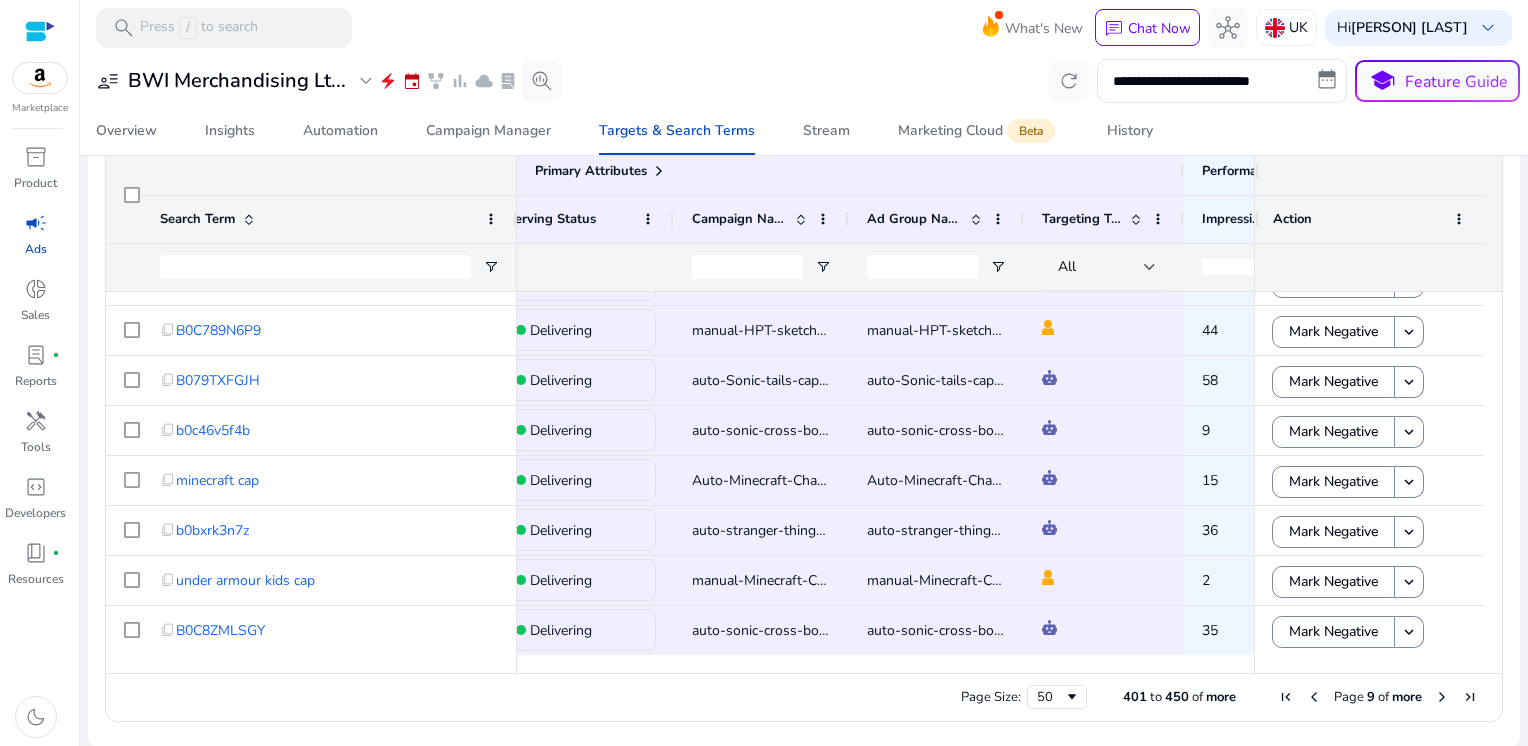 click at bounding box center [1442, 697] 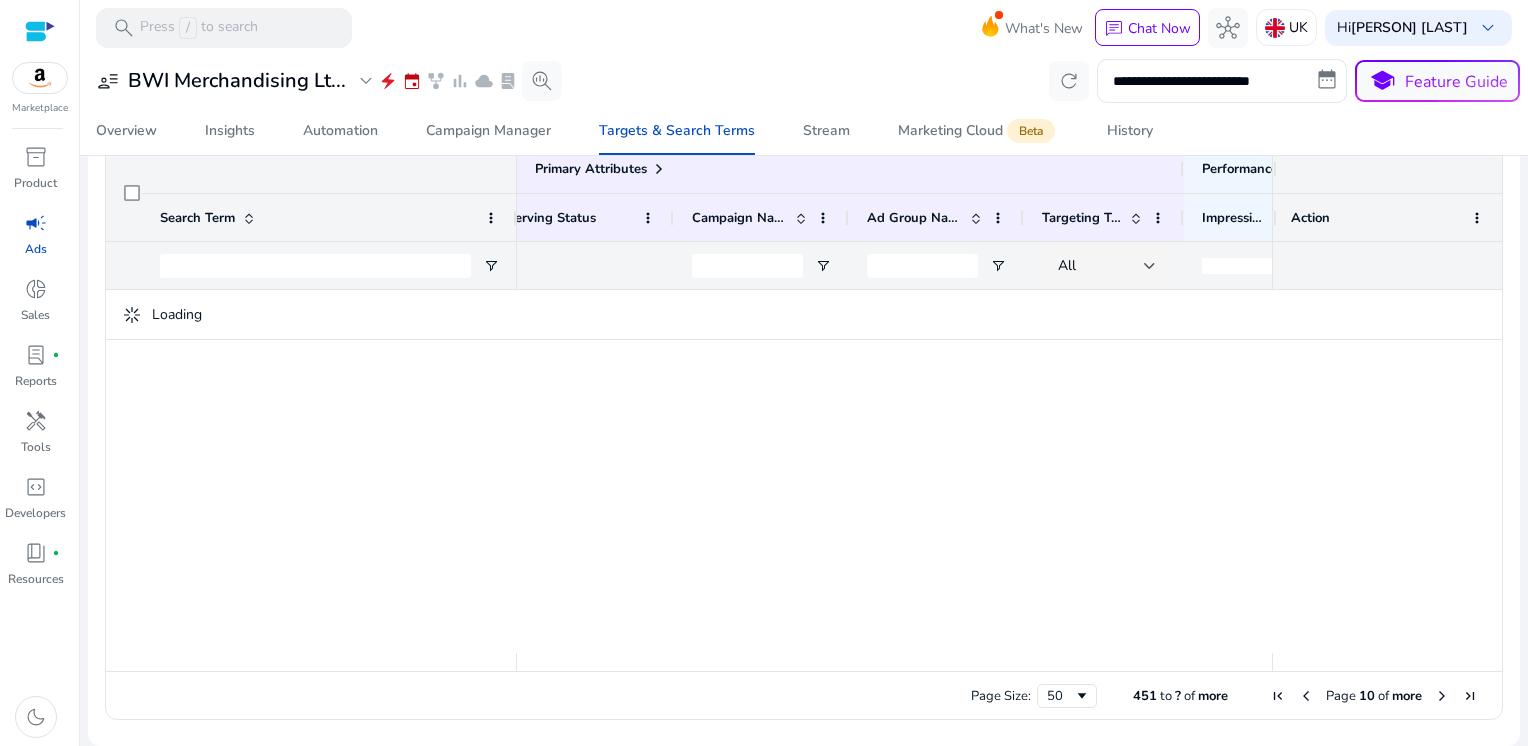 scroll, scrollTop: 0, scrollLeft: 0, axis: both 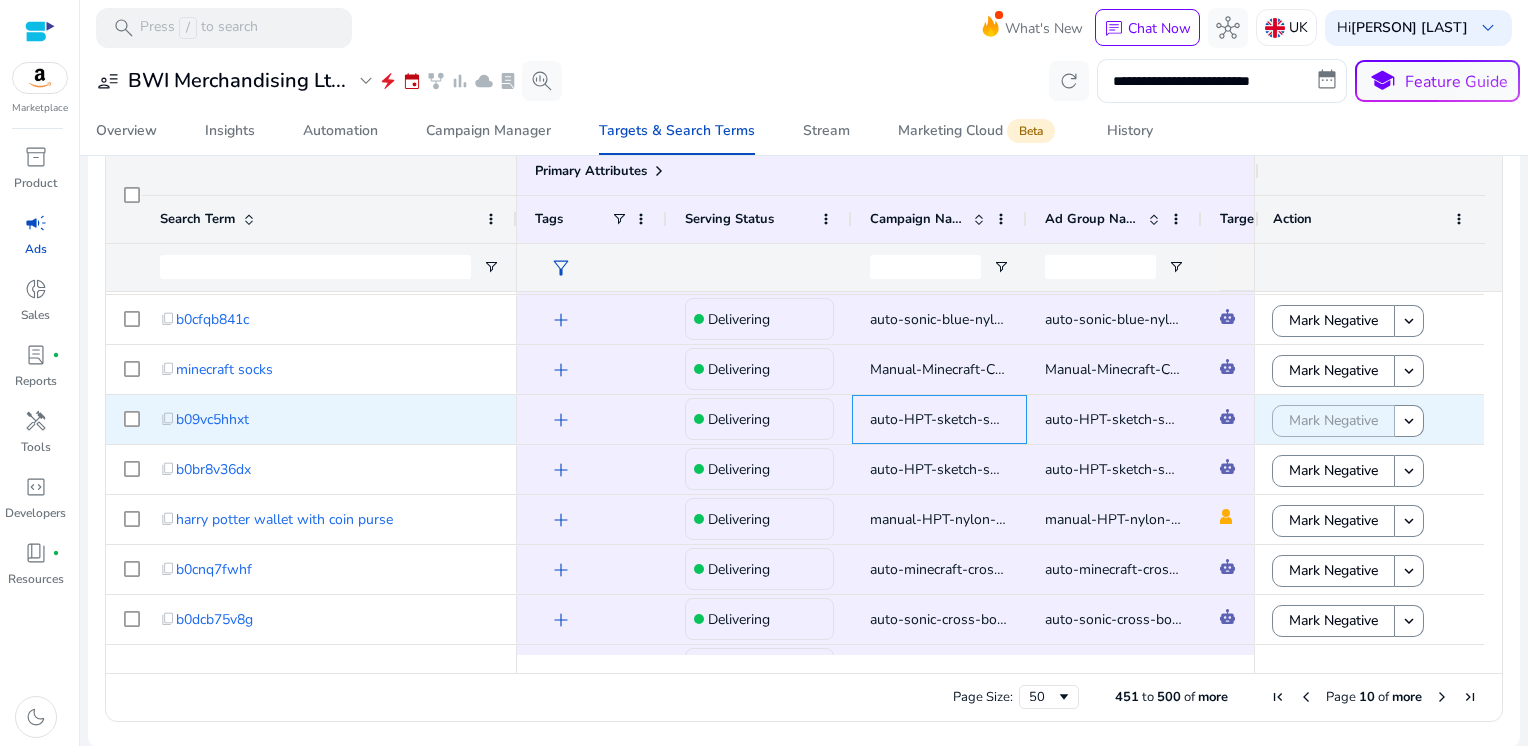 click on "auto-HPT-sketch-swim-pencil" 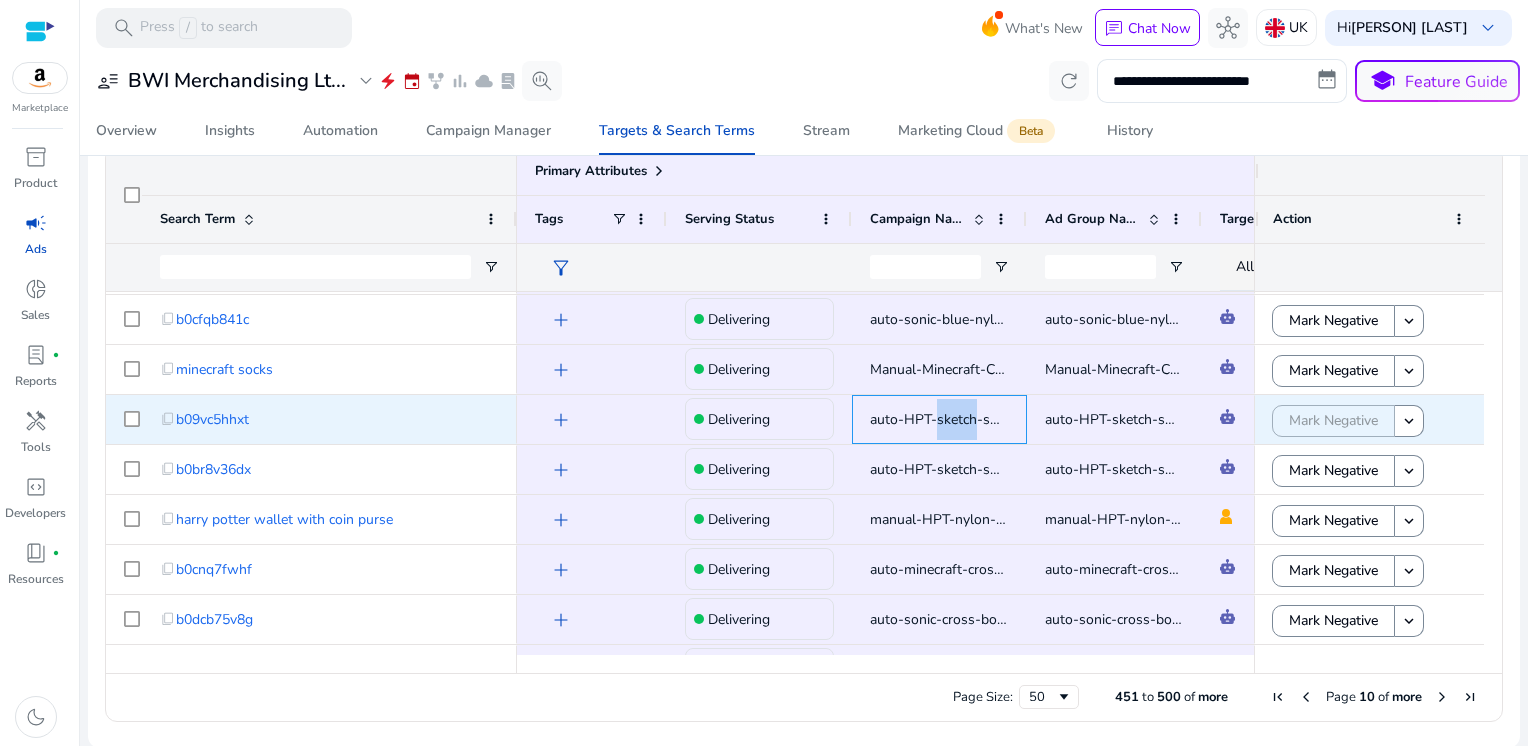 click on "auto-HPT-sketch-swim-pencil" 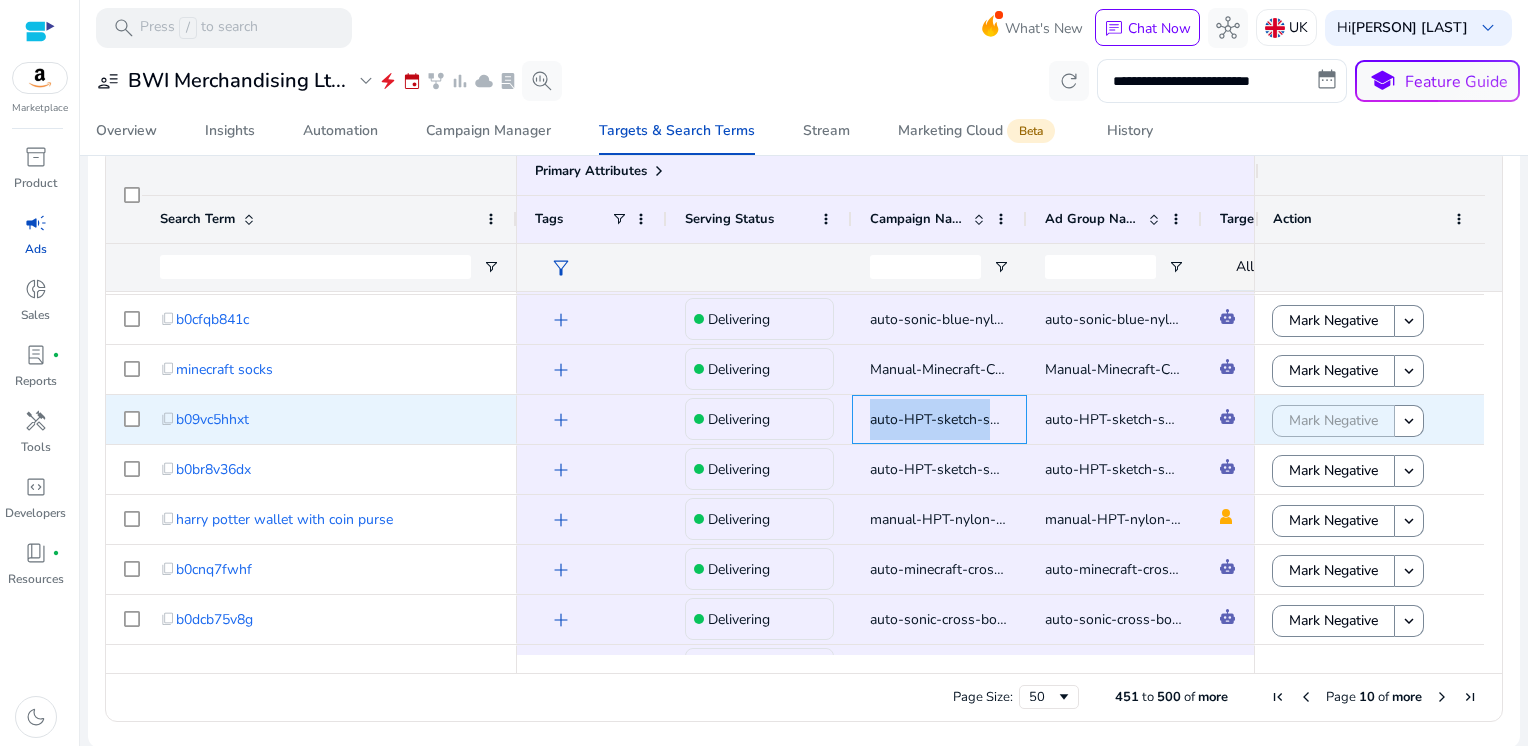 click on "auto-HPT-sketch-swim-pencil" 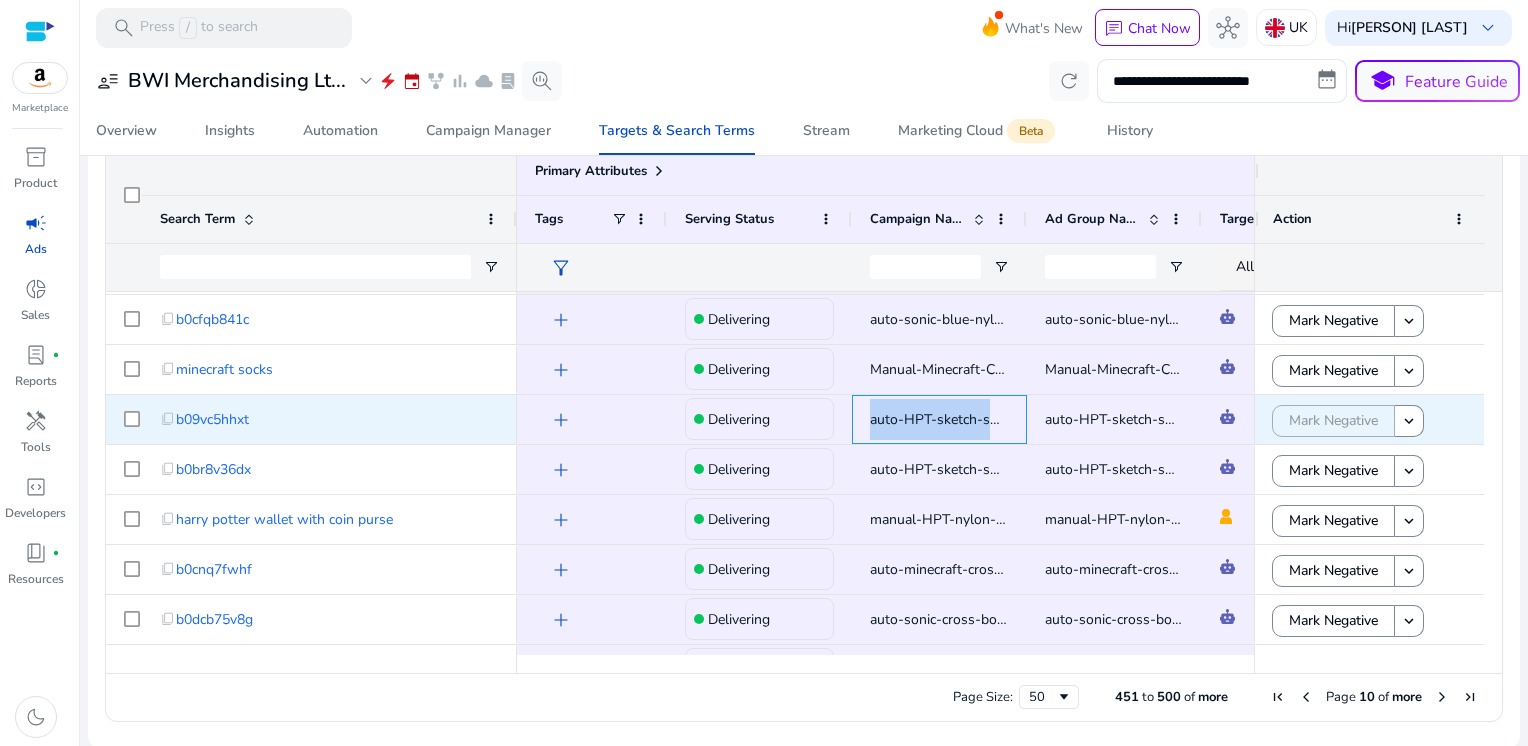 copy on "auto-HPT-sketch-swim-pencil" 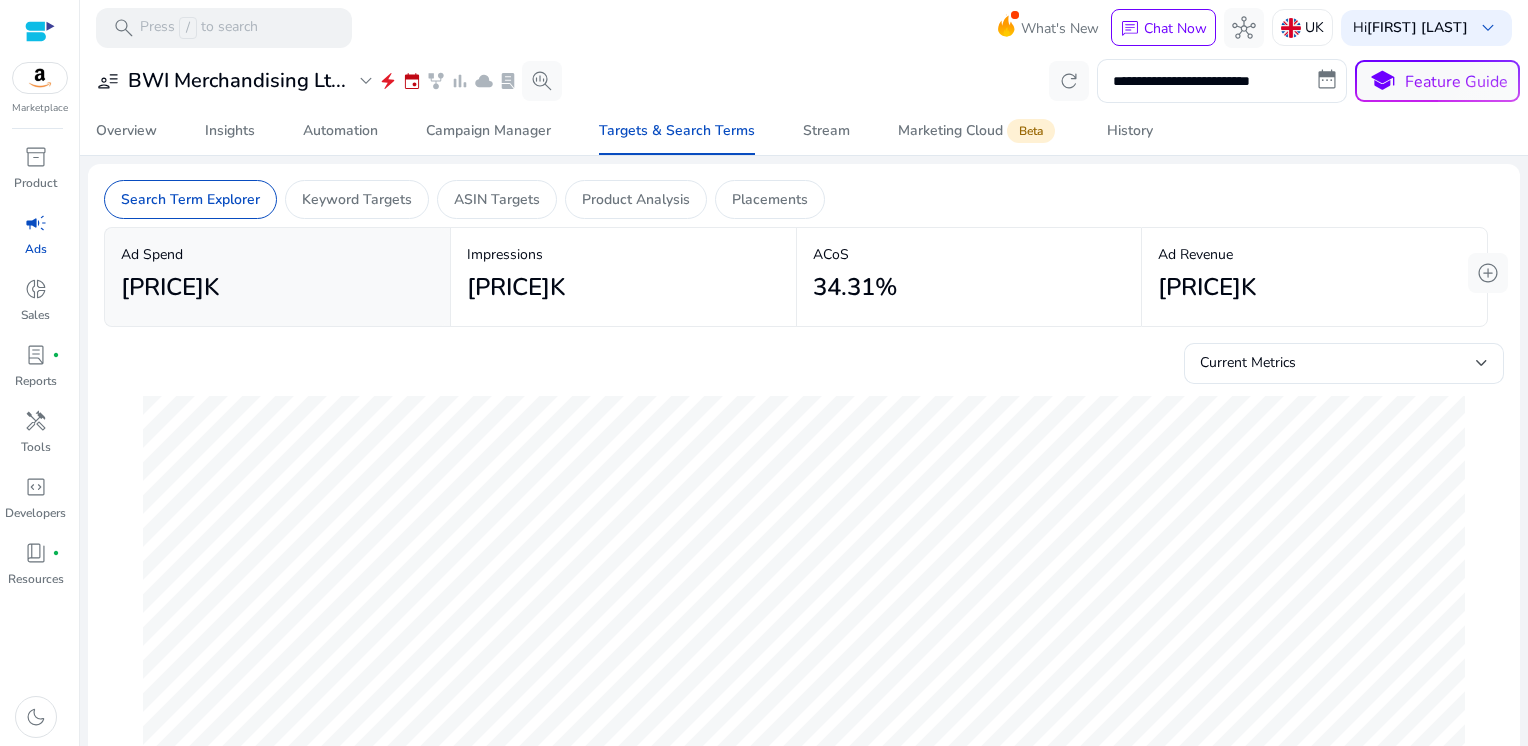 scroll, scrollTop: 0, scrollLeft: 0, axis: both 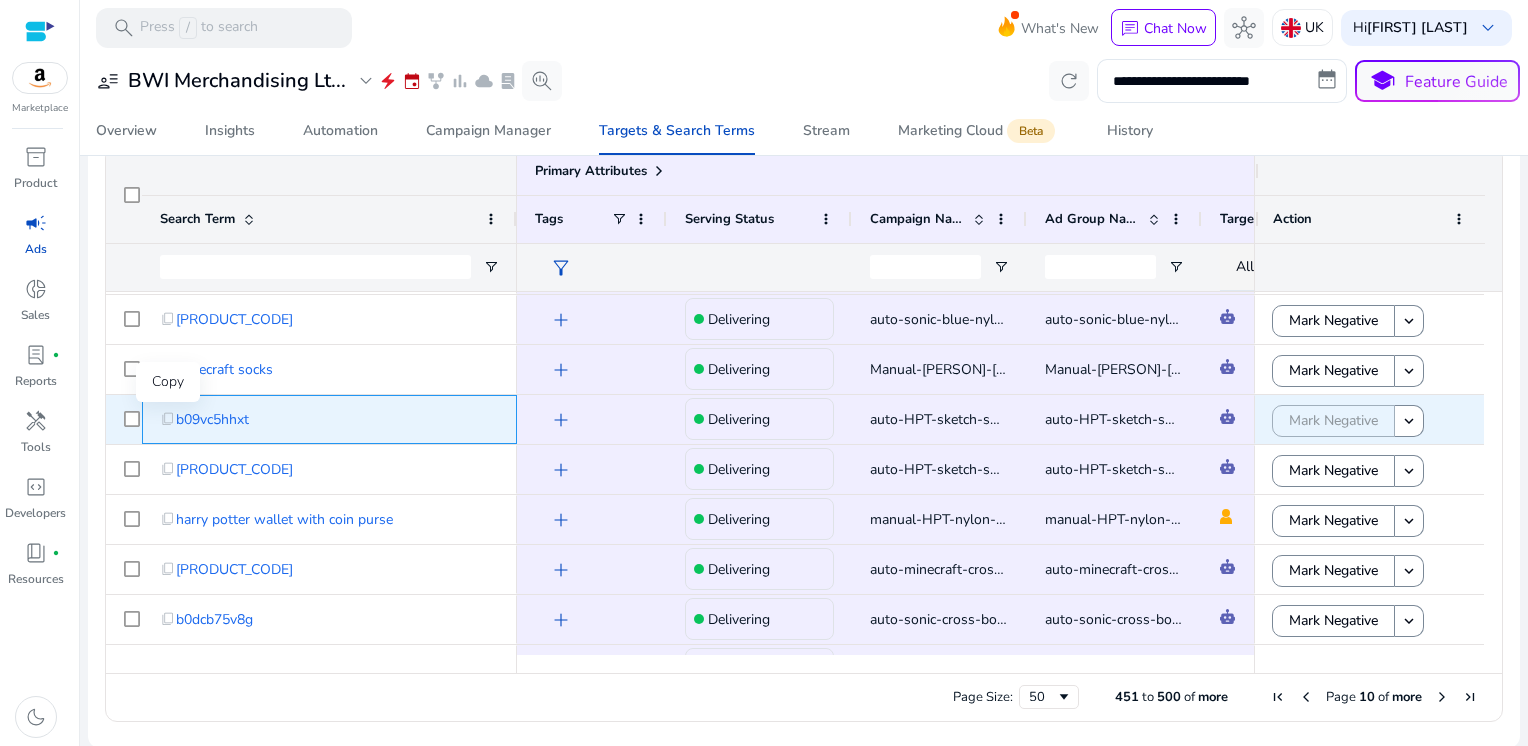 click on "content_copy" 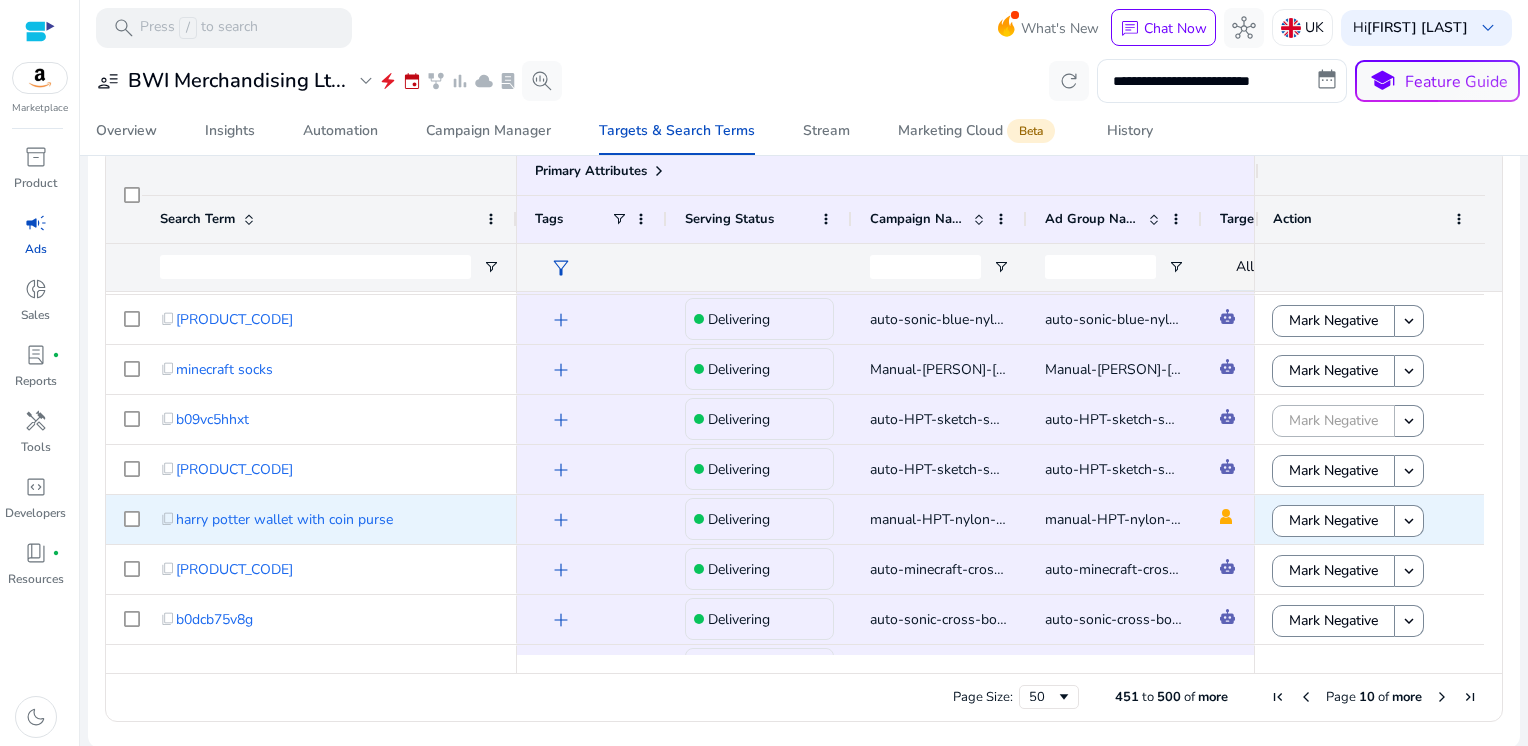 scroll, scrollTop: 856, scrollLeft: 0, axis: vertical 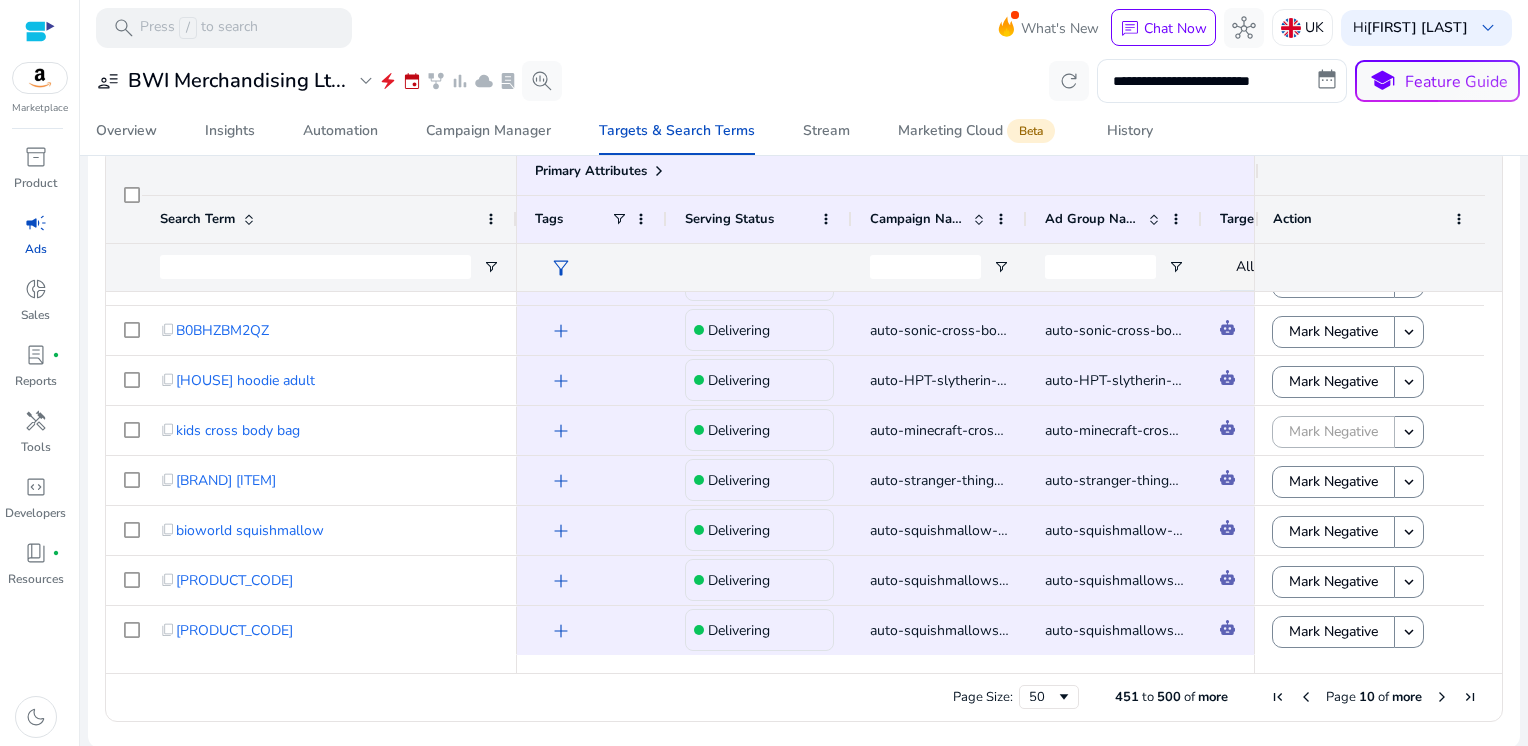 click 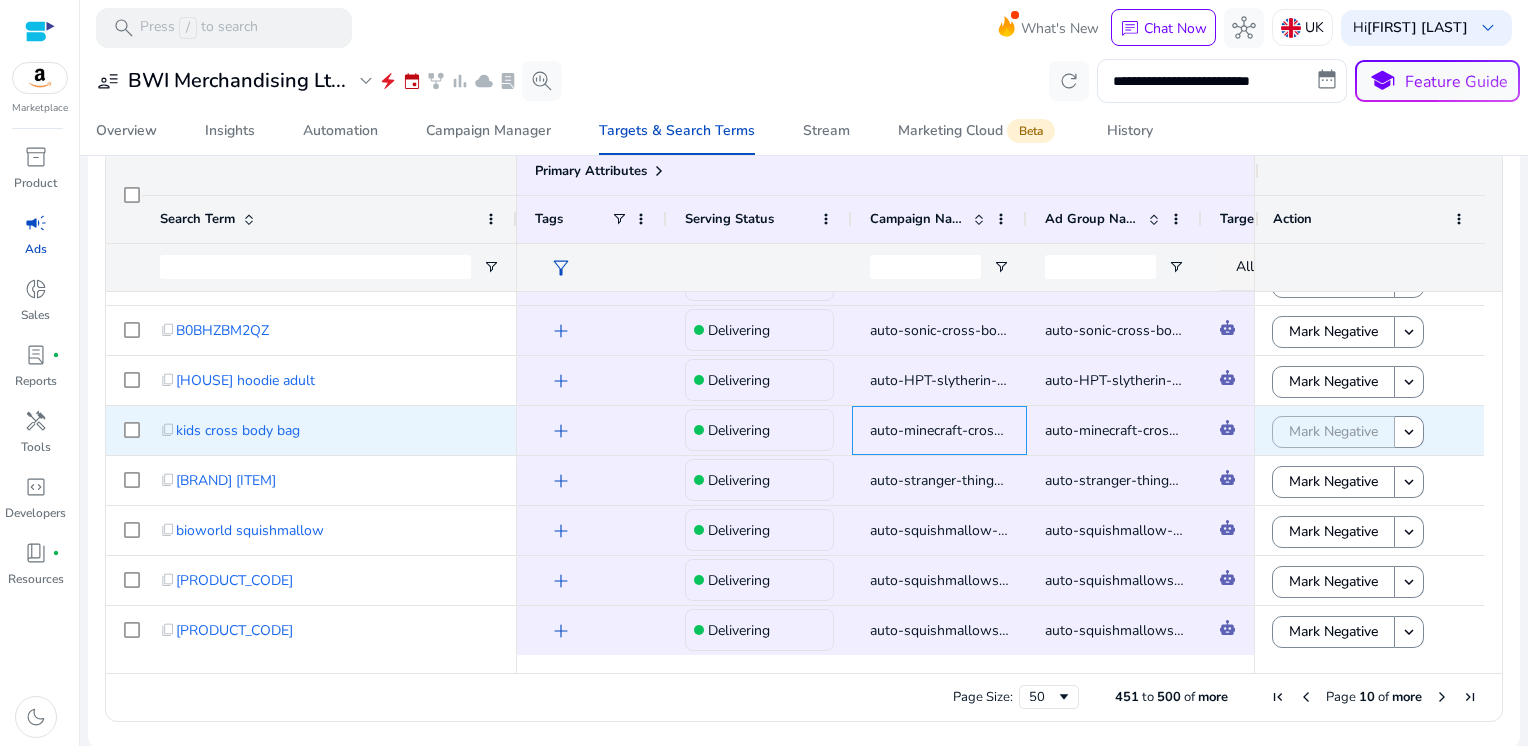 click on "auto-minecraft-cross-body-bag" 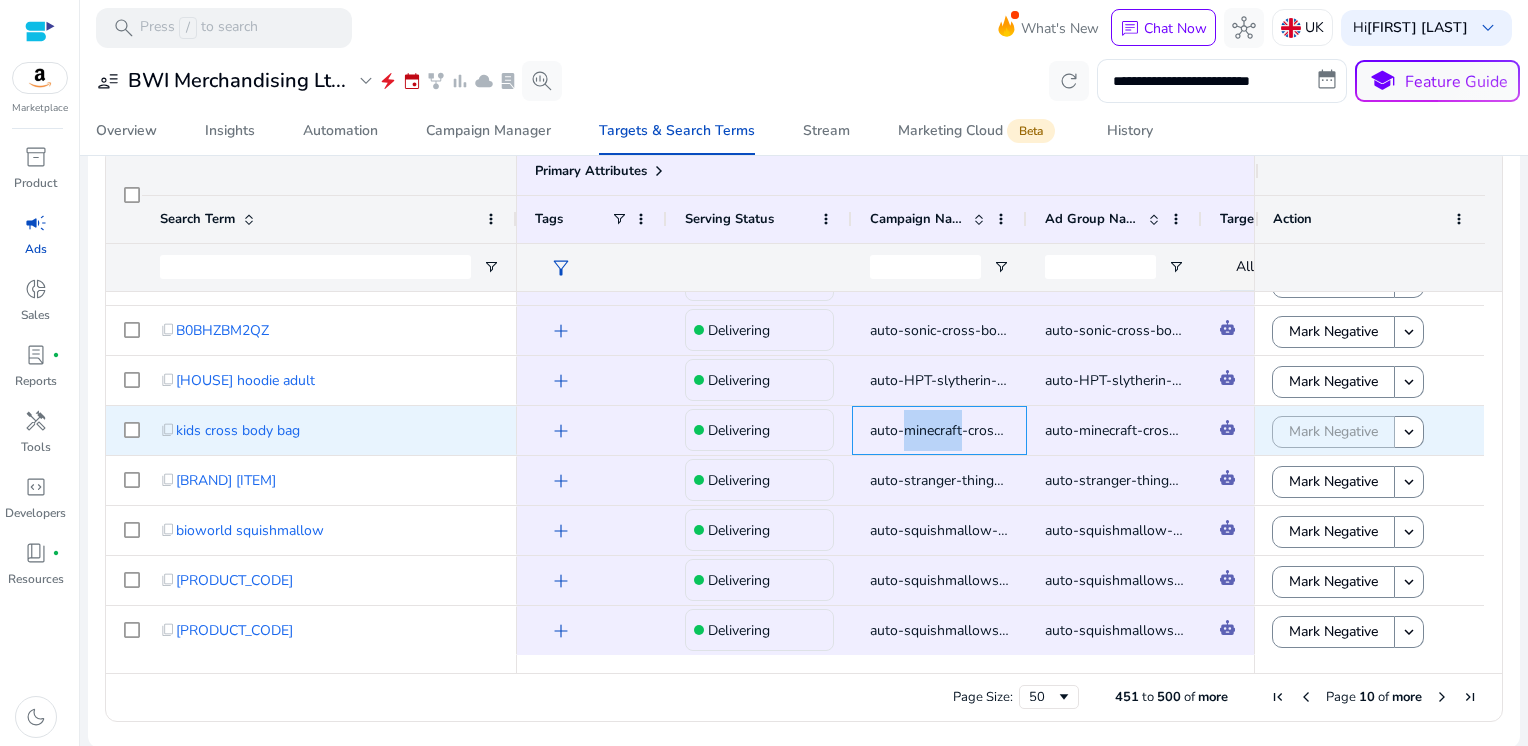 click on "auto-minecraft-cross-body-bag" 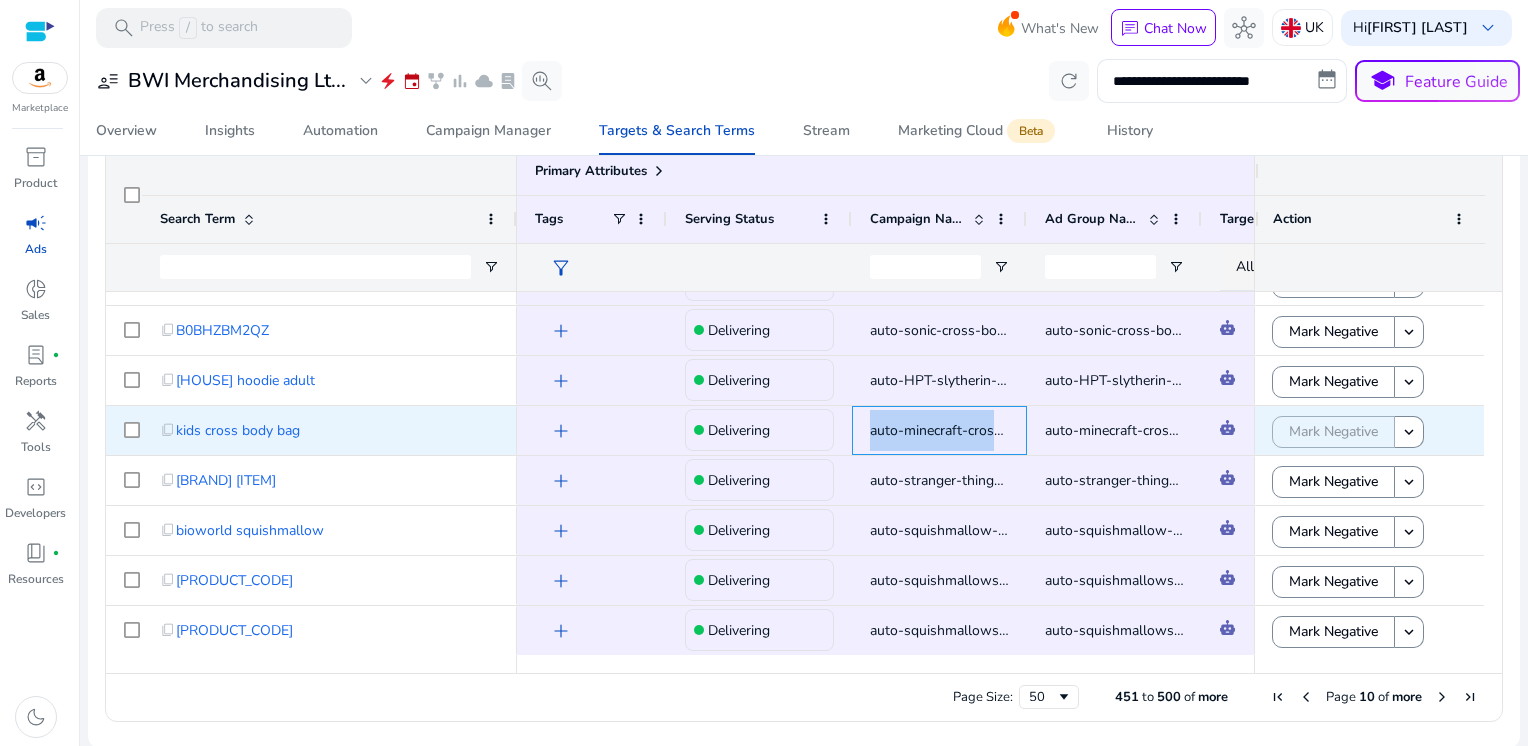 click on "auto-minecraft-cross-body-bag" 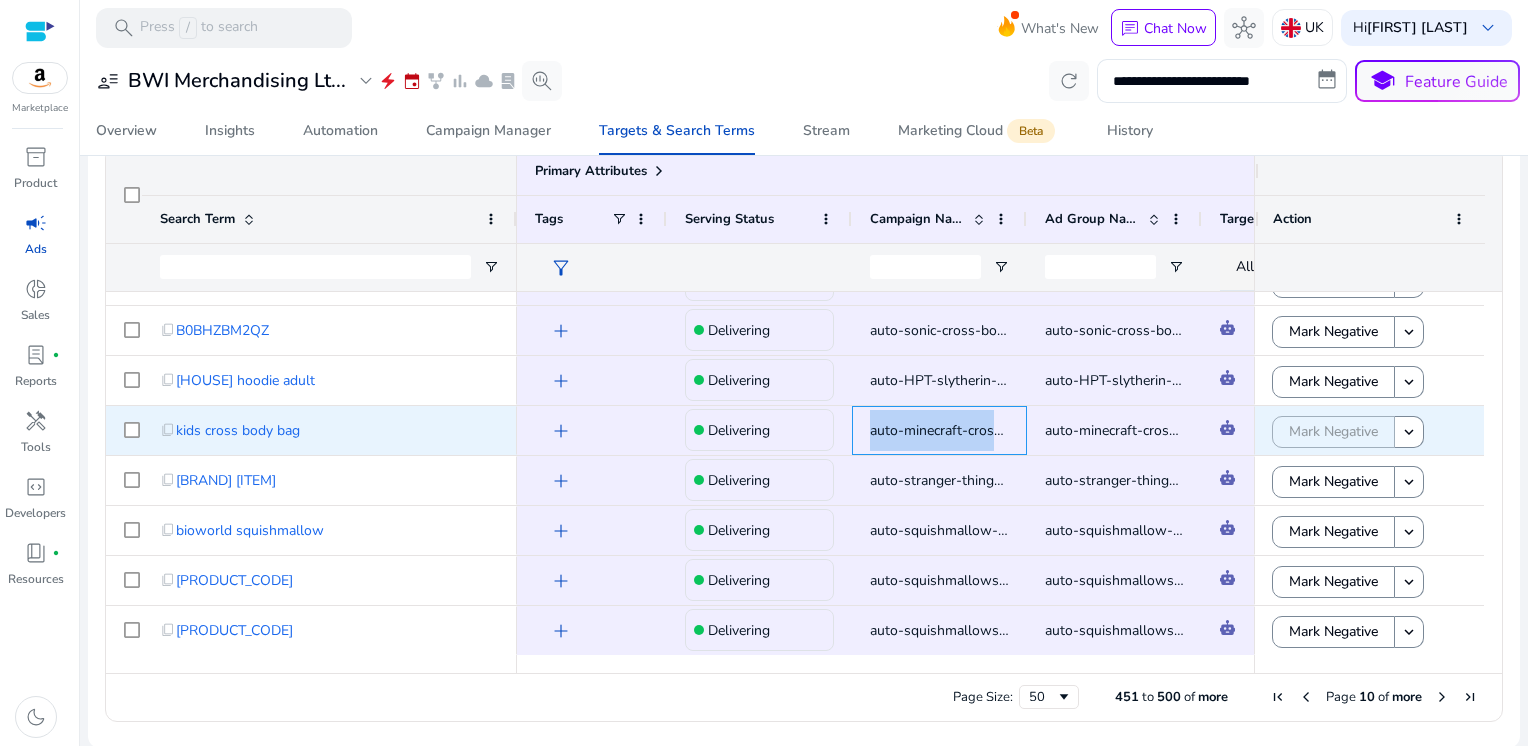 copy on "auto-minecraft-cross-body-bag" 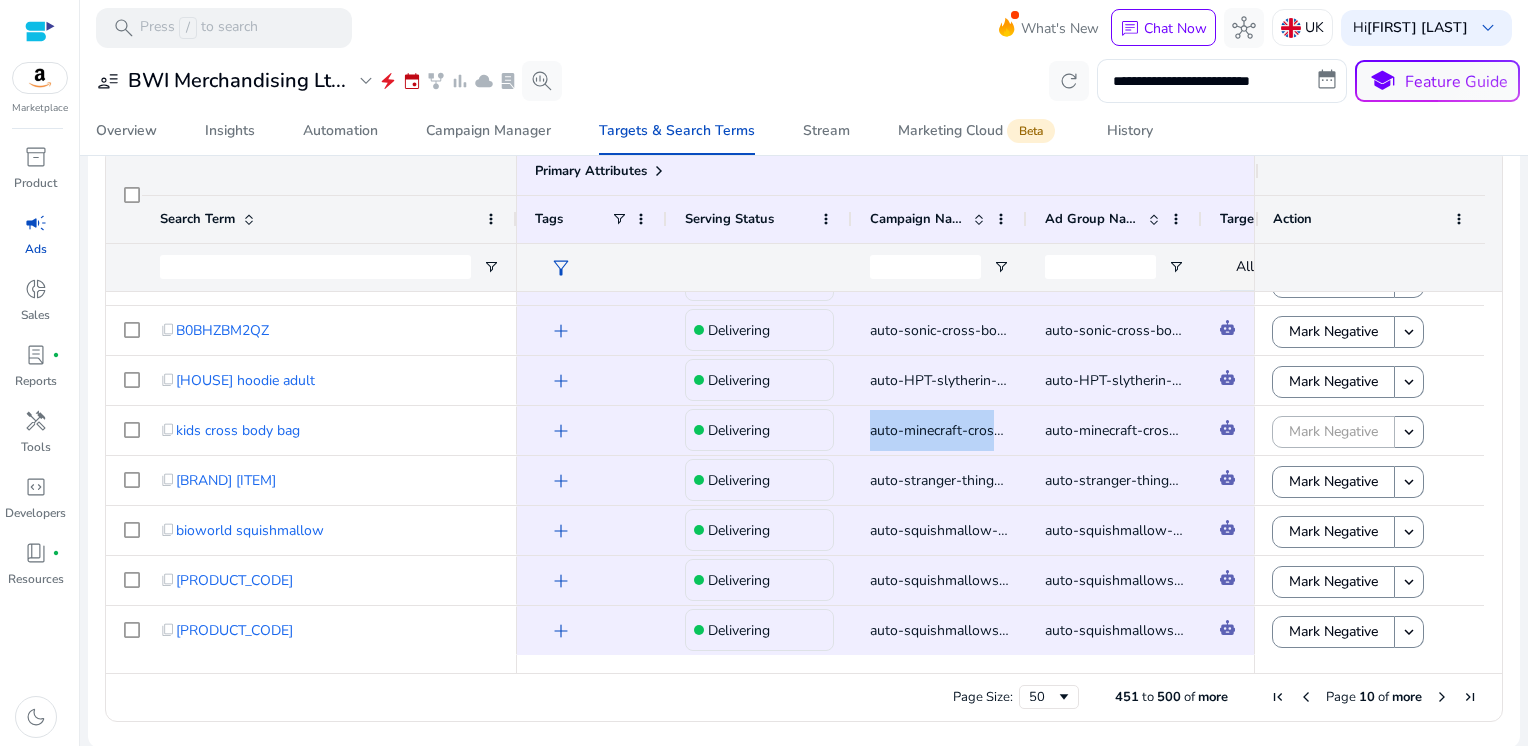 click at bounding box center [1442, 697] 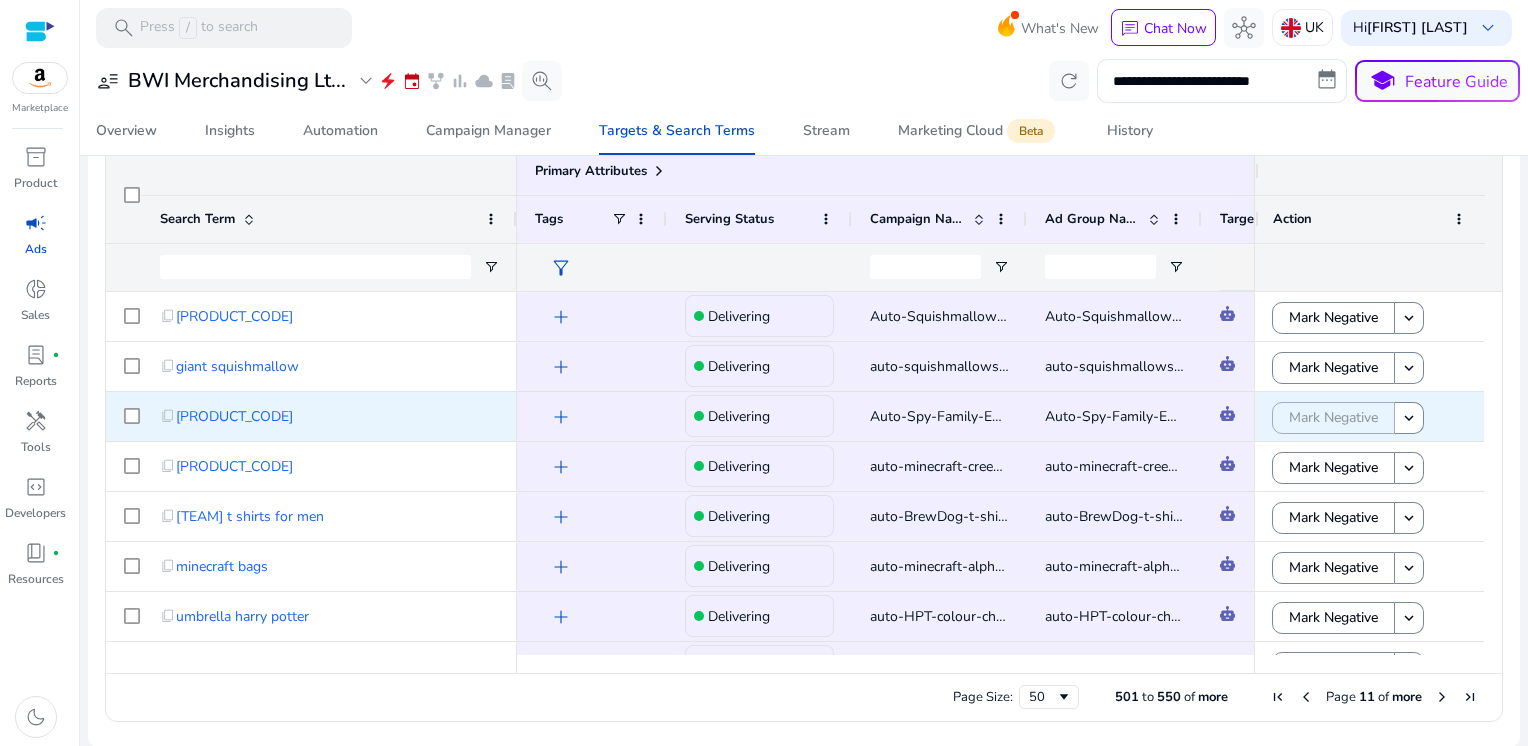 click on "Auto-Spy-Family-Embroidered-Caps" 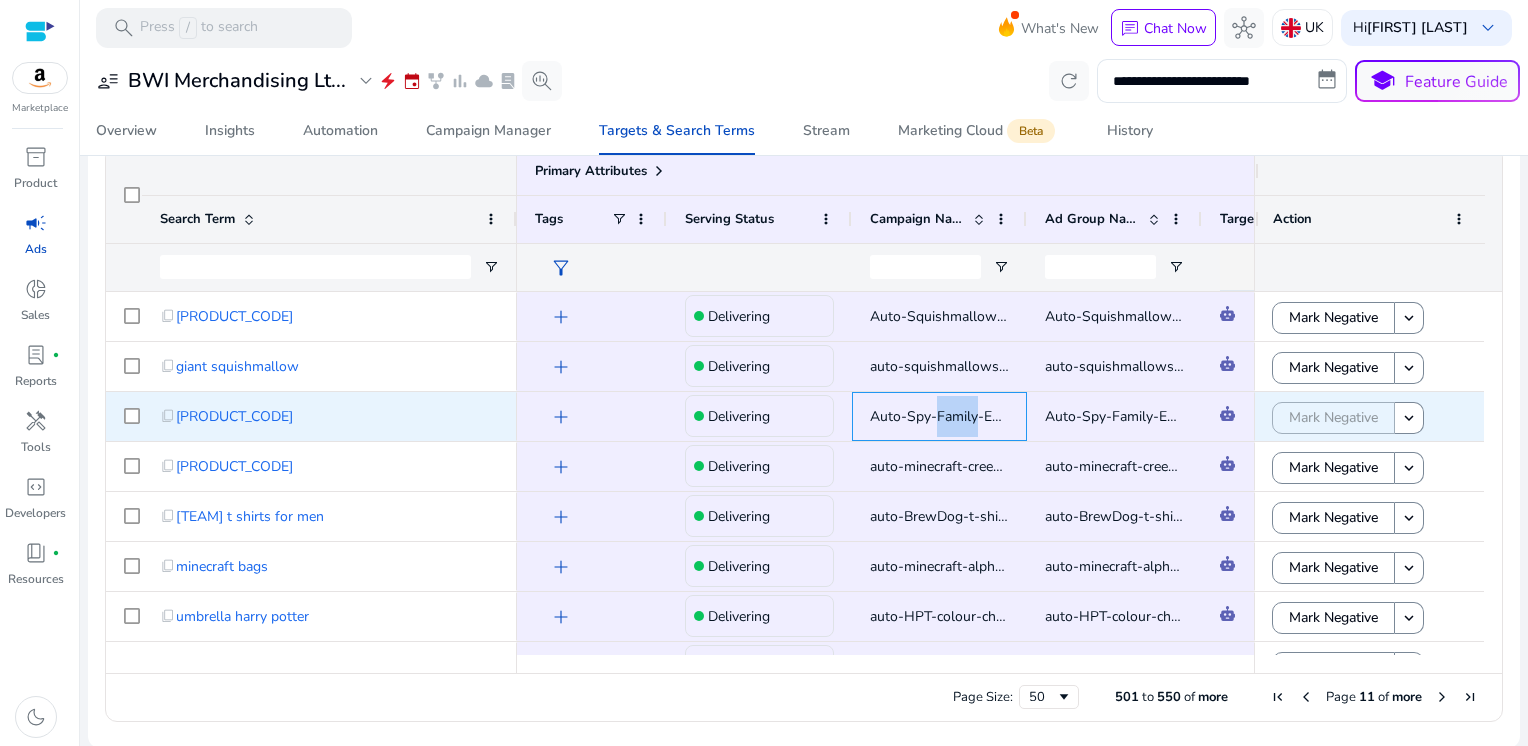 click on "Auto-Spy-Family-Embroidered-Caps" 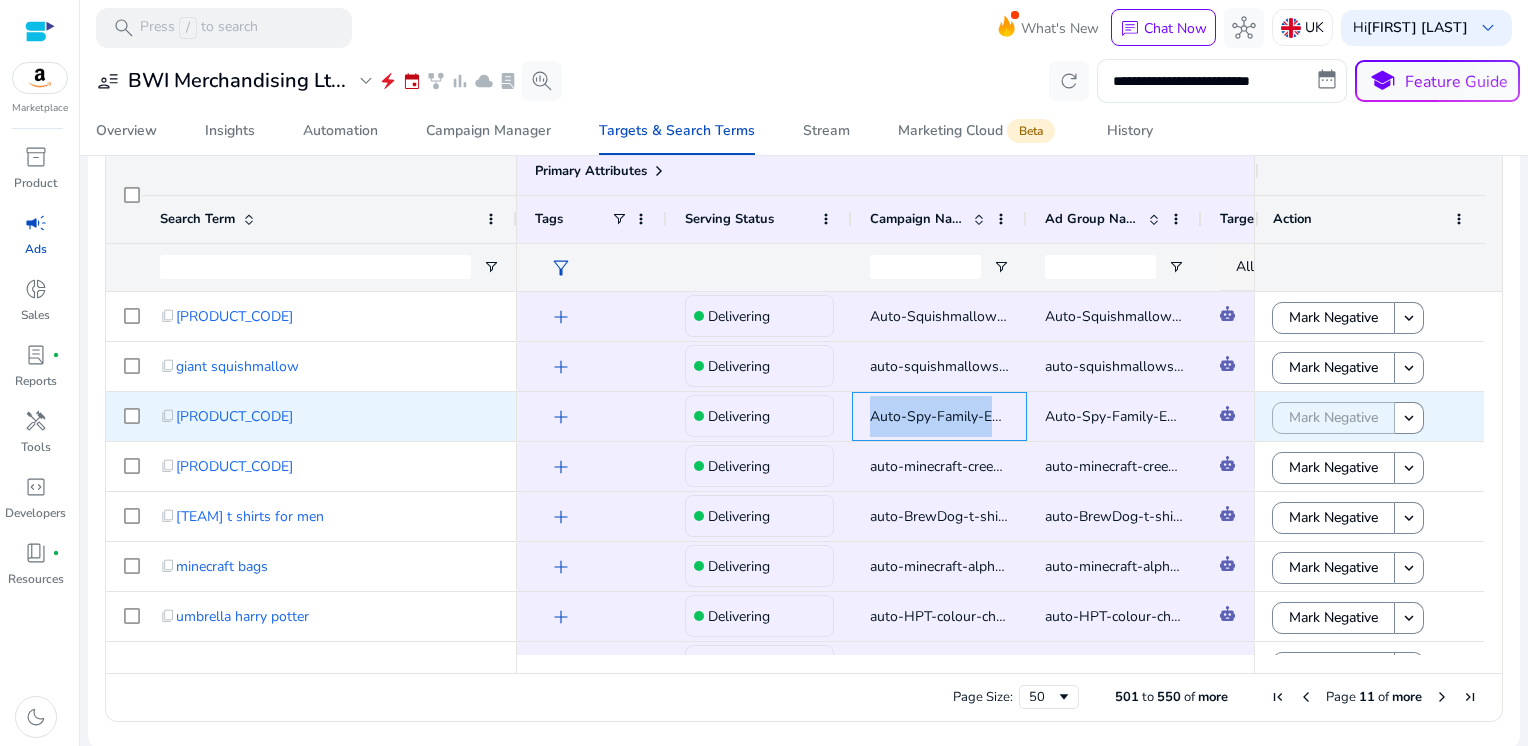 click on "Auto-Spy-Family-Embroidered-Caps" 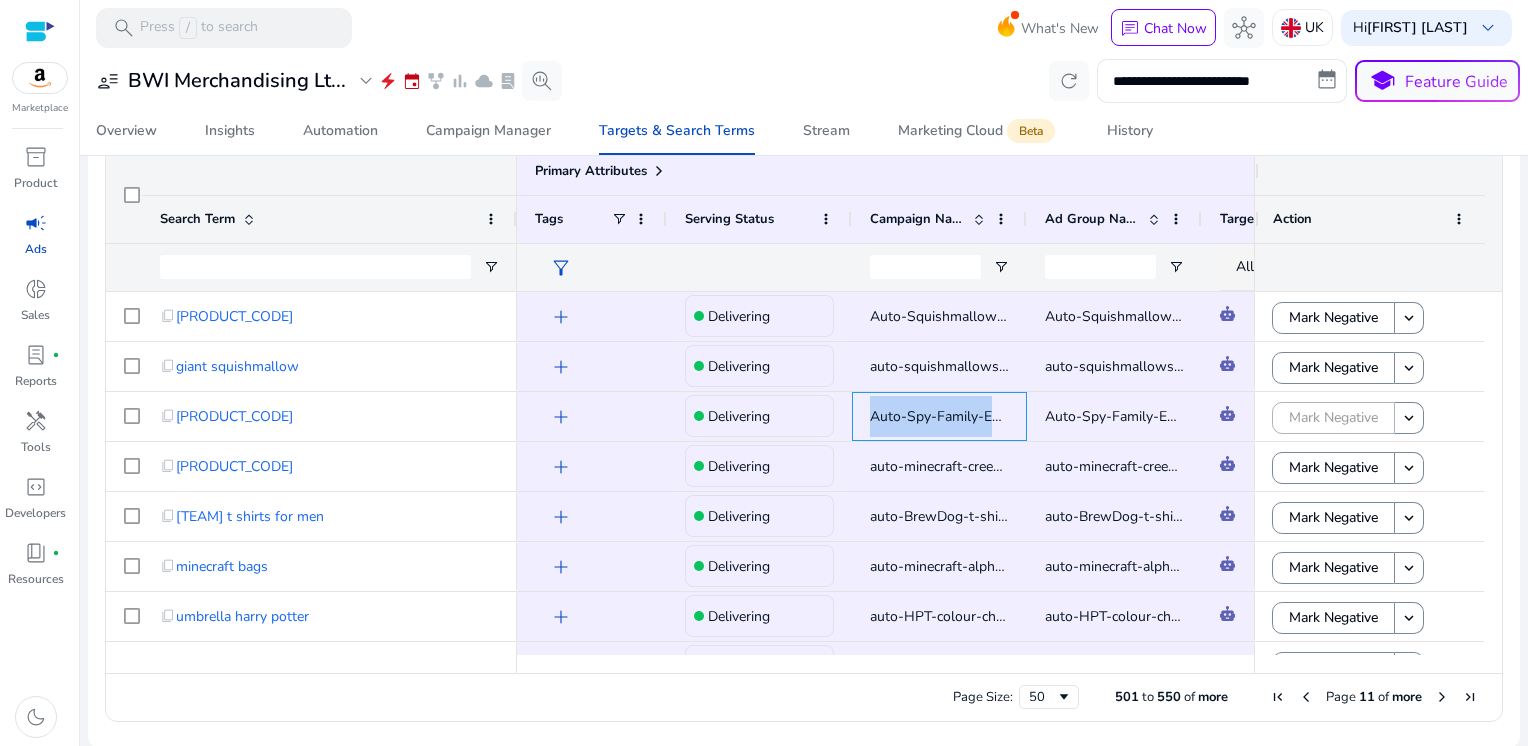 copy on "Auto-Spy-Family-Embroidered-Caps" 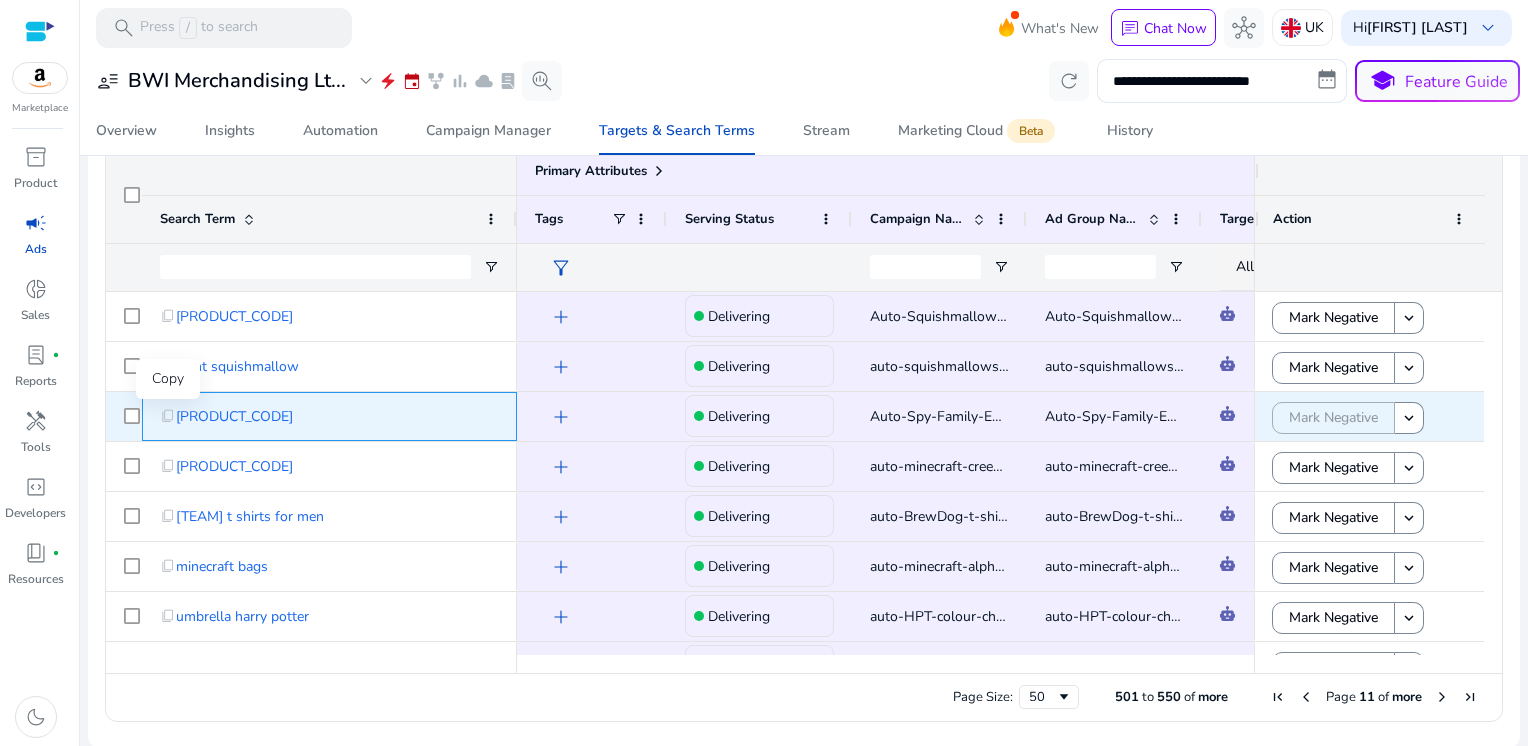 click on "content_copy" 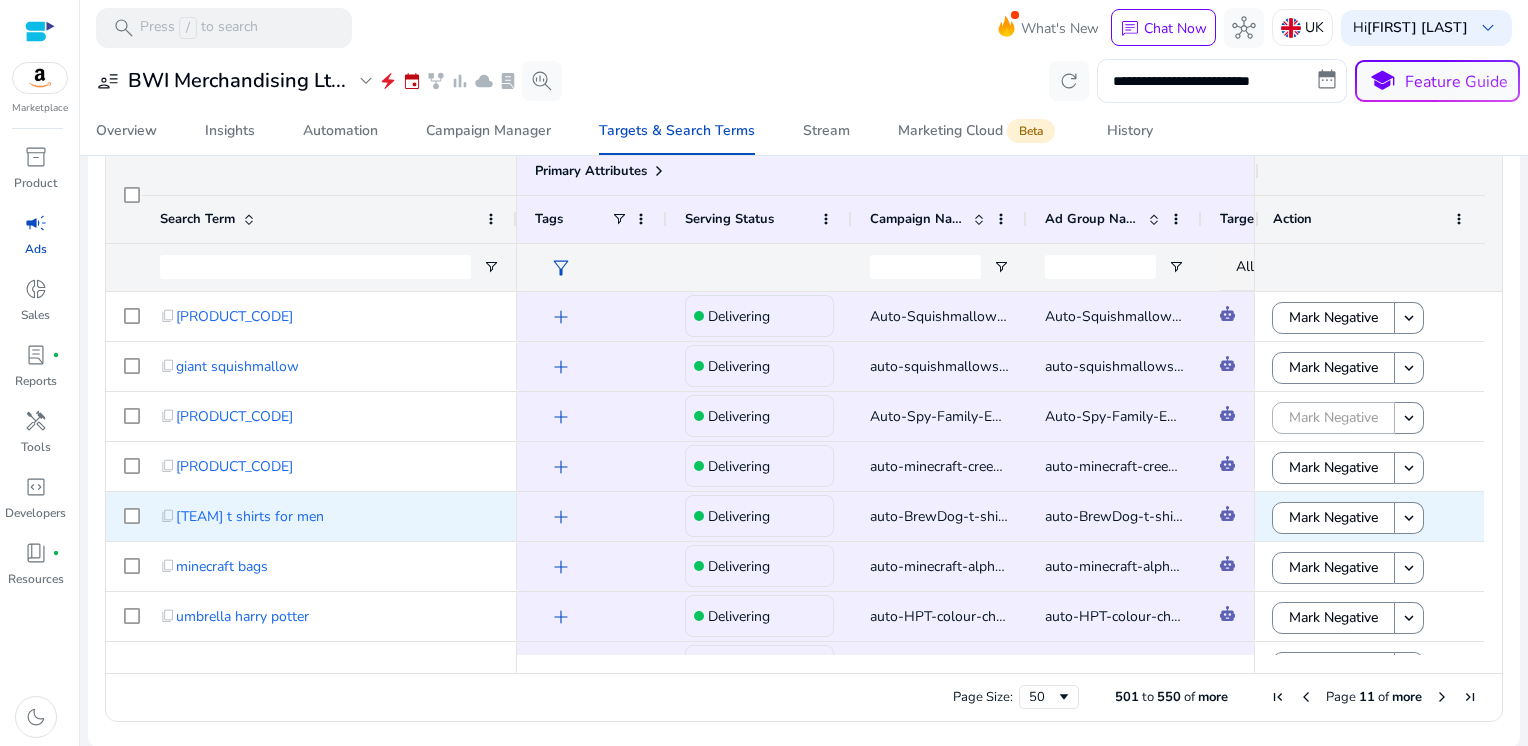 scroll, scrollTop: 276, scrollLeft: 0, axis: vertical 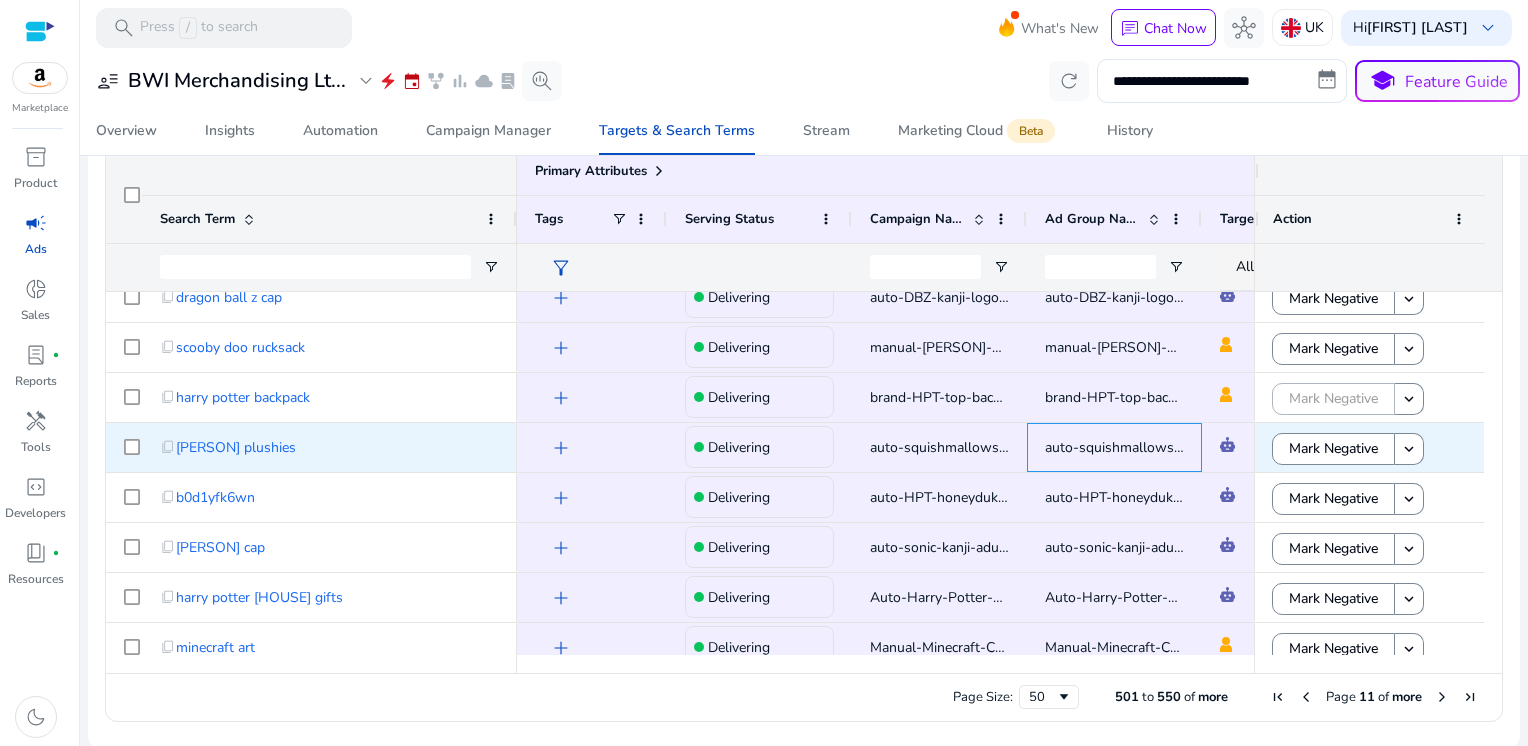 click on "auto-squishmallows-cat-kids-cap" 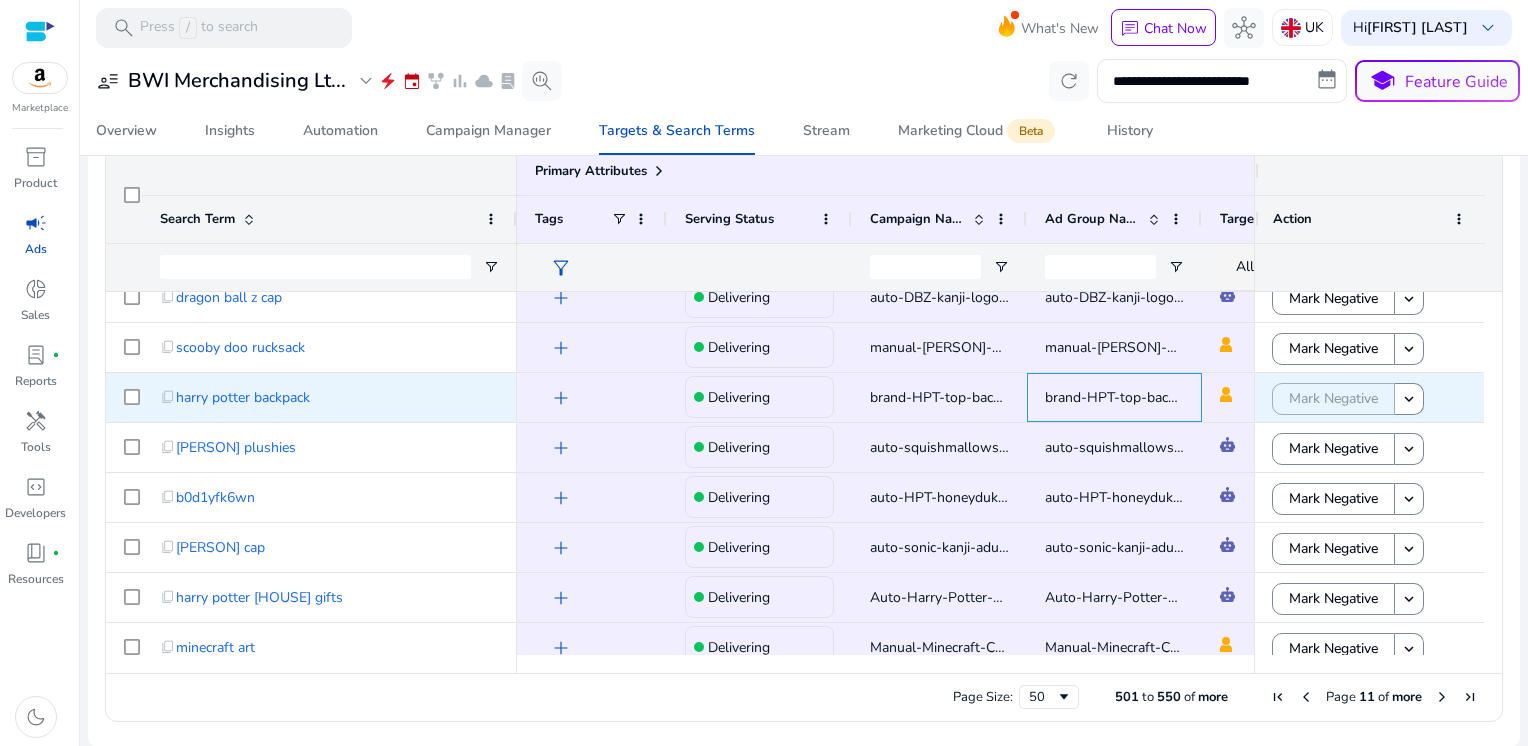 click on "brand-HPT-top-backpacks" 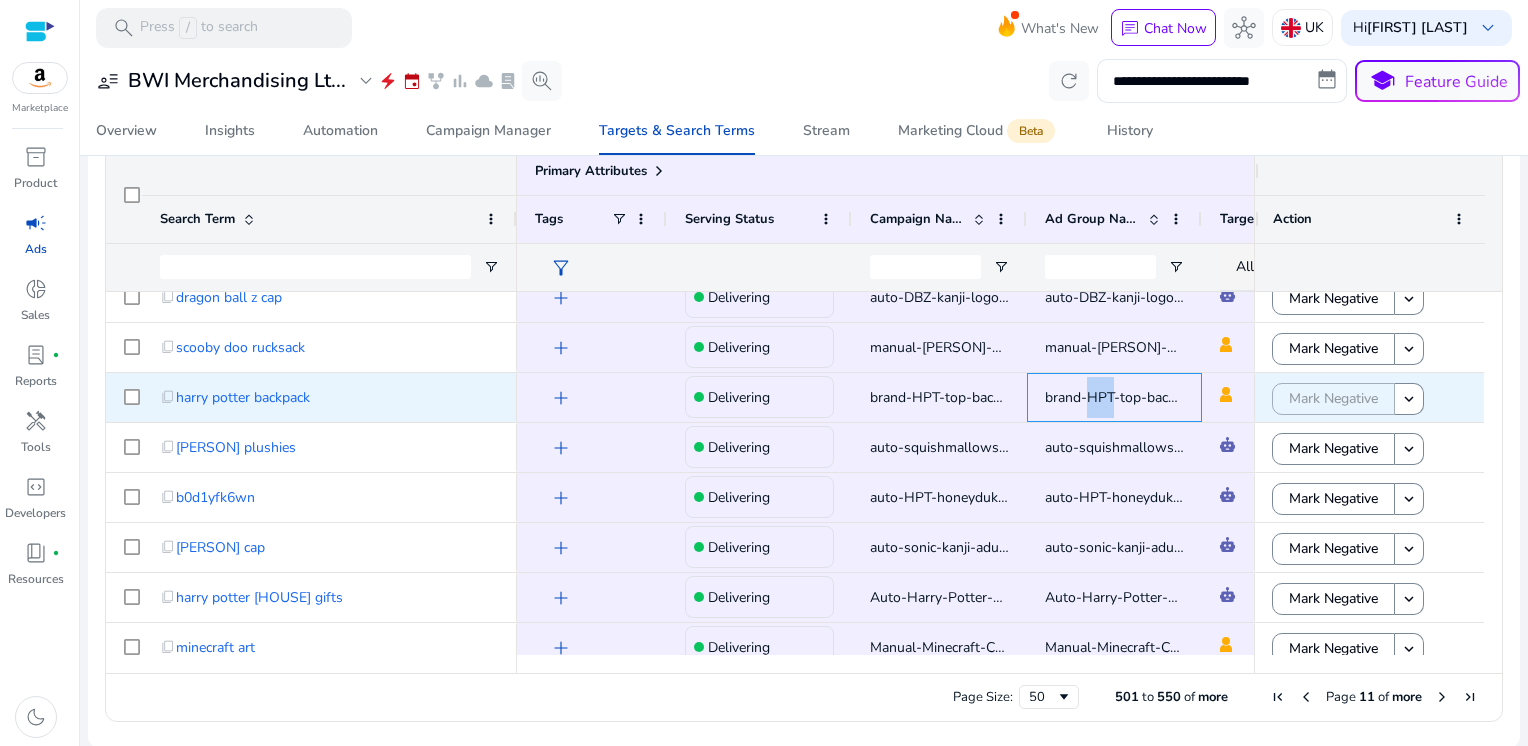 click on "brand-HPT-top-backpacks" 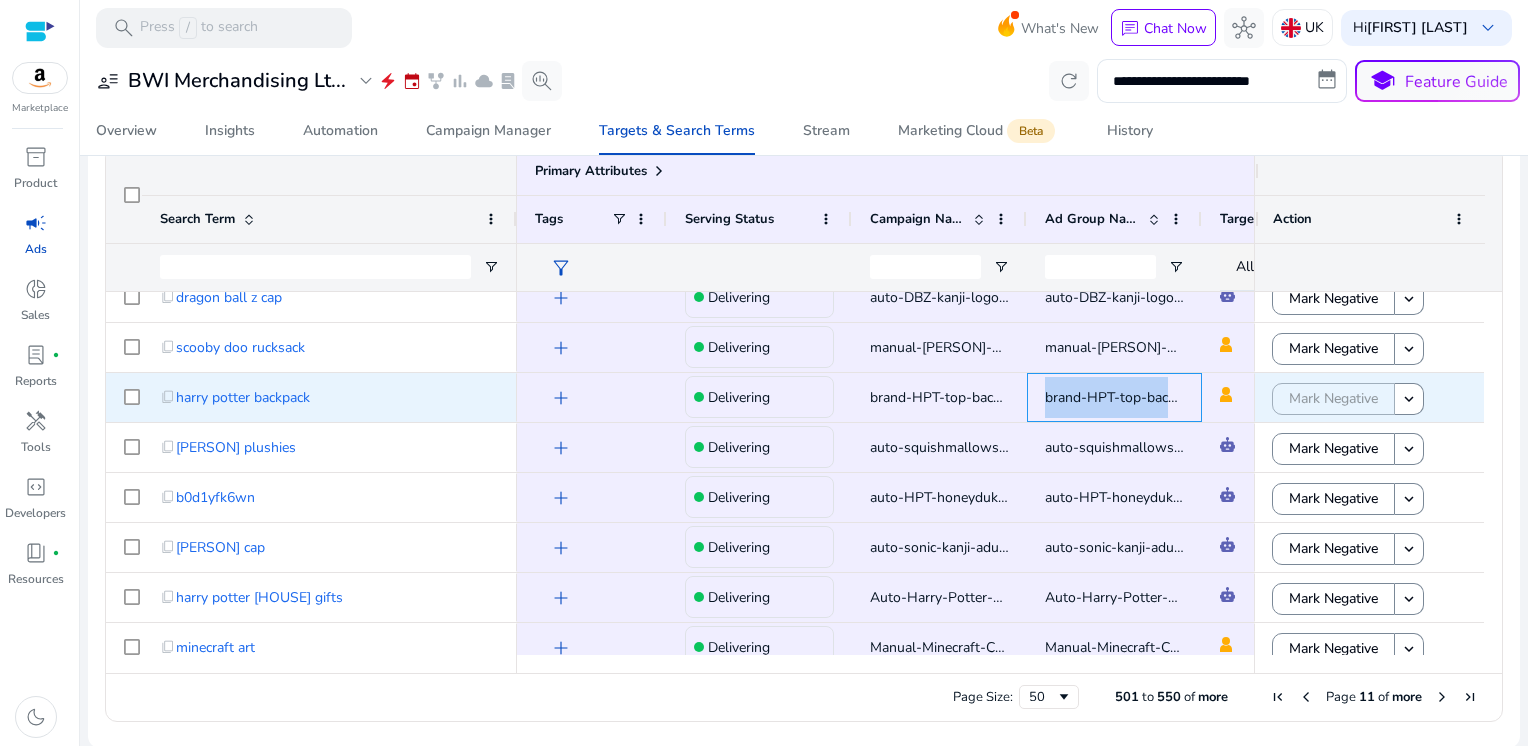 click on "brand-HPT-top-backpacks" 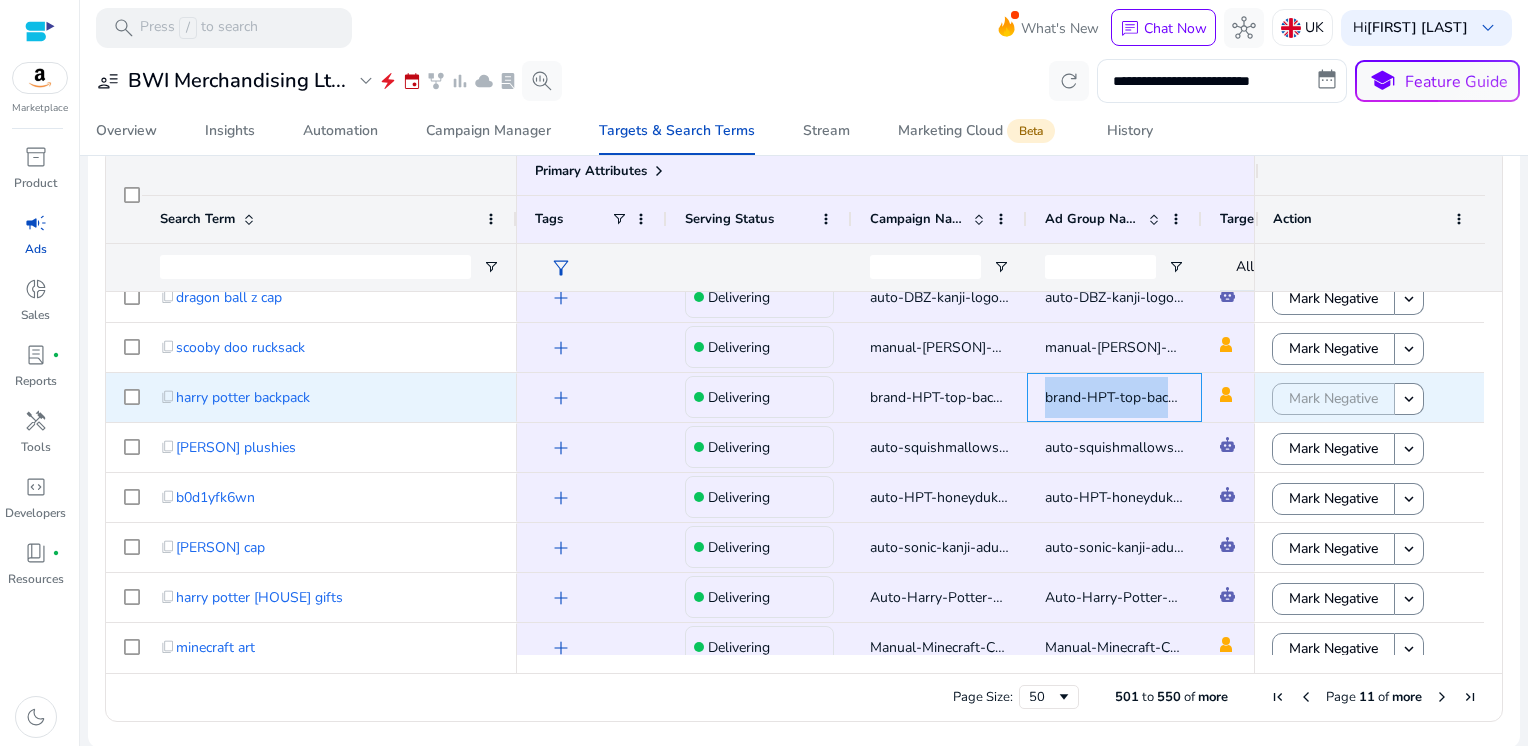 copy on "brand-HPT-top-backpacks" 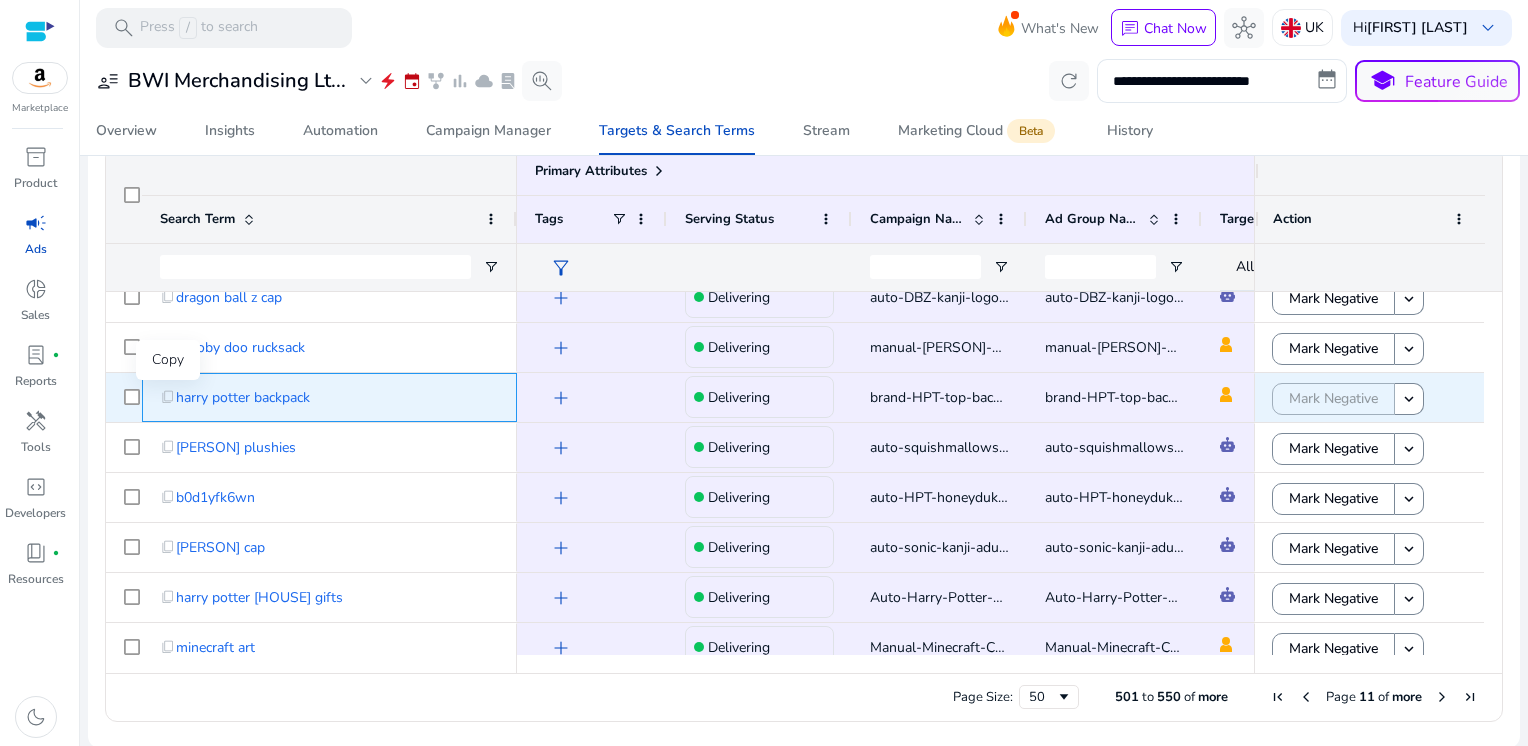 click on "content_copy" 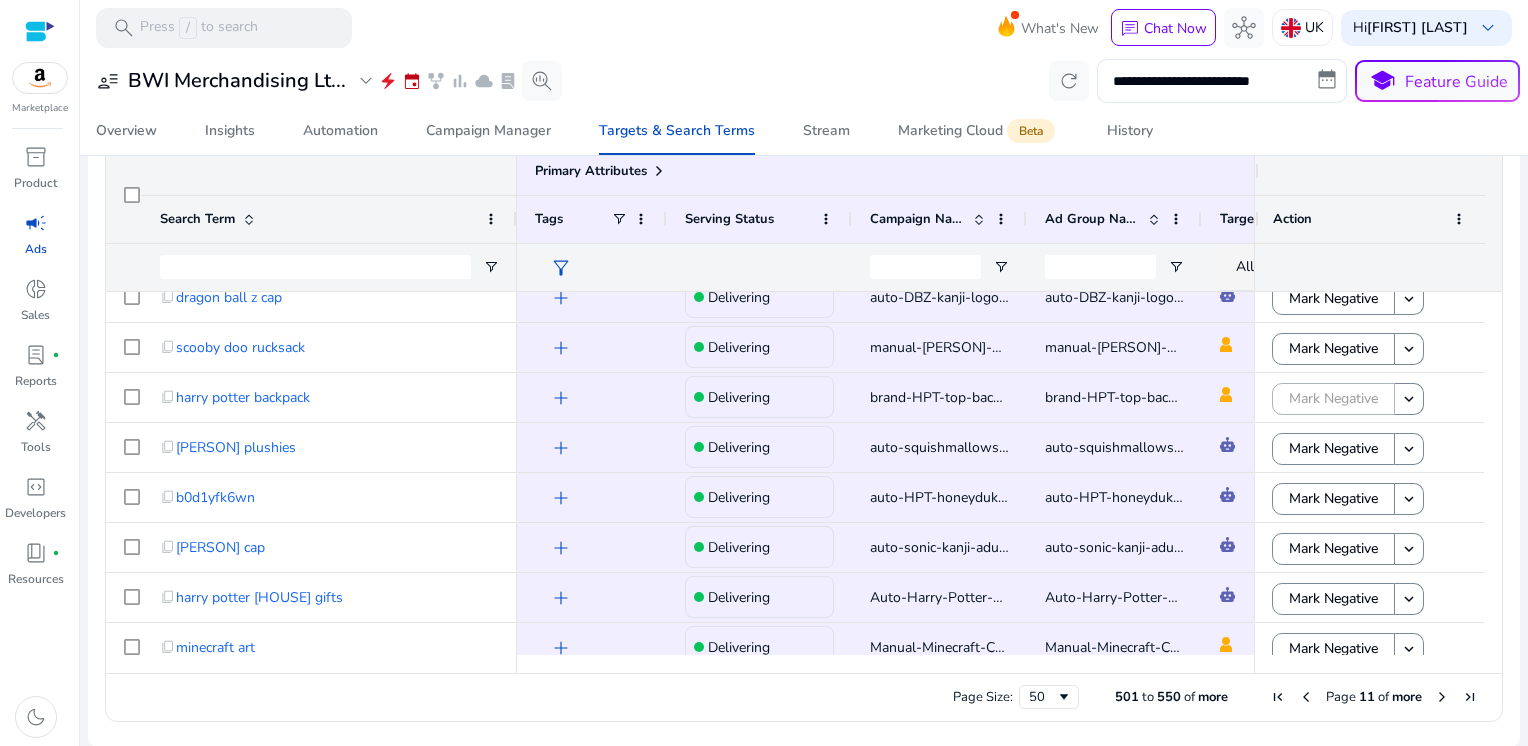 scroll, scrollTop: 1227, scrollLeft: 0, axis: vertical 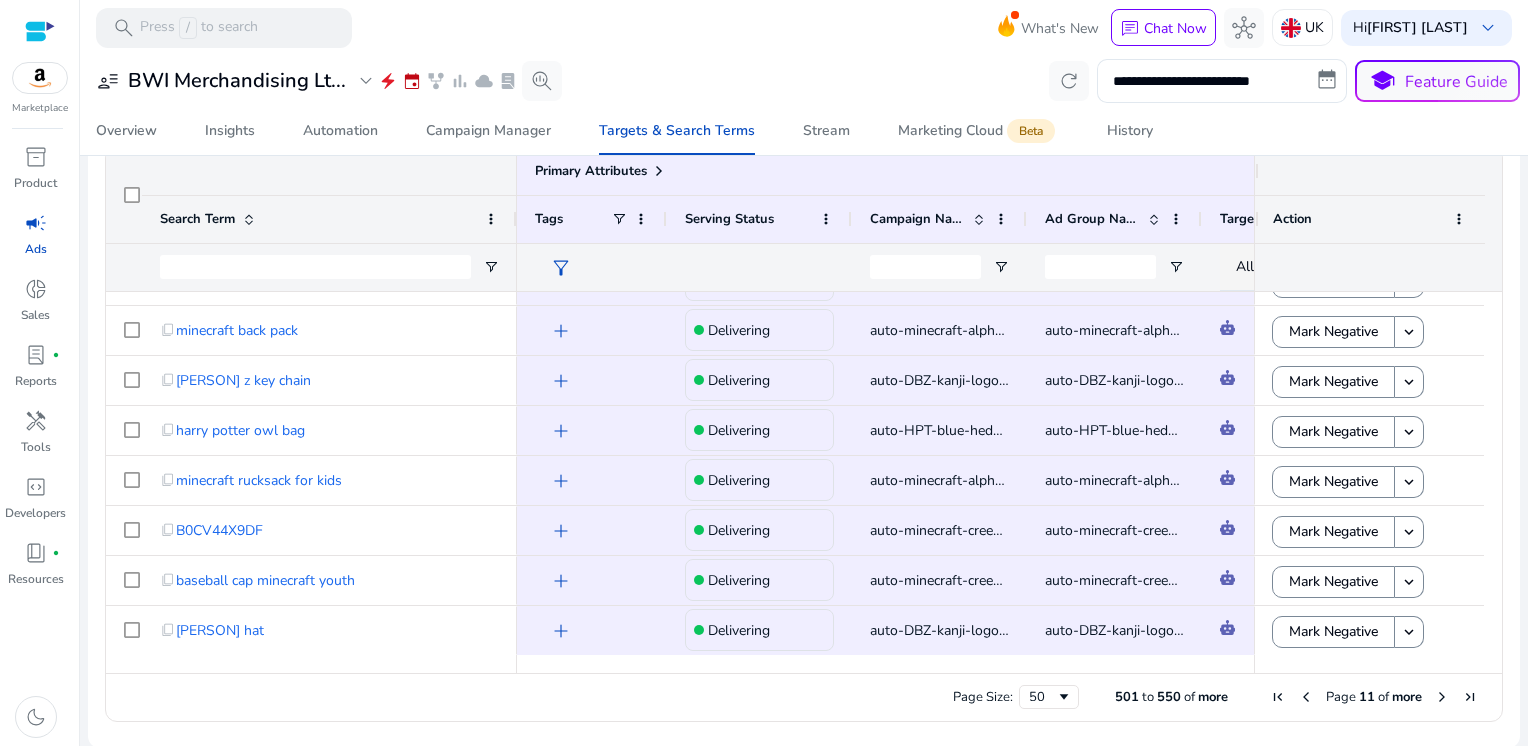 click at bounding box center [1442, 697] 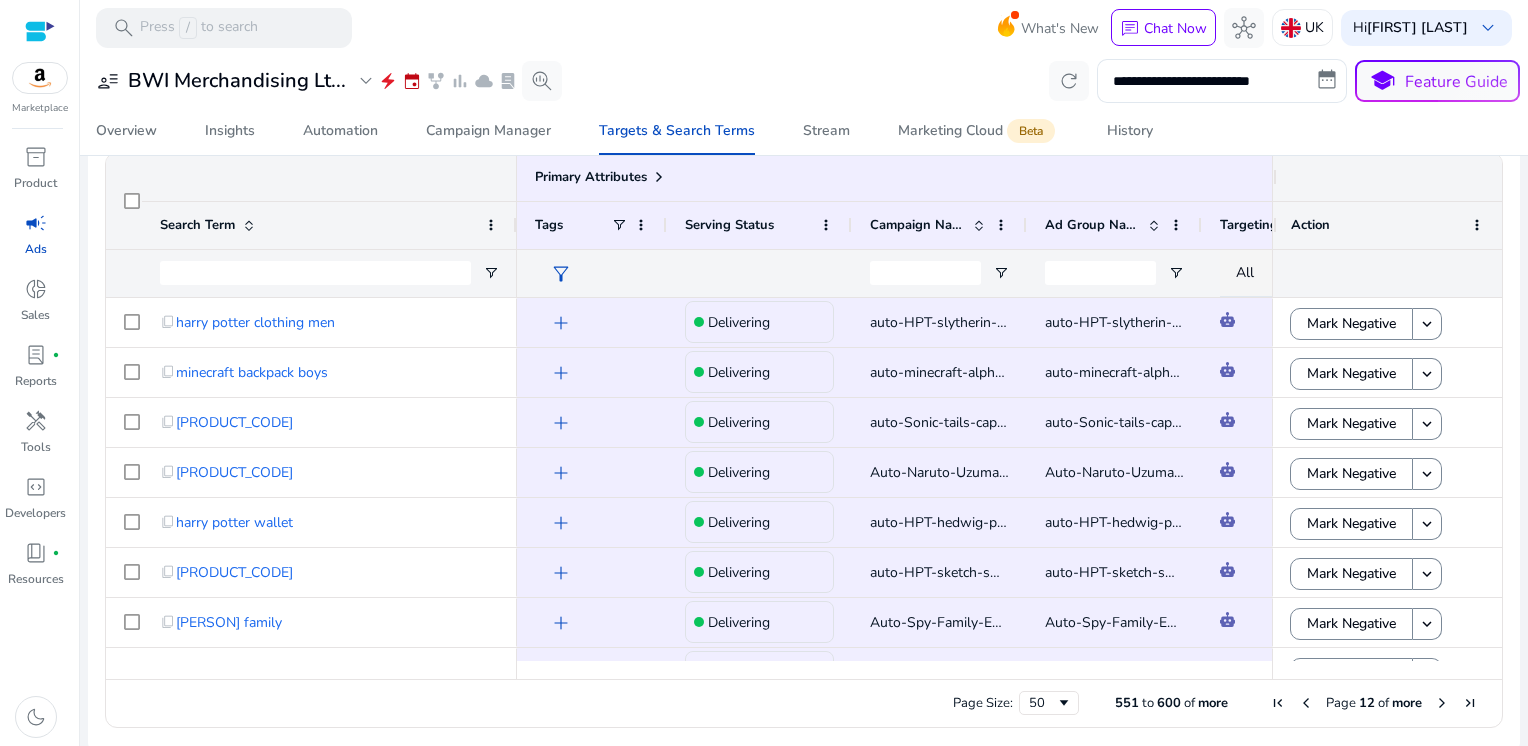 scroll, scrollTop: 662, scrollLeft: 0, axis: vertical 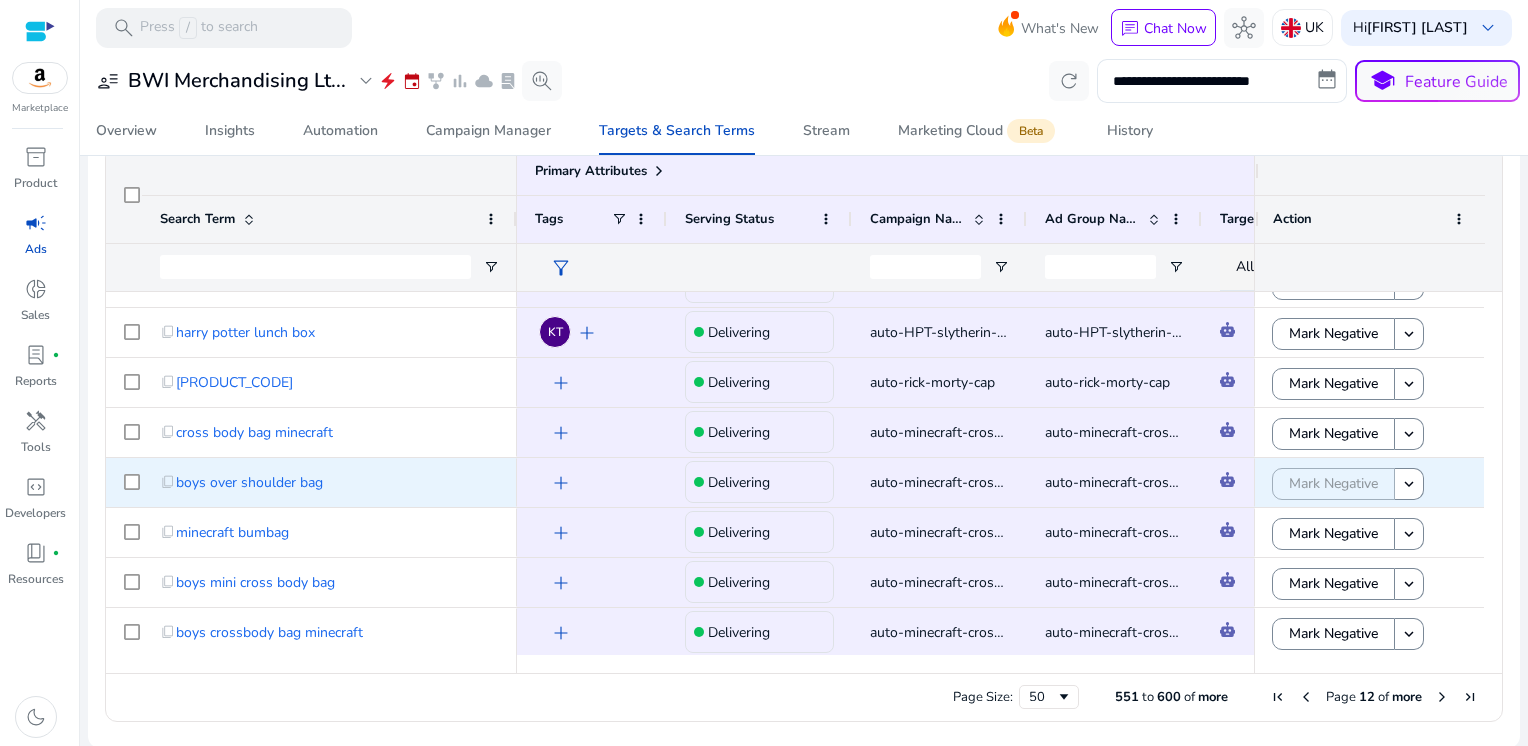 click on "auto-minecraft-cross-body-bag" 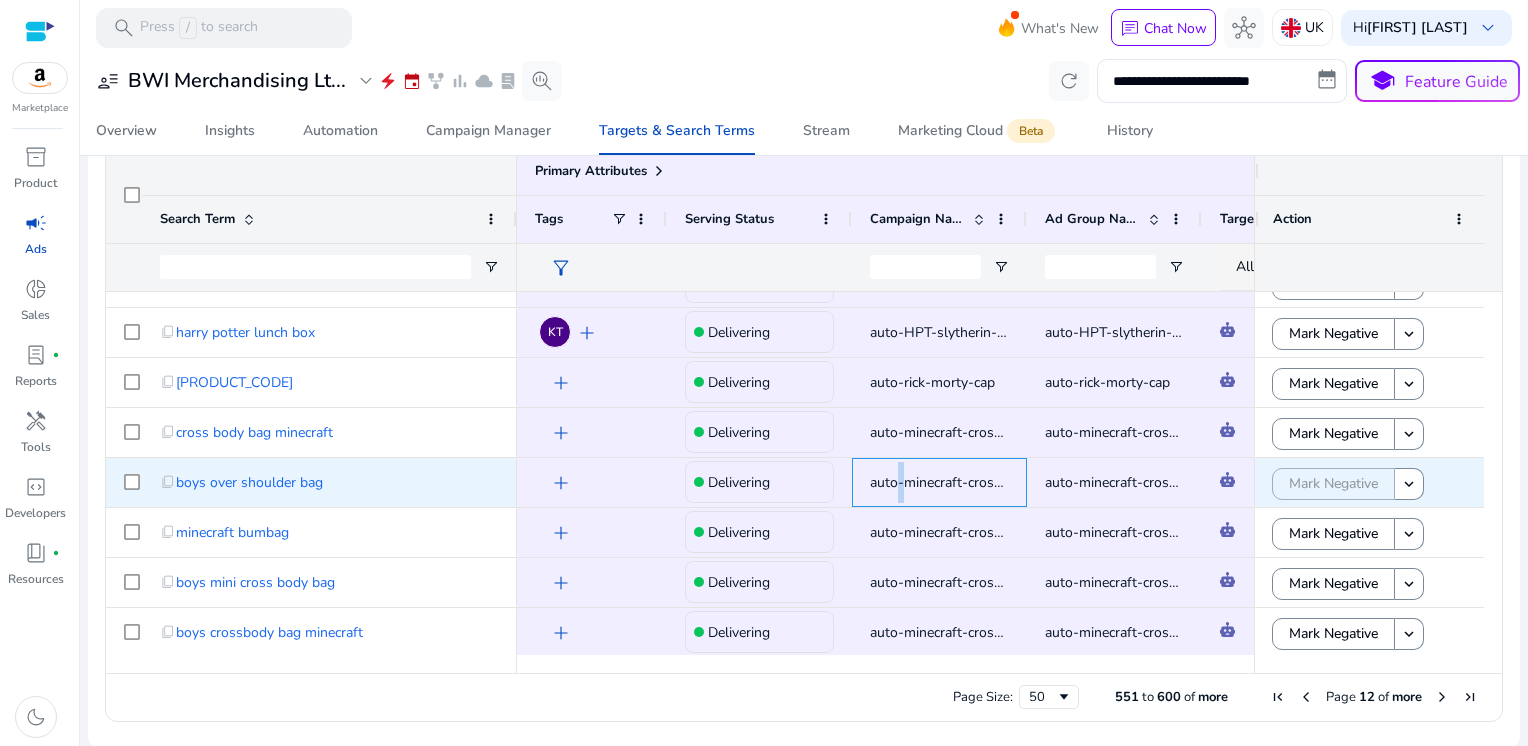 click on "auto-minecraft-cross-body-bag" 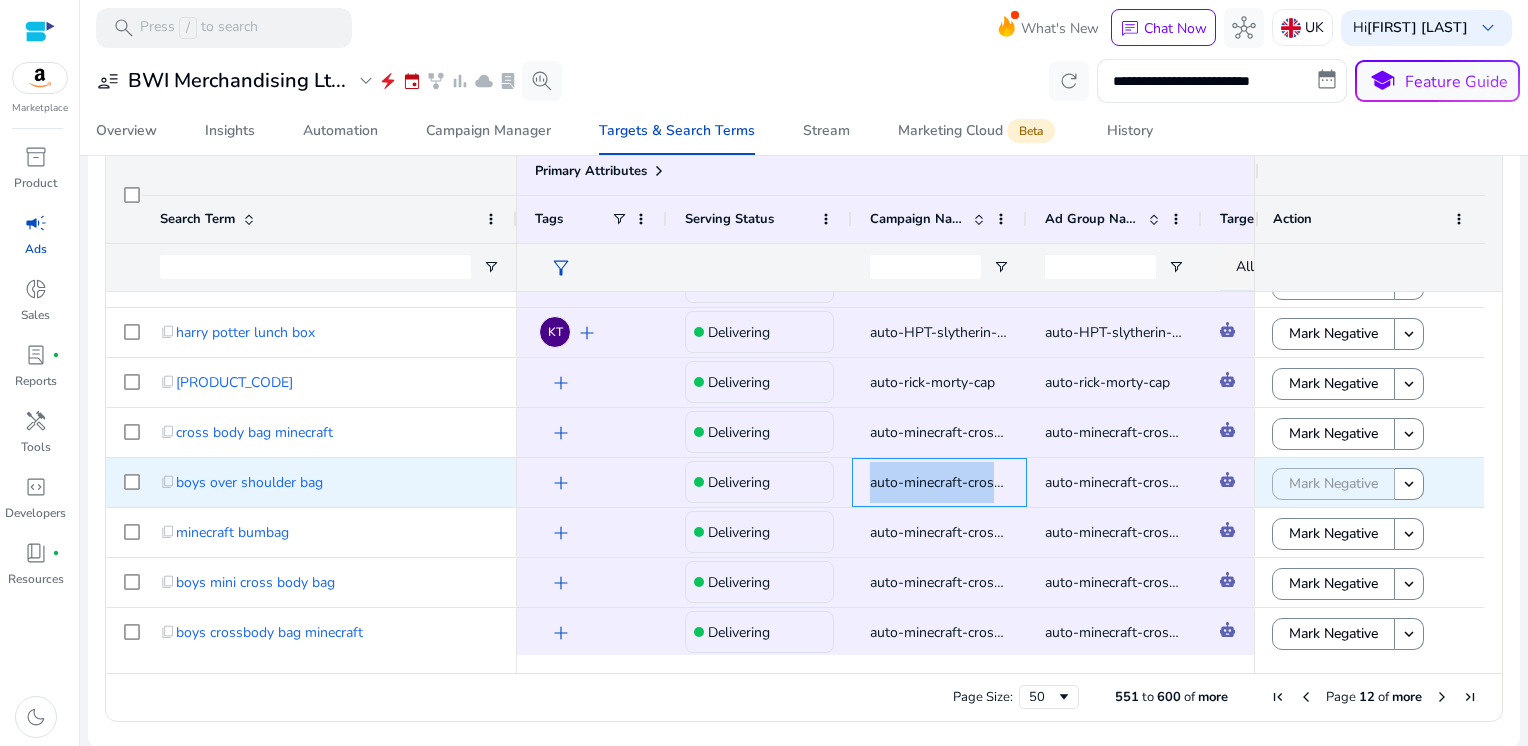 click on "auto-minecraft-cross-body-bag" 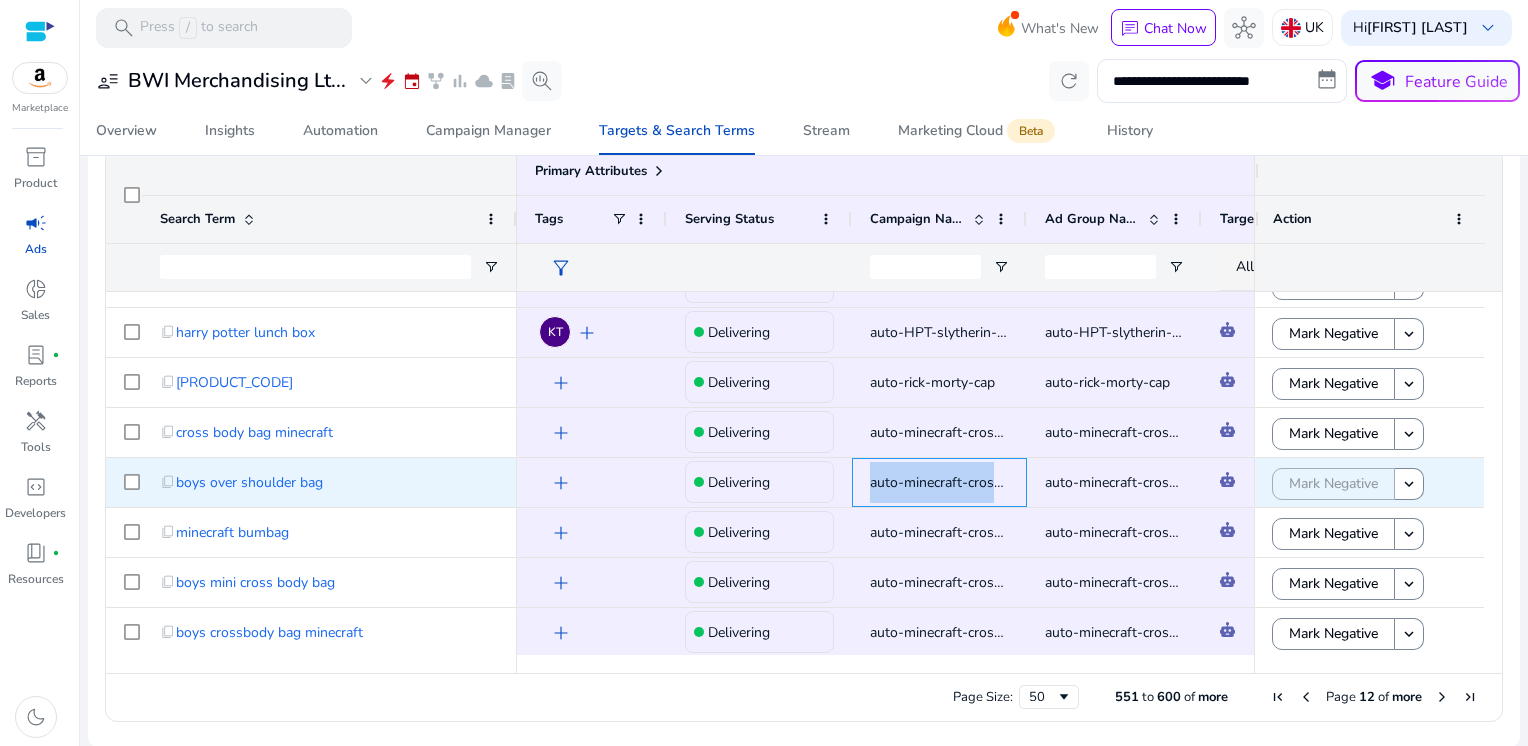 copy on "auto-minecraft-cross-body-bag" 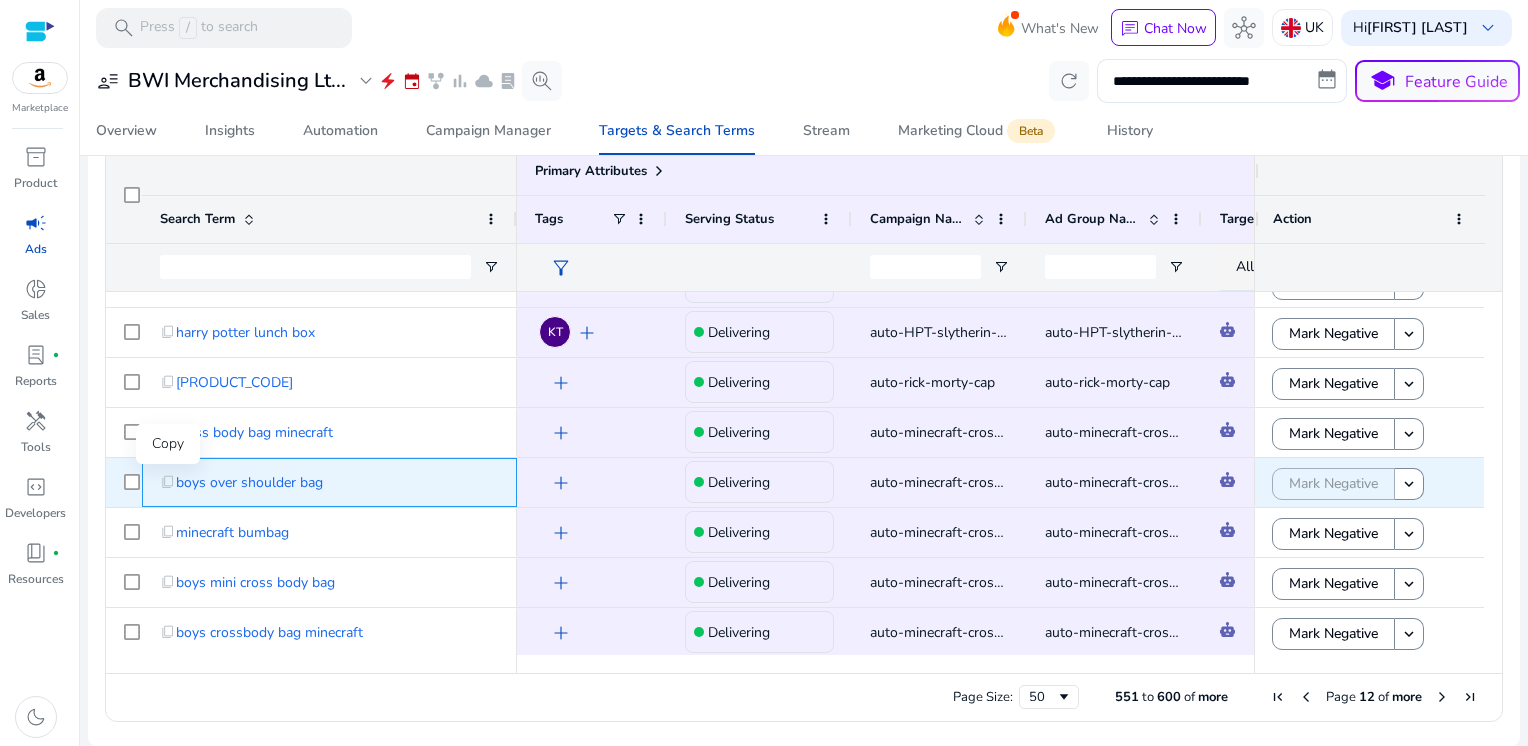 click on "content_copy" 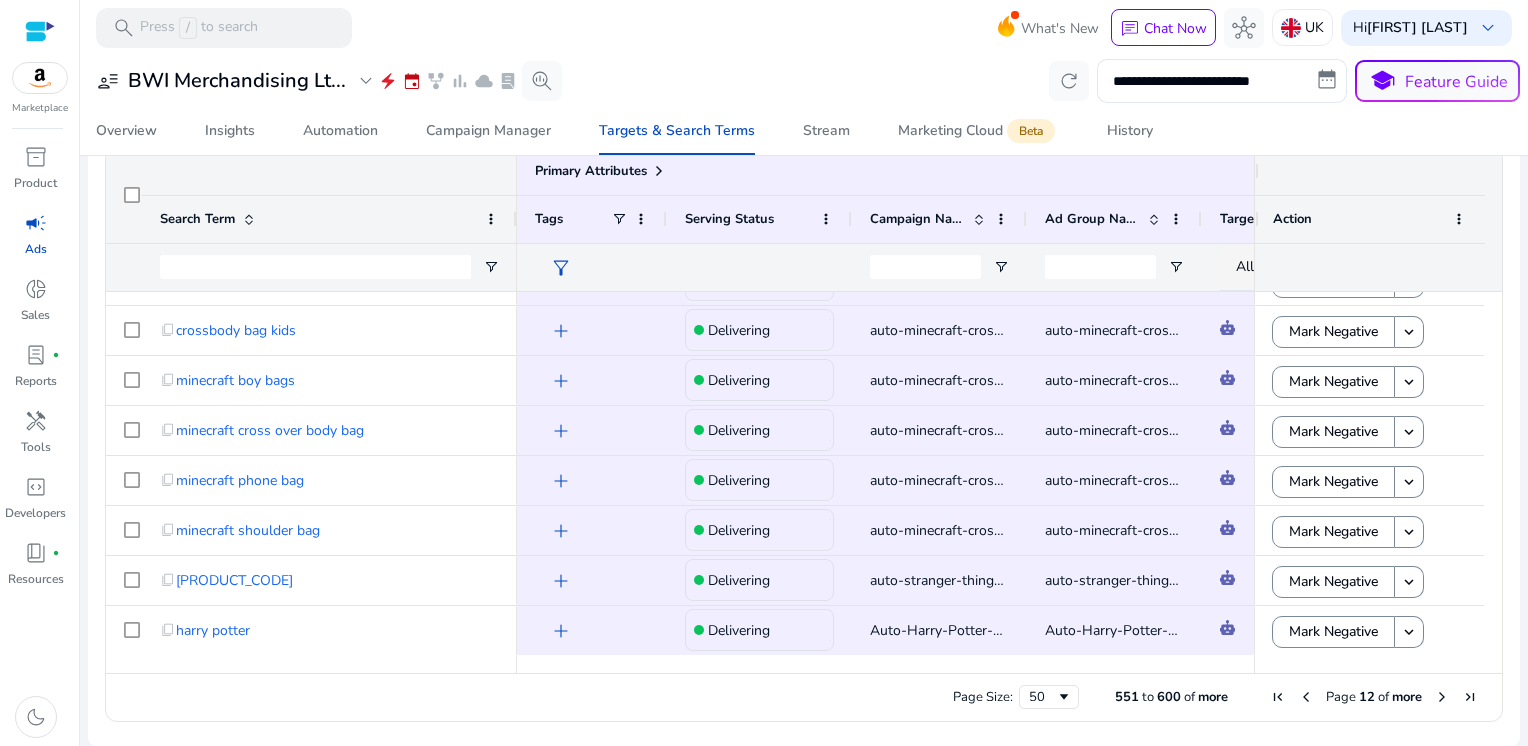 click at bounding box center (1442, 697) 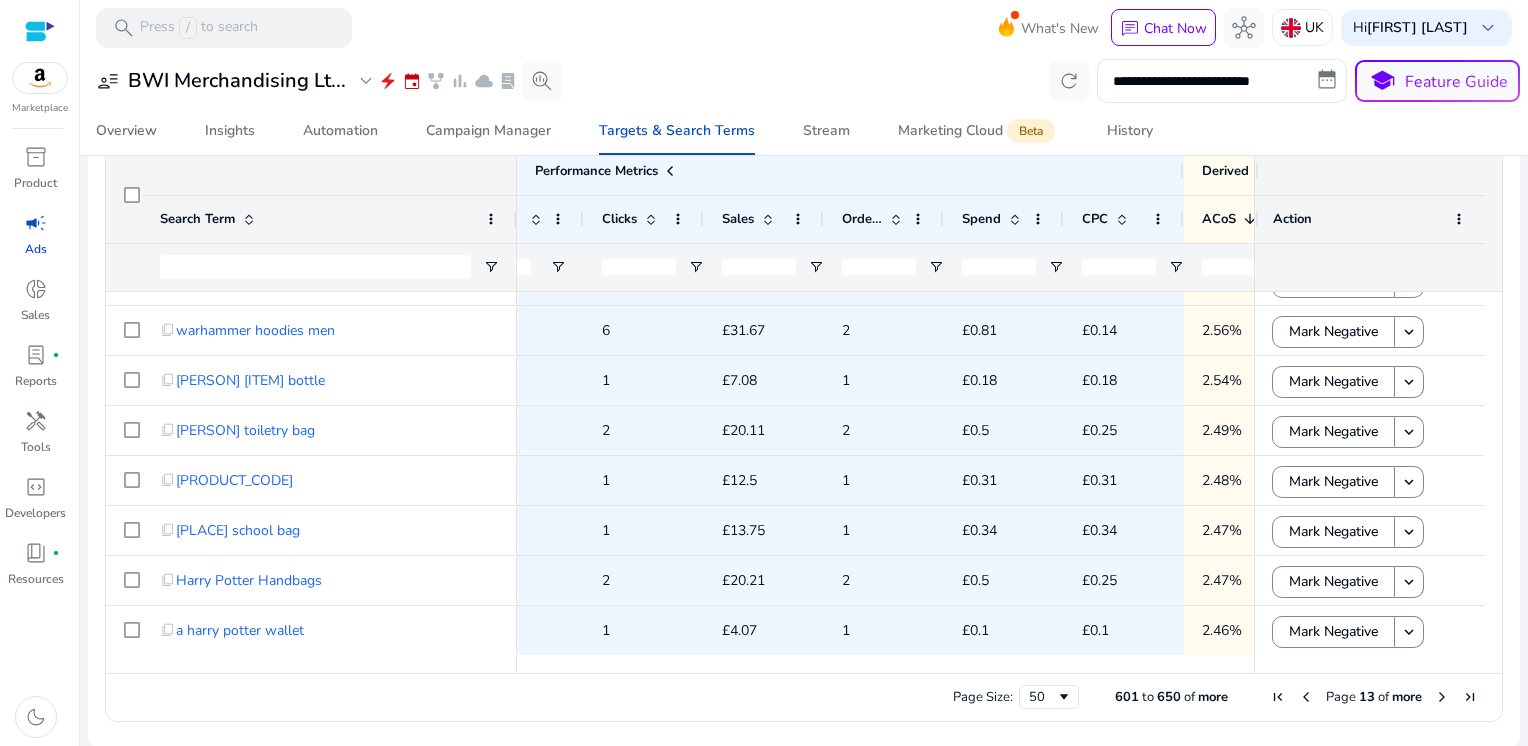 click at bounding box center [1442, 697] 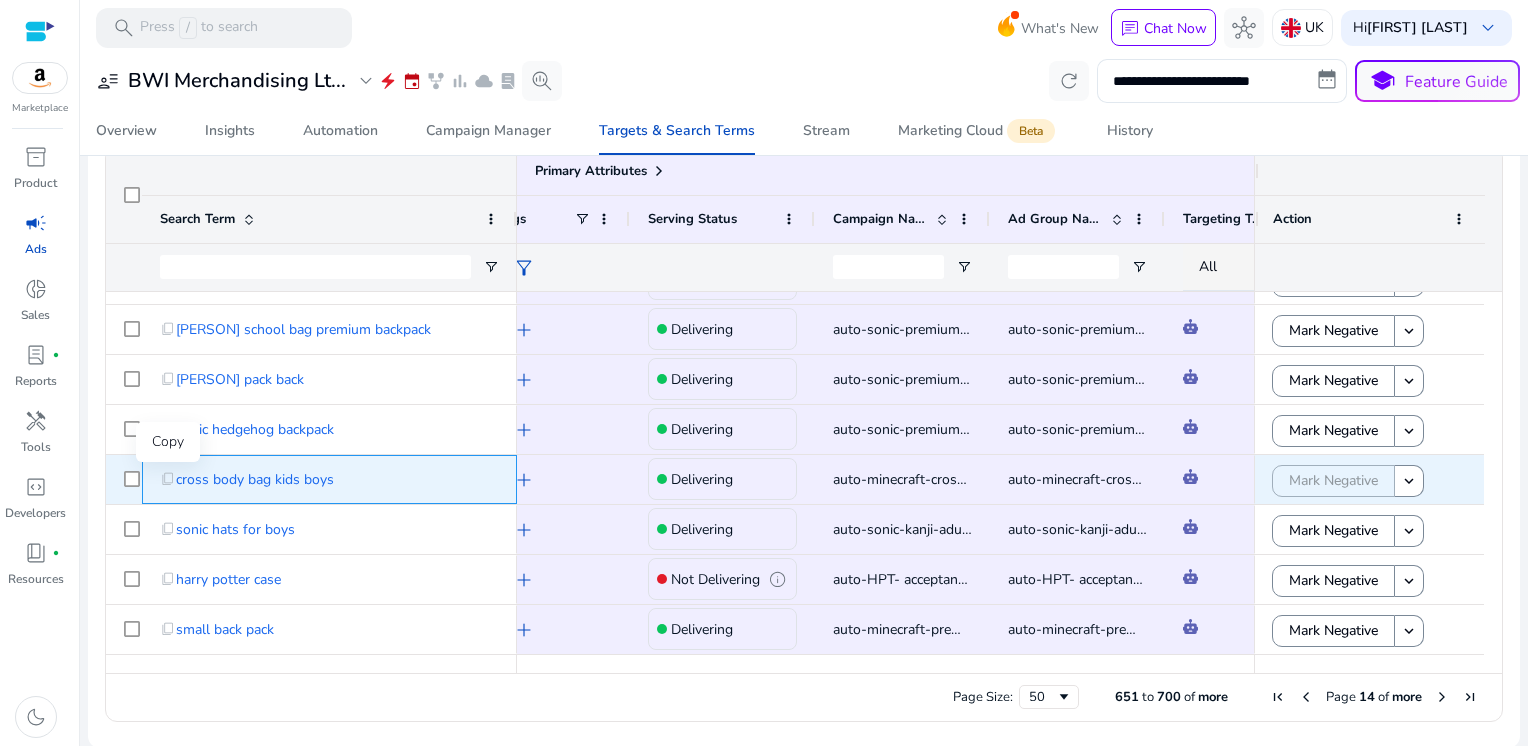 click on "content_copy" 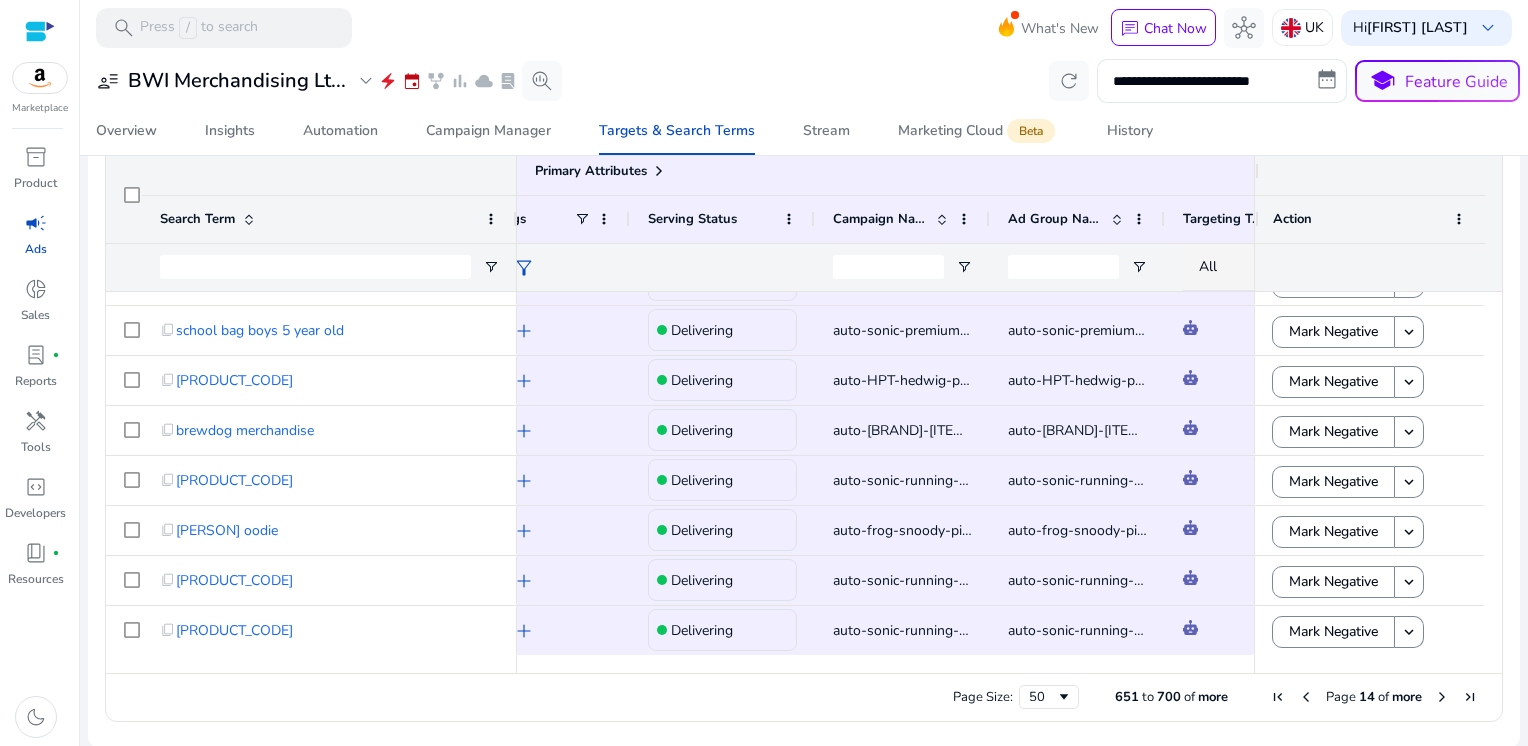 click at bounding box center [1442, 697] 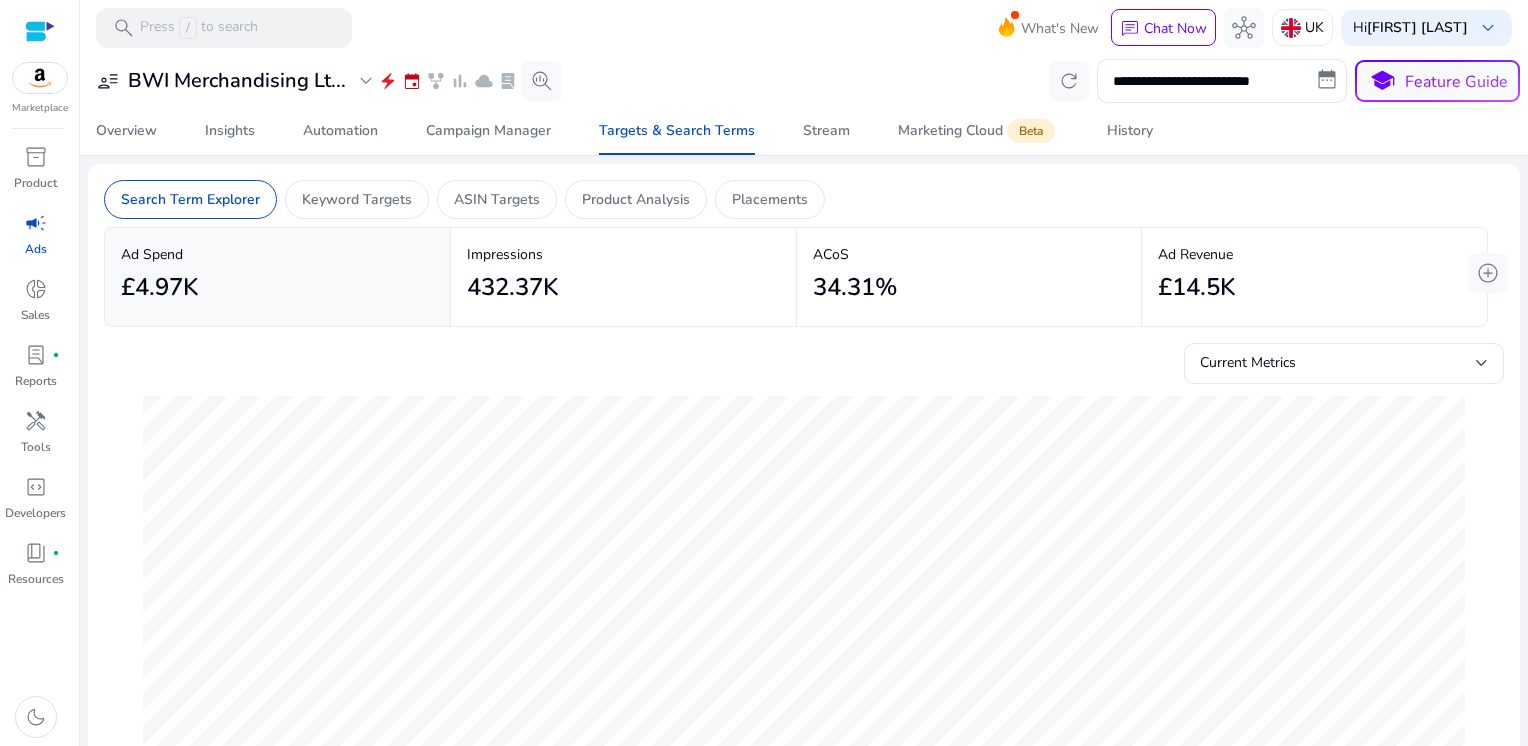 scroll, scrollTop: 0, scrollLeft: 0, axis: both 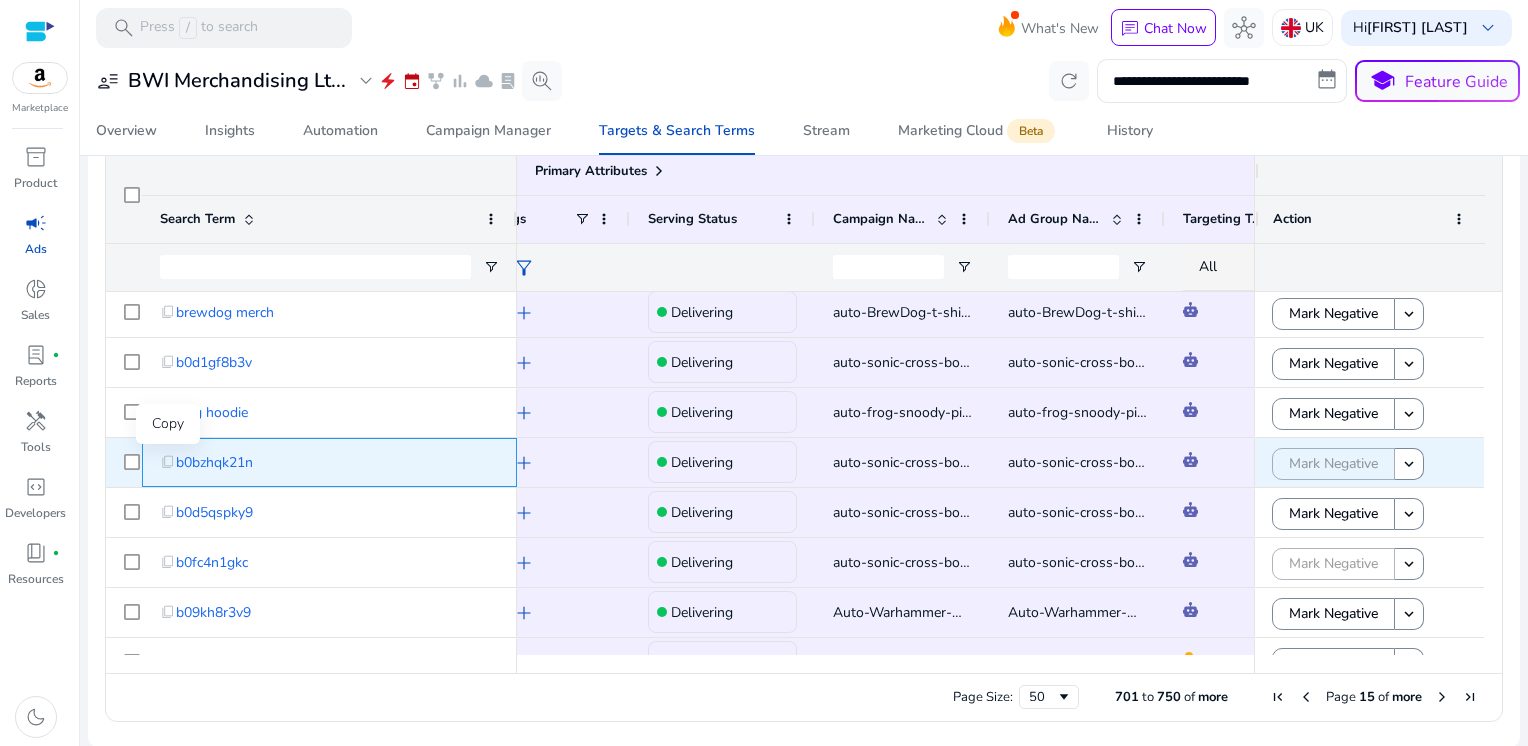 click on "content_copy" 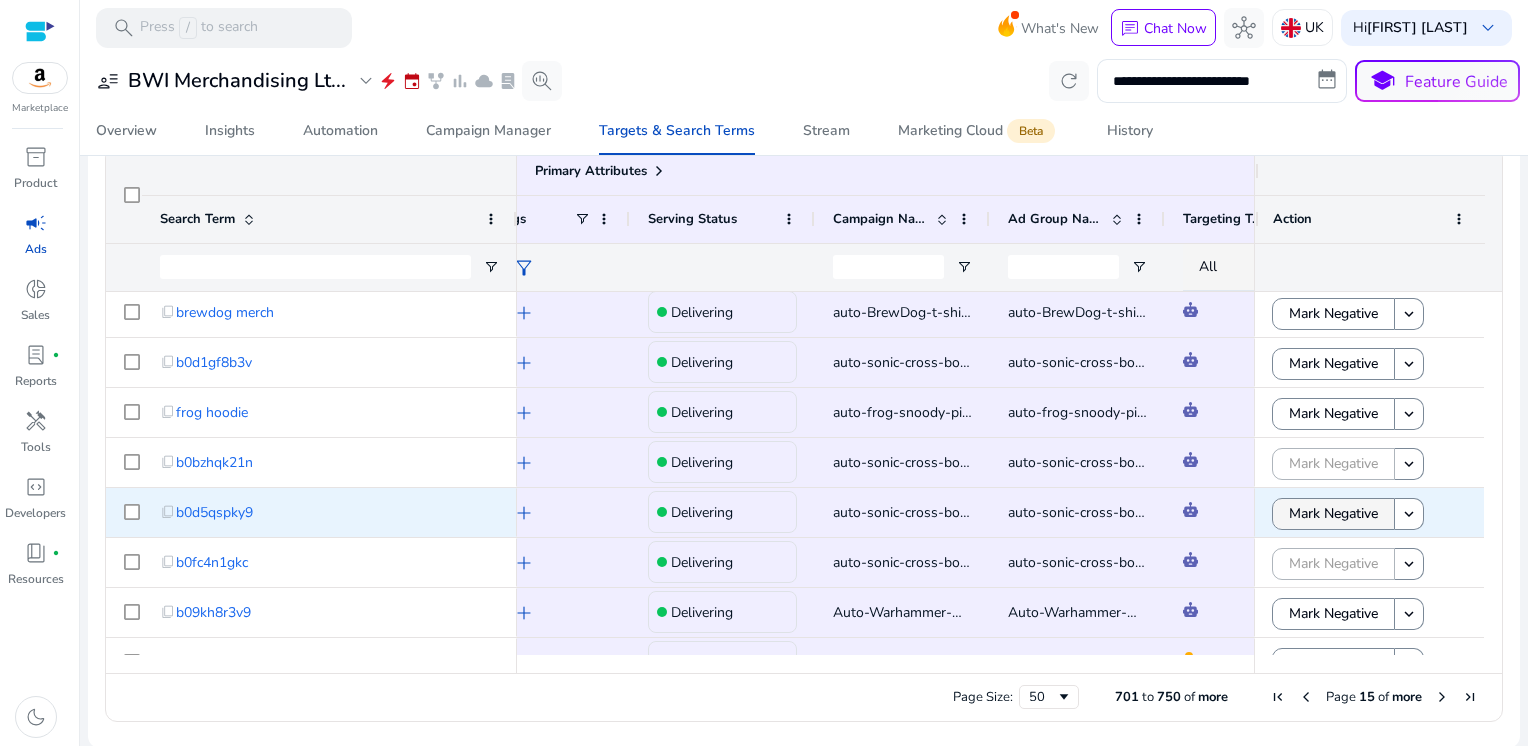 scroll, scrollTop: 767, scrollLeft: 0, axis: vertical 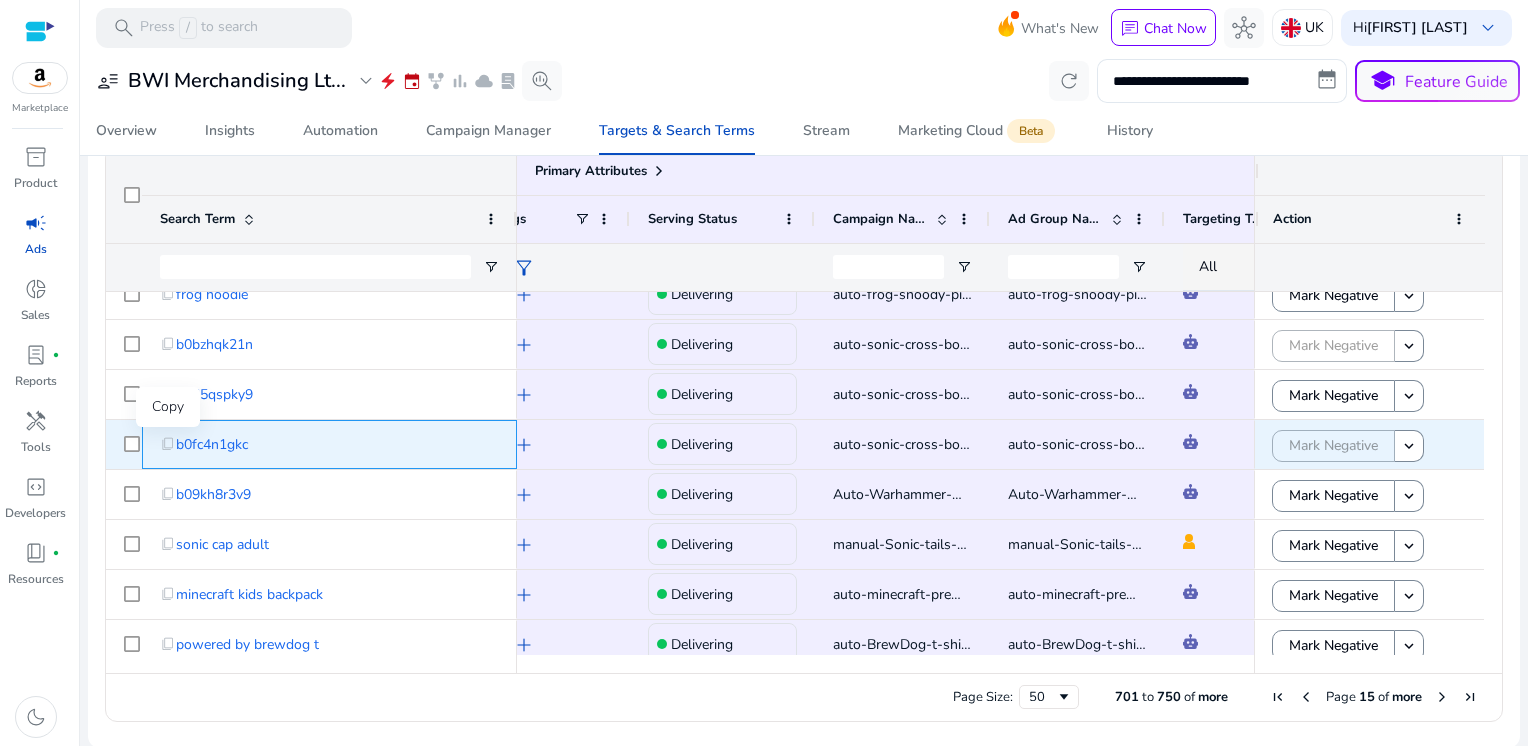 click on "content_copy" 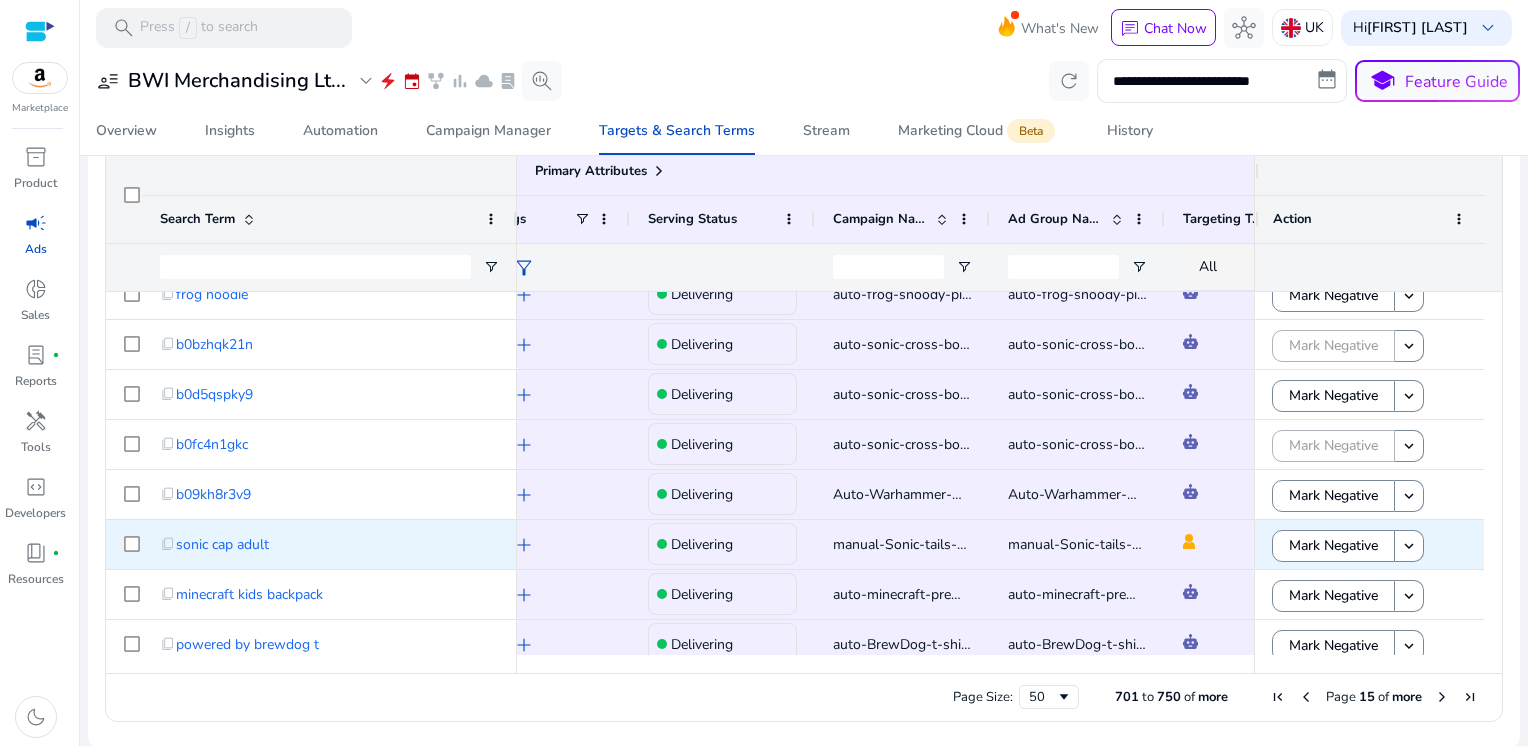 scroll, scrollTop: 988, scrollLeft: 0, axis: vertical 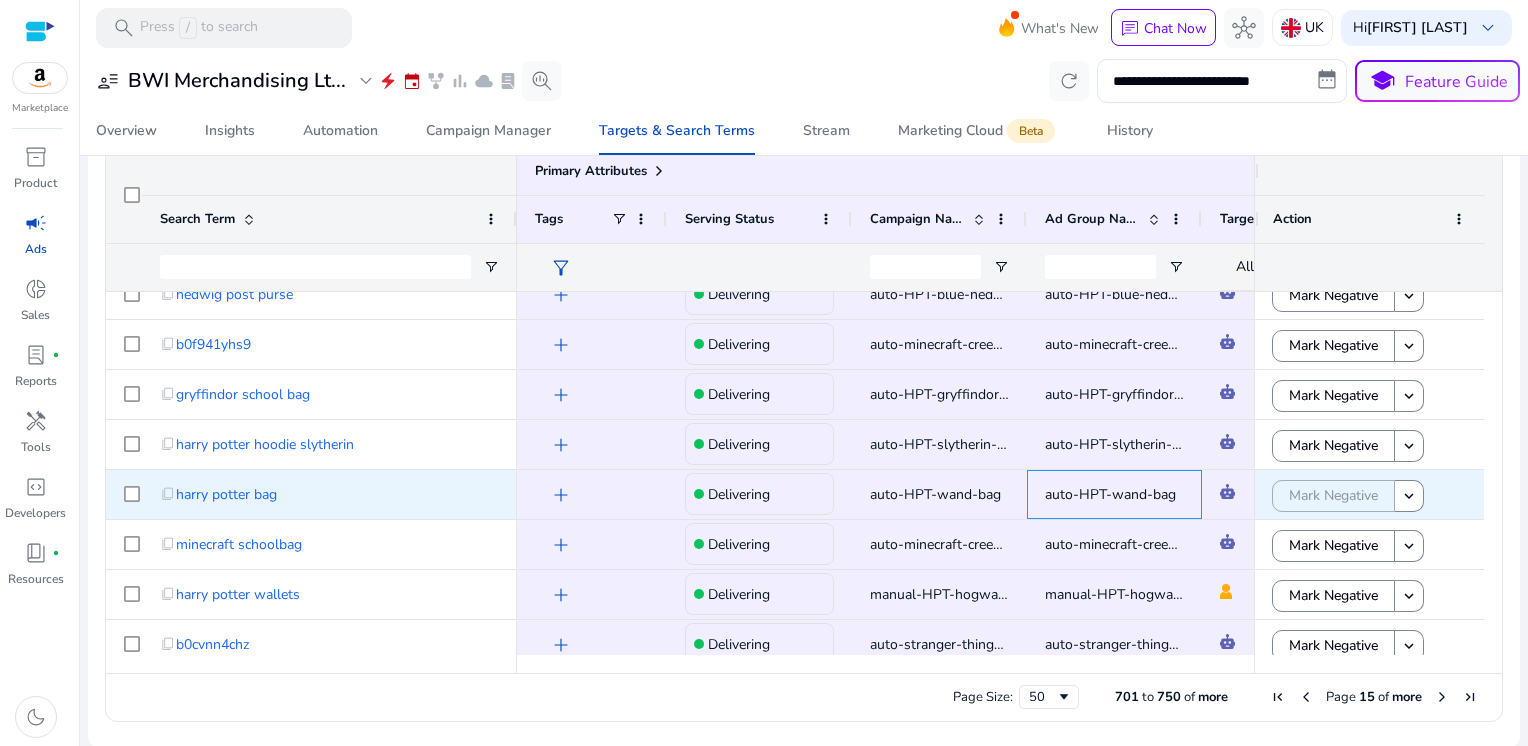 click on "auto-HPT-wand-bag" 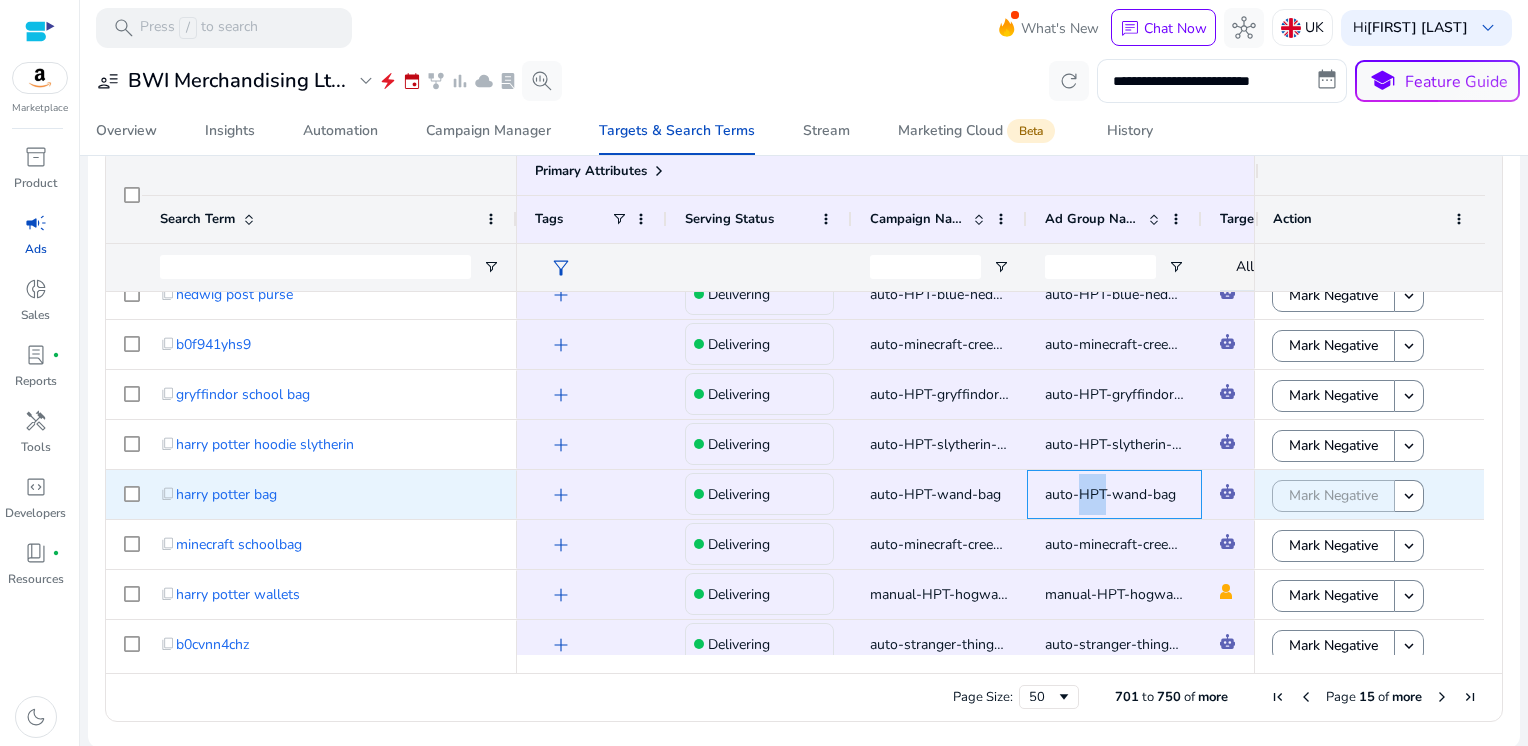 click on "auto-HPT-wand-bag" 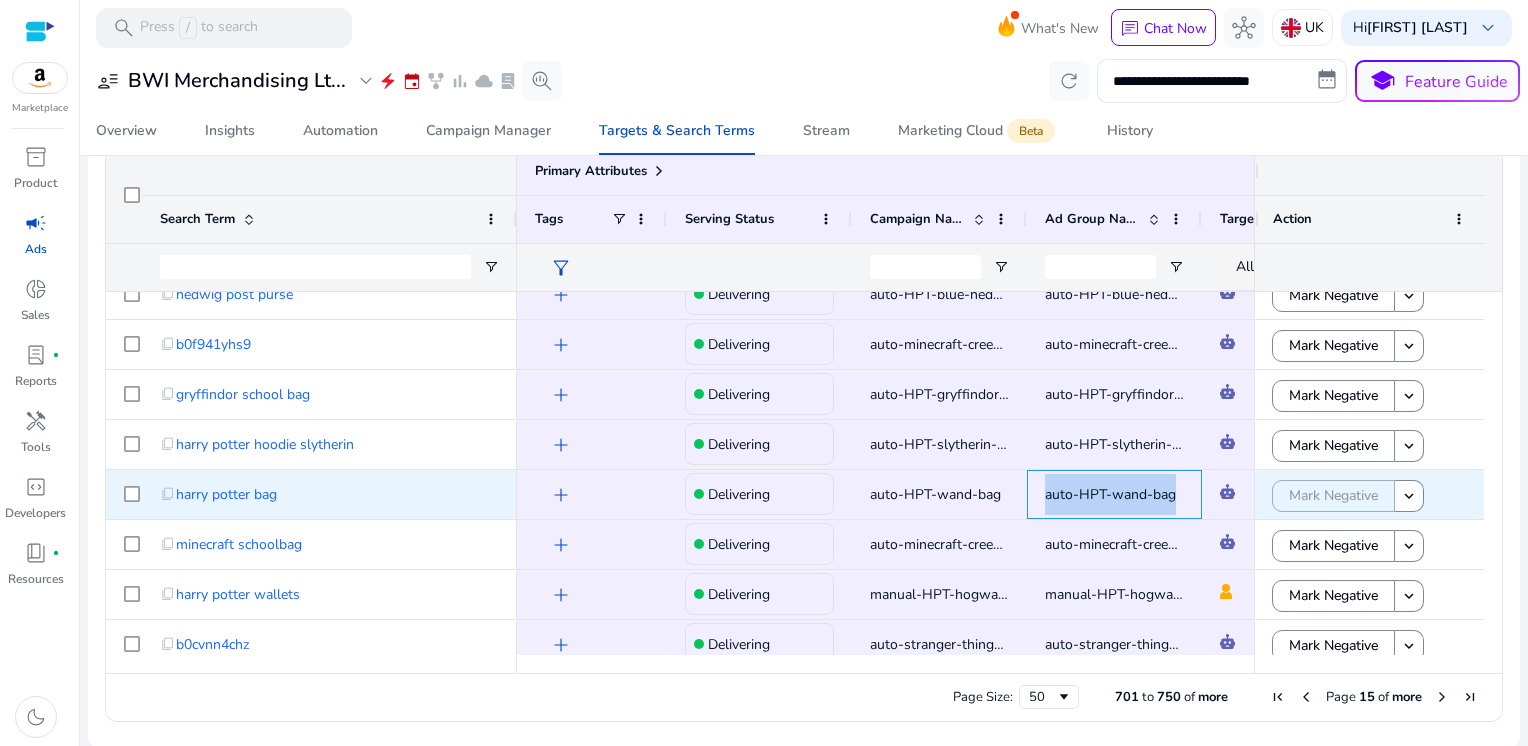 click on "auto-HPT-wand-bag" 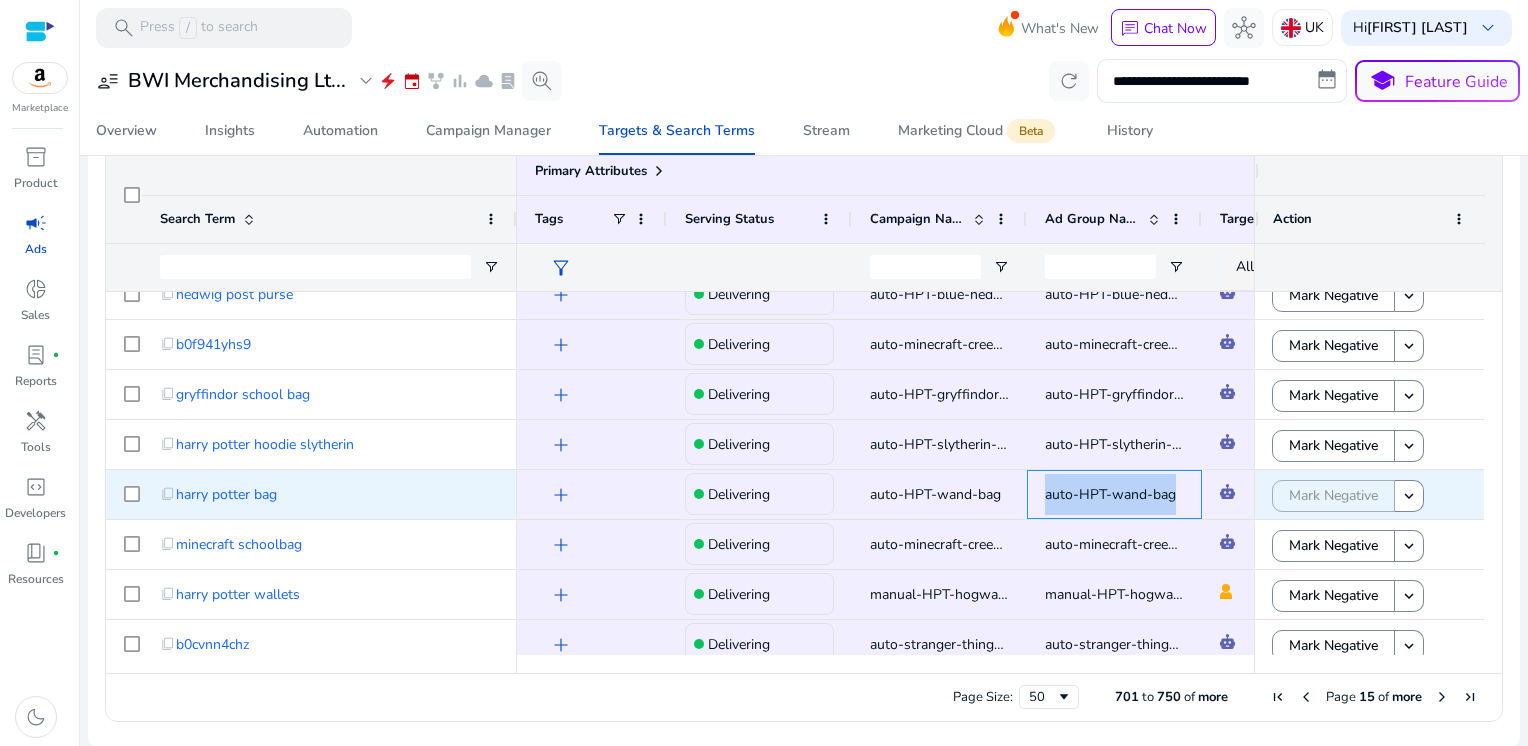 copy on "auto-HPT-wand-bag" 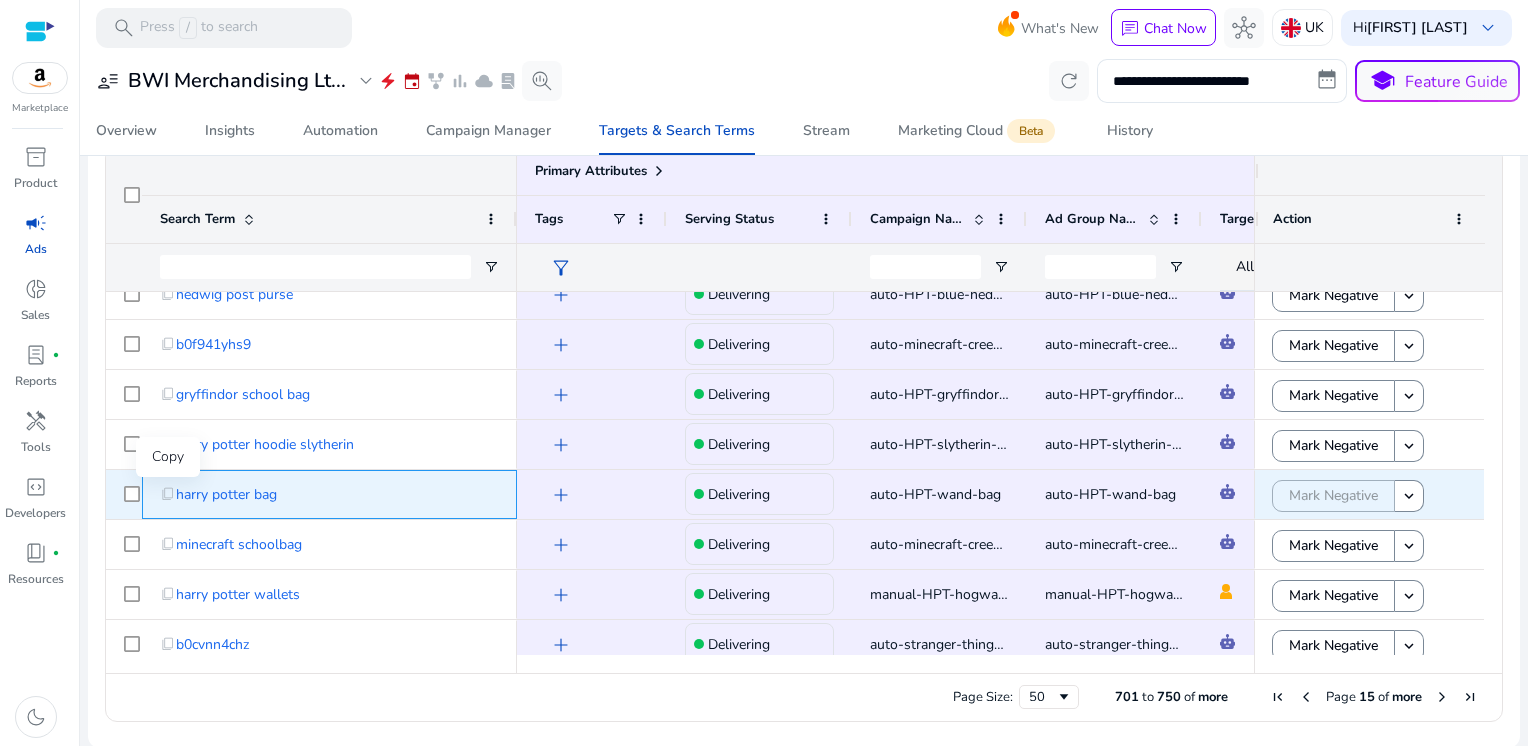 click on "content_copy" 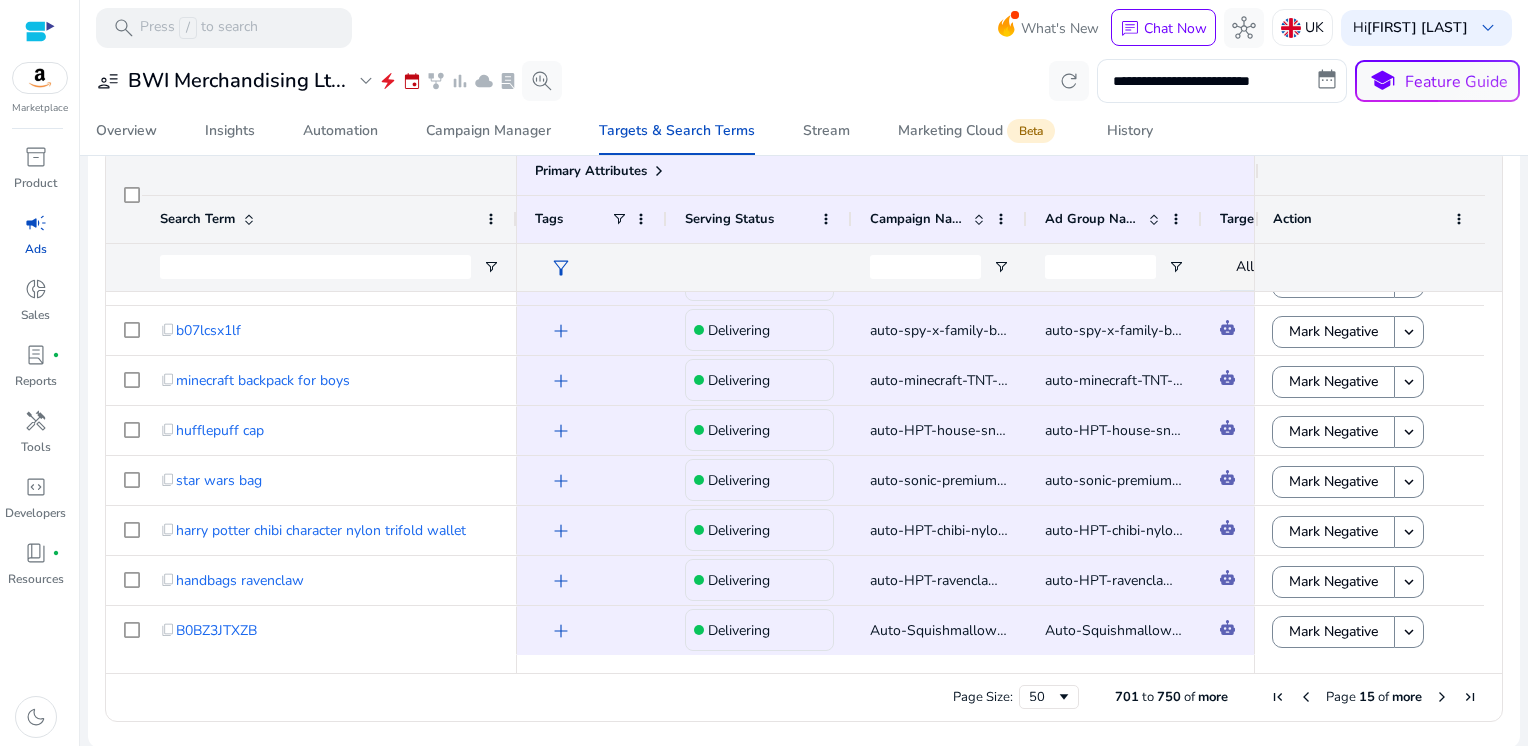 click at bounding box center [1442, 697] 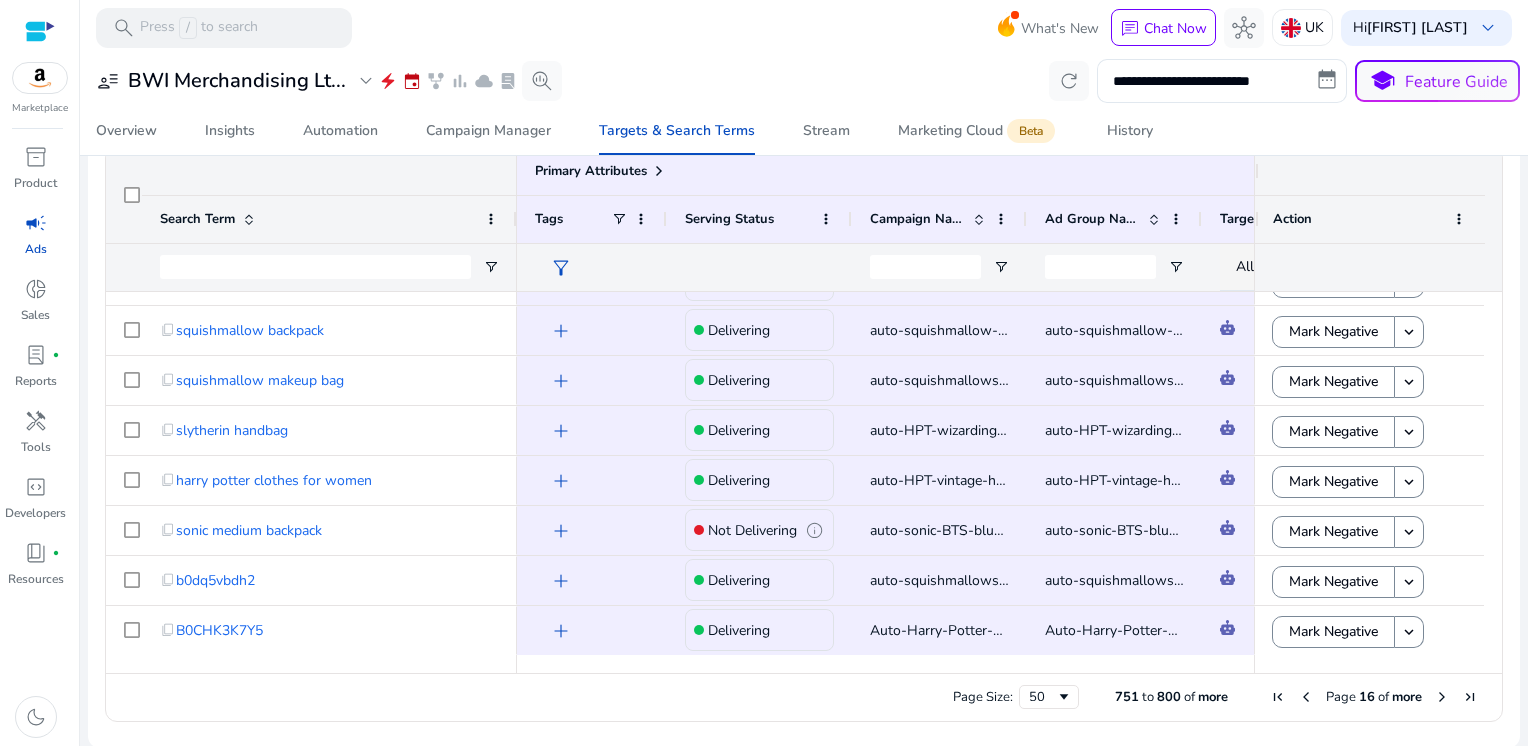 click at bounding box center (1442, 697) 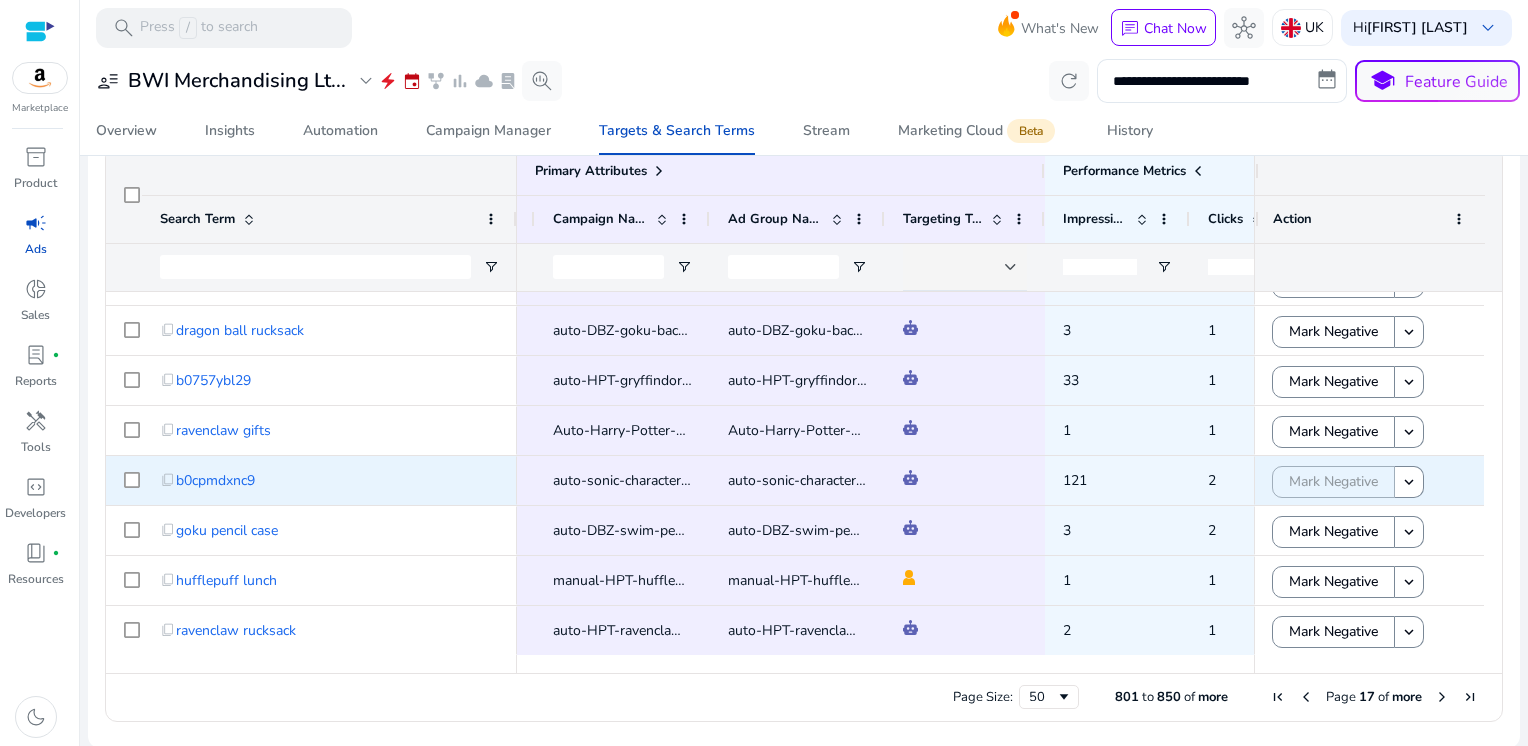 click on "auto-sonic-characters-backpack" 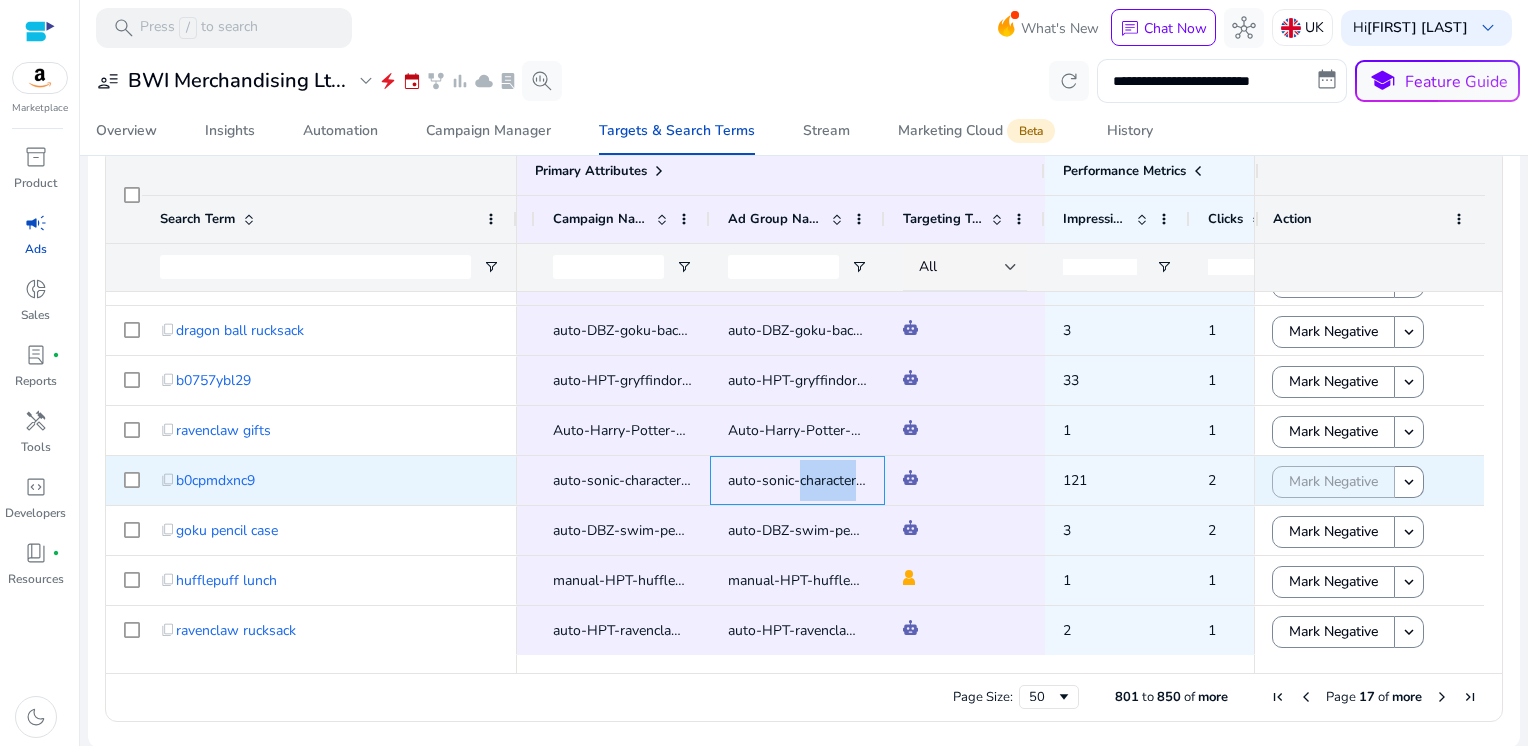 click on "auto-sonic-characters-backpack" 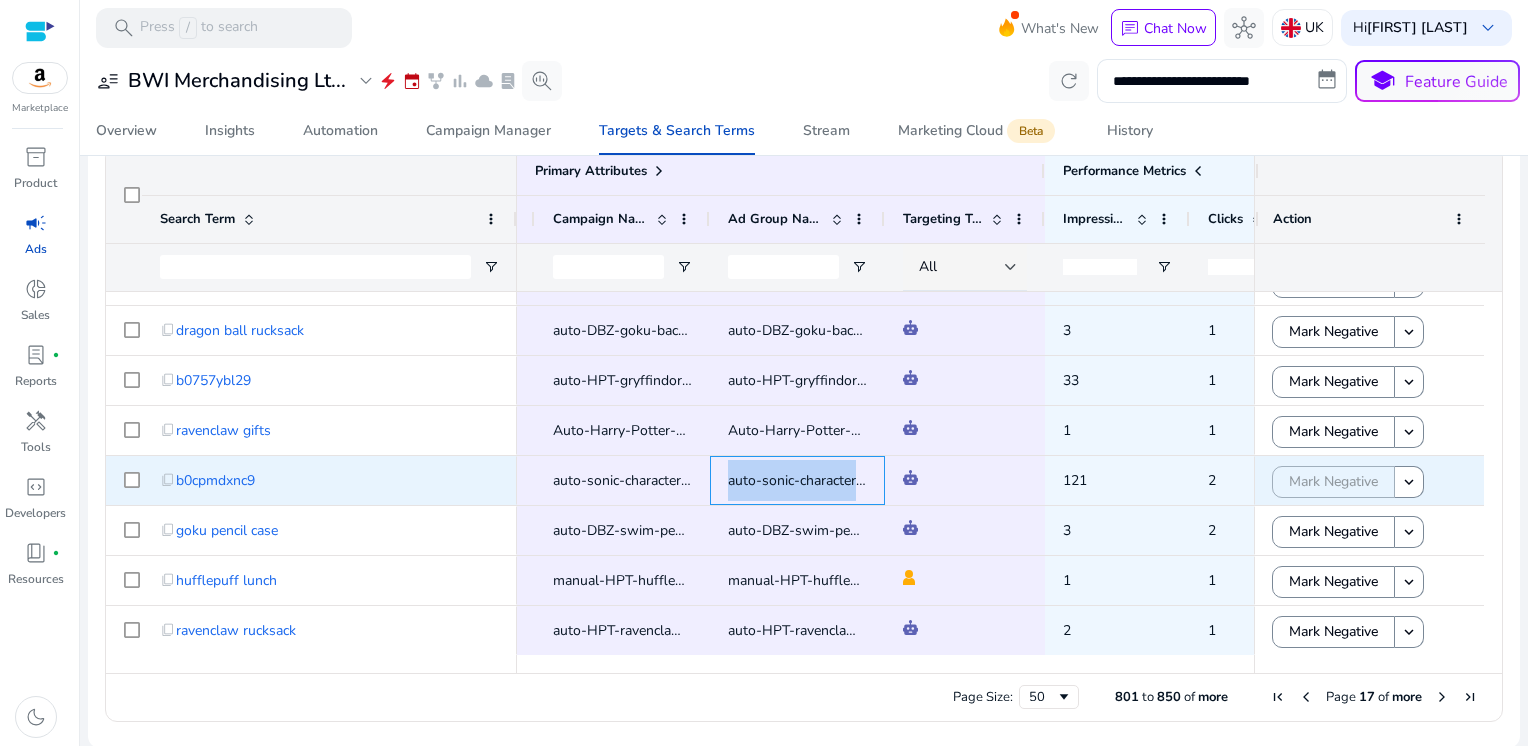copy on "auto-sonic-characters-backpack" 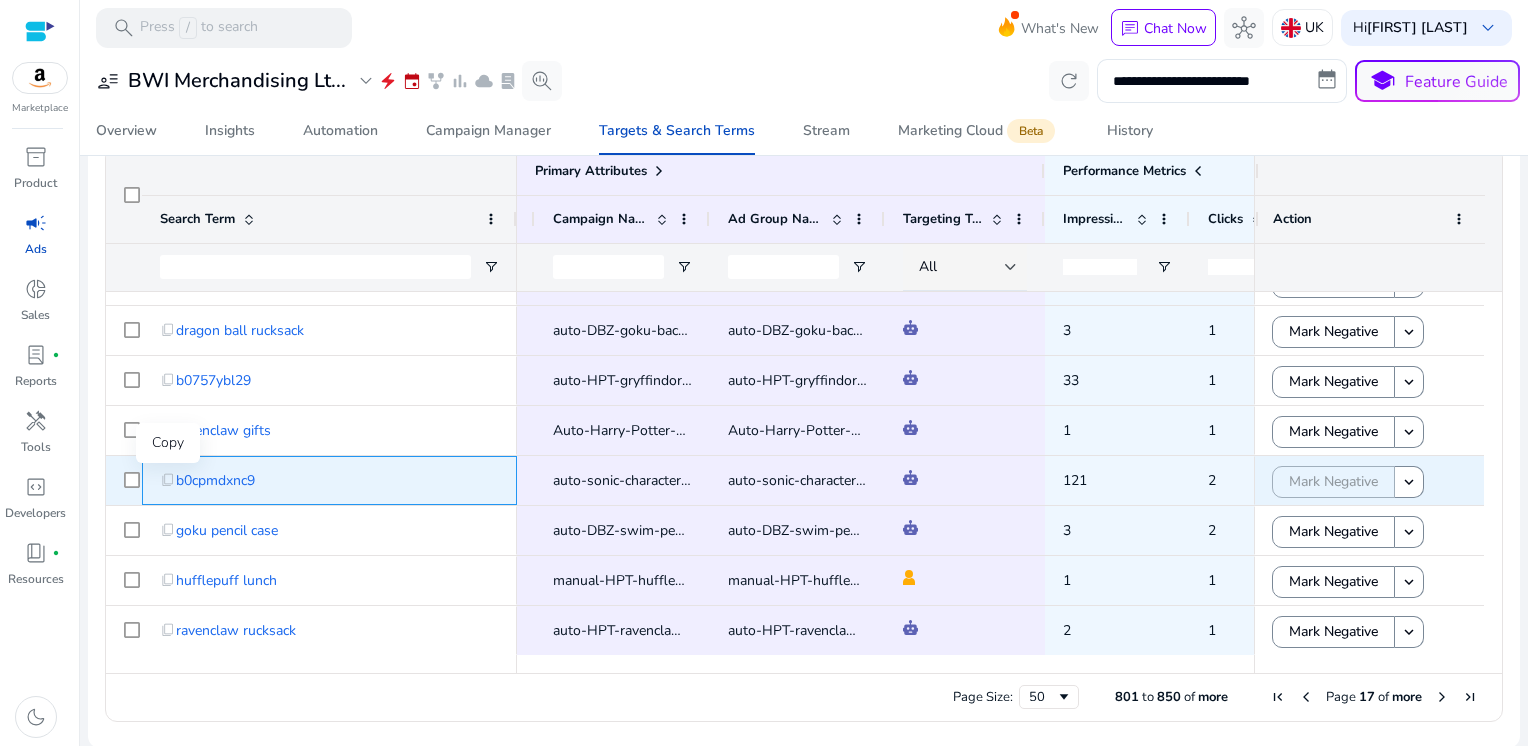 click on "content_copy" 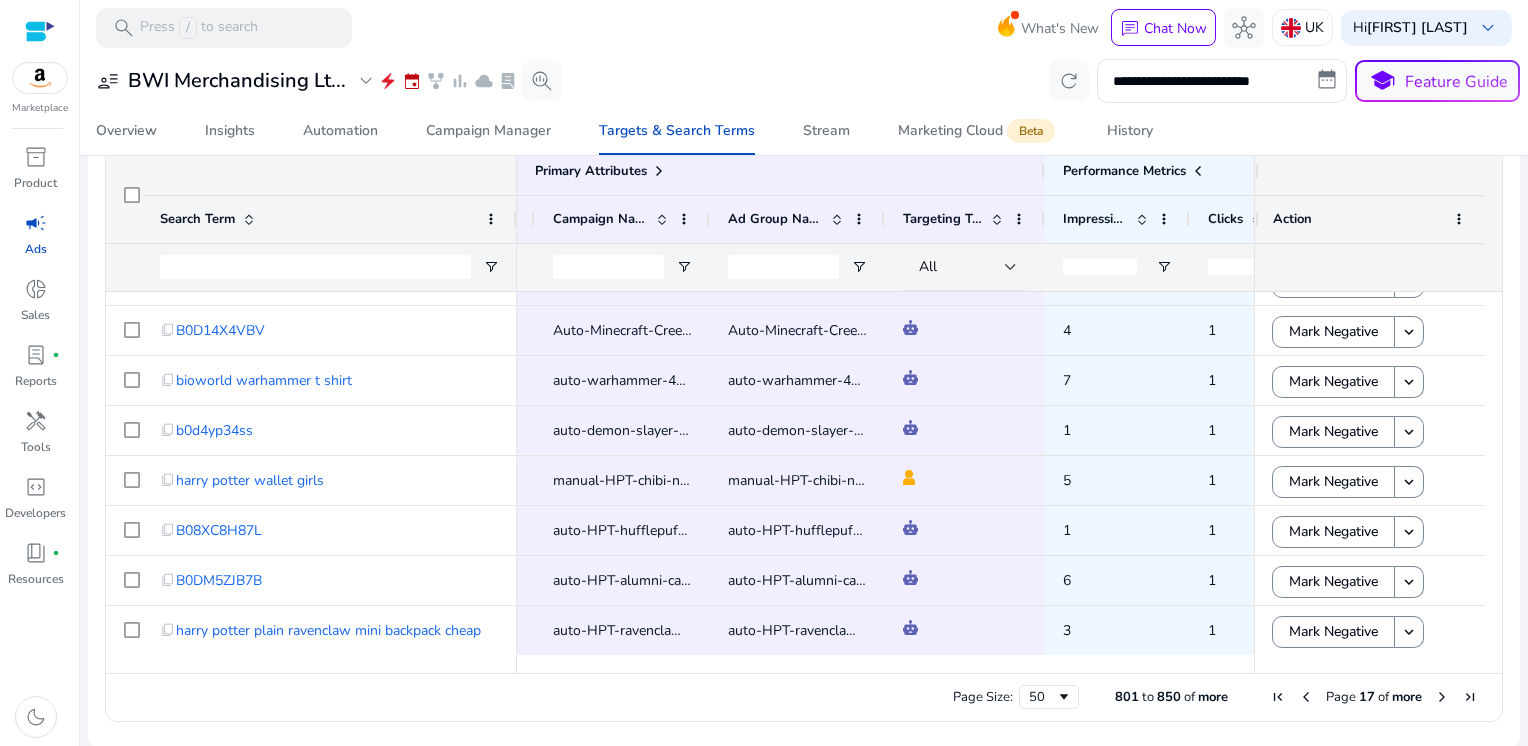 click at bounding box center [1442, 697] 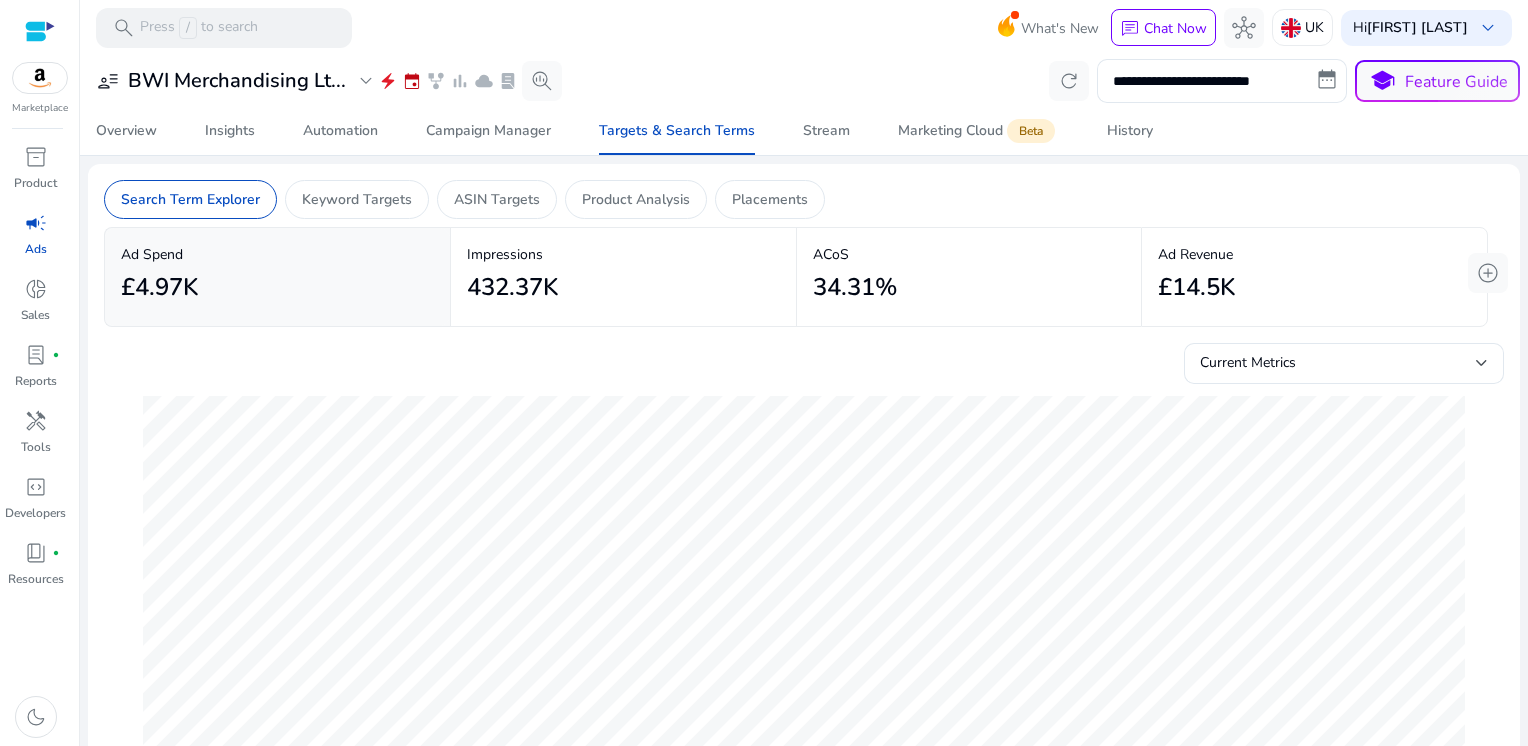 scroll, scrollTop: 0, scrollLeft: 0, axis: both 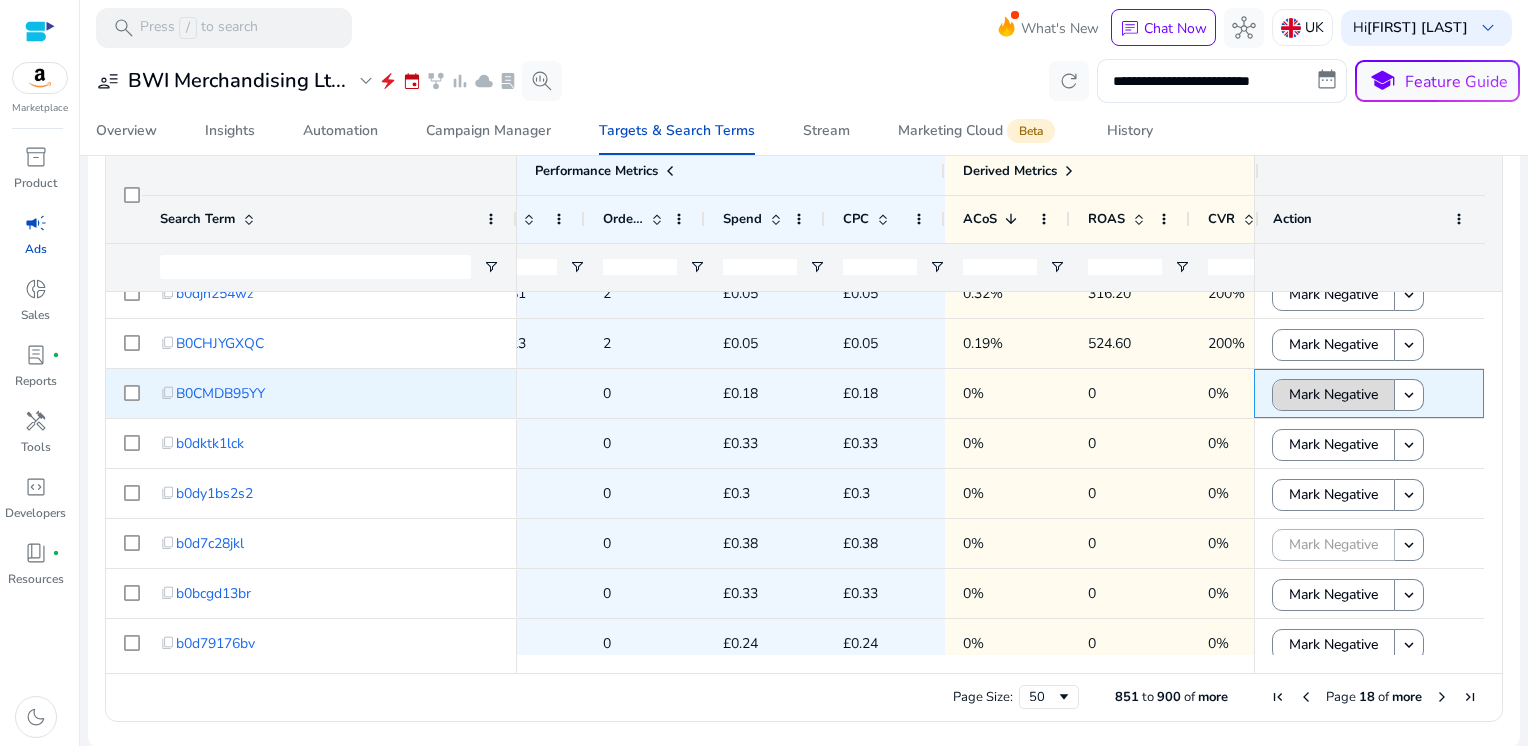 click on "Mark Negative" 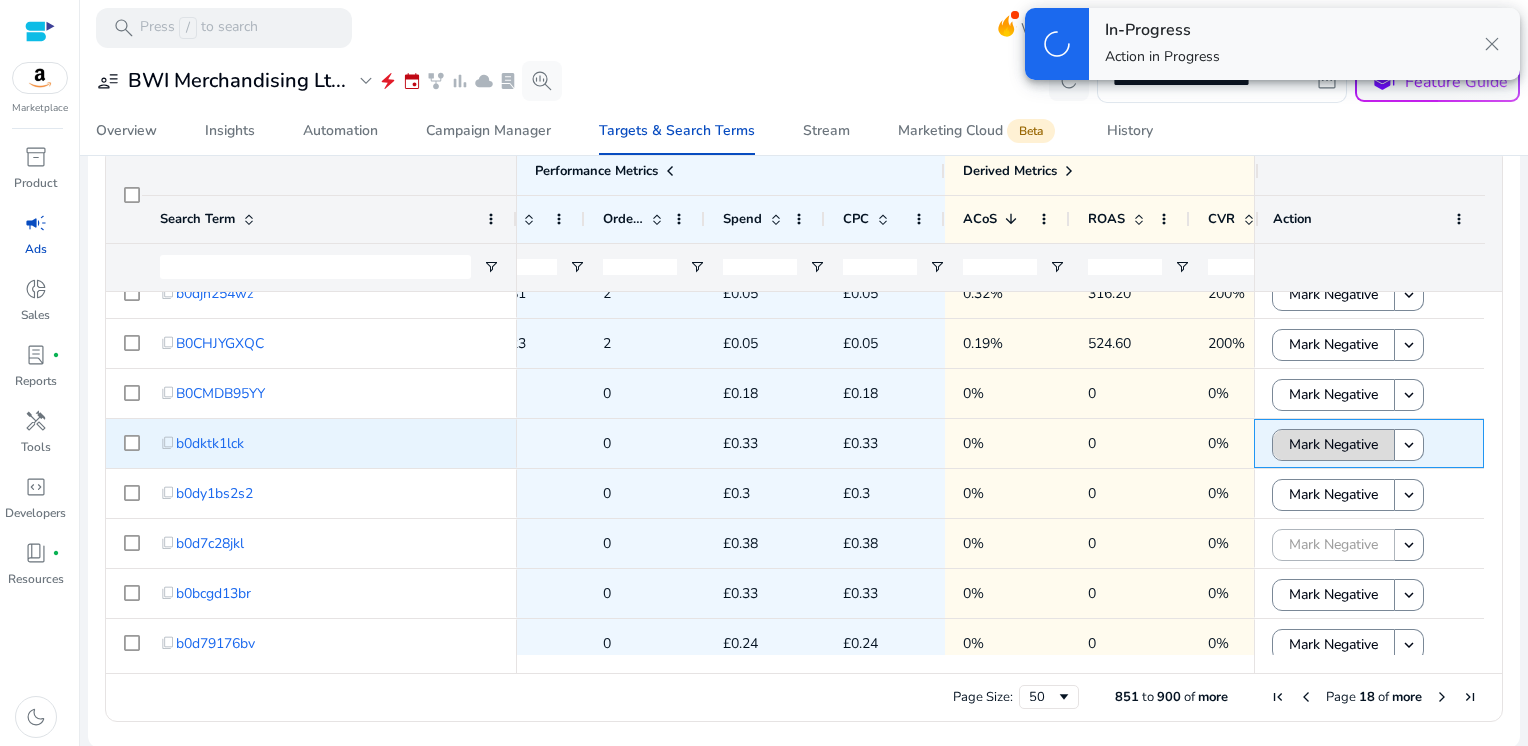 click on "Mark Negative" 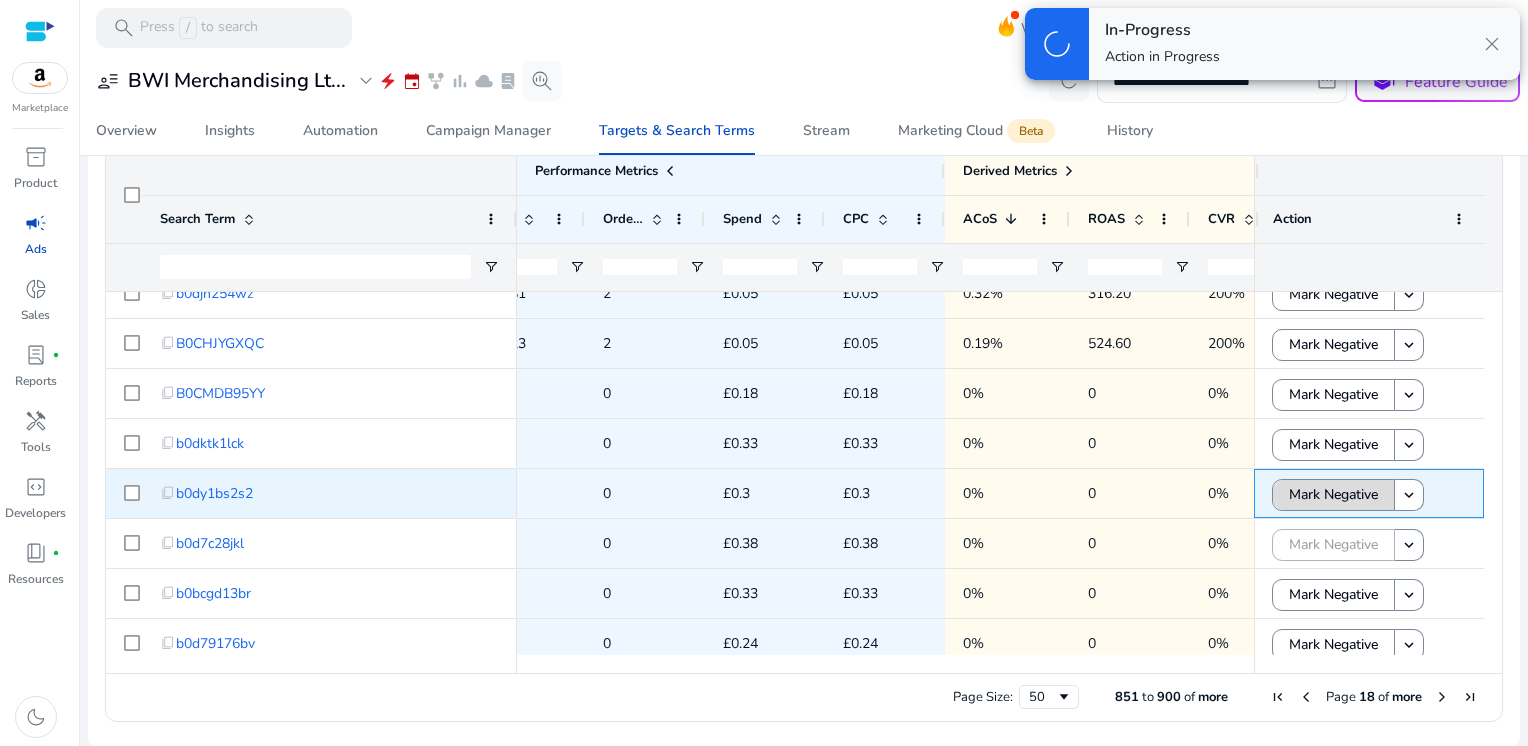 click on "Mark Negative" 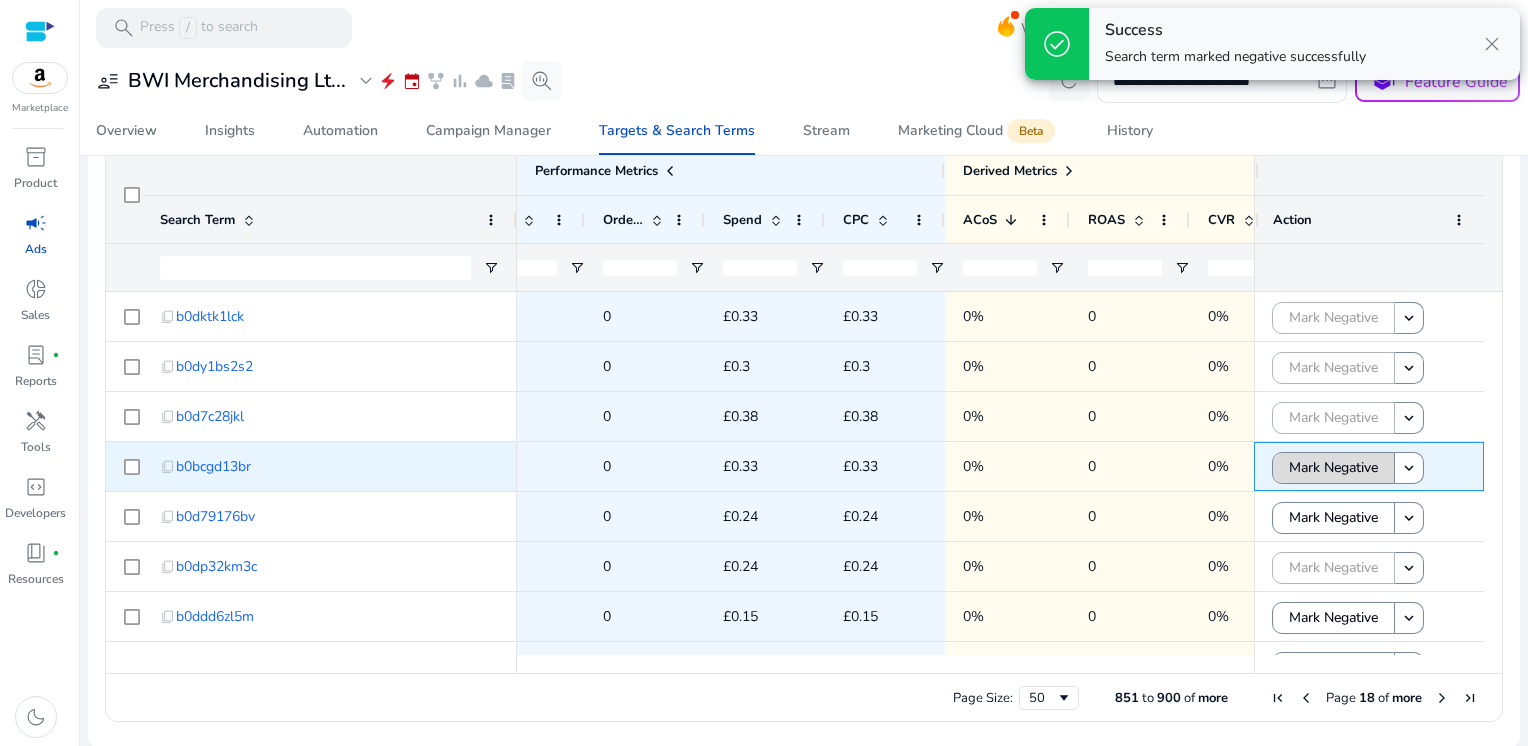 click on "Mark Negative" 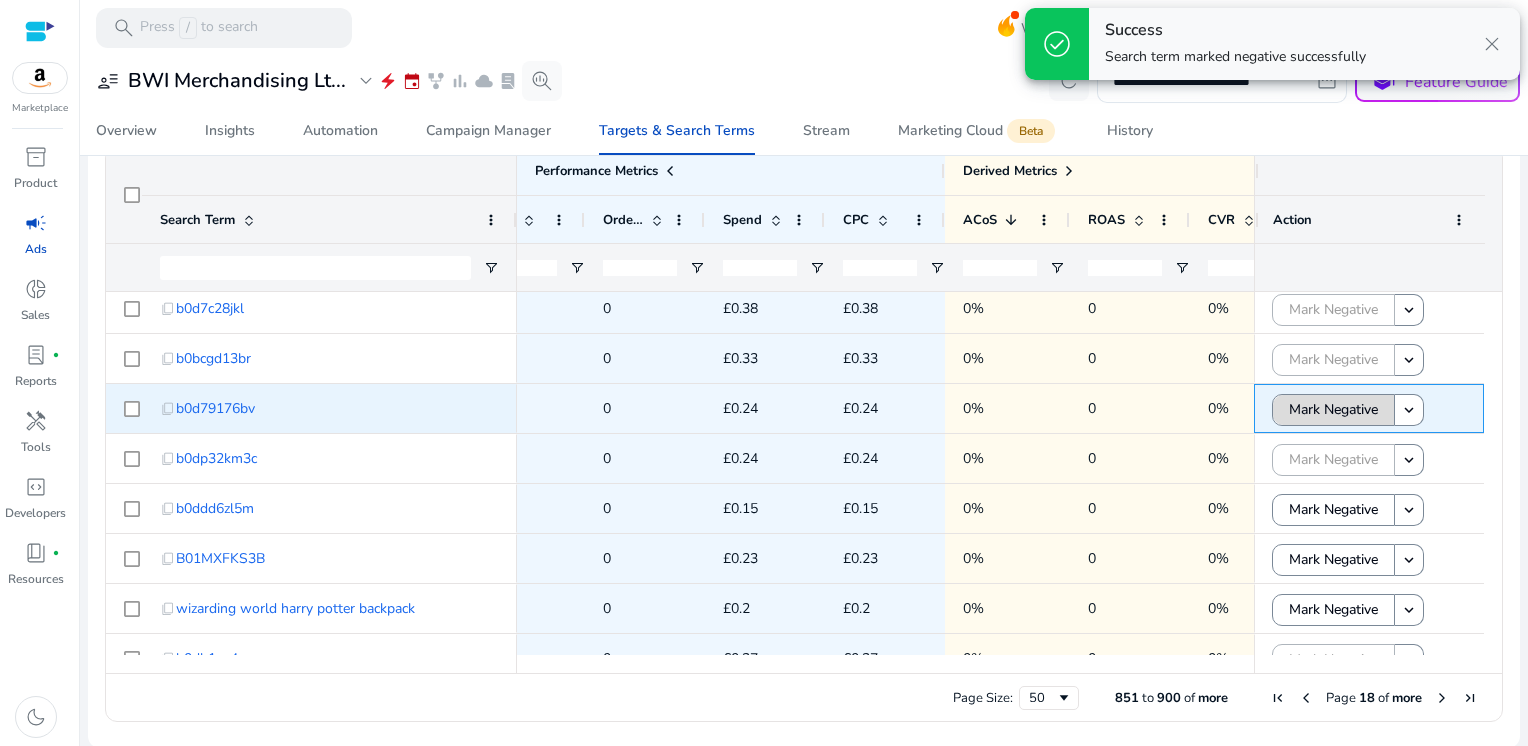 click on "Mark Negative" 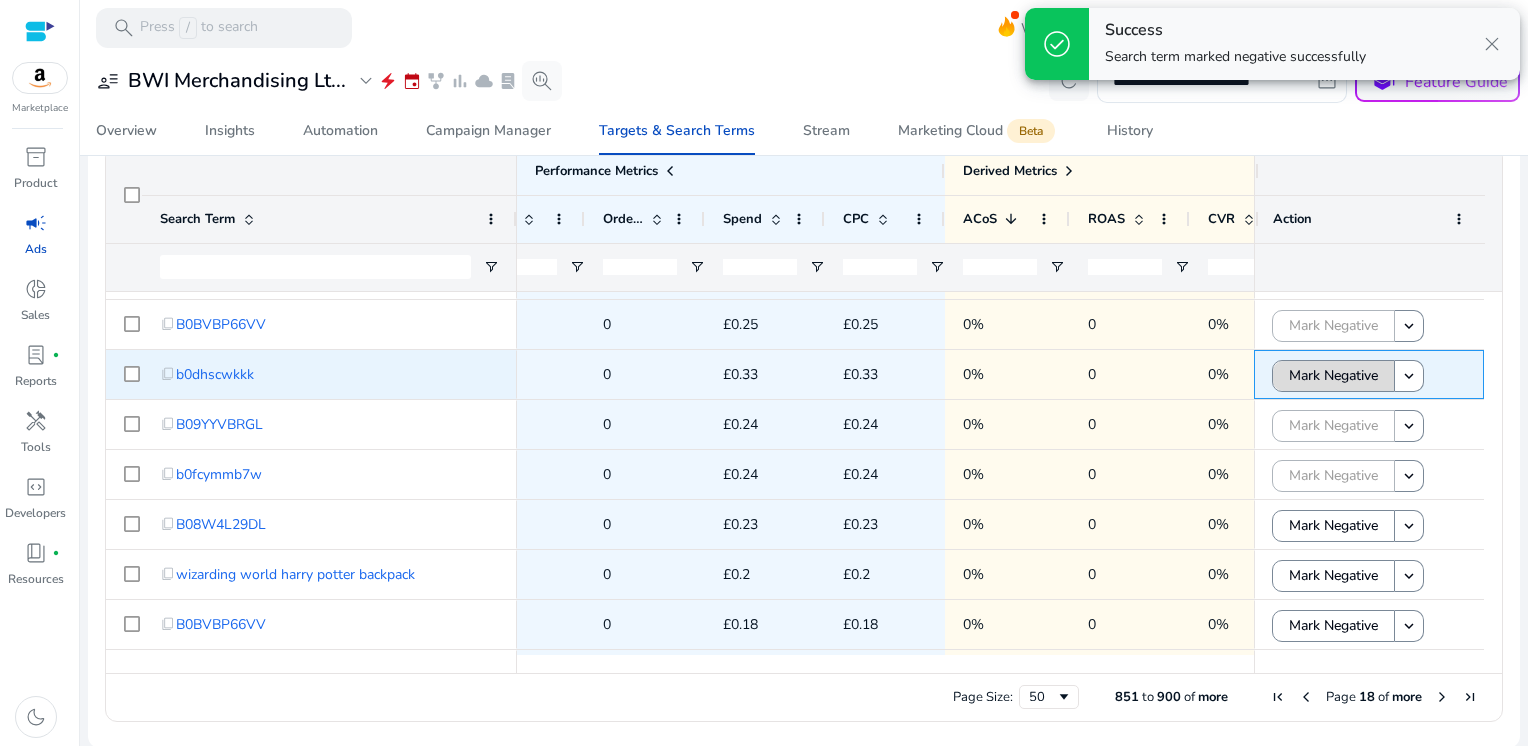 click on "Mark Negative" 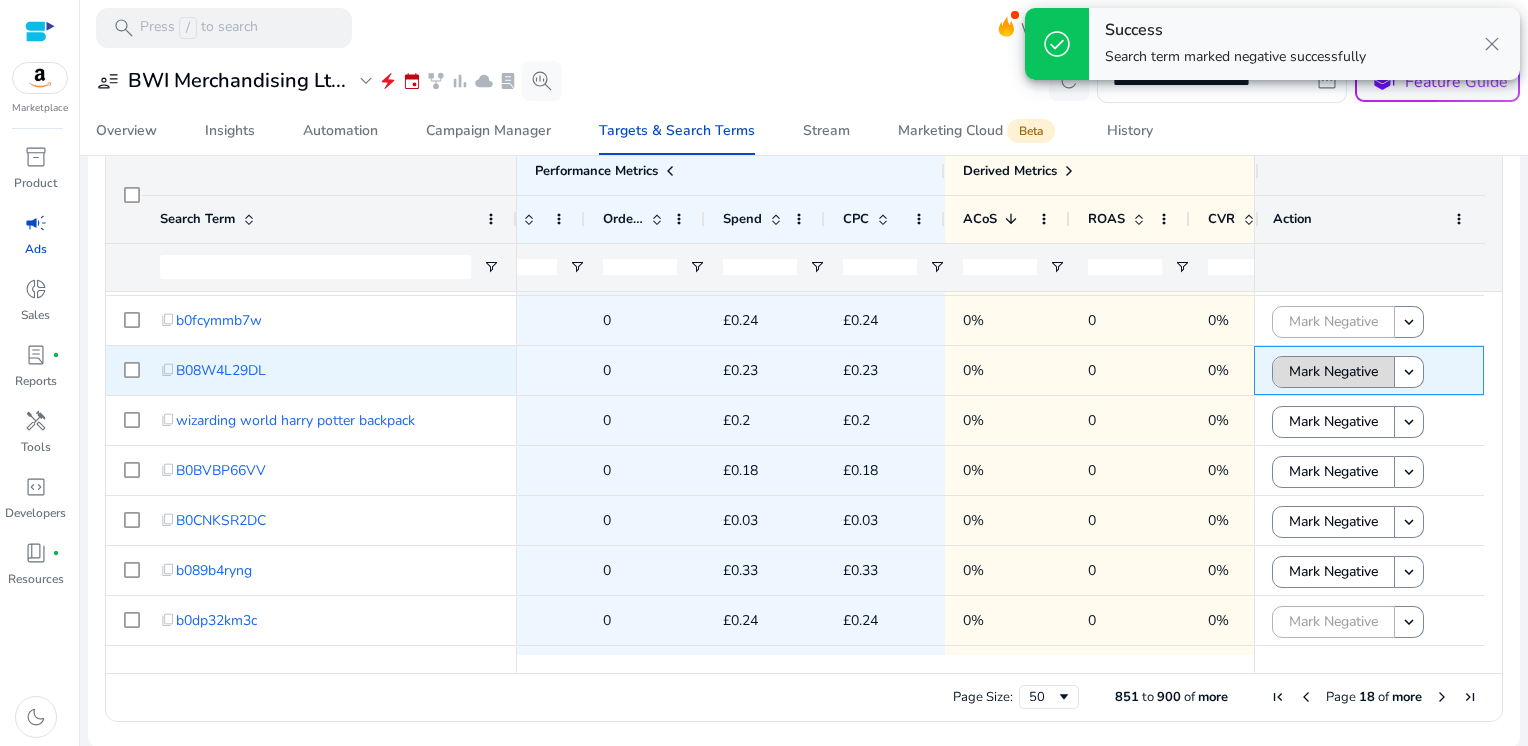 click on "Mark Negative" 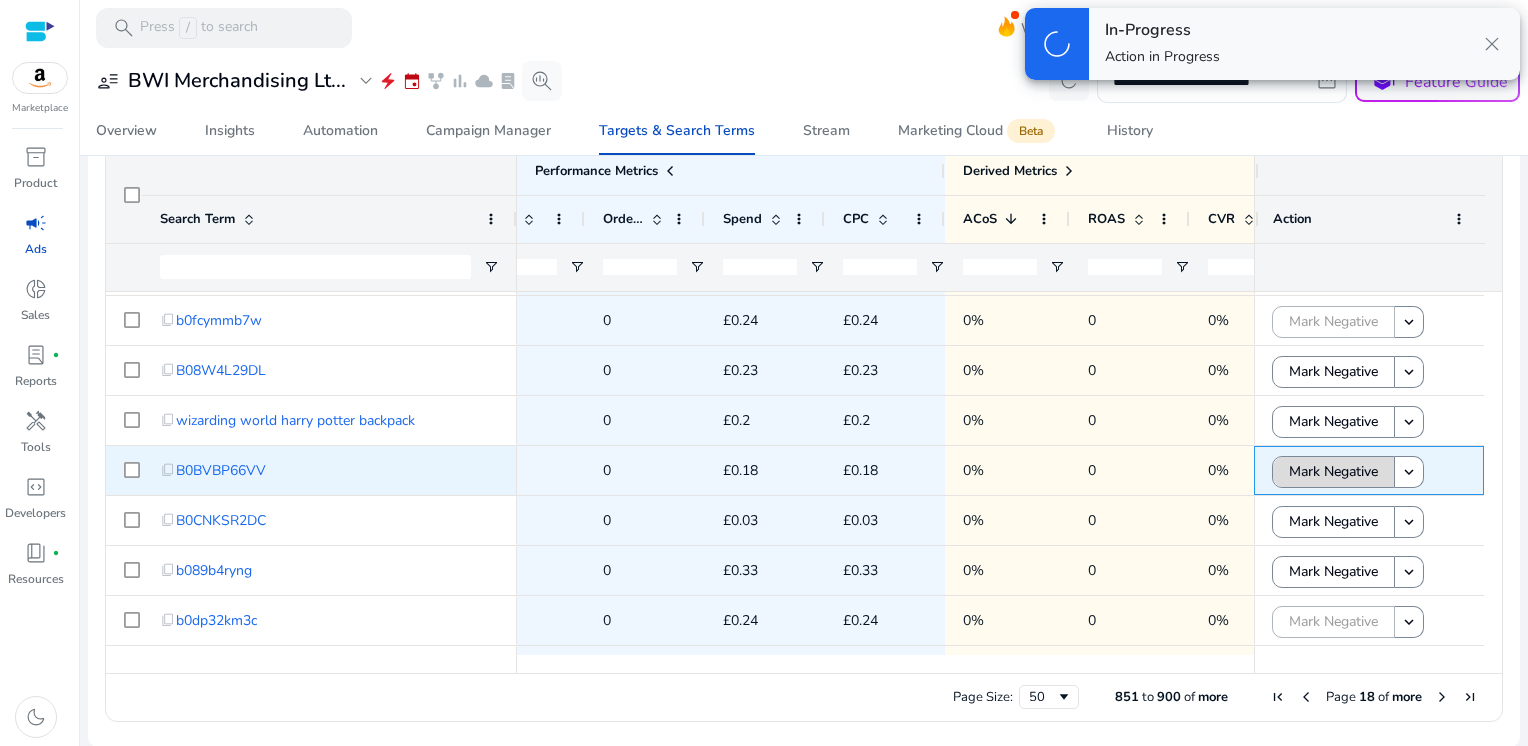 click on "Mark Negative" 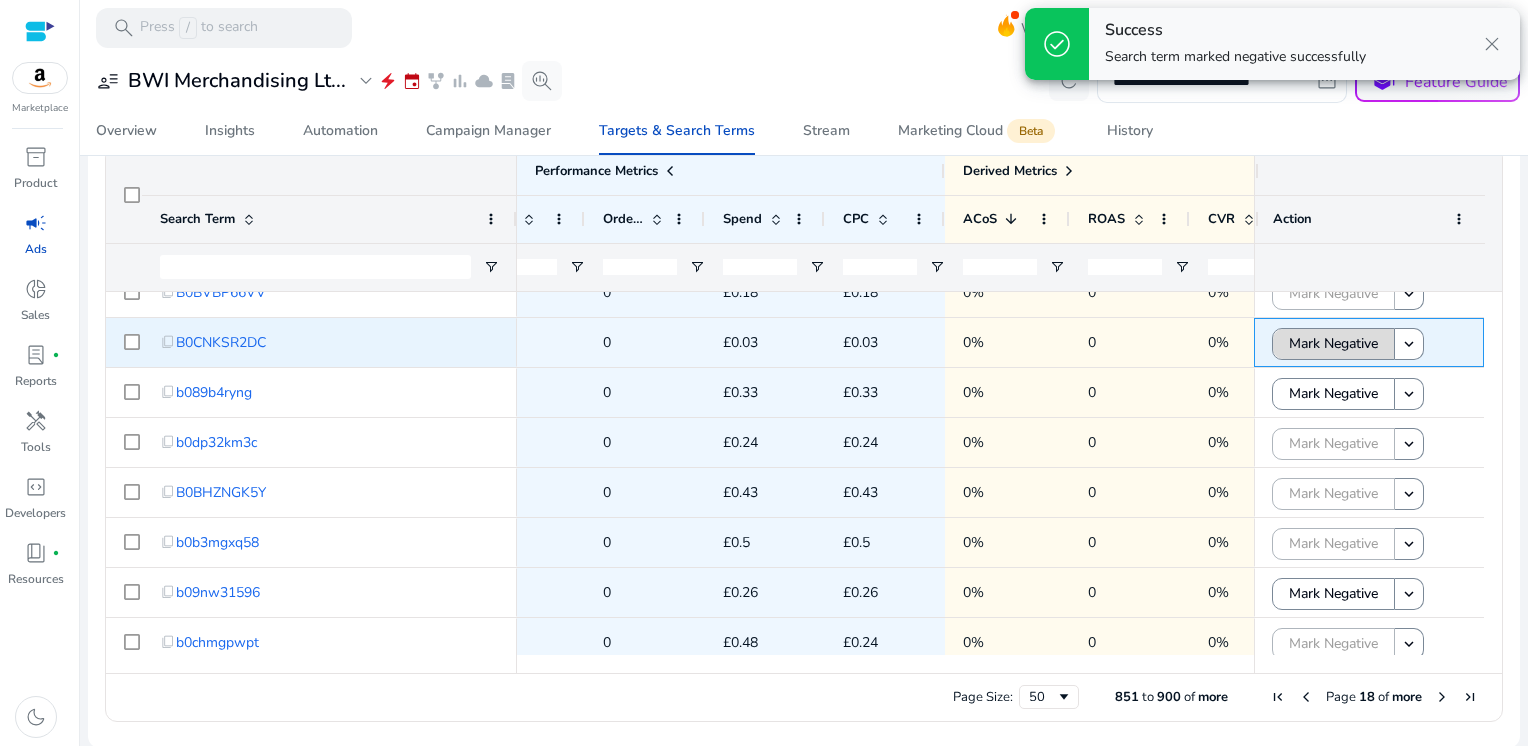 click on "Mark Negative" 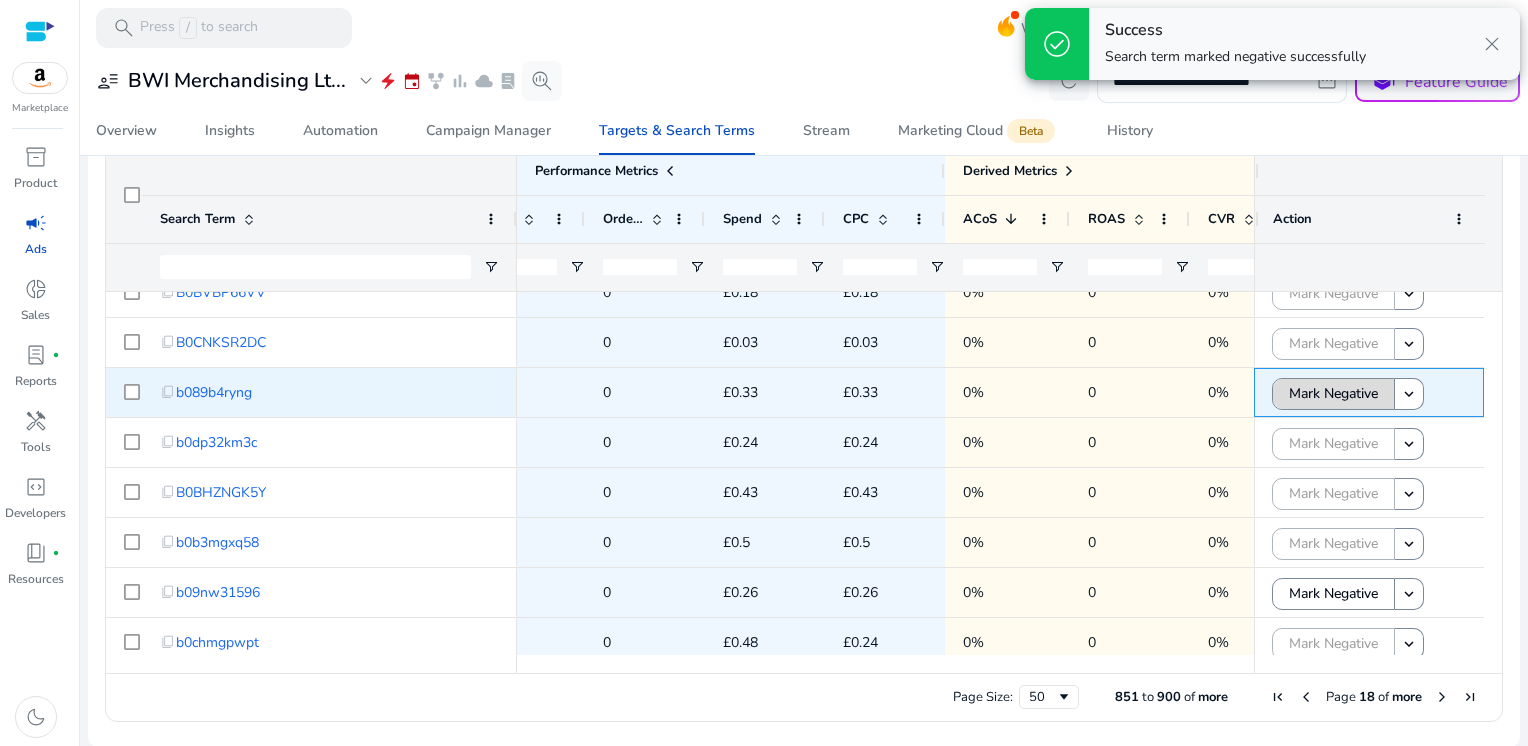 click on "Mark Negative" 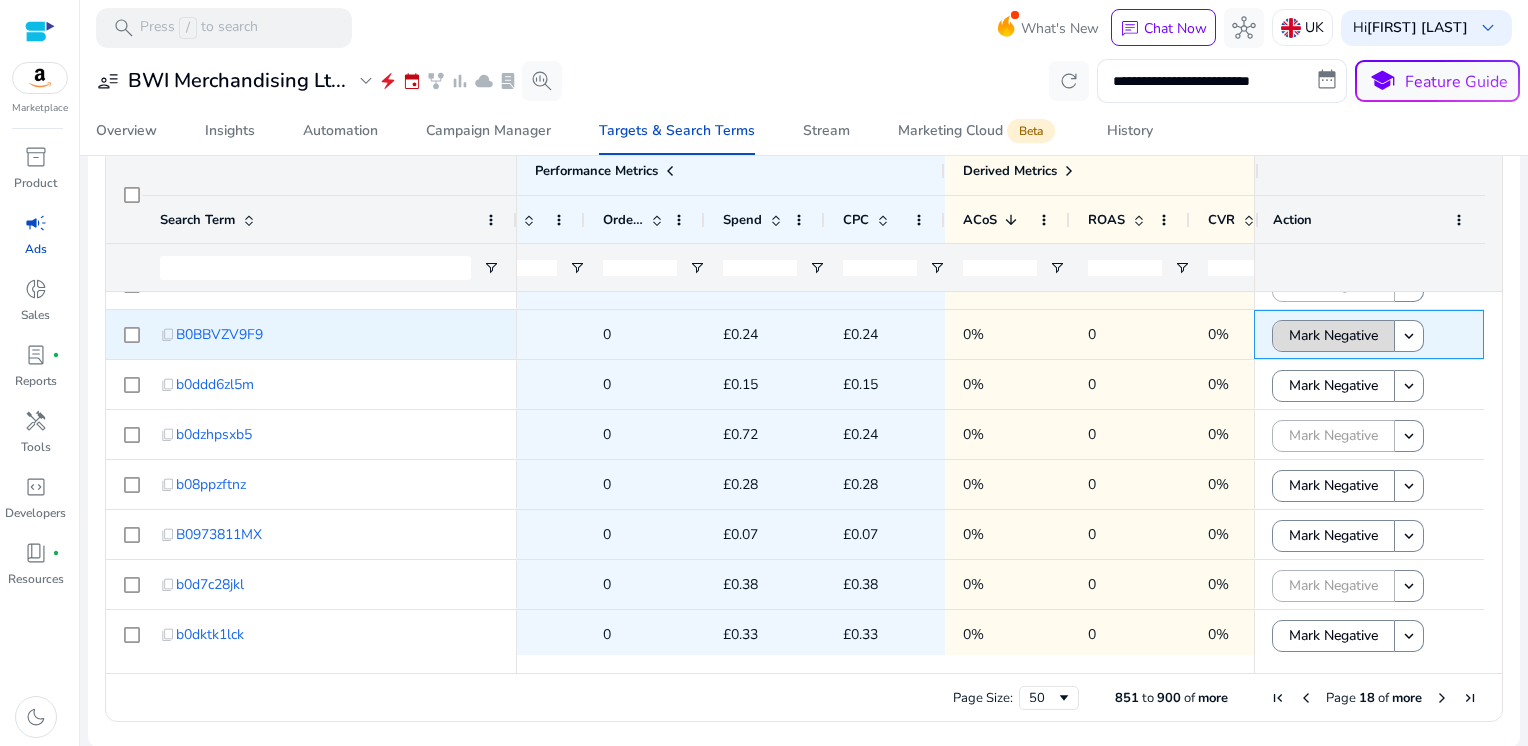 click on "Mark Negative" 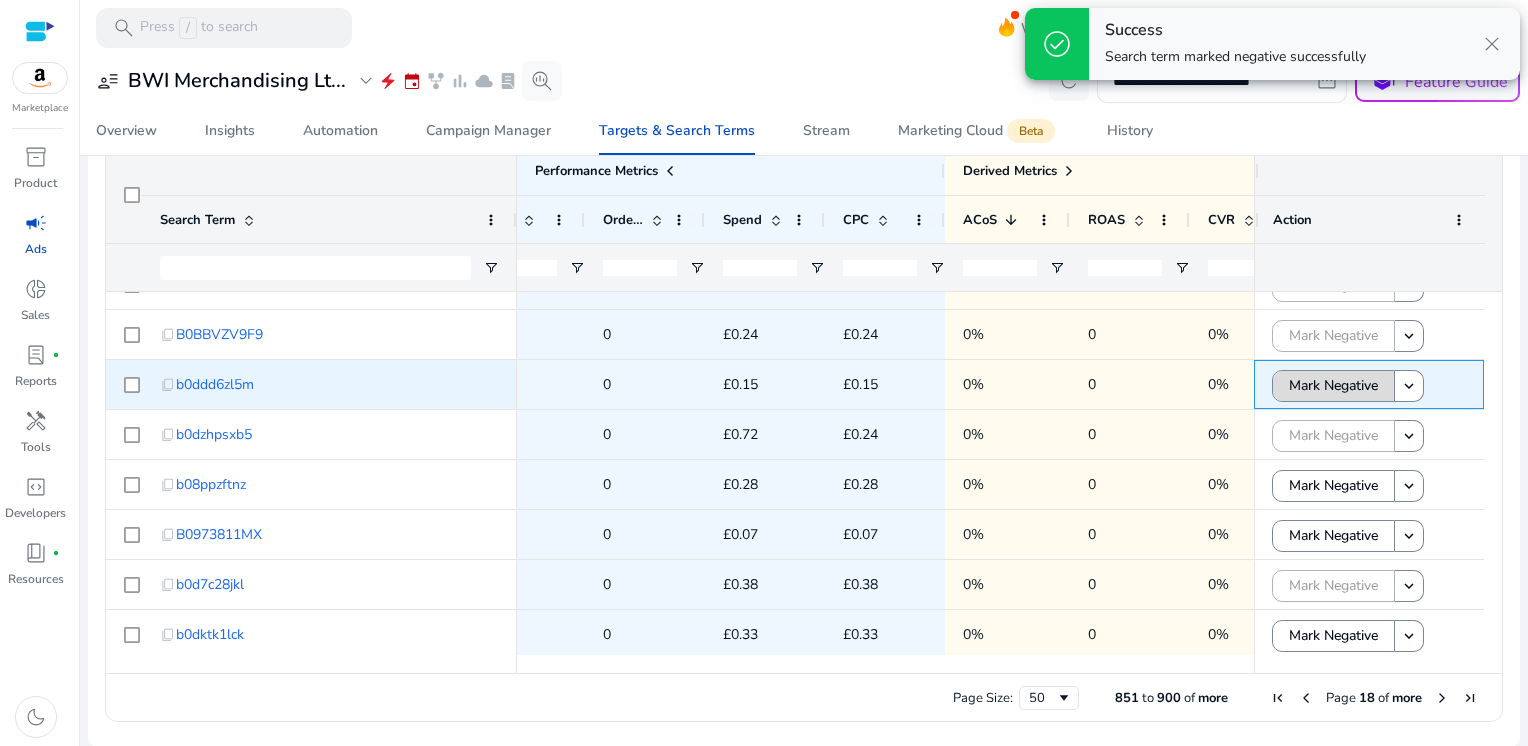 click on "Mark Negative" 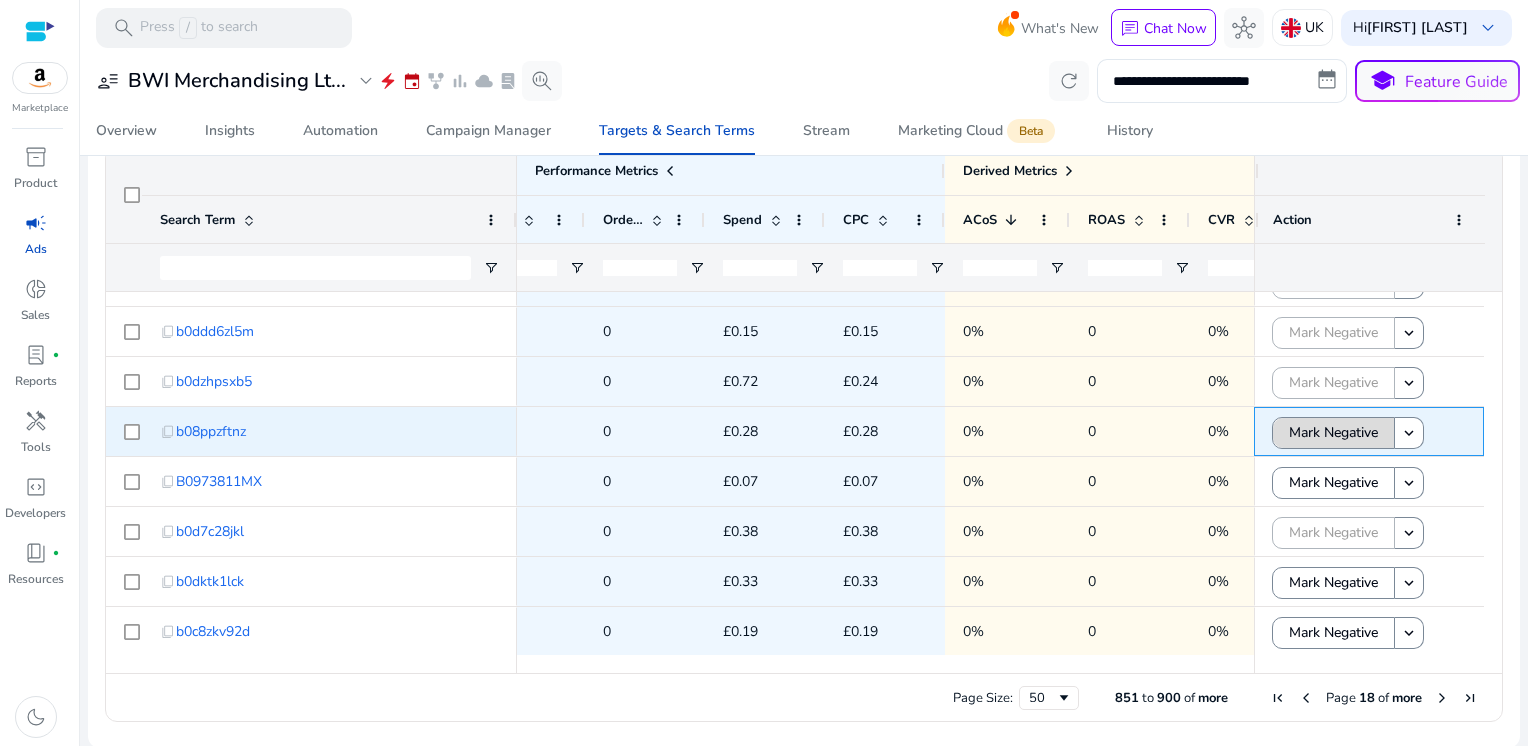 click on "Mark Negative" 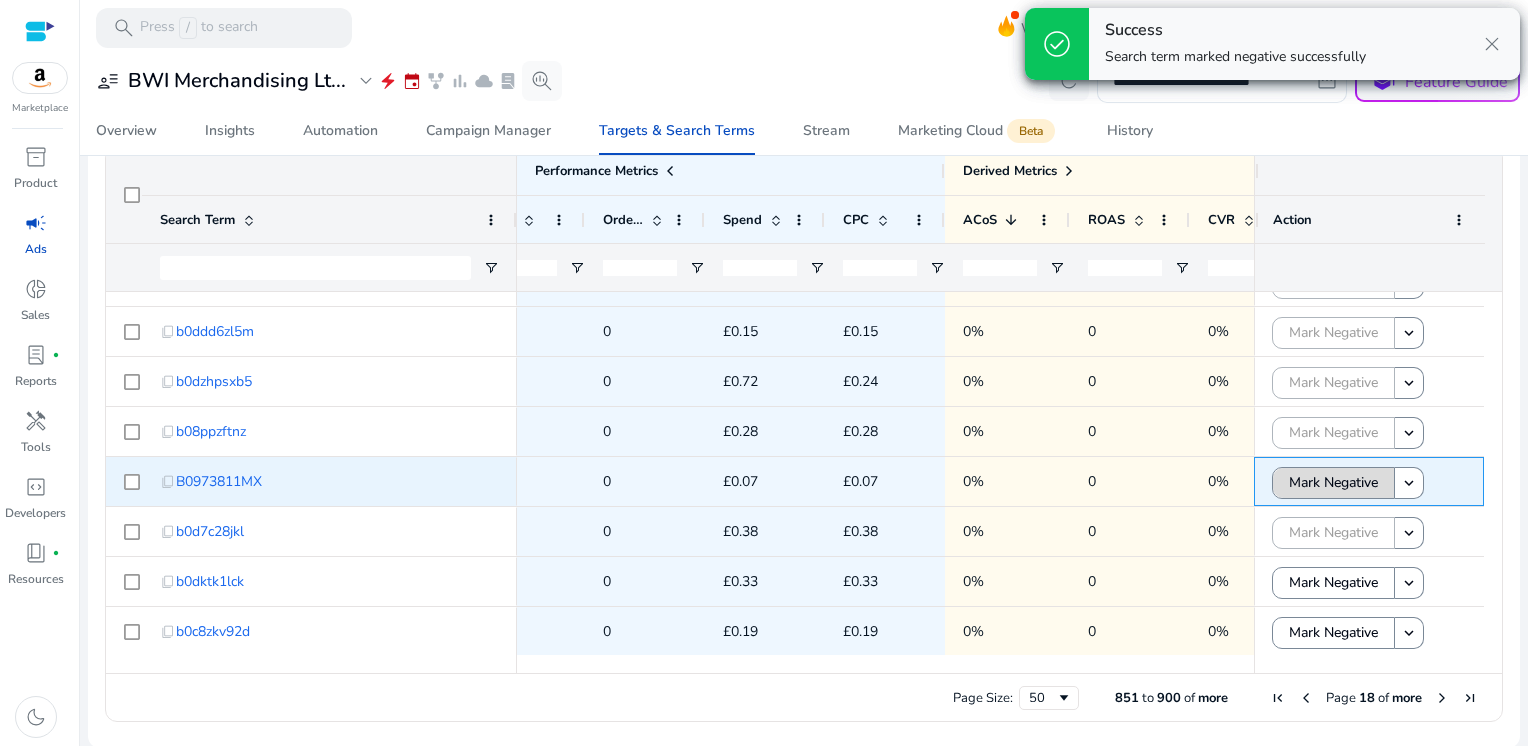click on "Mark Negative" 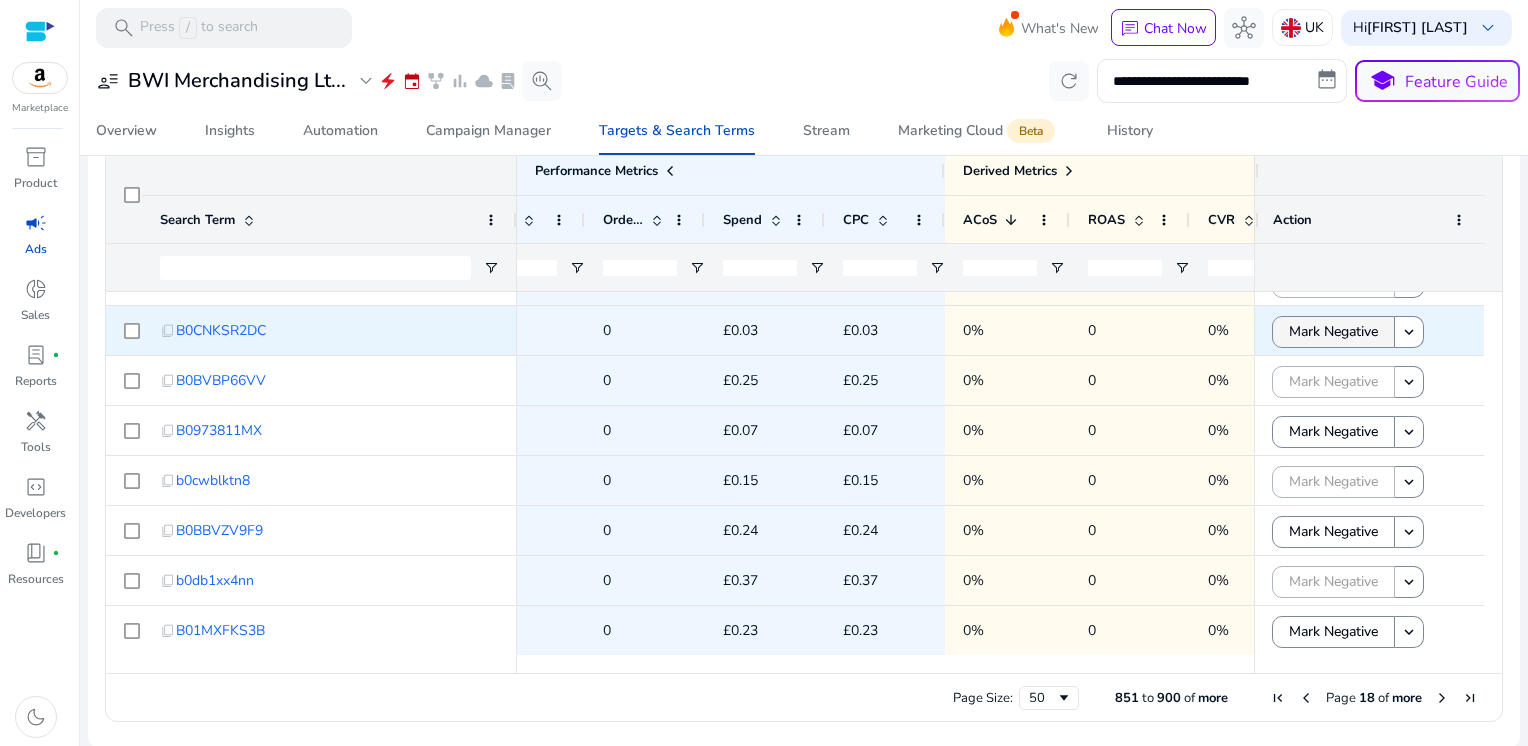 click on "Mark Negative" 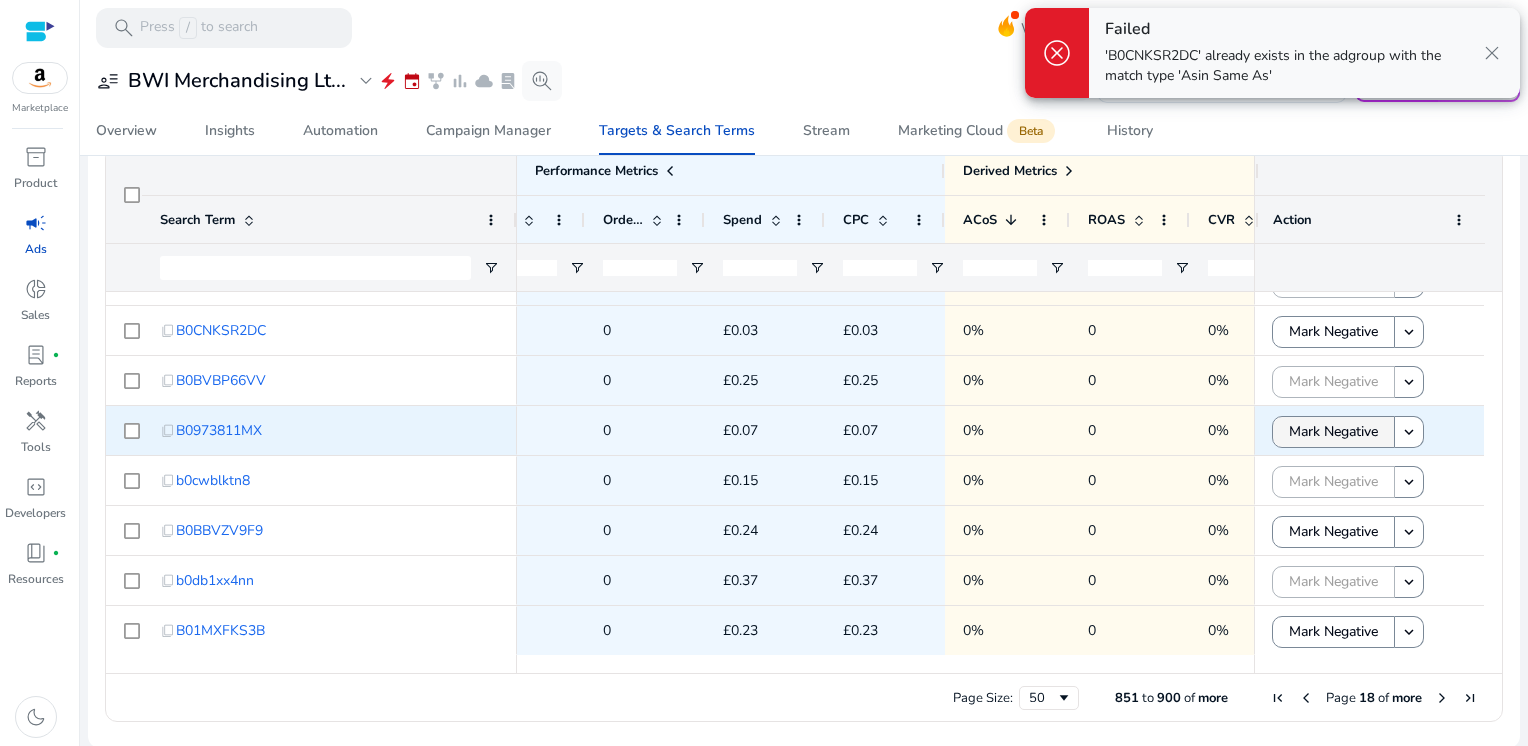 click on "Mark Negative" 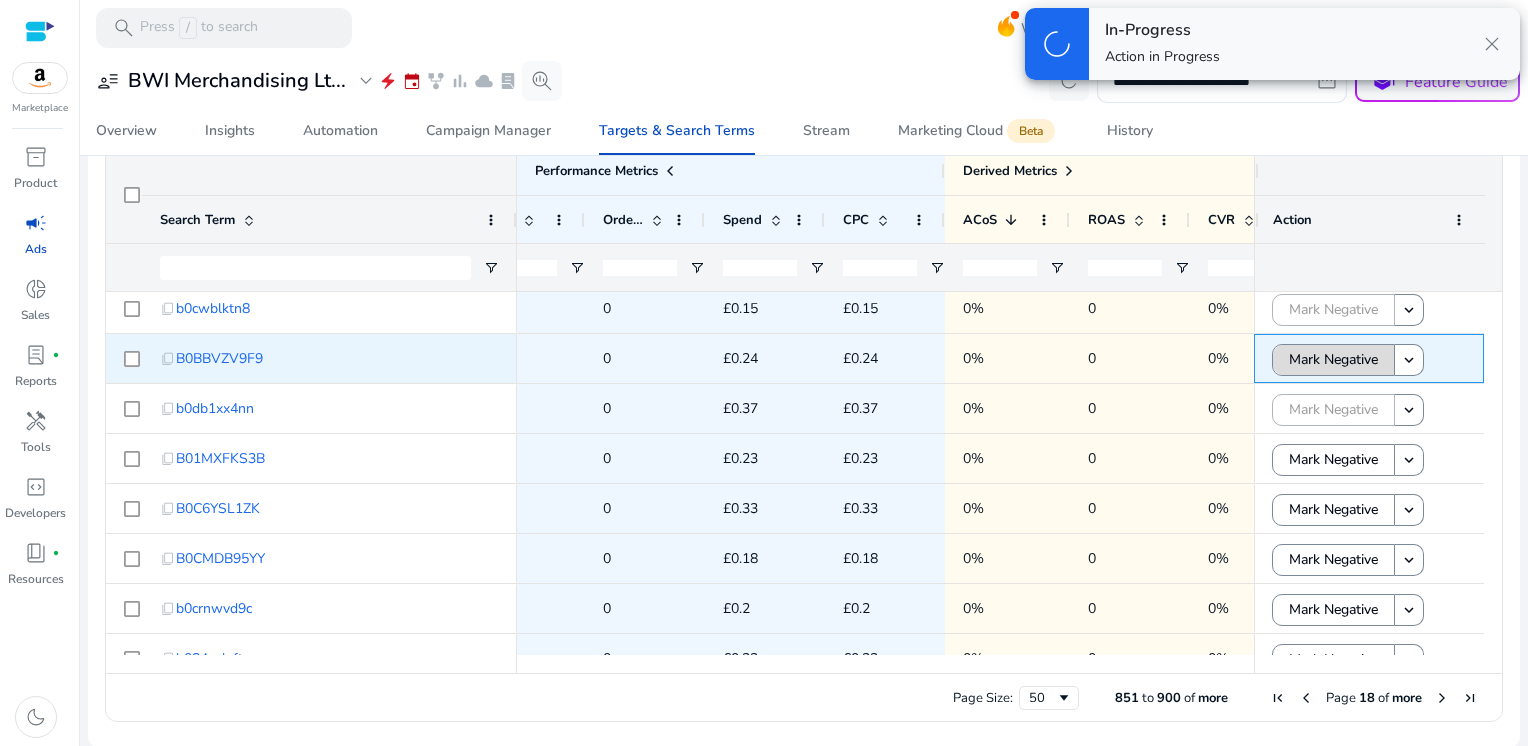 click on "Mark Negative" 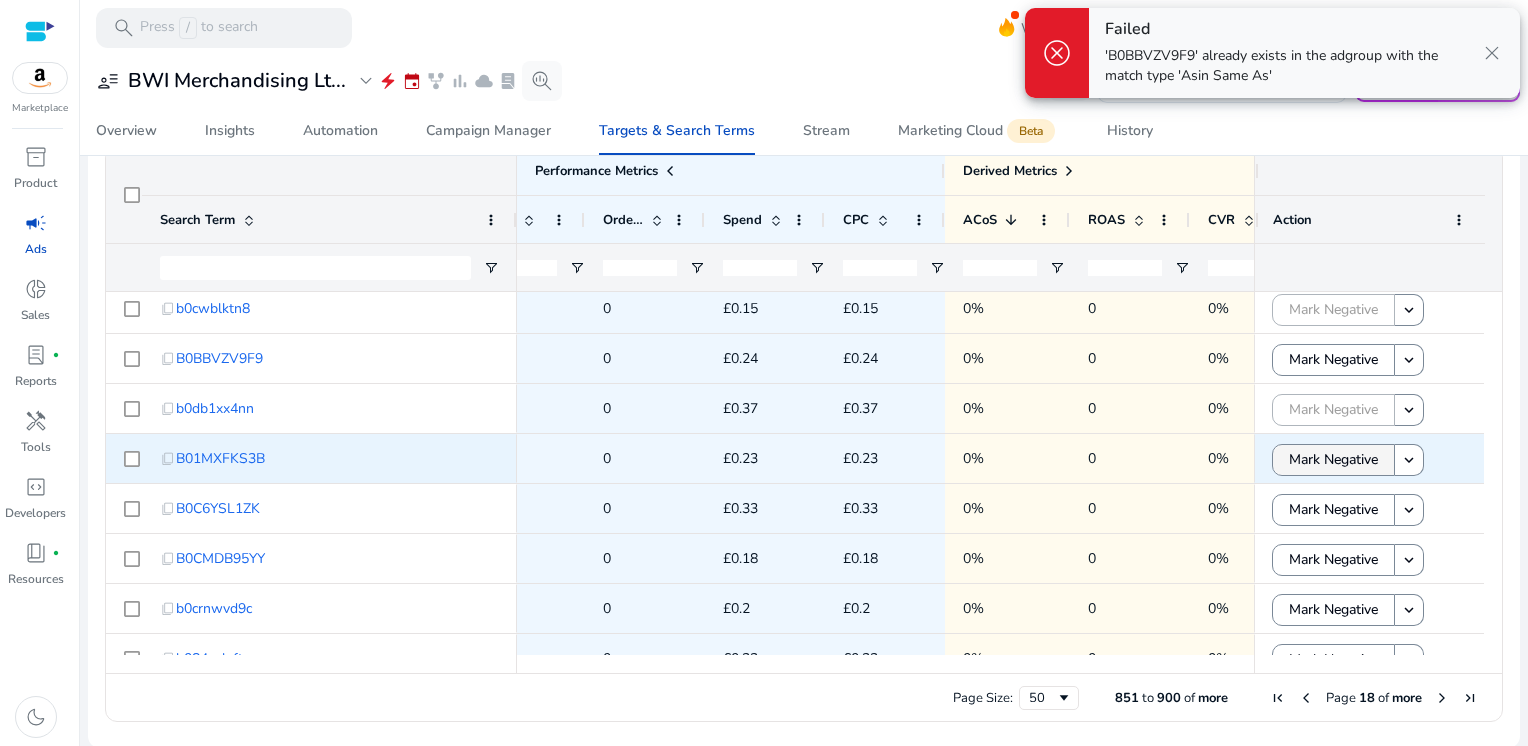 click on "Mark Negative" 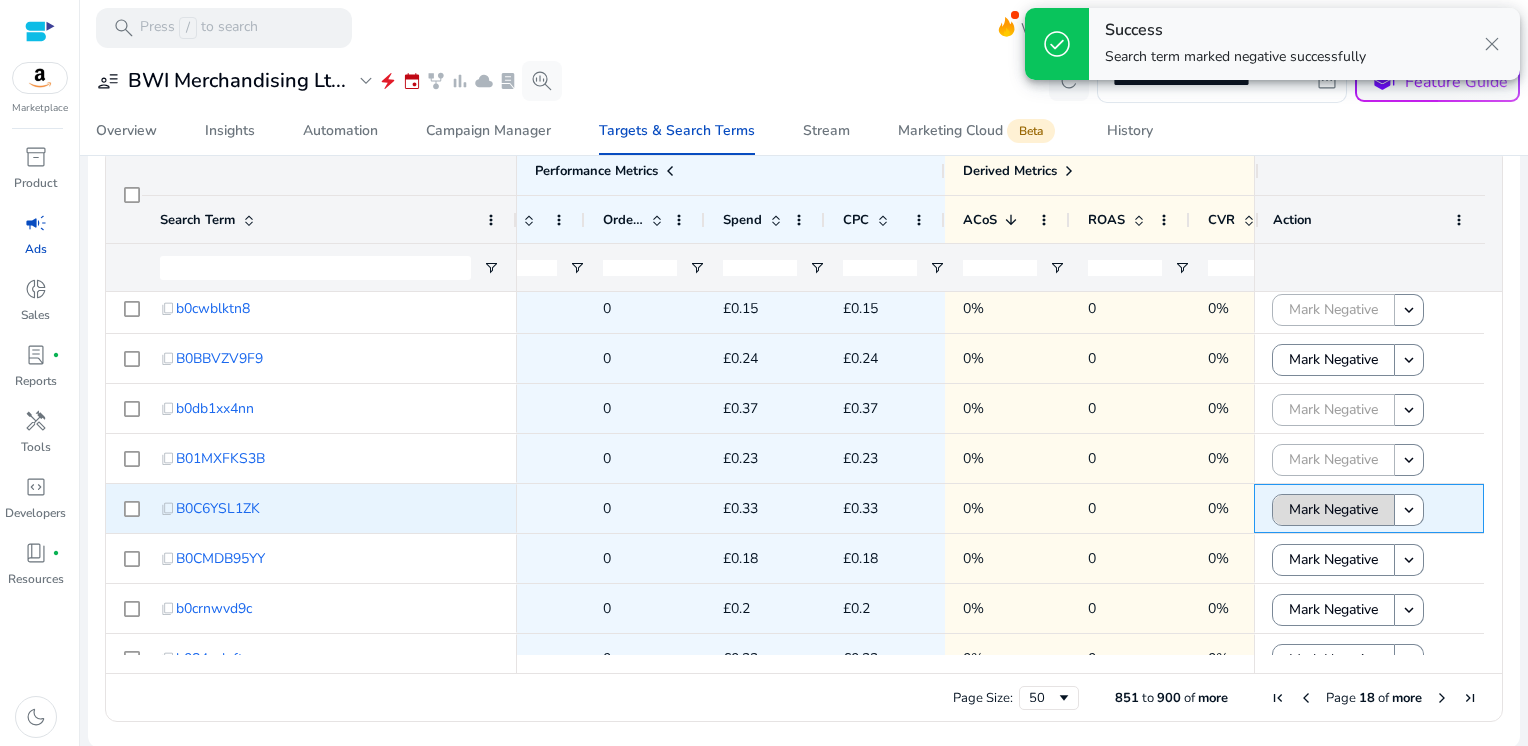 click on "Mark Negative" 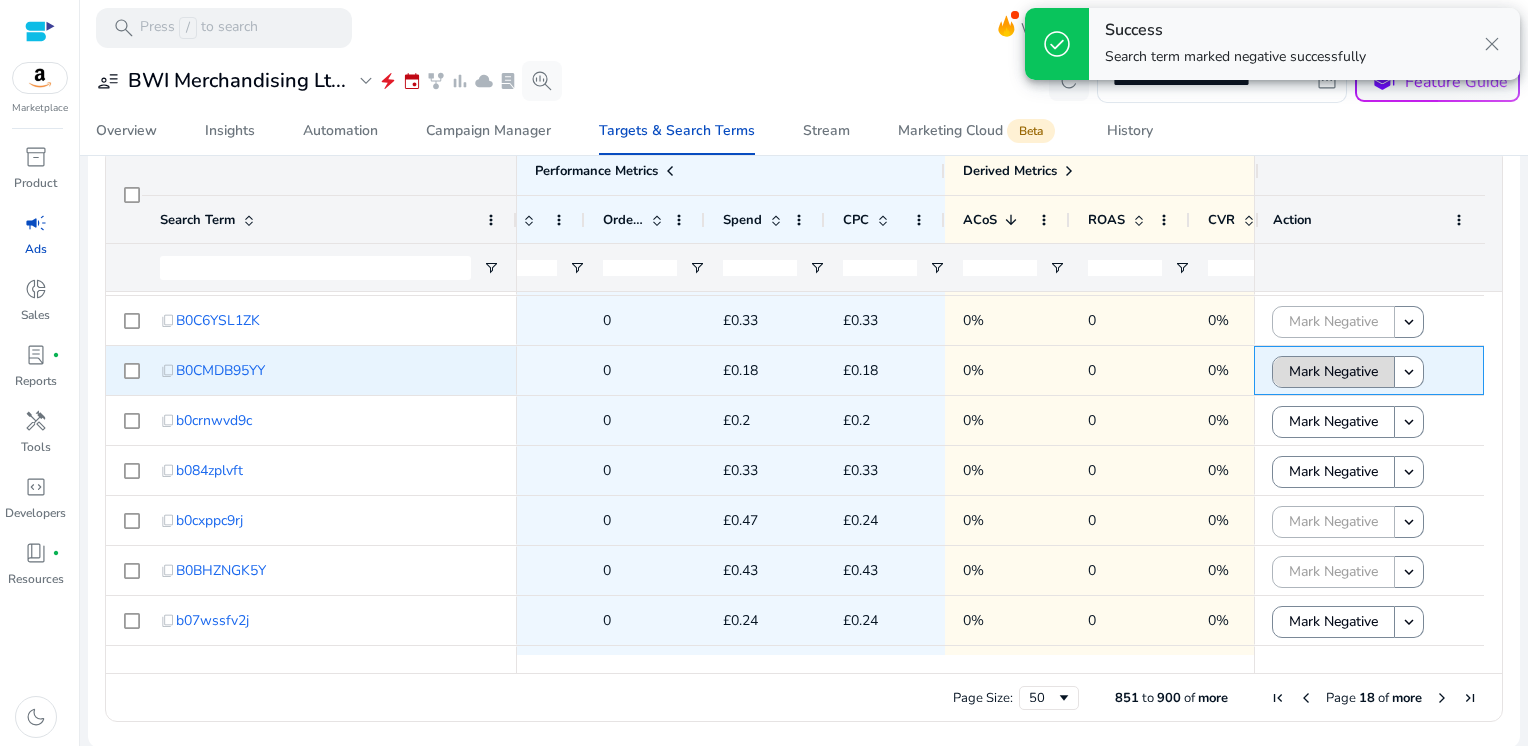 click on "Mark Negative" 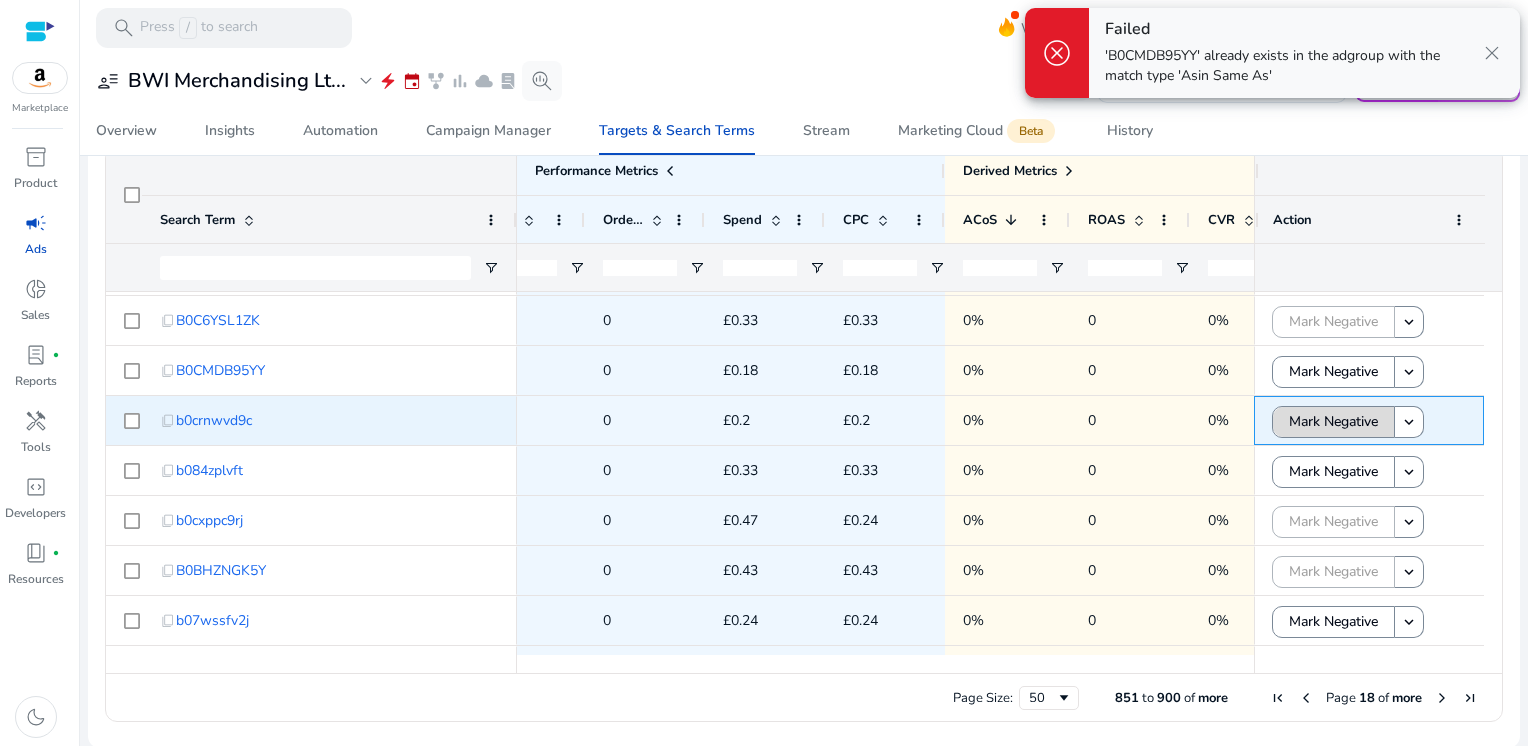 click on "Mark Negative" 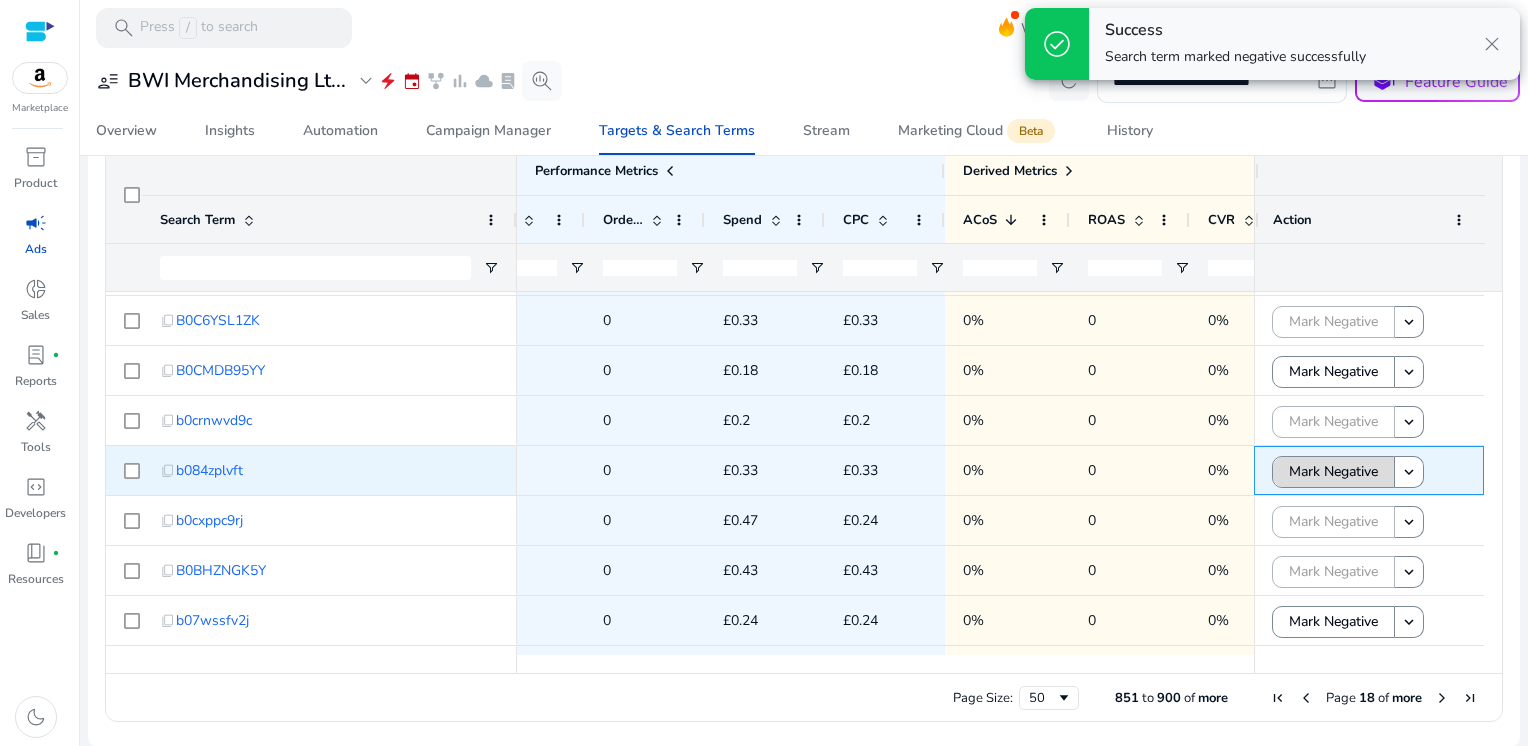 click on "Mark Negative" 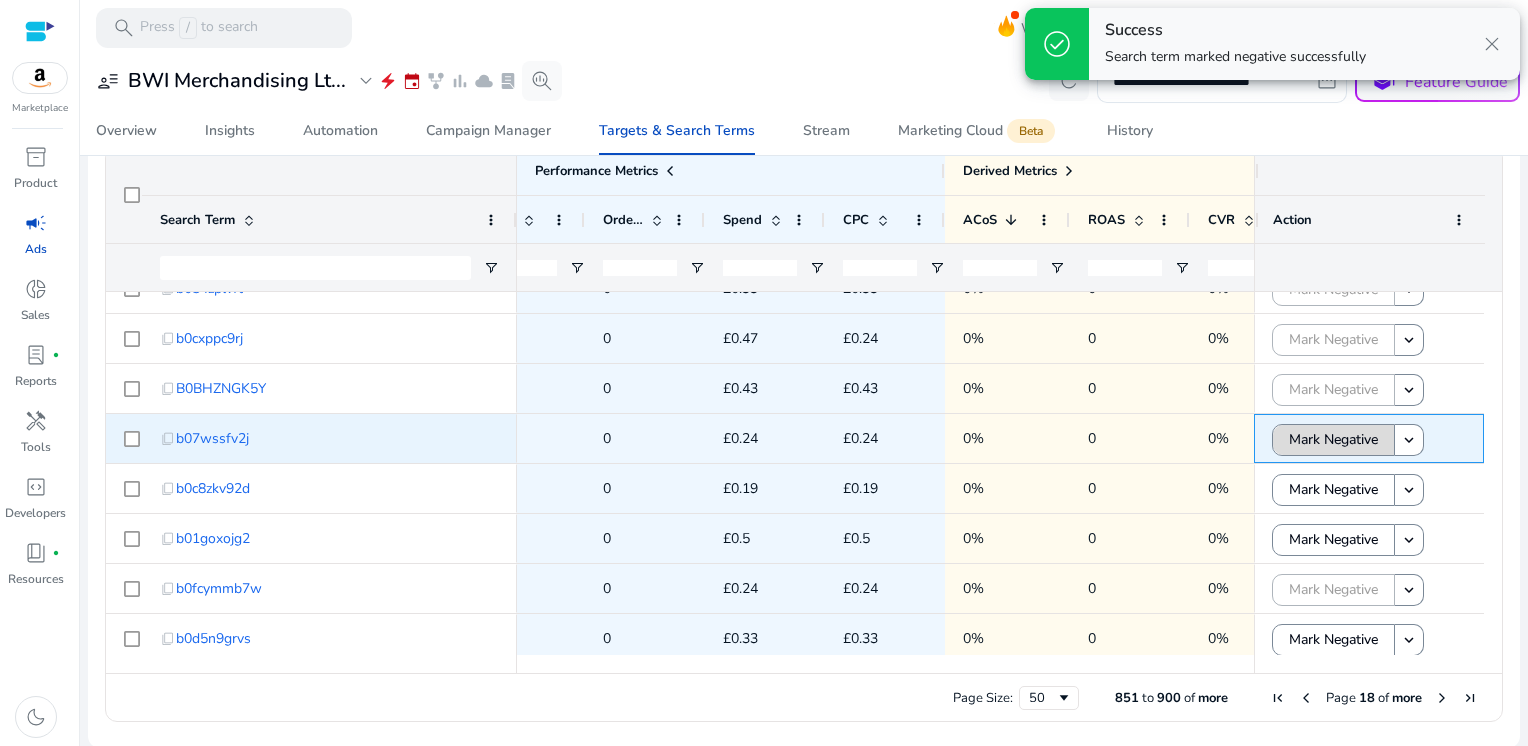 click on "Mark Negative" 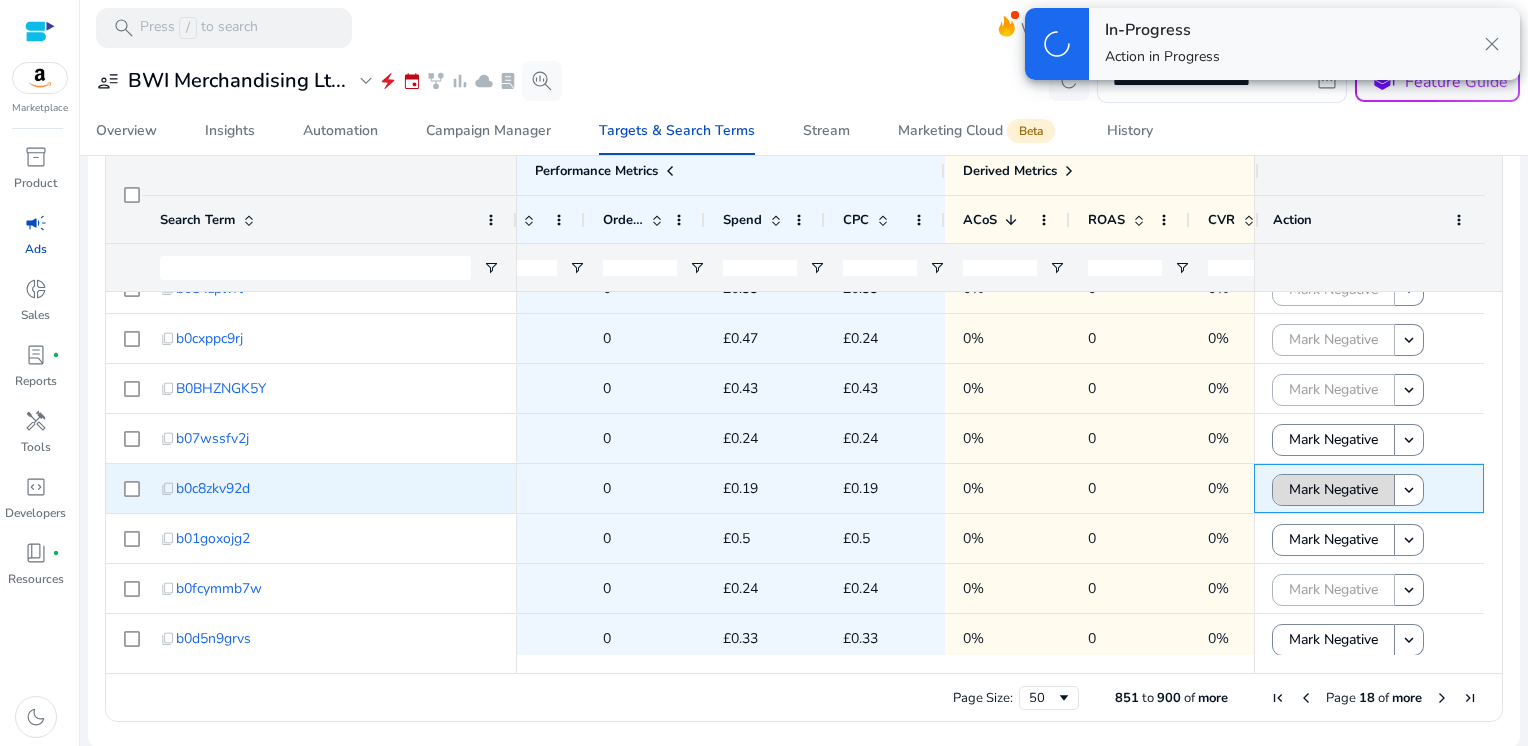 click on "Mark Negative" 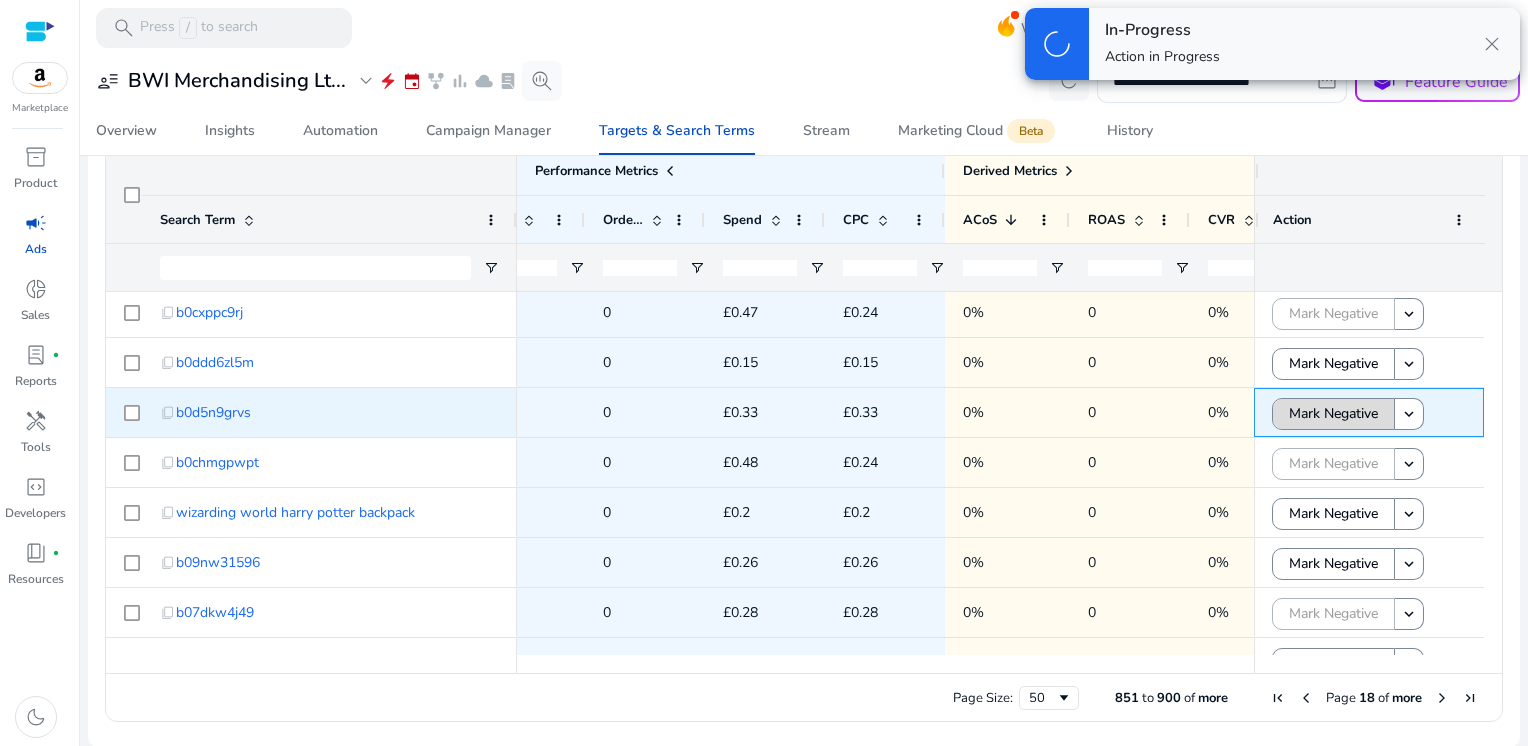 click on "Mark Negative" 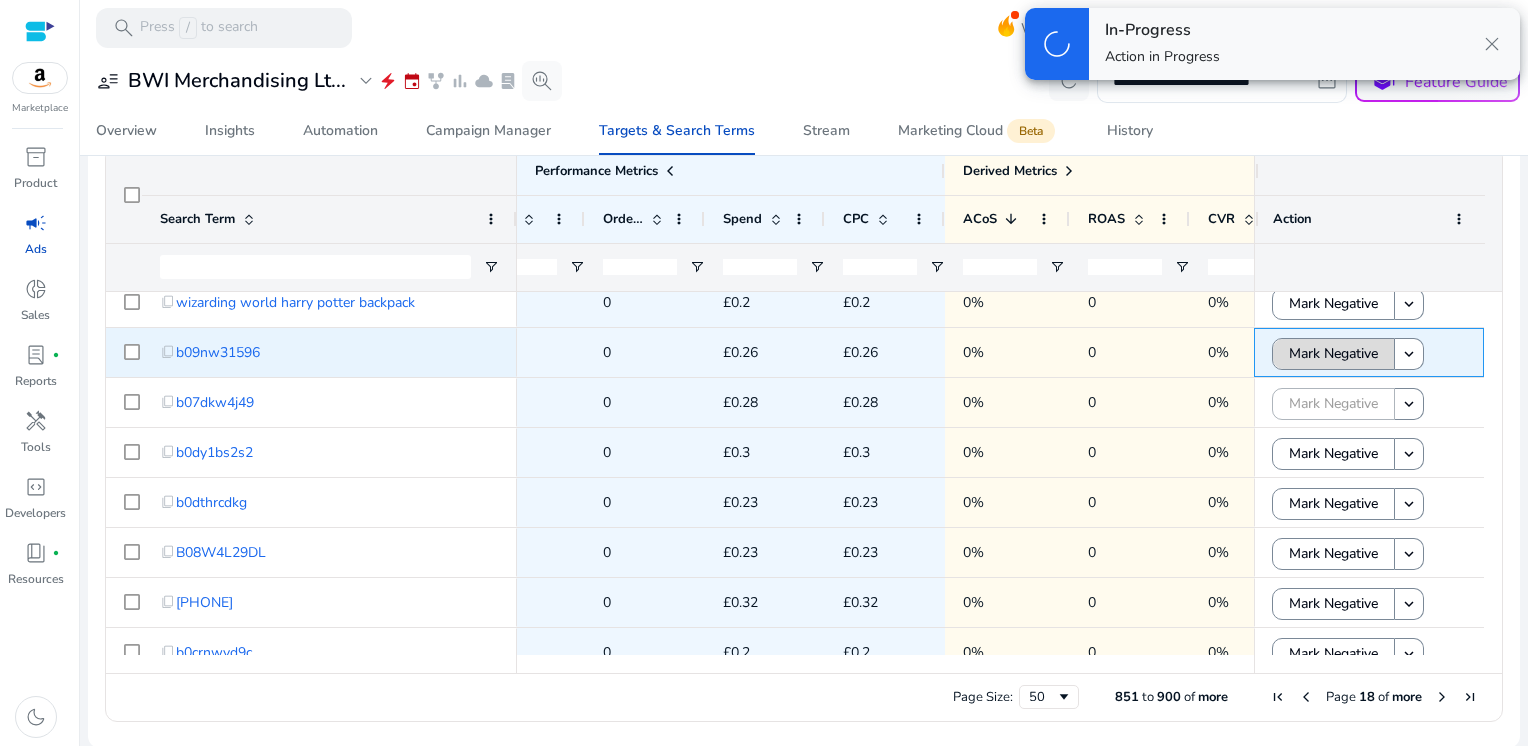 click on "Mark Negative" 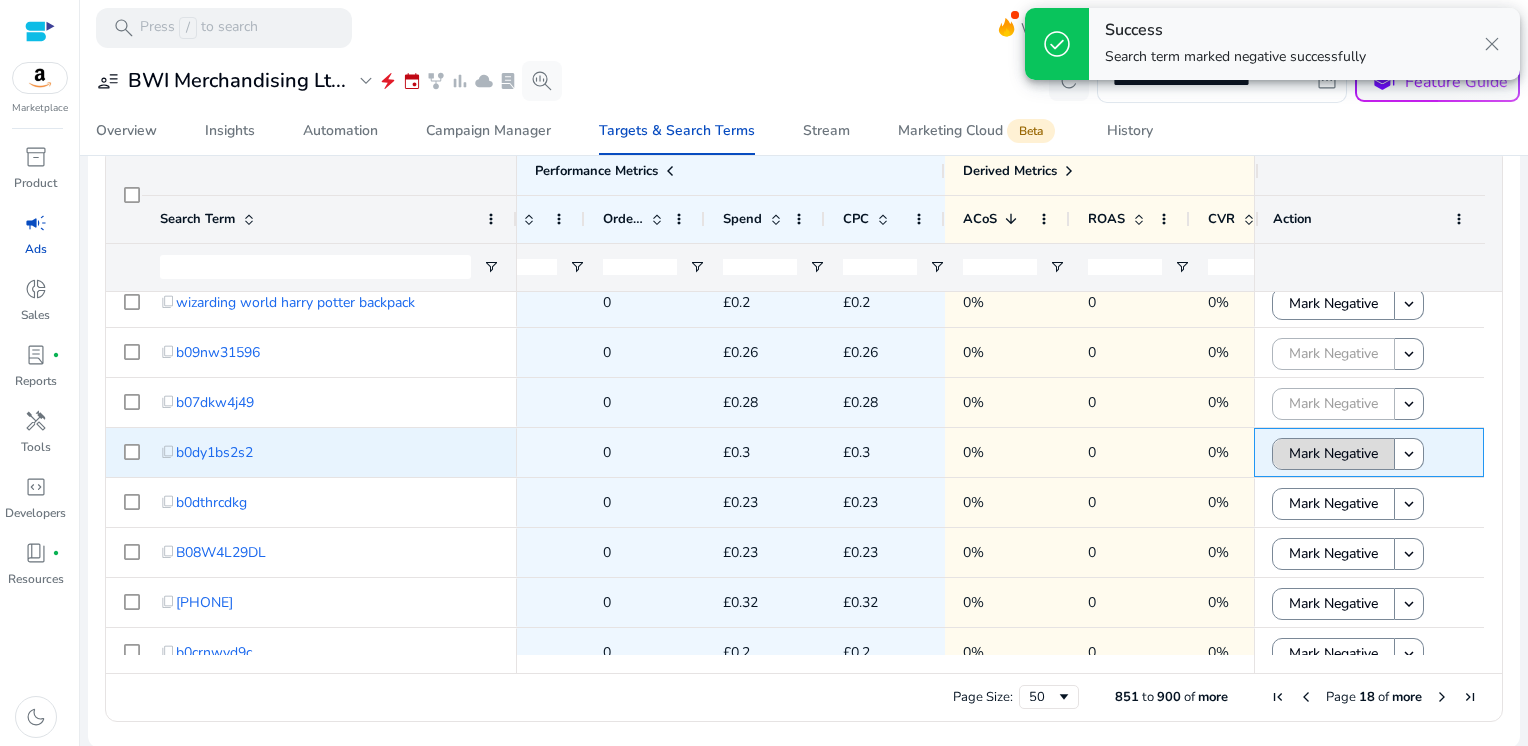 click on "Mark Negative" 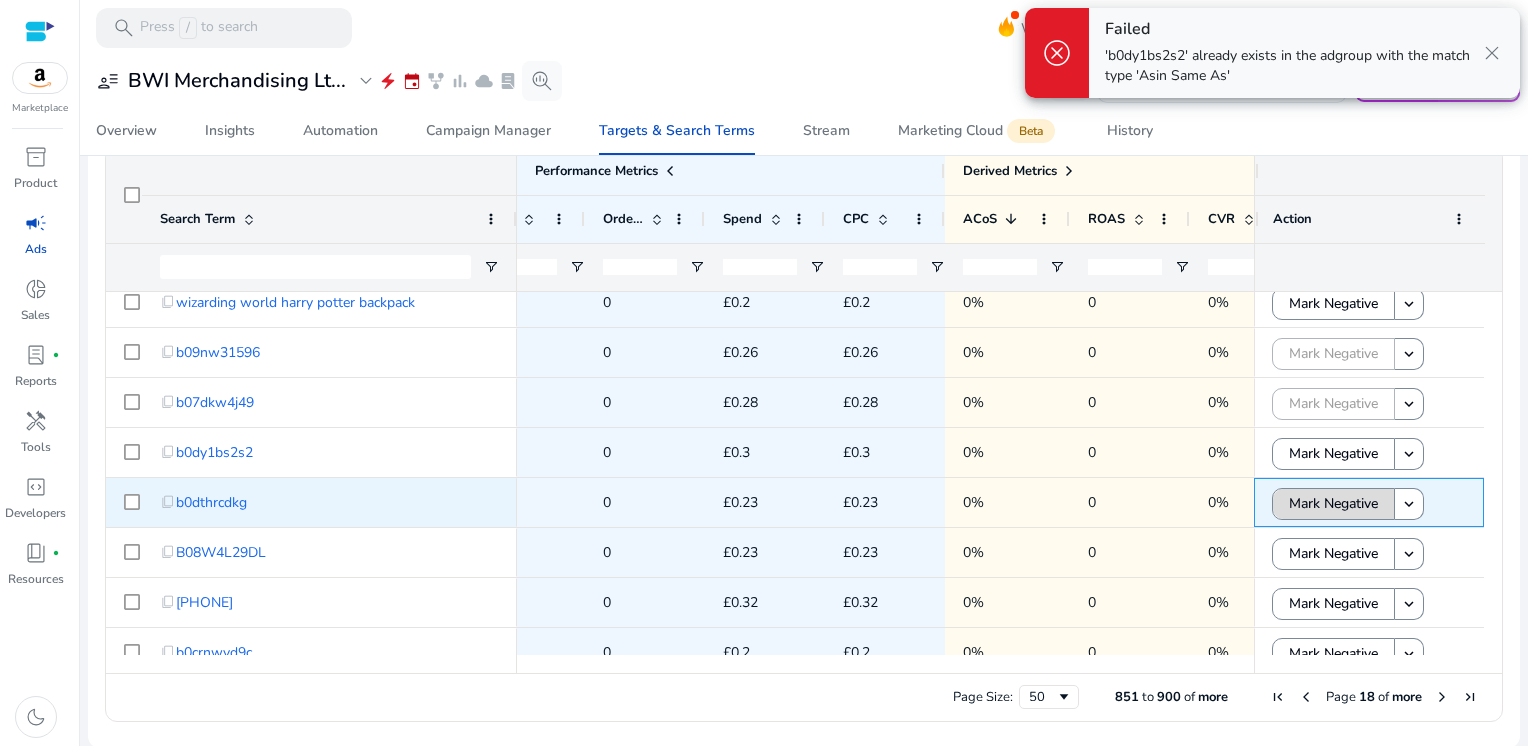 click on "Mark Negative" 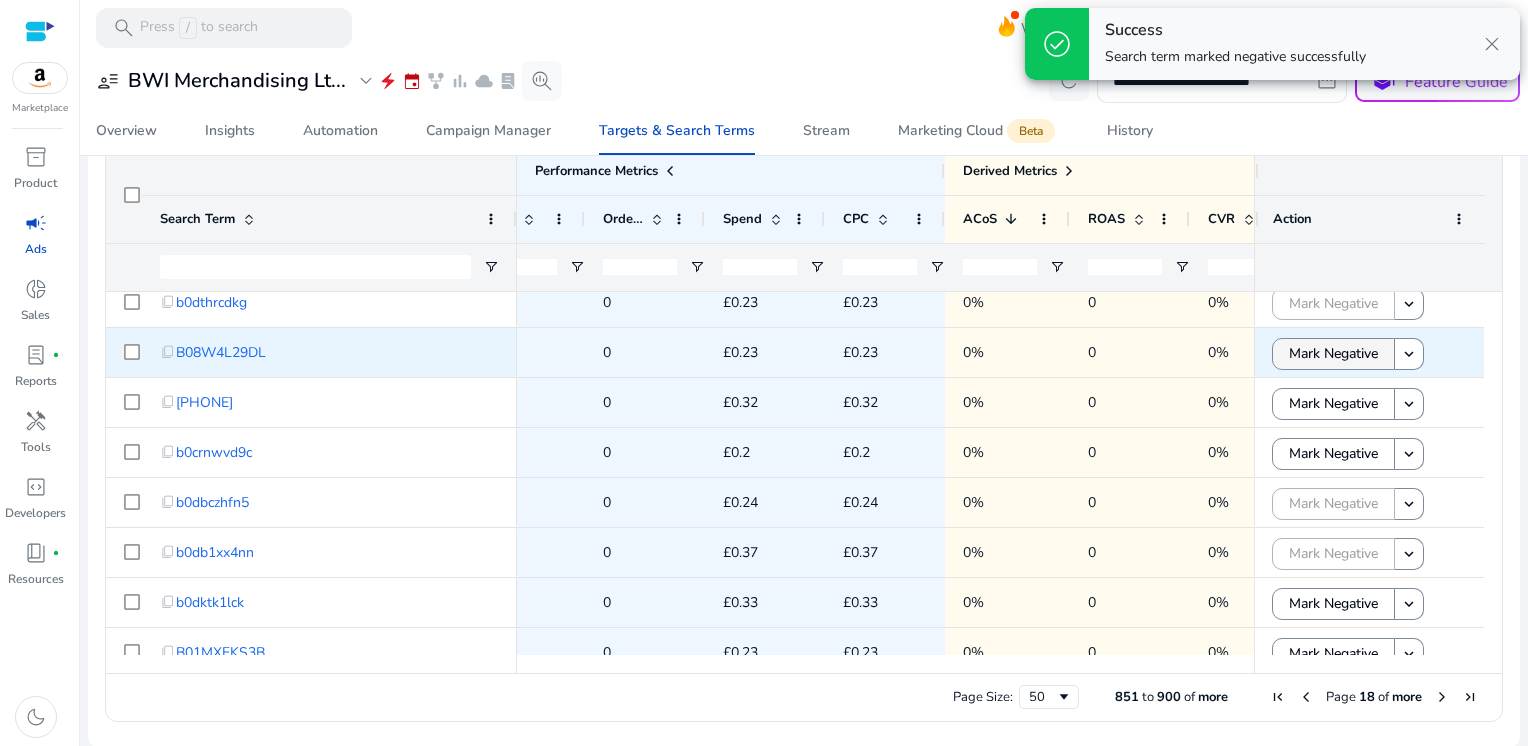 click on "Mark Negative" 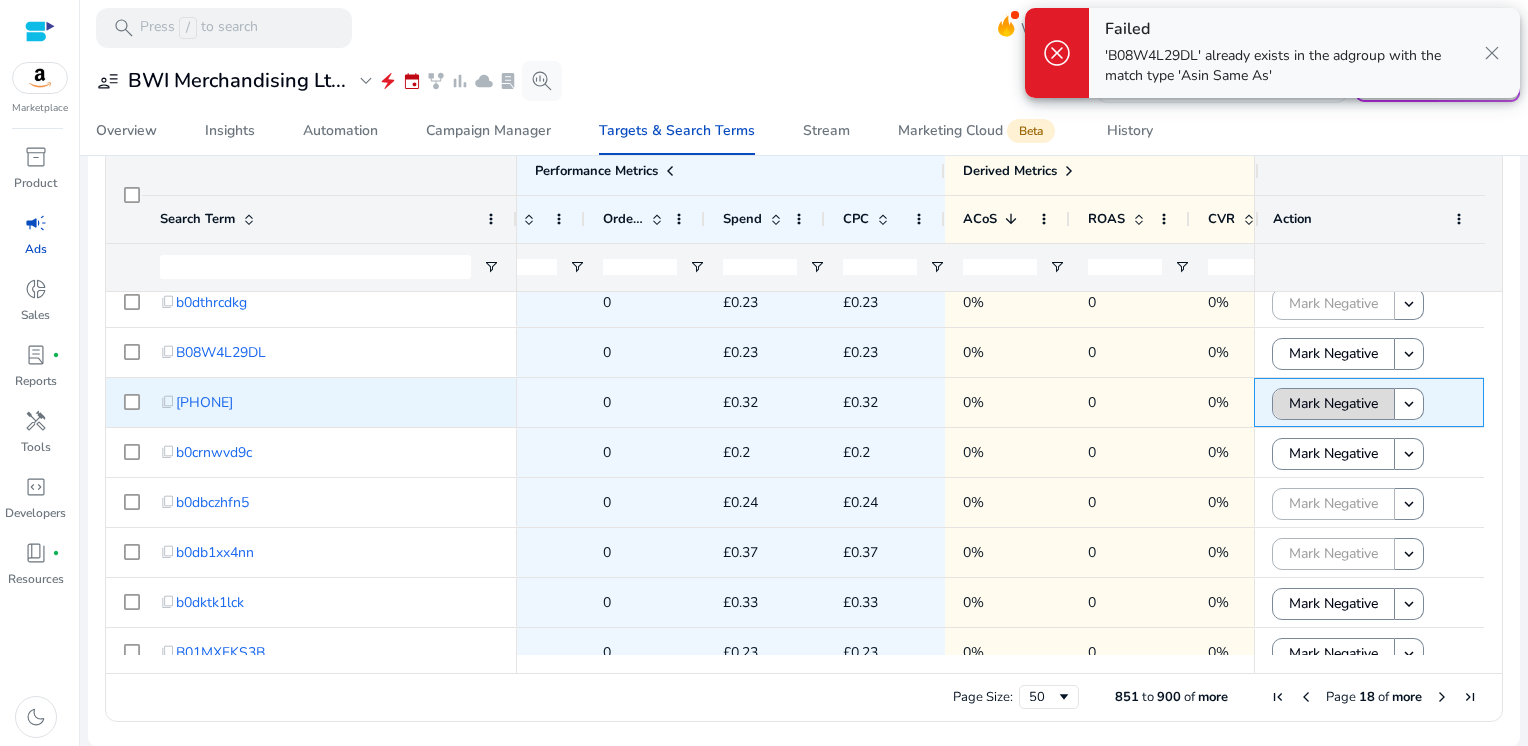 click on "Mark Negative" 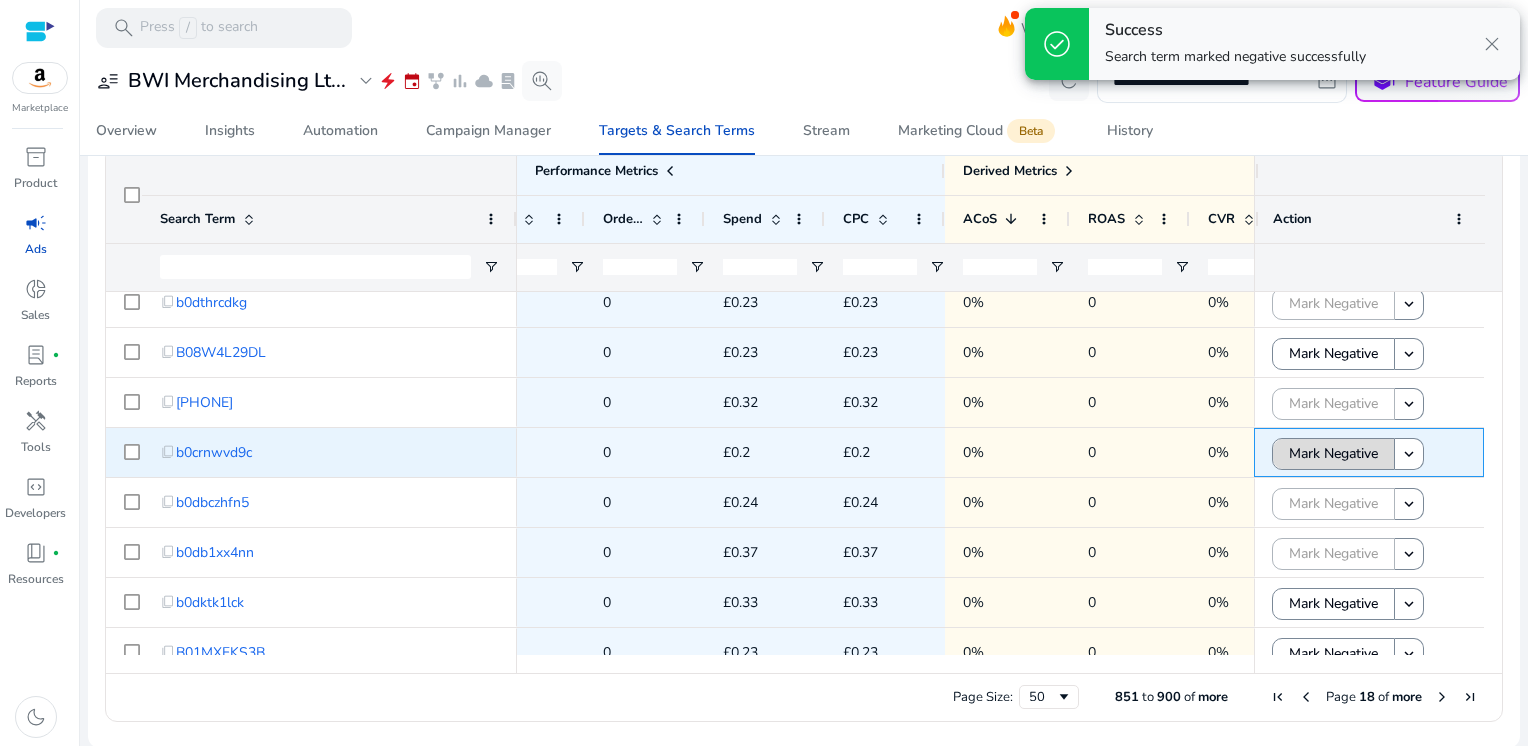 click on "Mark Negative" 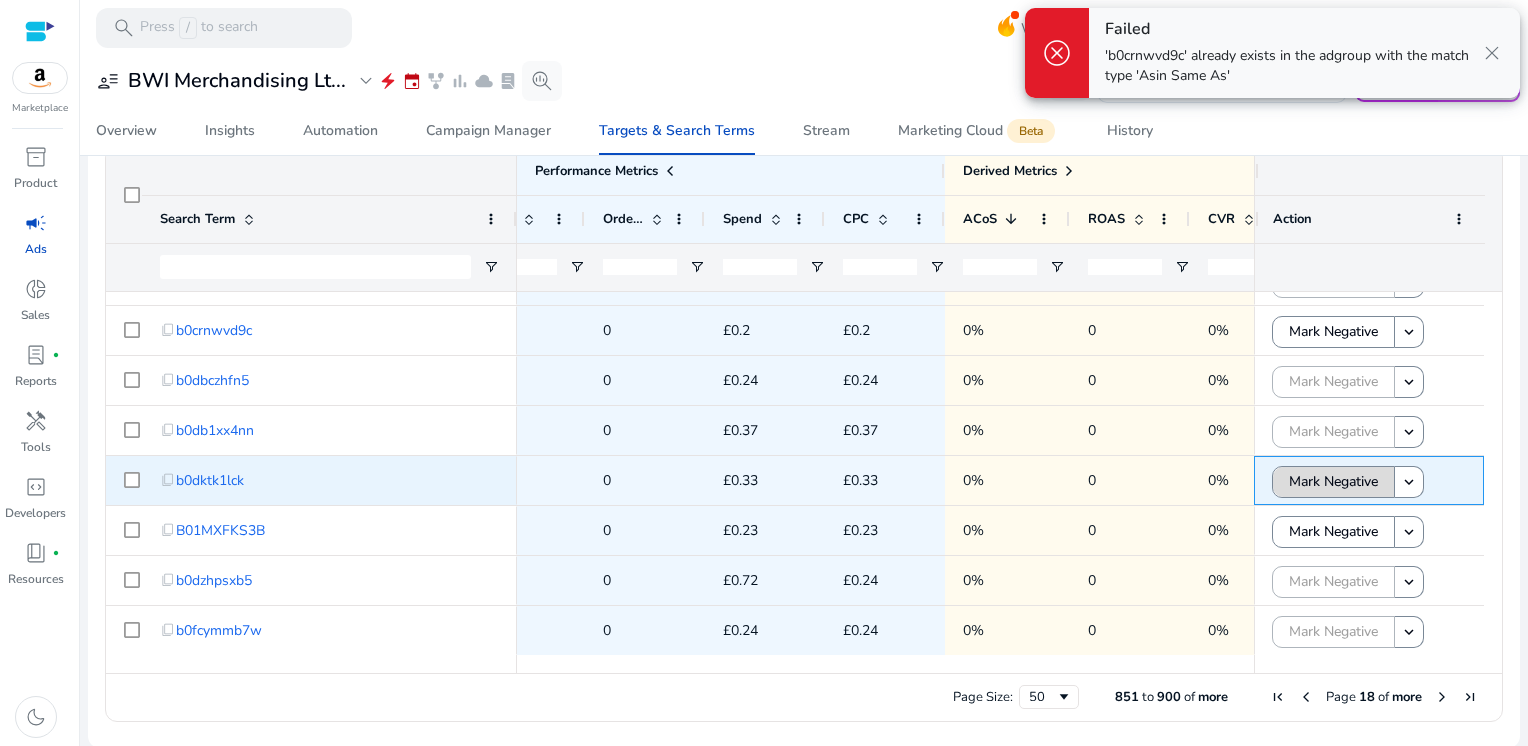 click on "Mark Negative" 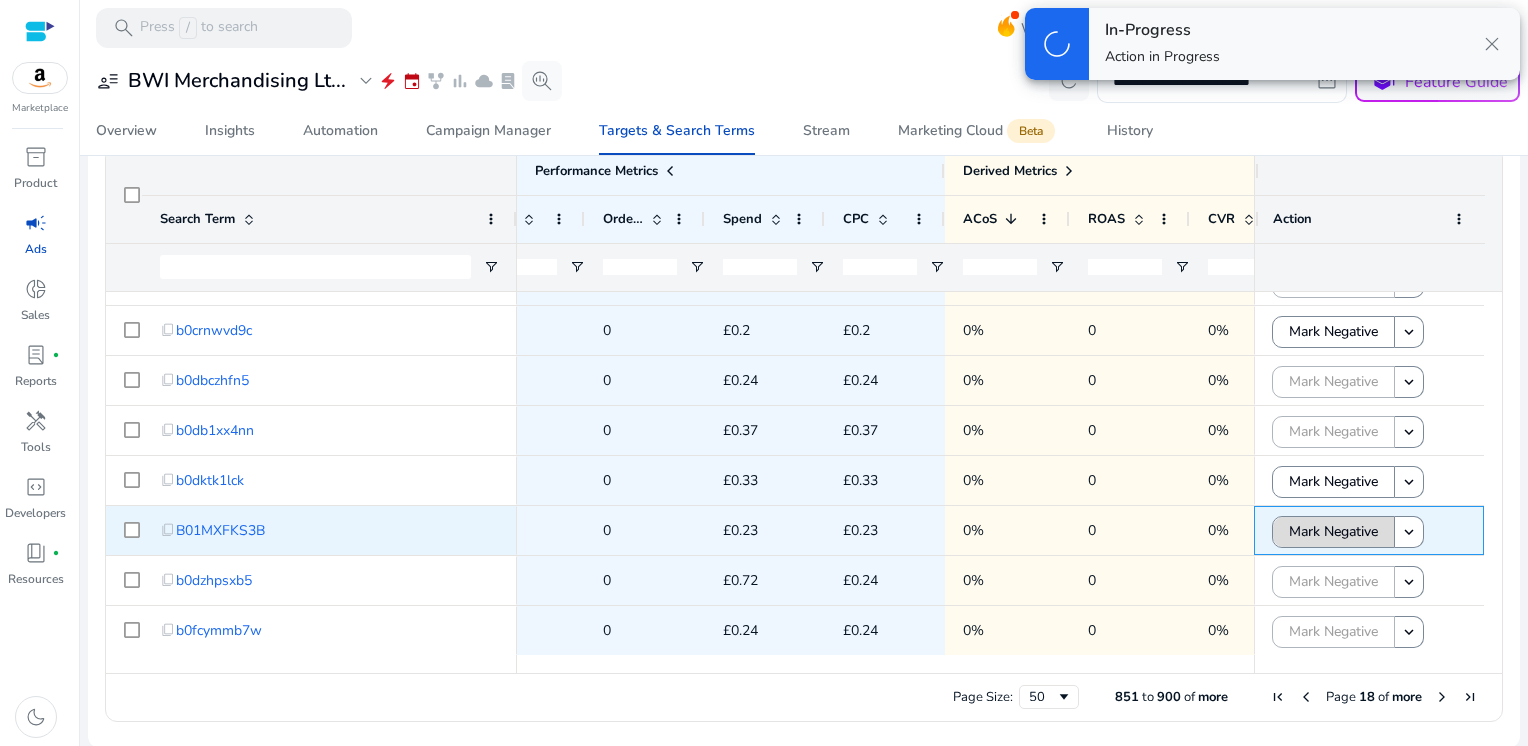 click on "Mark Negative" 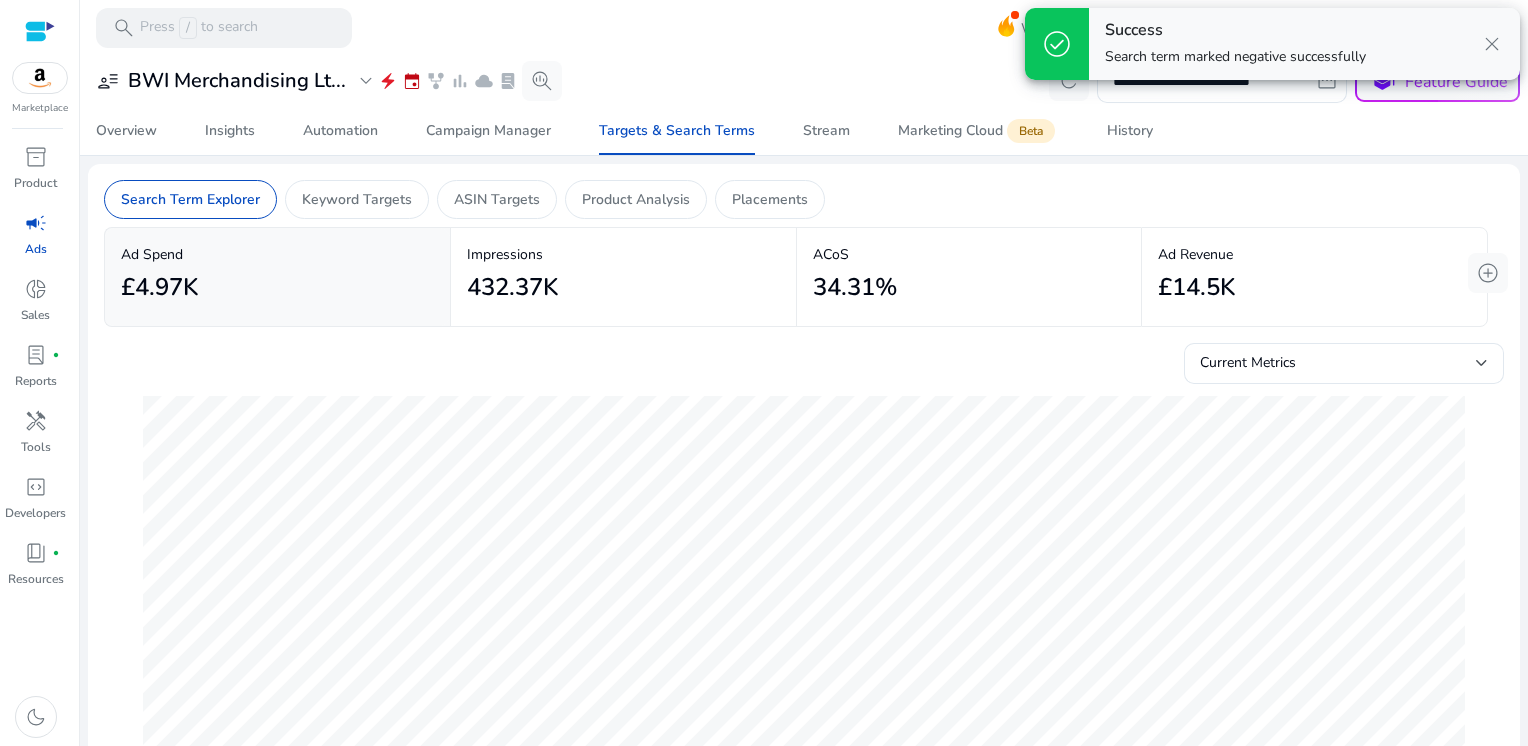 scroll, scrollTop: 0, scrollLeft: 0, axis: both 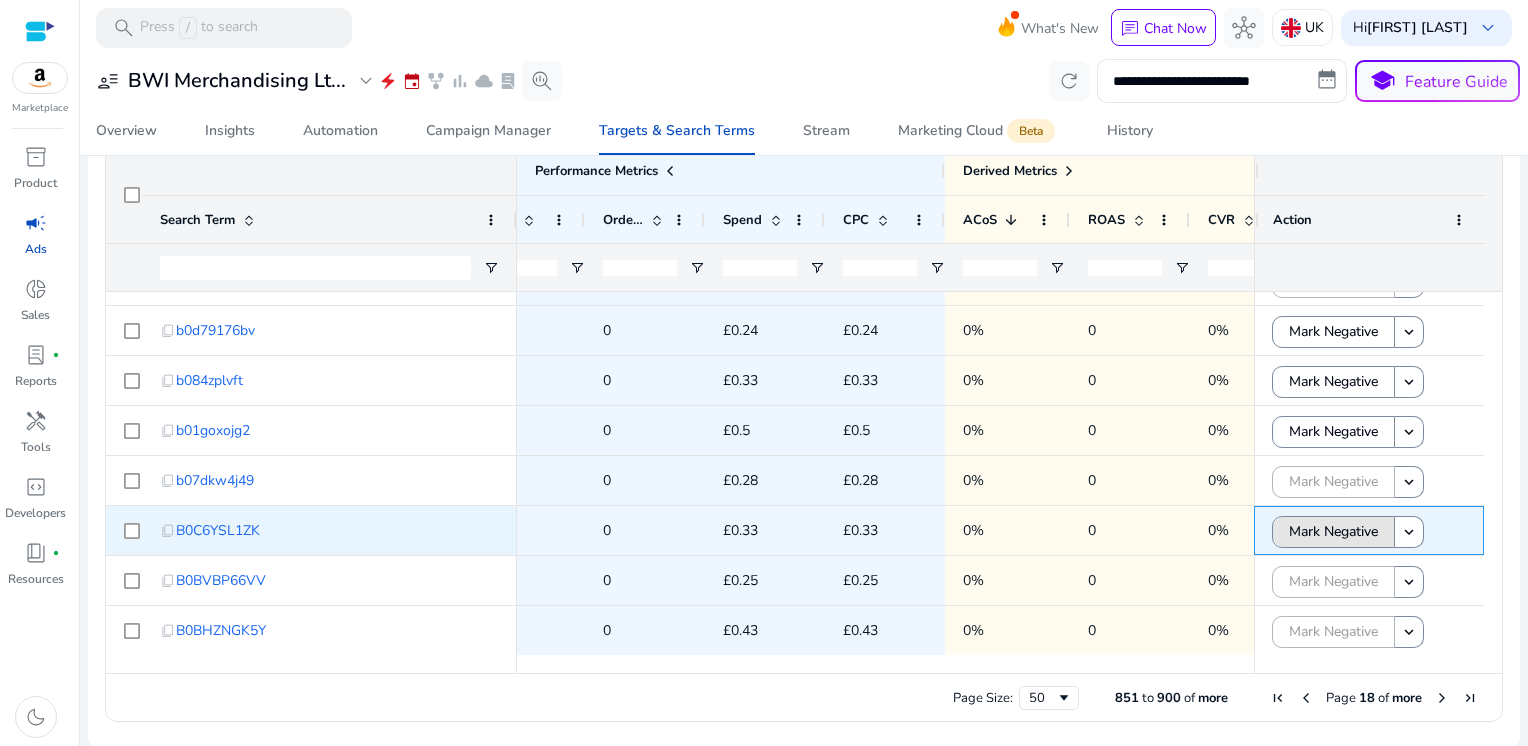 click on "Mark Negative" 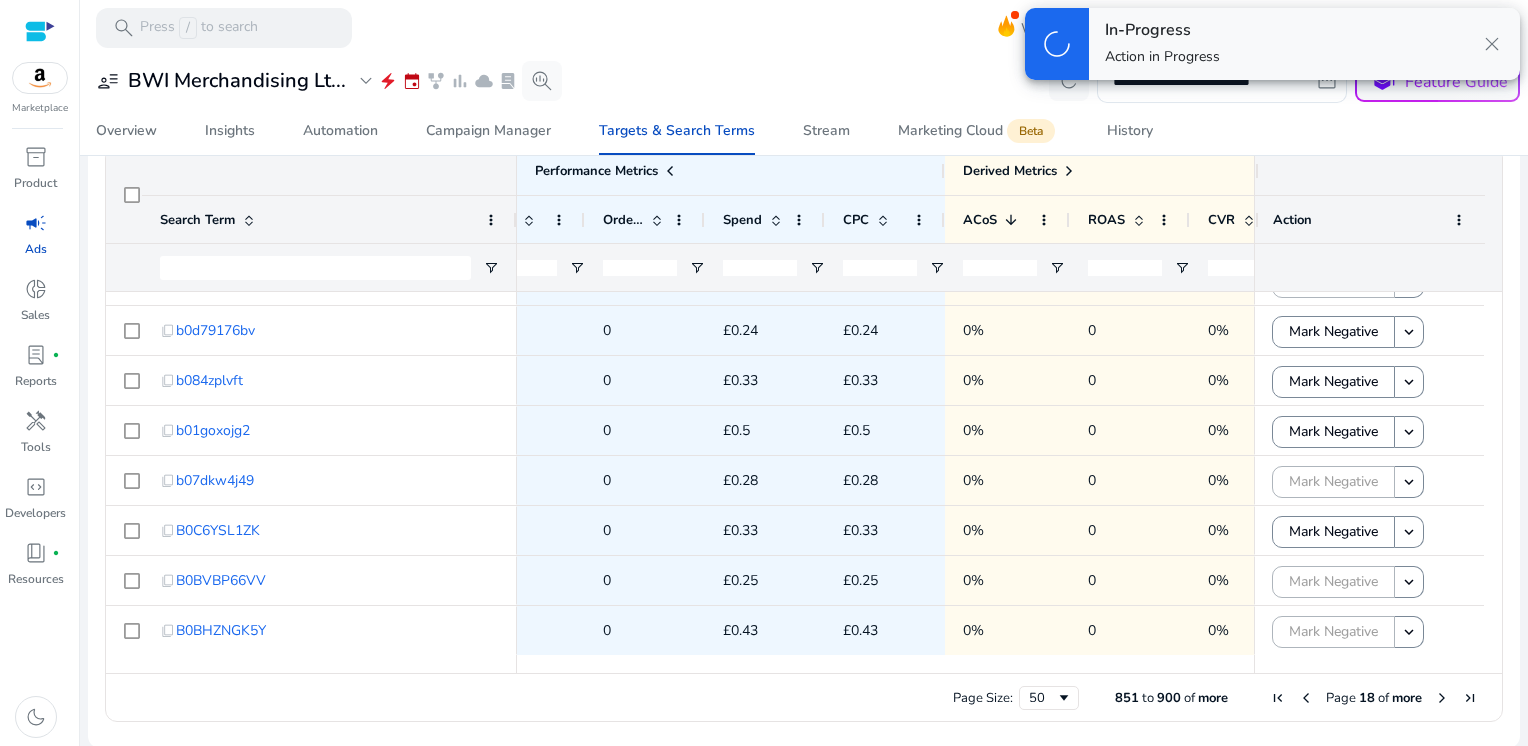click at bounding box center [1442, 698] 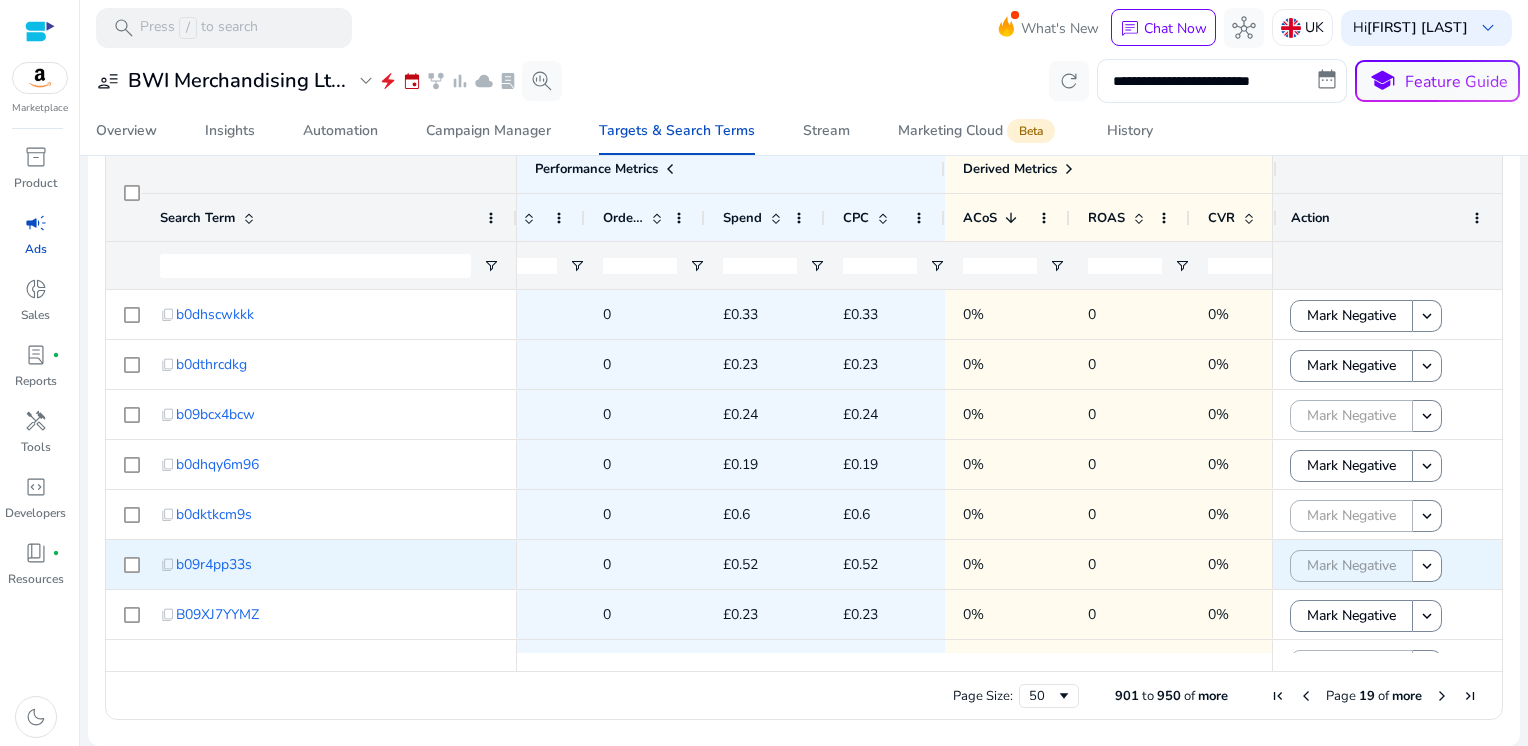 scroll, scrollTop: 656, scrollLeft: 0, axis: vertical 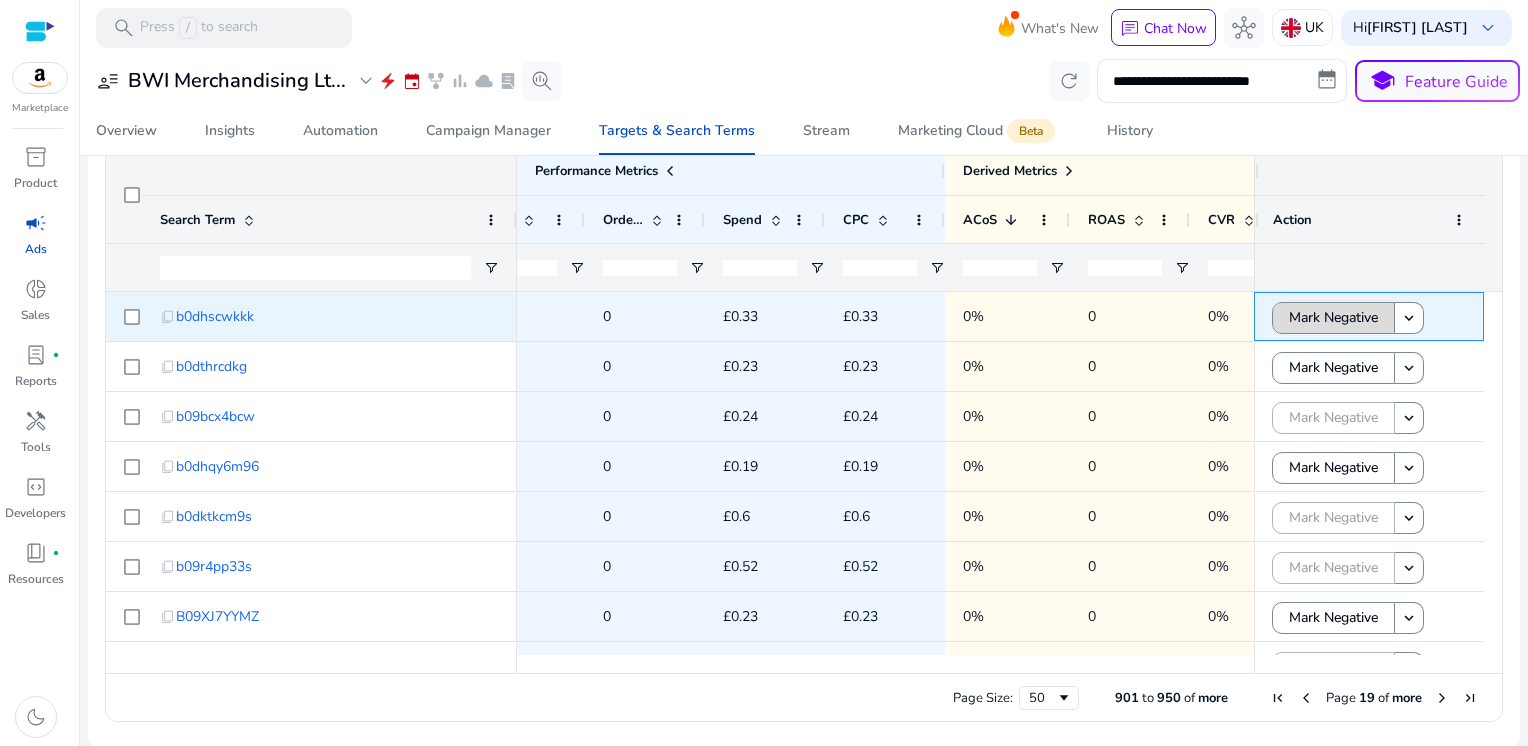 click on "Mark Negative" 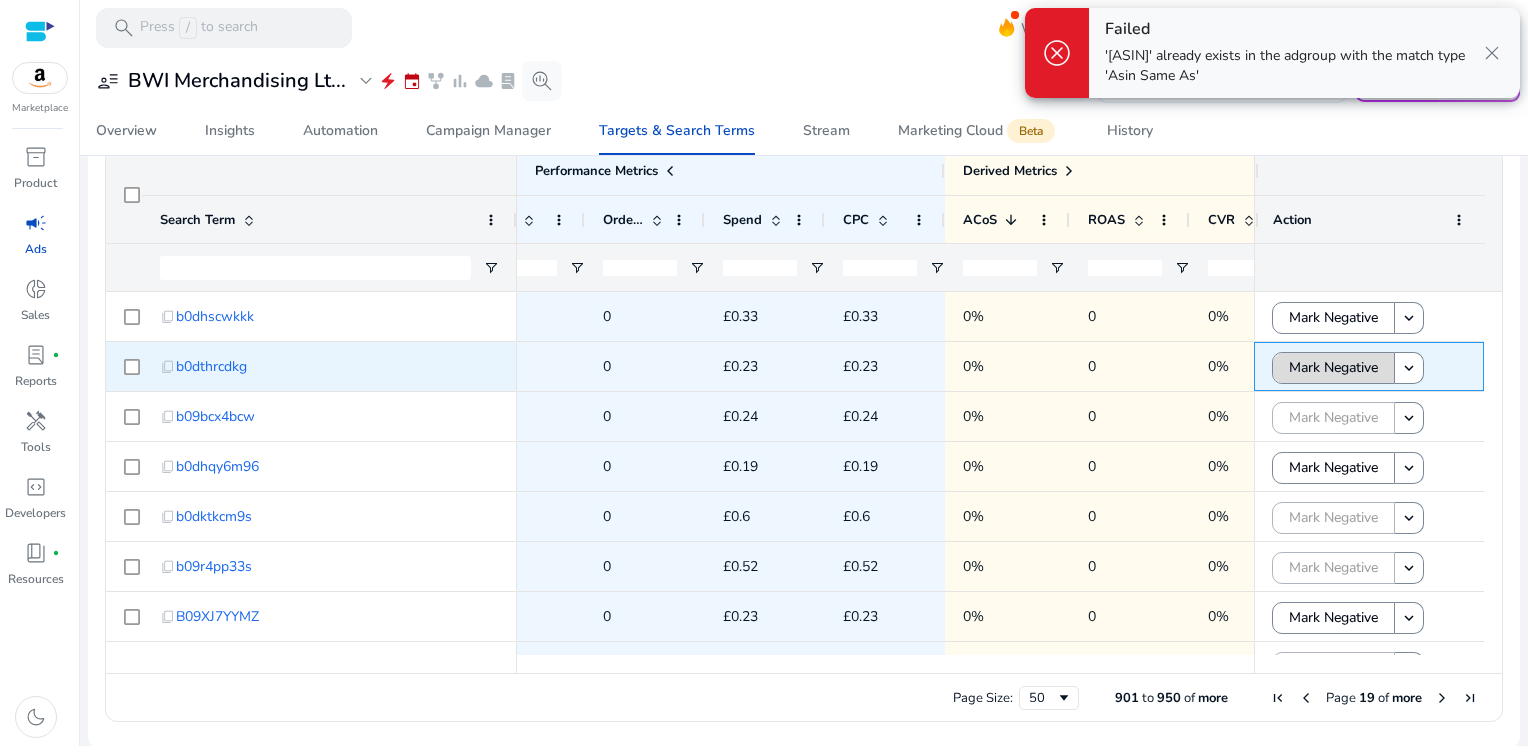 click on "Mark Negative" 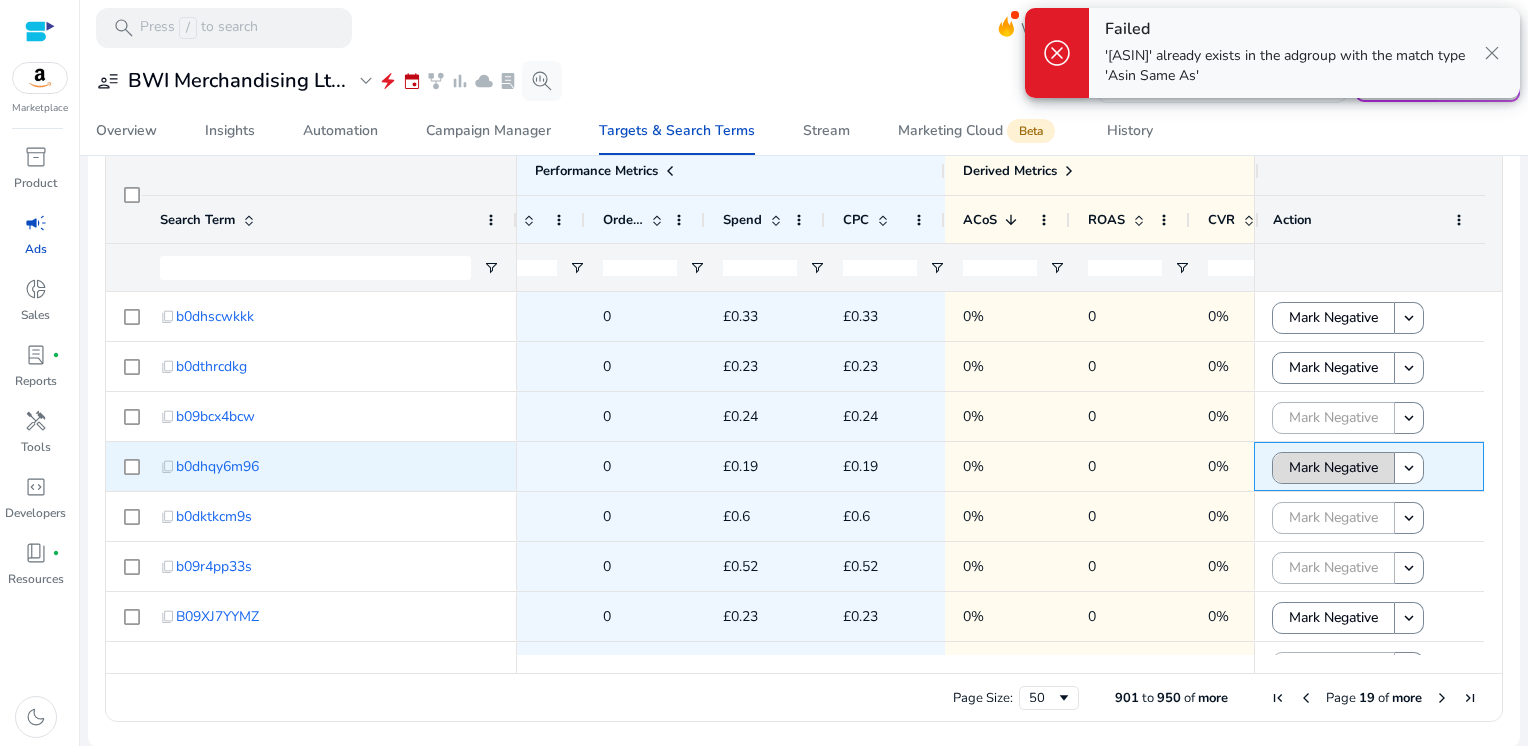 click on "Mark Negative" 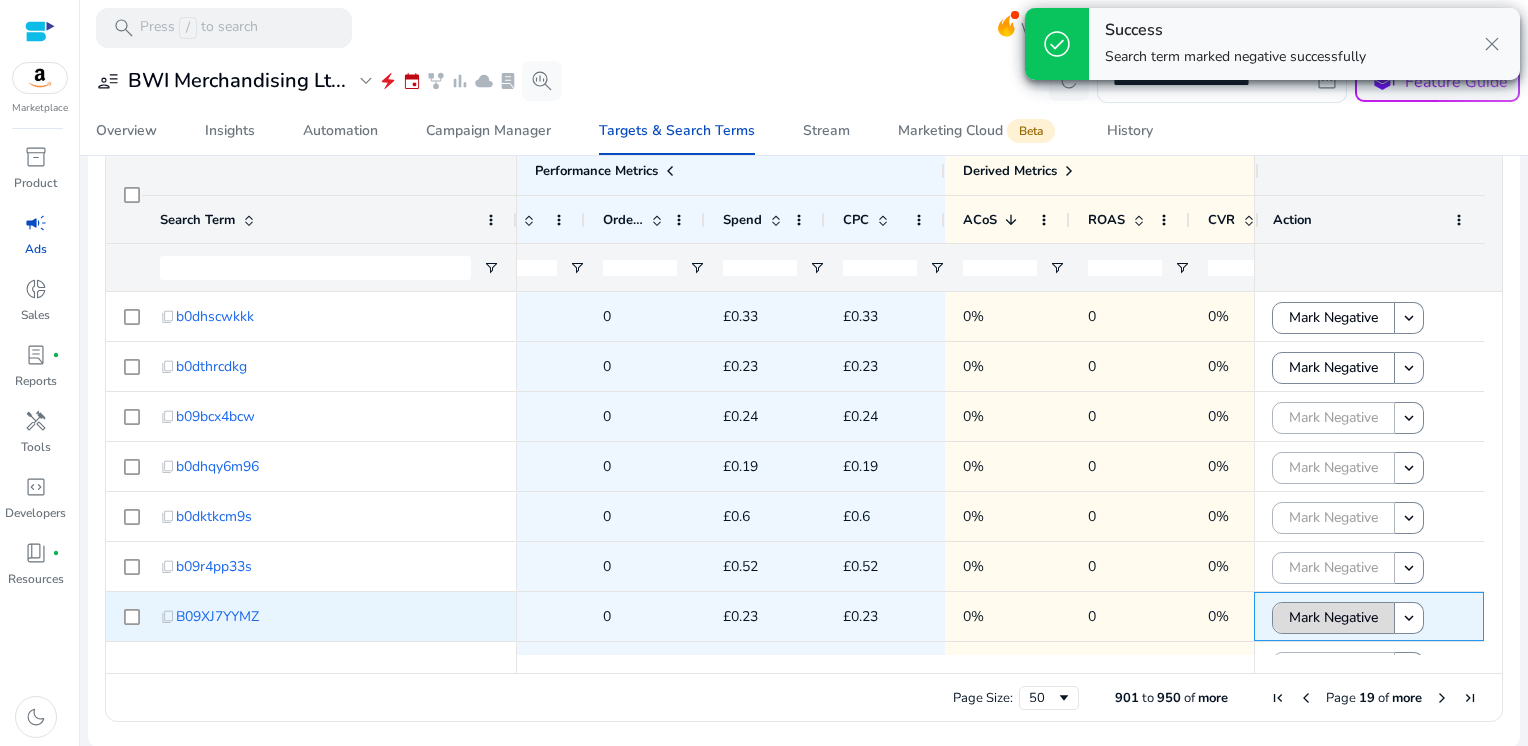 click on "Mark Negative" 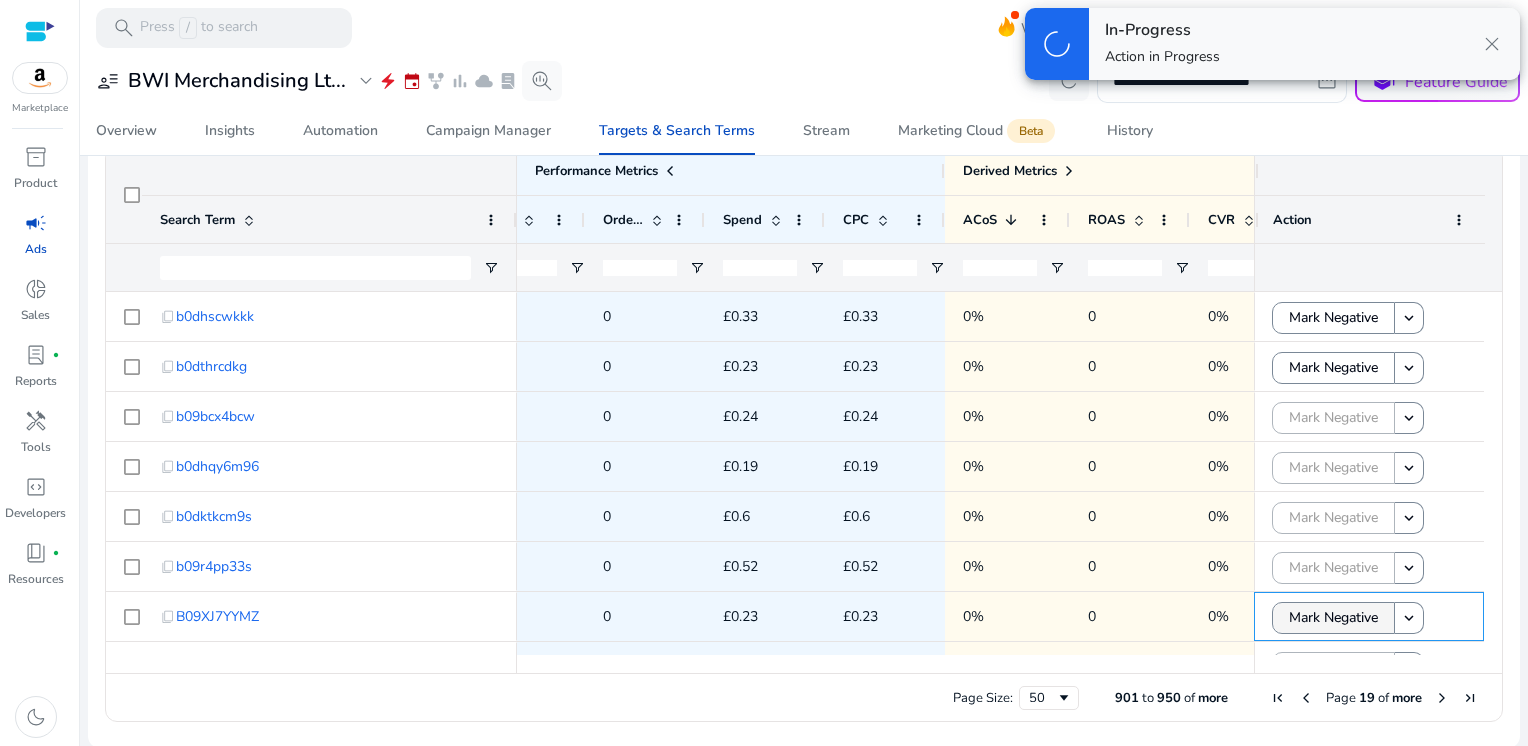 scroll, scrollTop: 282, scrollLeft: 0, axis: vertical 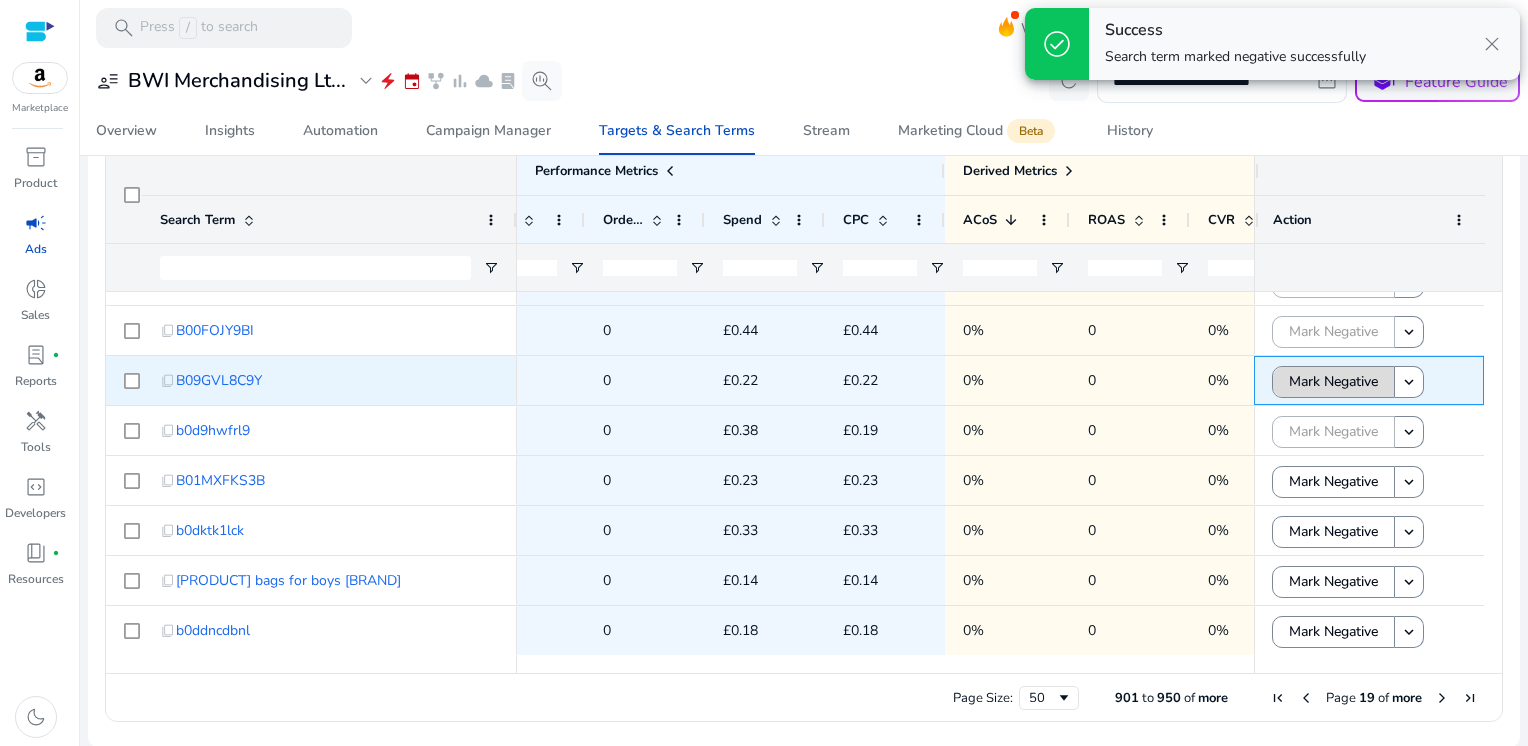 click on "Mark Negative" 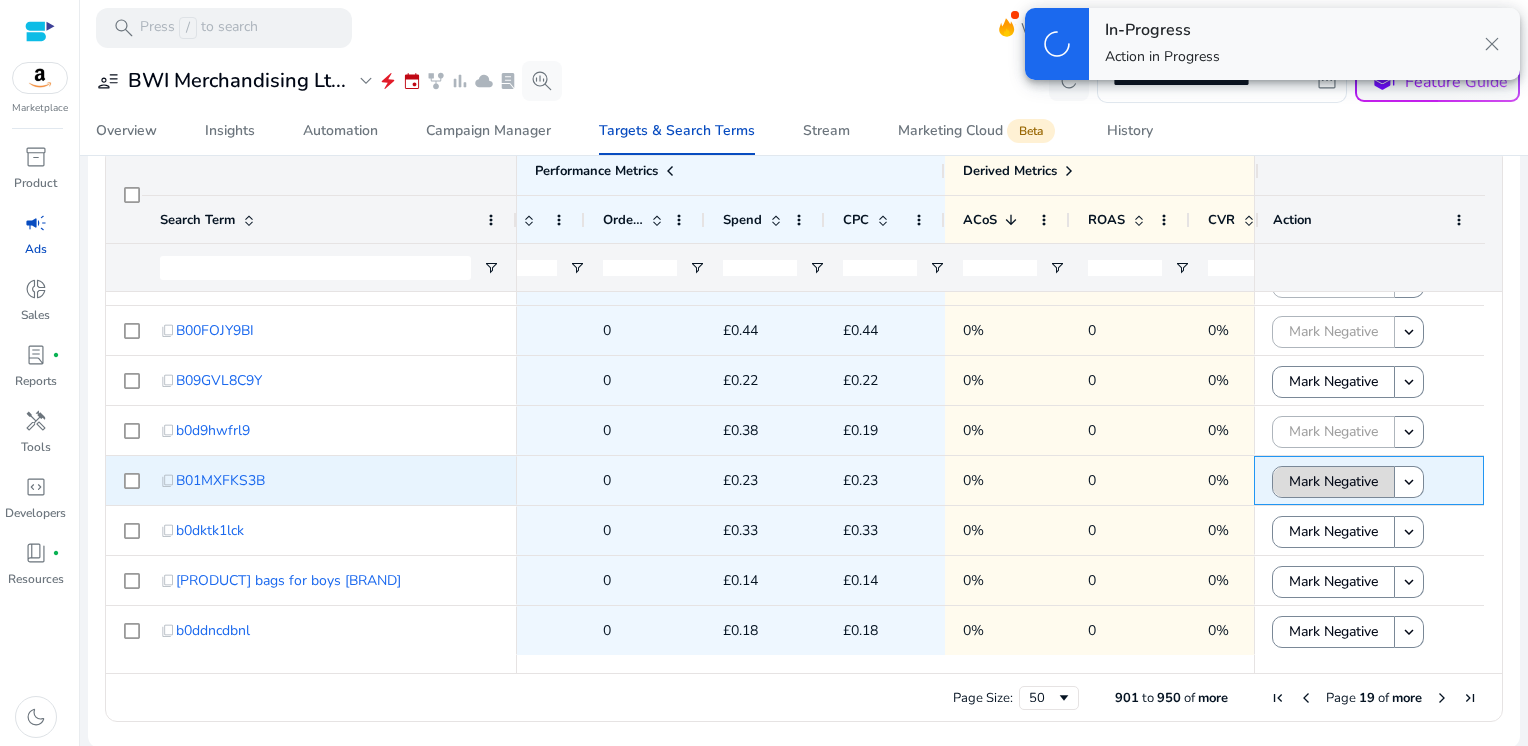 click on "Mark Negative" 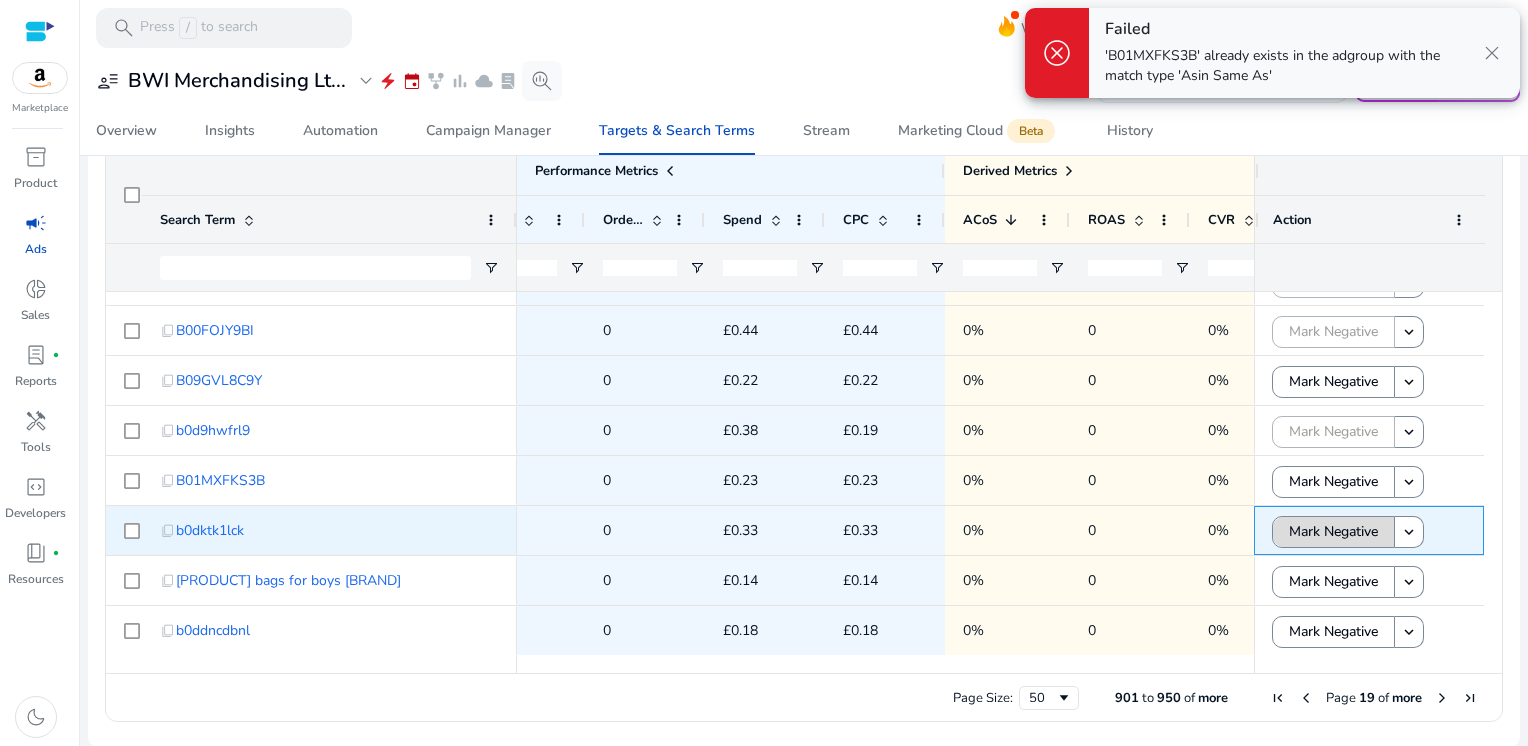 click on "Mark Negative" 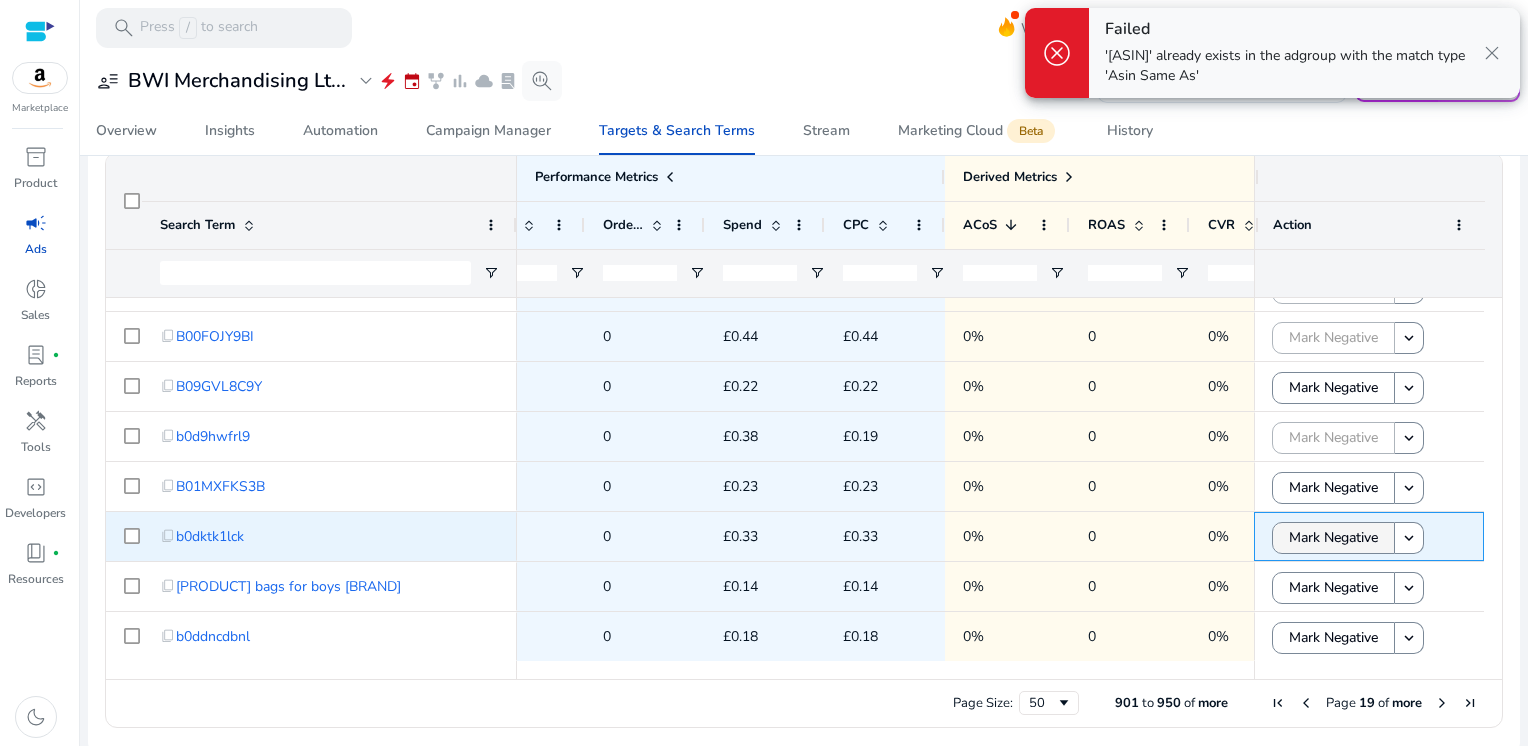 scroll, scrollTop: 662, scrollLeft: 0, axis: vertical 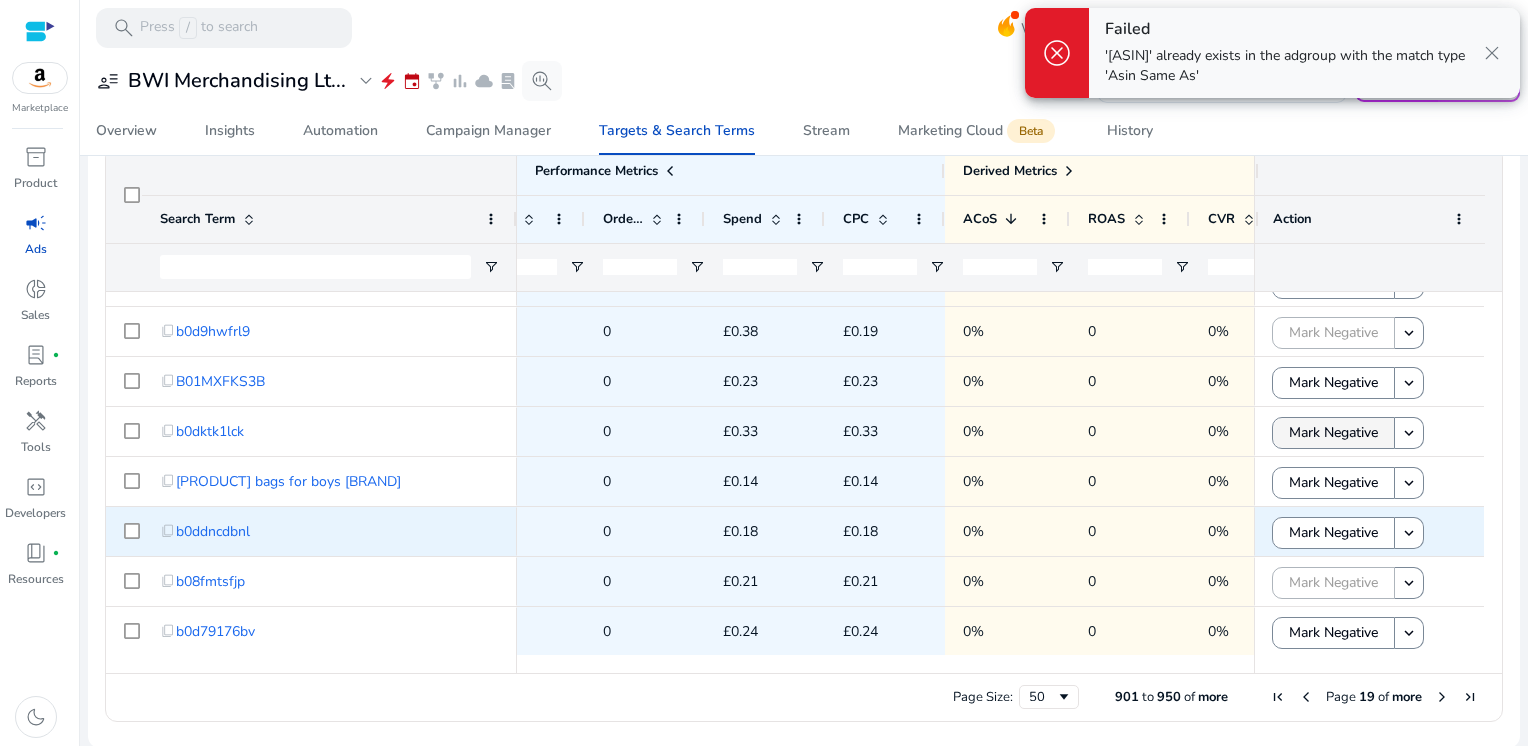 click on "Mark Negative" 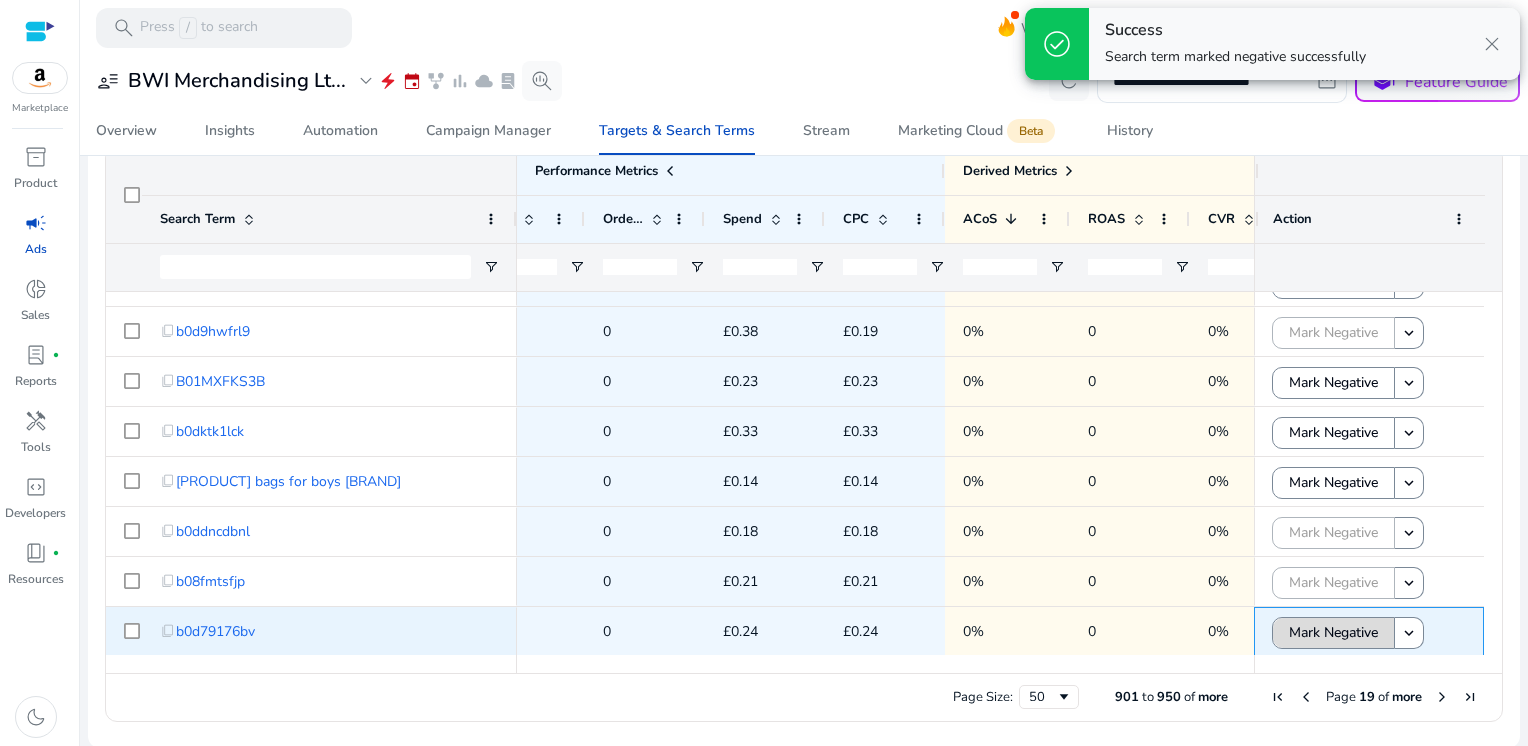 click on "Mark Negative" 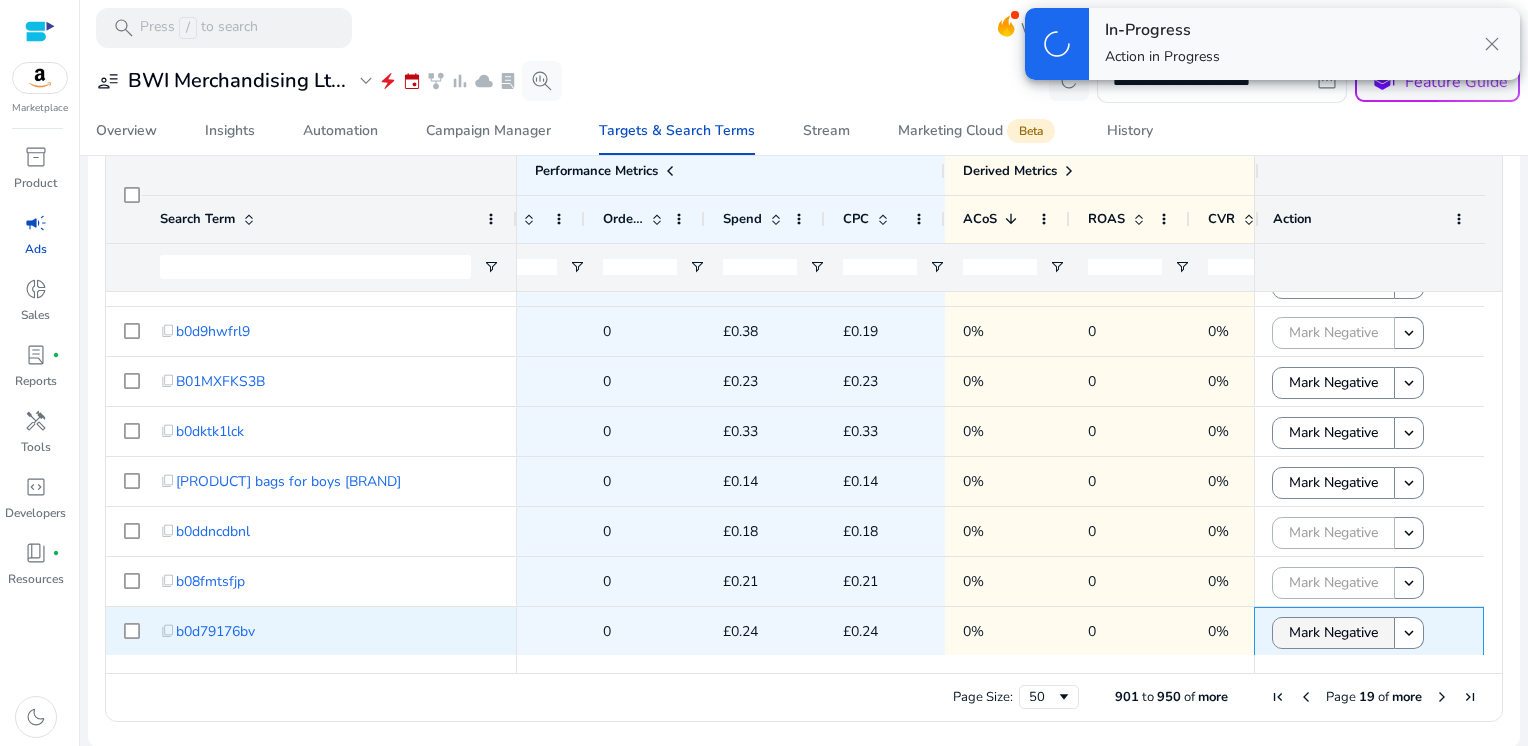 scroll, scrollTop: 588, scrollLeft: 0, axis: vertical 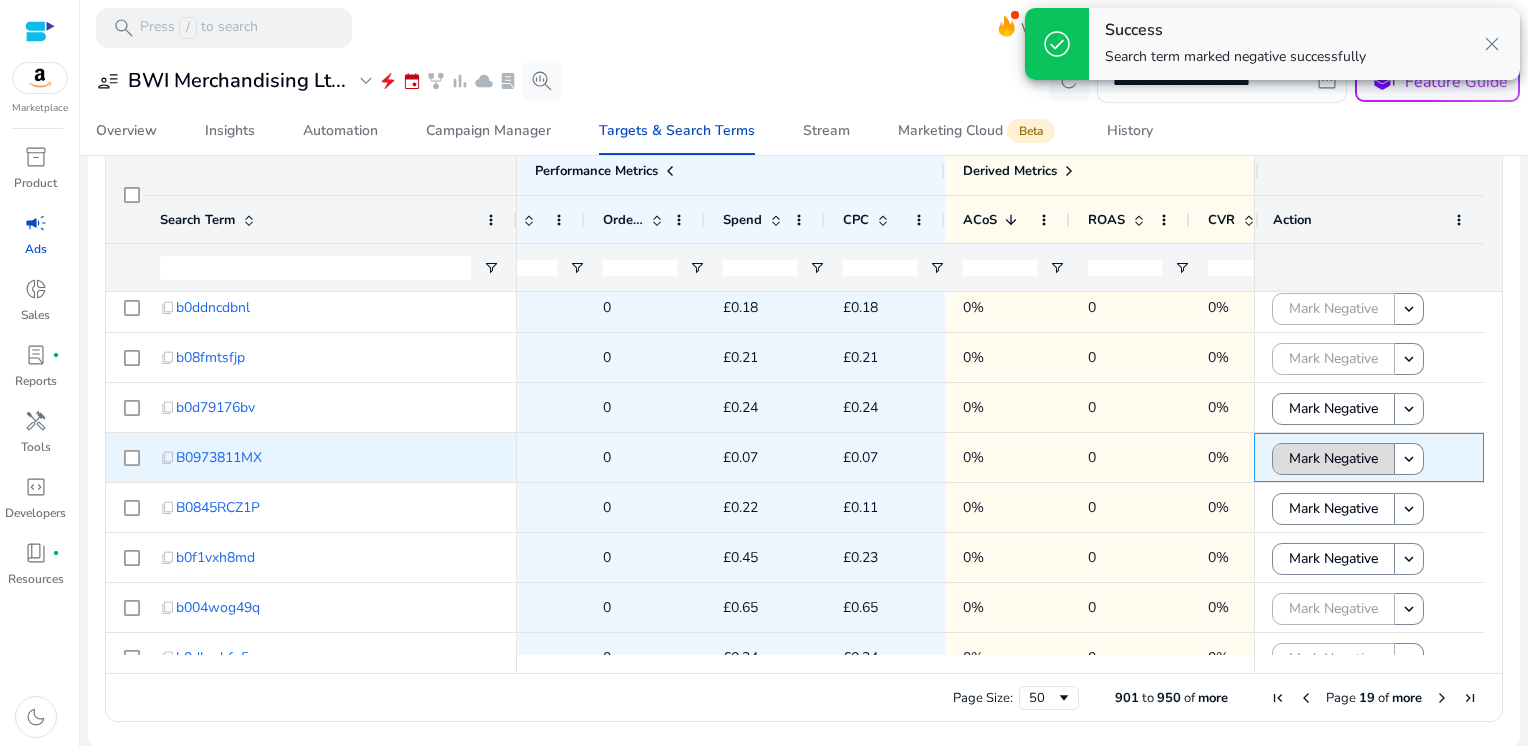 click on "Mark Negative" 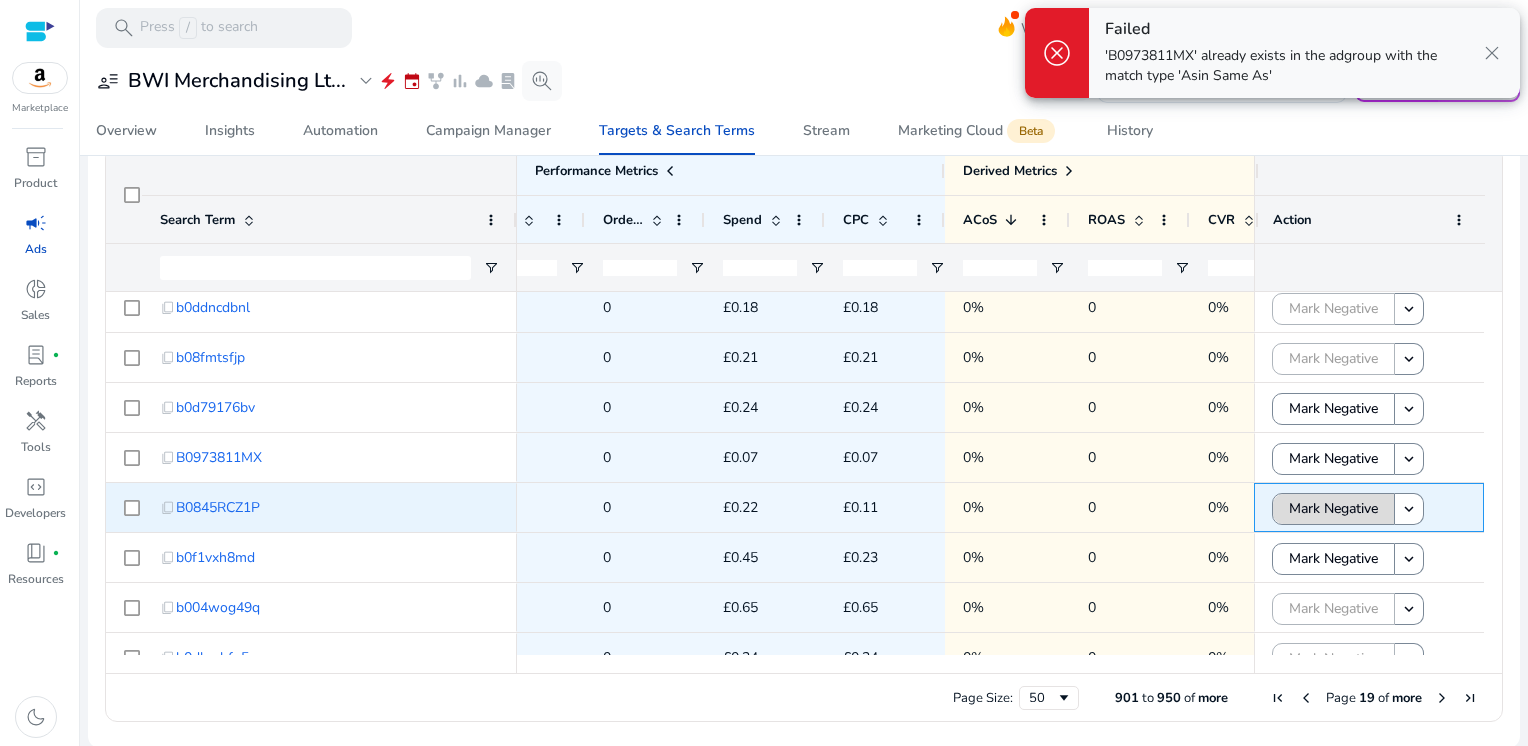 click on "Mark Negative" 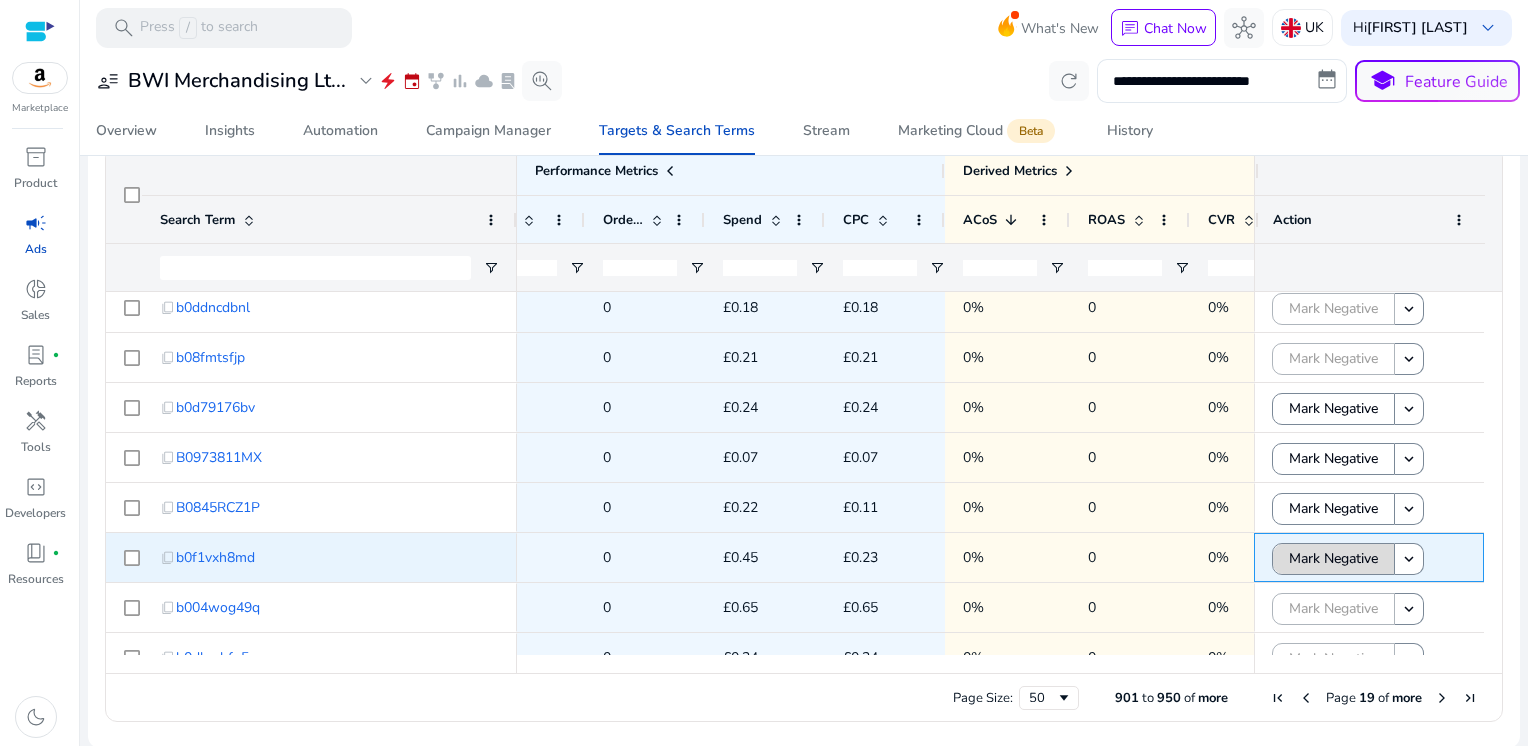 click on "Mark Negative" 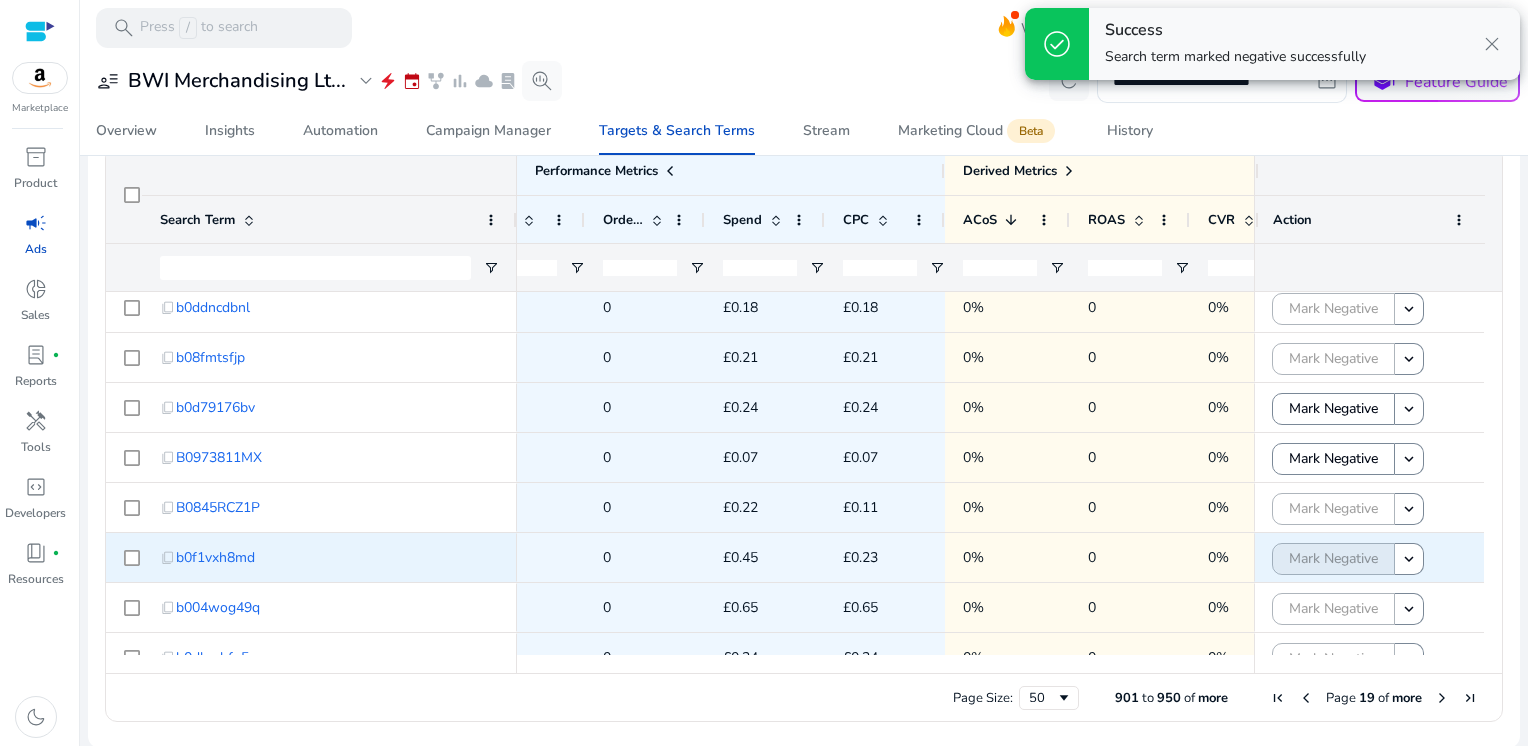 scroll, scrollTop: 662, scrollLeft: 0, axis: vertical 